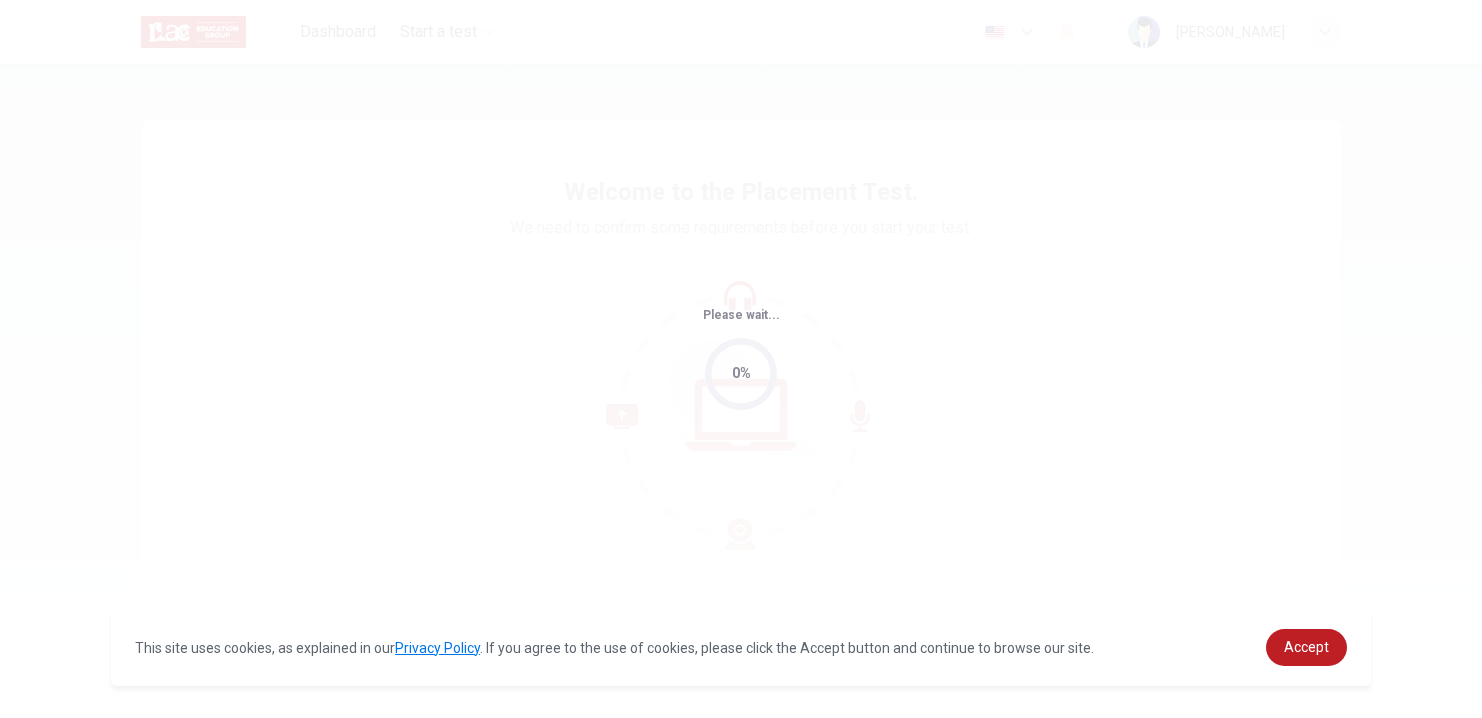 scroll, scrollTop: 0, scrollLeft: 0, axis: both 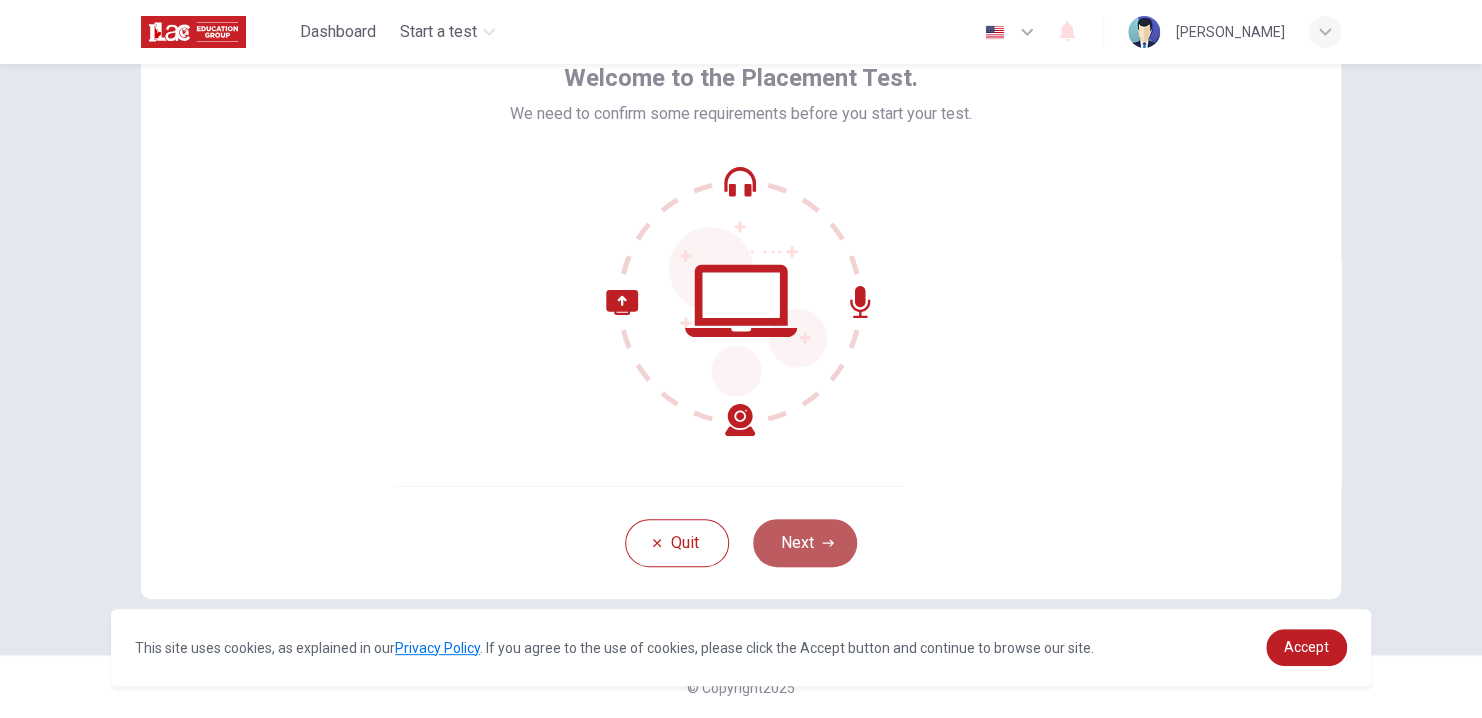 click on "Next" at bounding box center (805, 543) 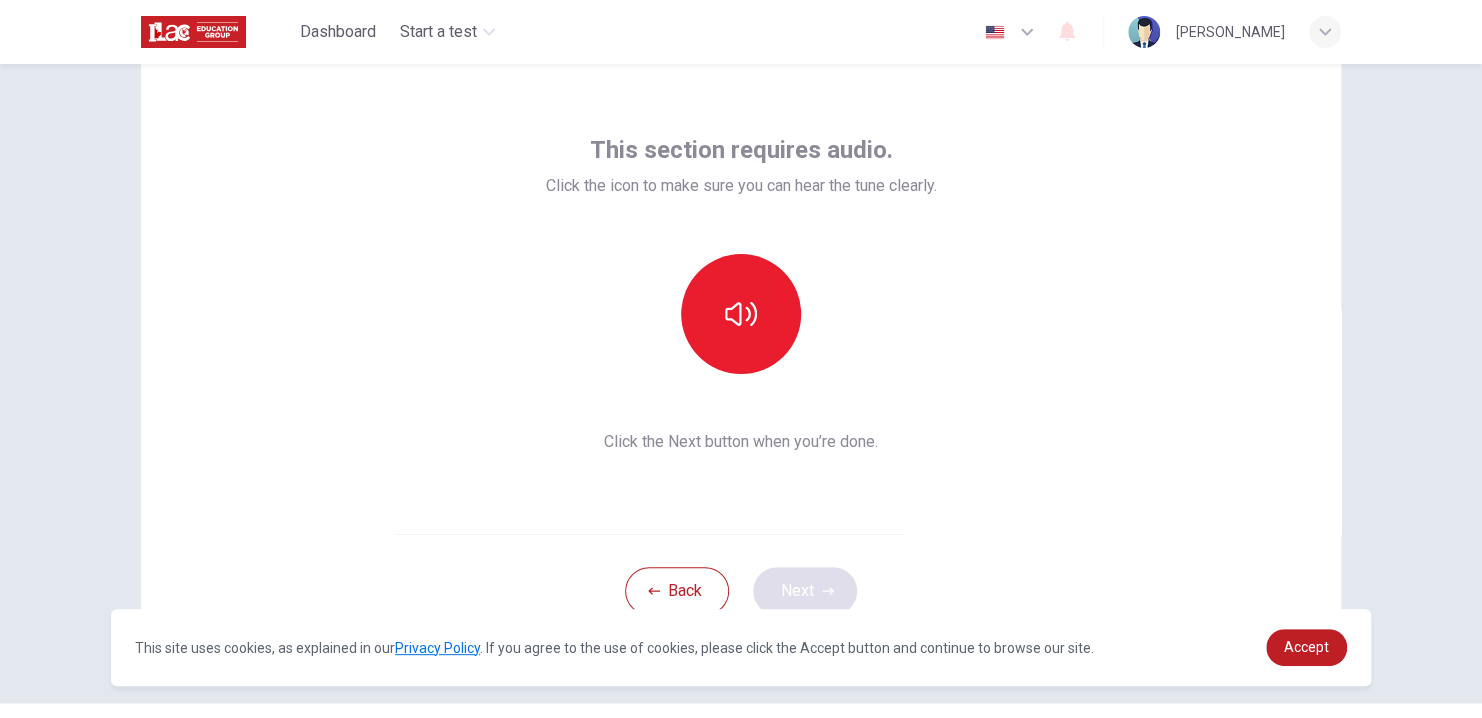 scroll, scrollTop: 66, scrollLeft: 0, axis: vertical 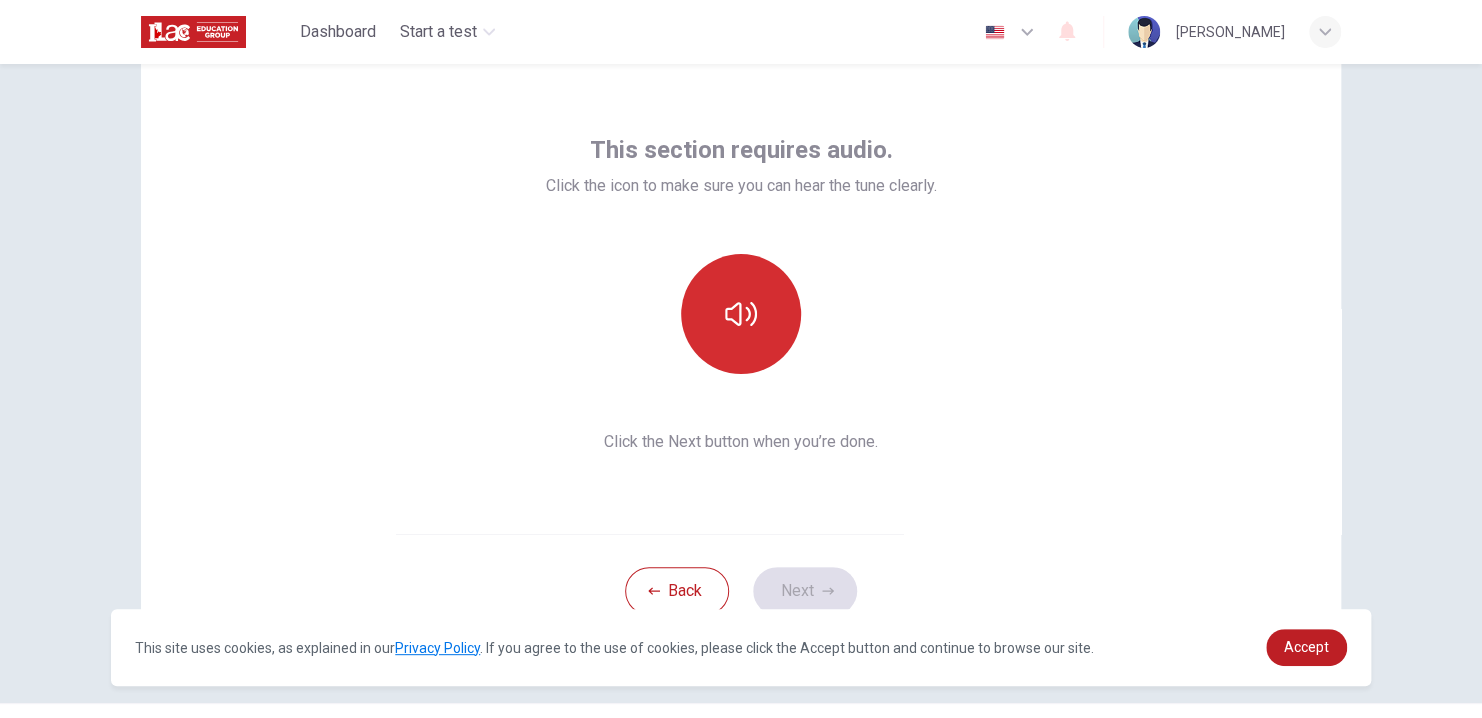 click at bounding box center (741, 314) 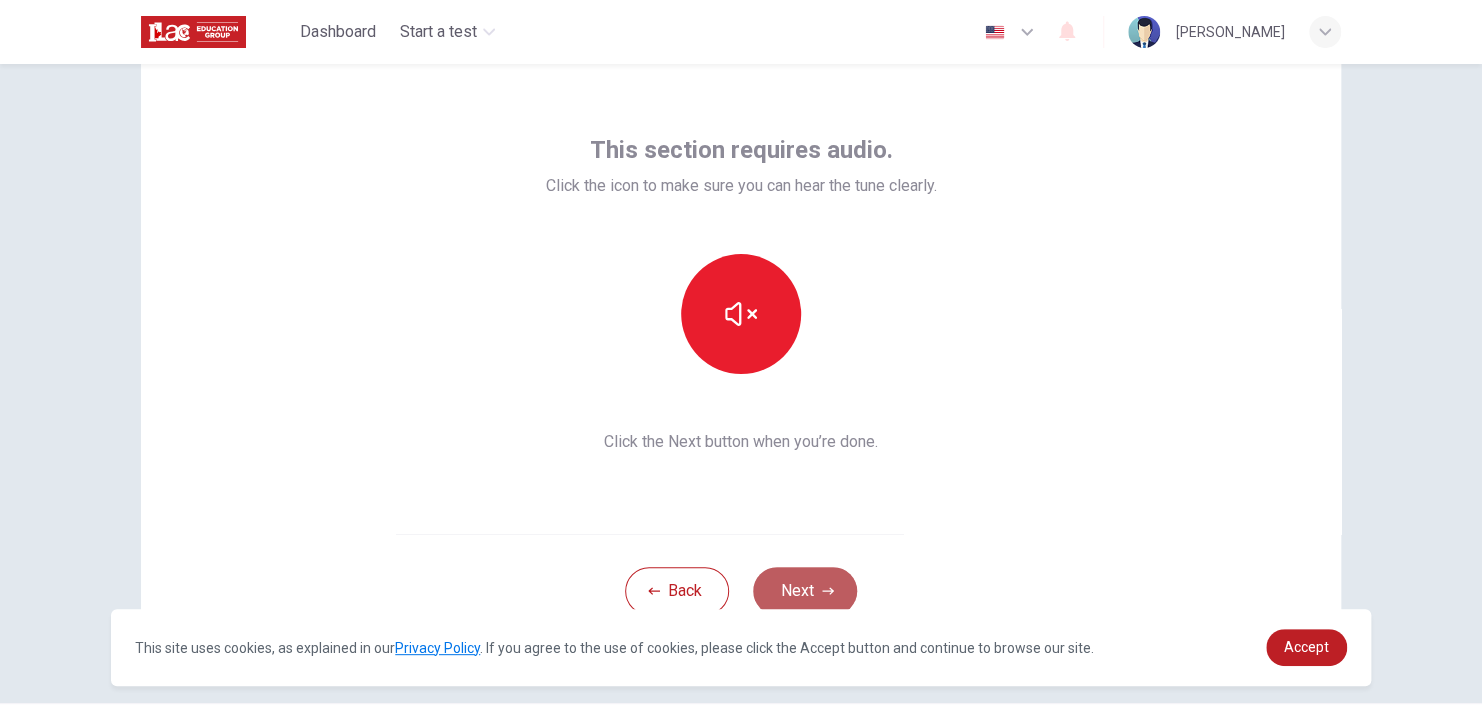 click on "Next" at bounding box center [805, 591] 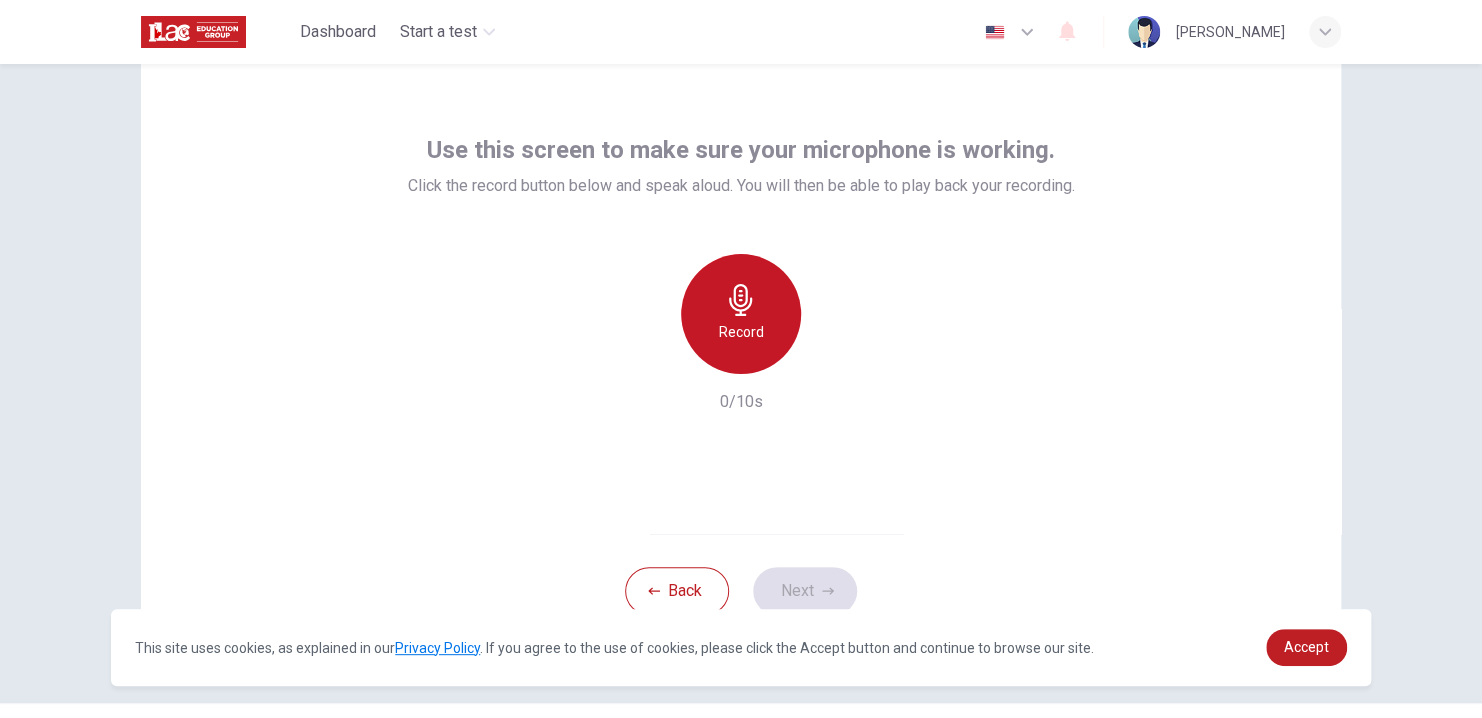click 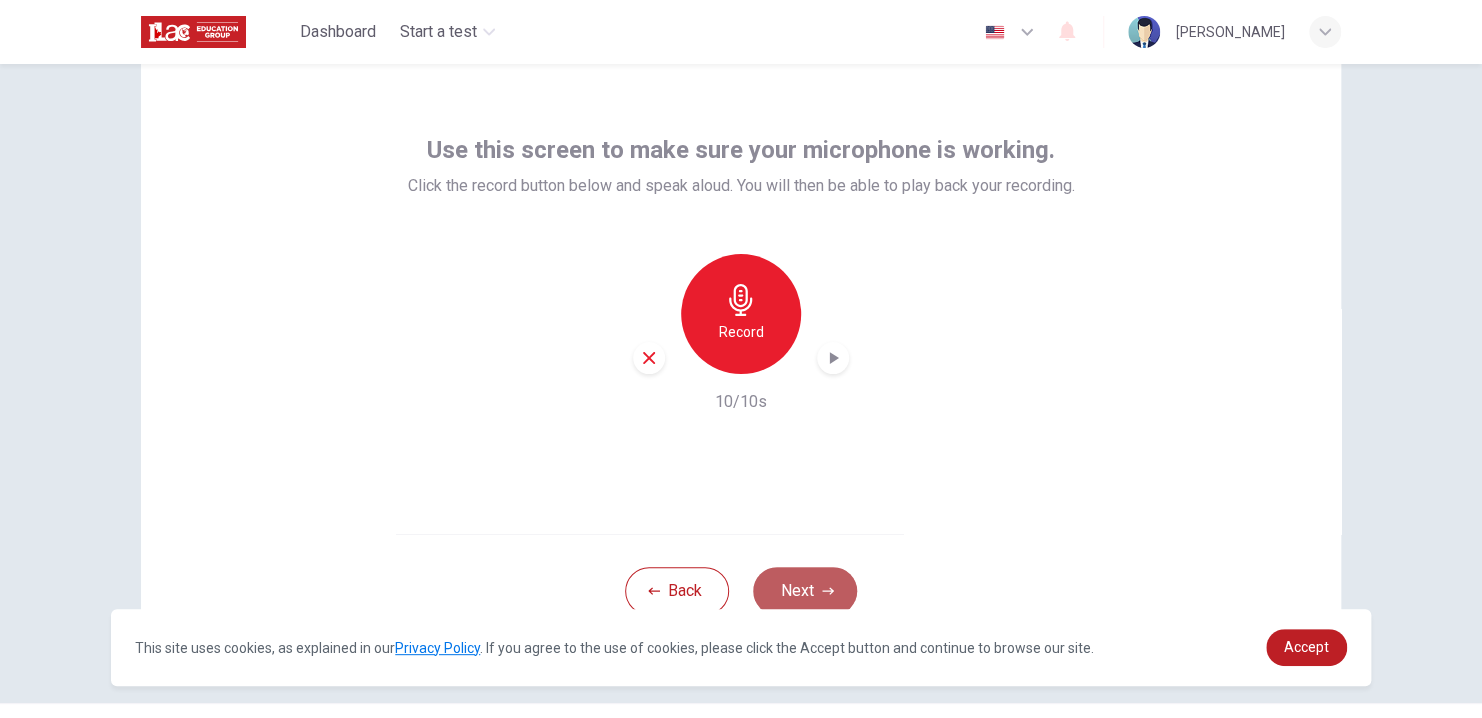 click on "Next" at bounding box center (805, 591) 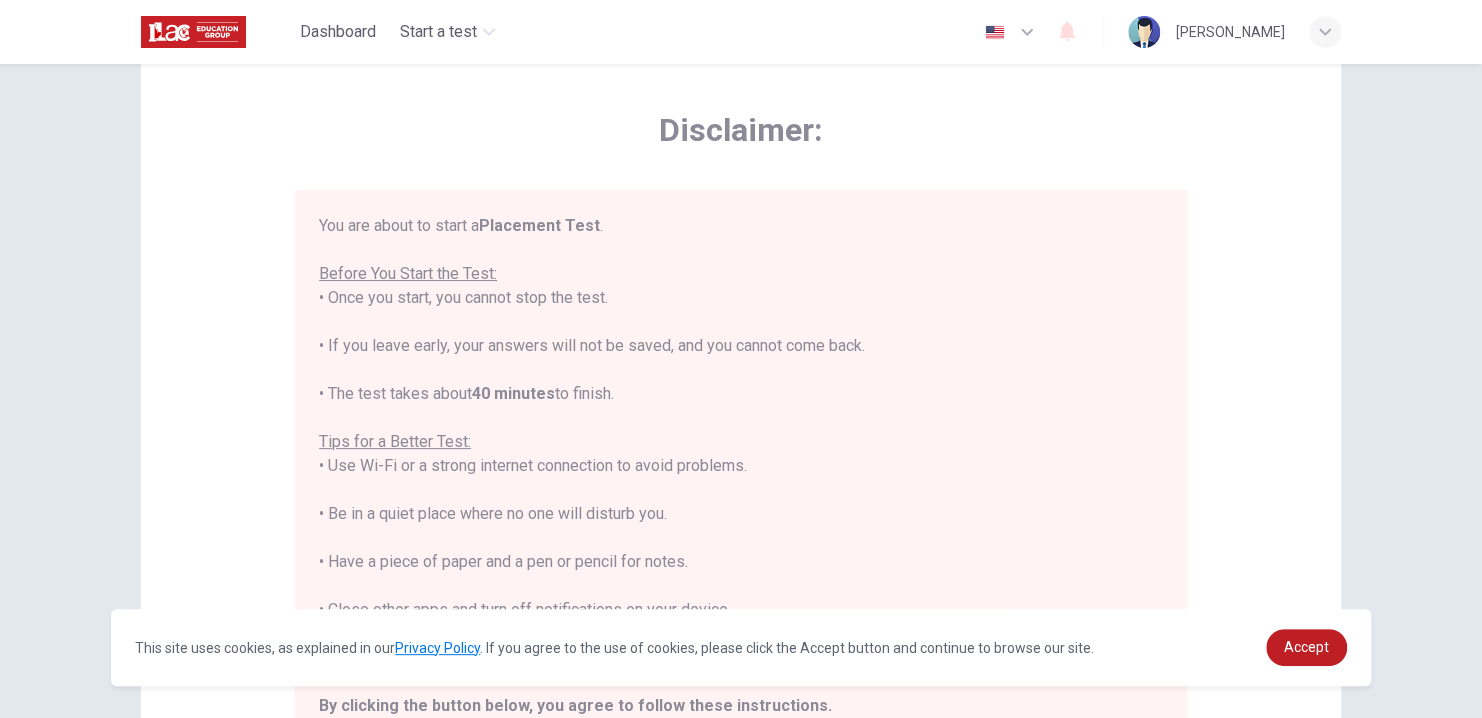 scroll, scrollTop: 23, scrollLeft: 0, axis: vertical 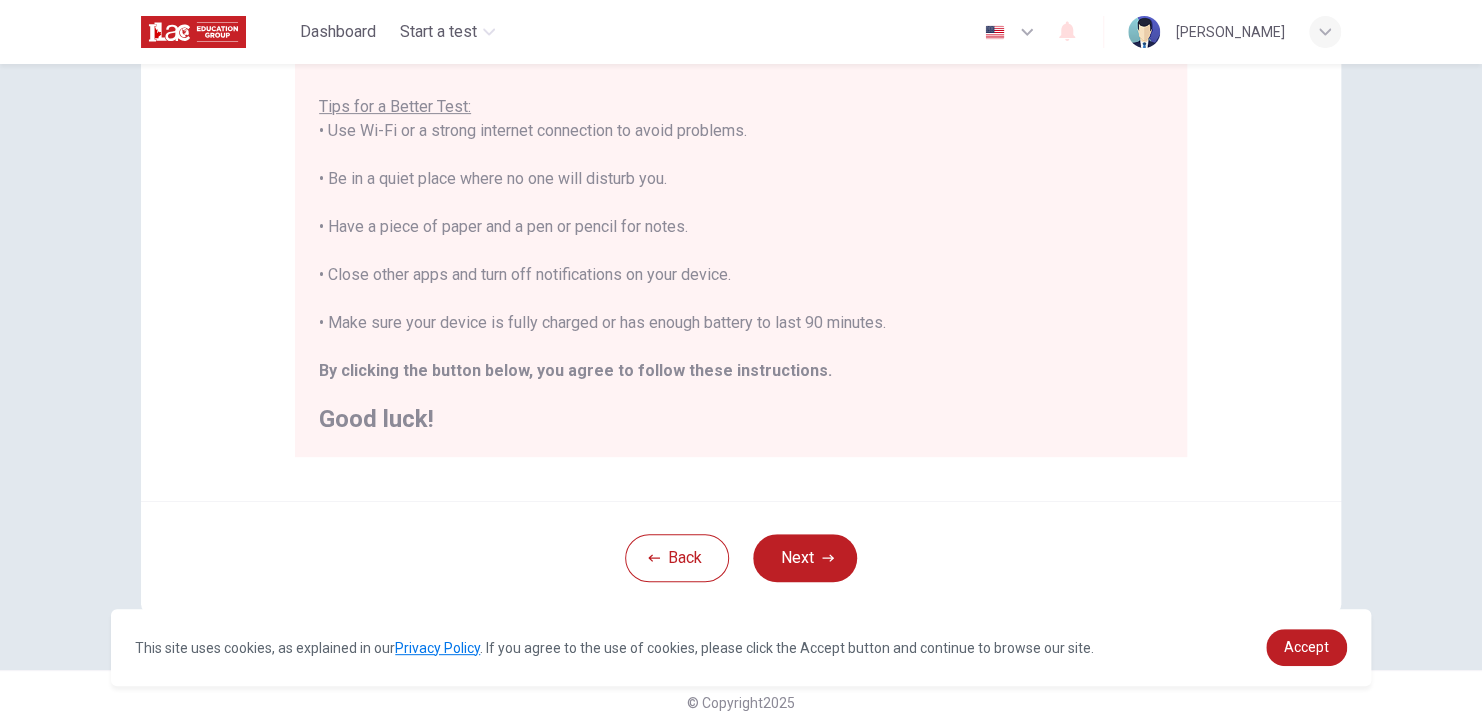 click on "Back Next" at bounding box center (741, 557) 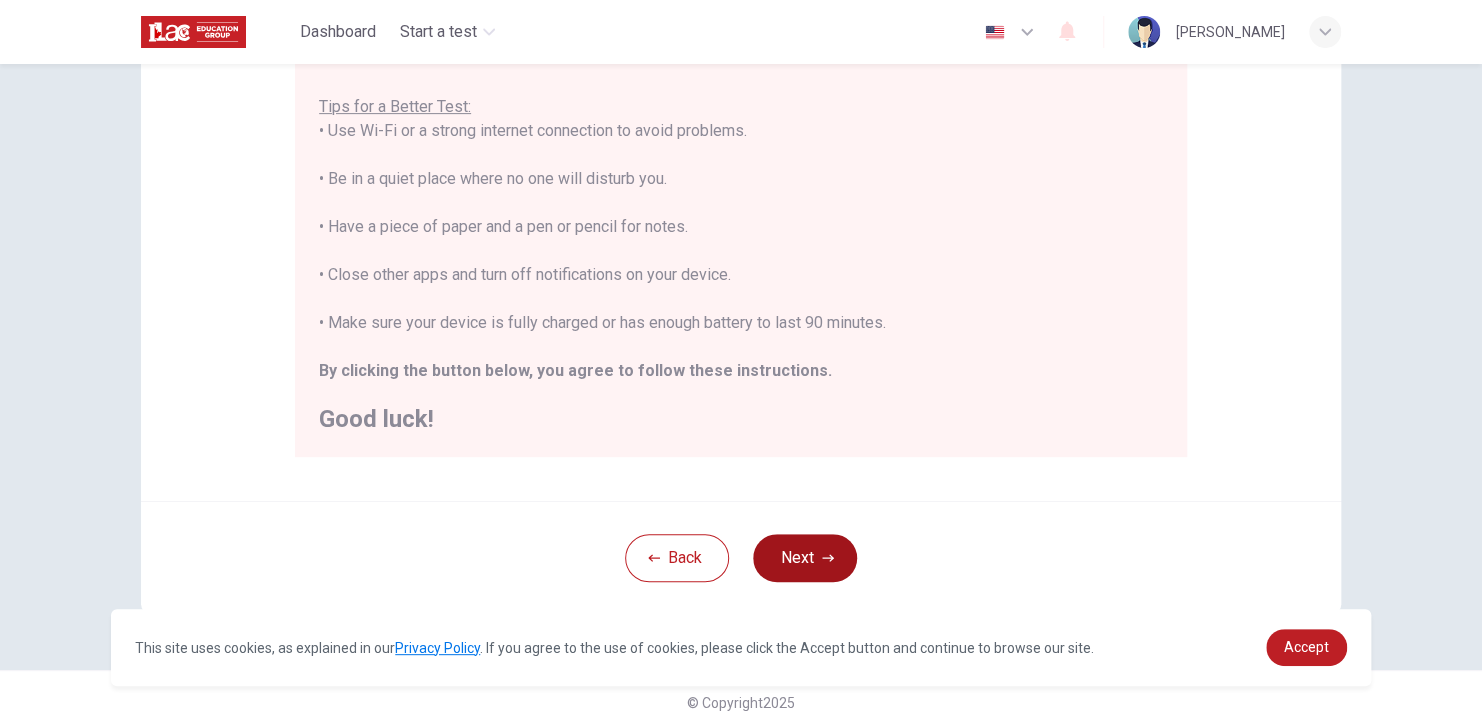 click on "Next" at bounding box center [805, 558] 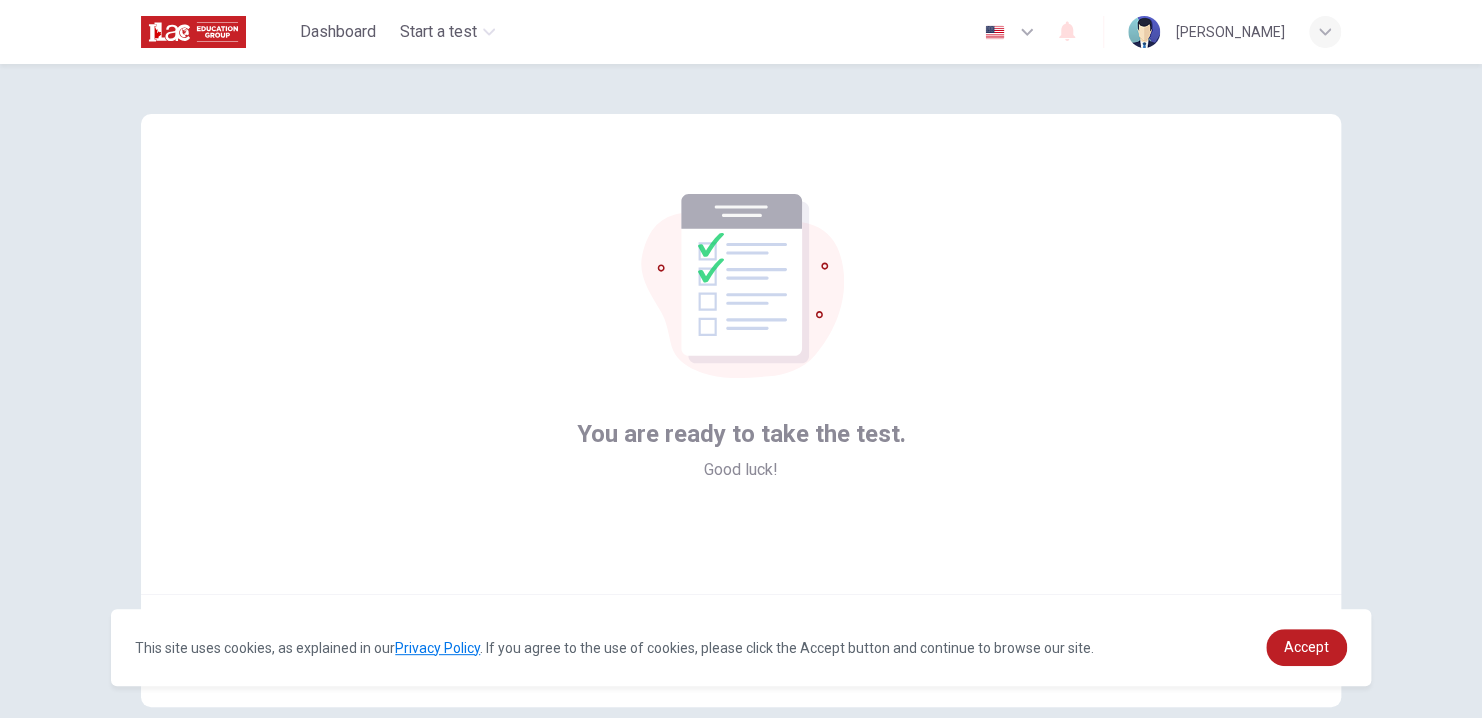 scroll, scrollTop: 114, scrollLeft: 0, axis: vertical 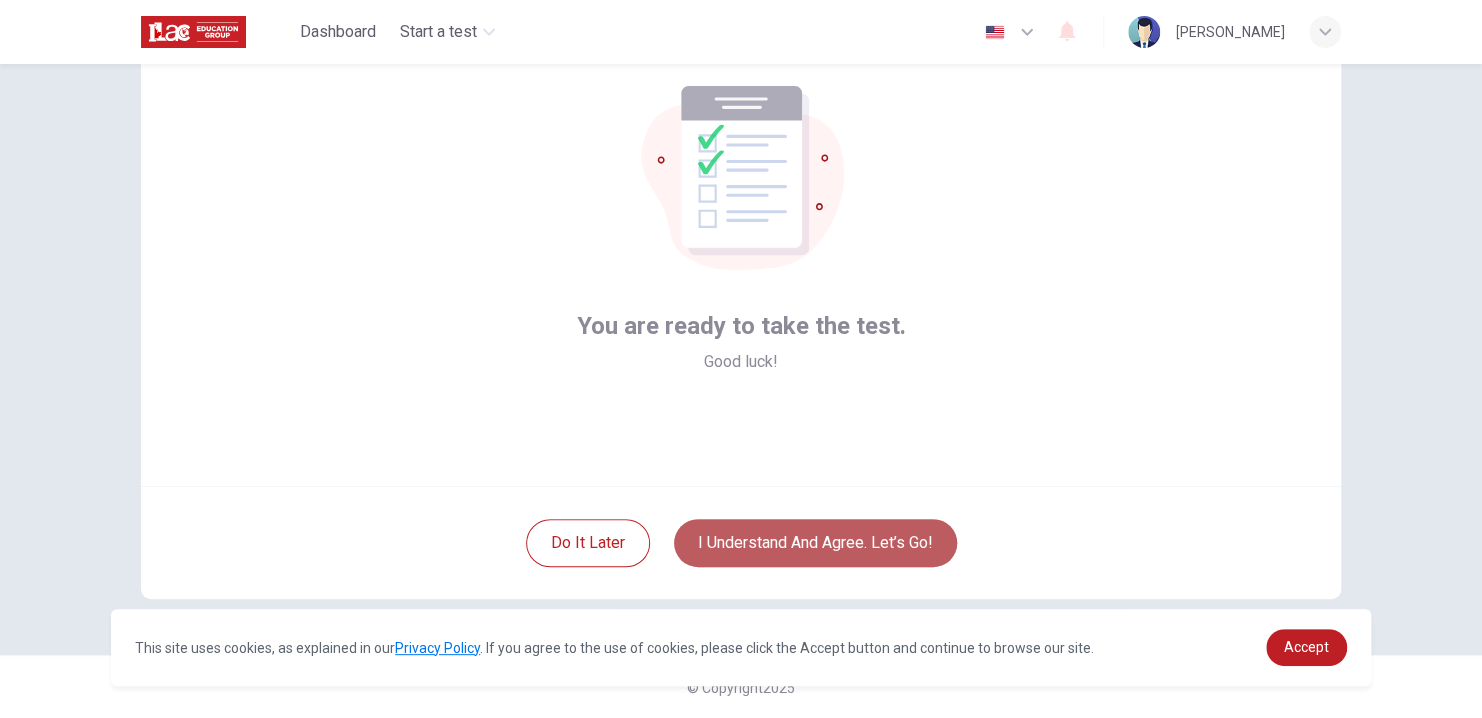 click on "I understand and agree. Let’s go!" at bounding box center (815, 543) 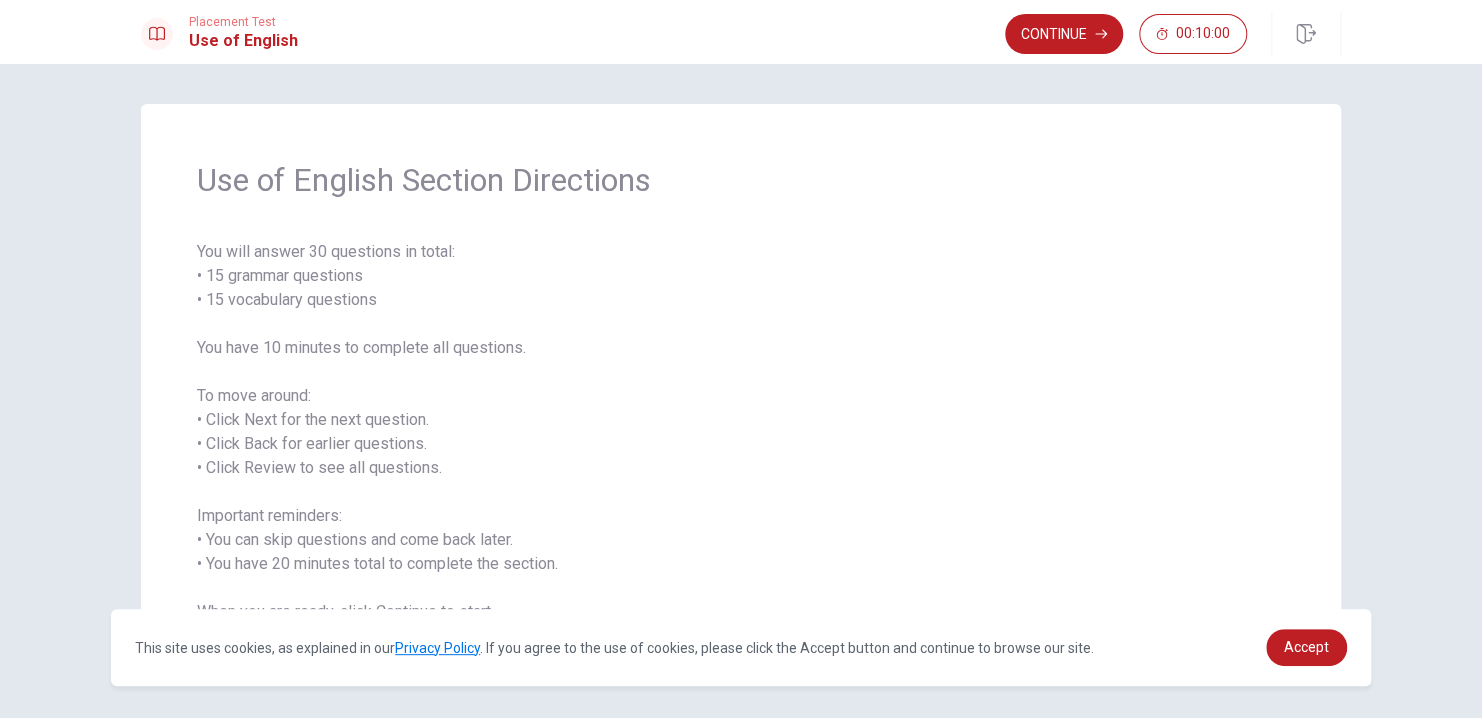 scroll, scrollTop: 65, scrollLeft: 0, axis: vertical 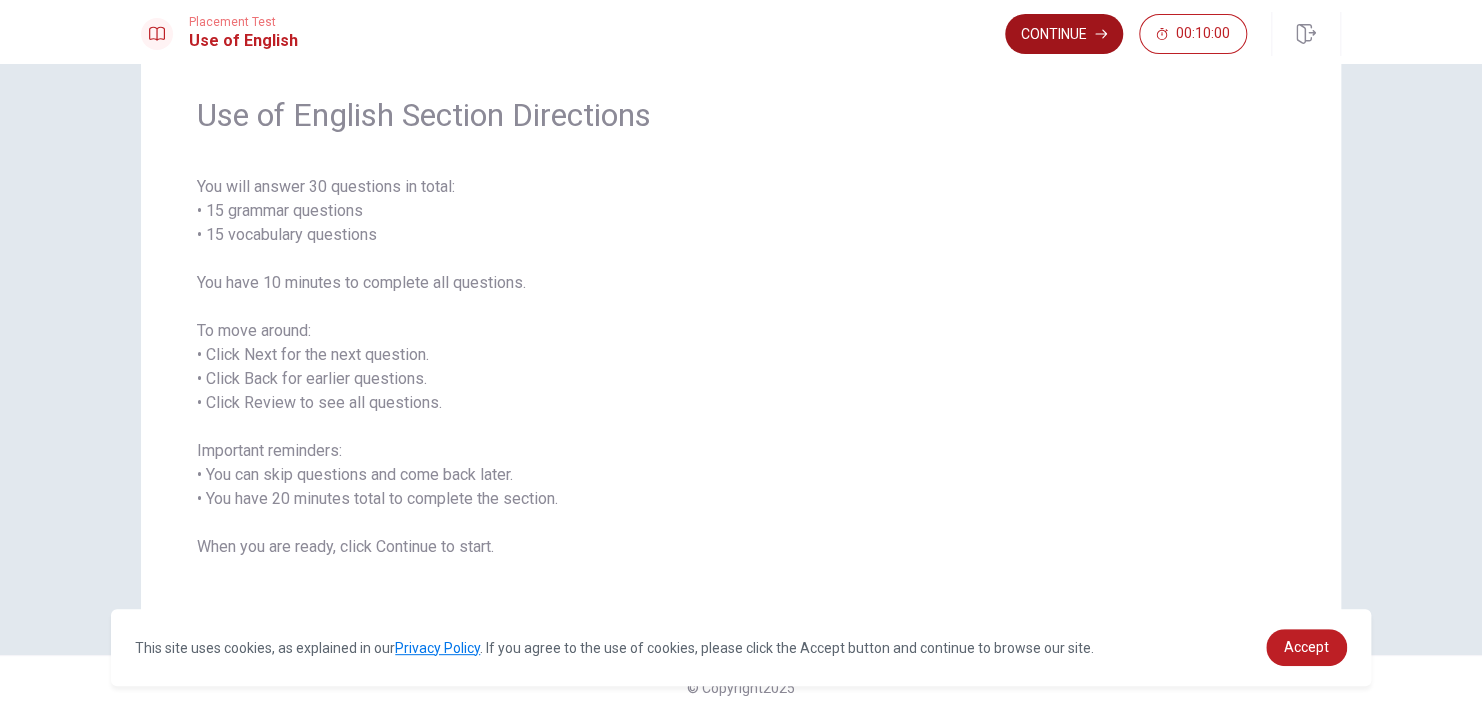click on "Continue" at bounding box center [1064, 34] 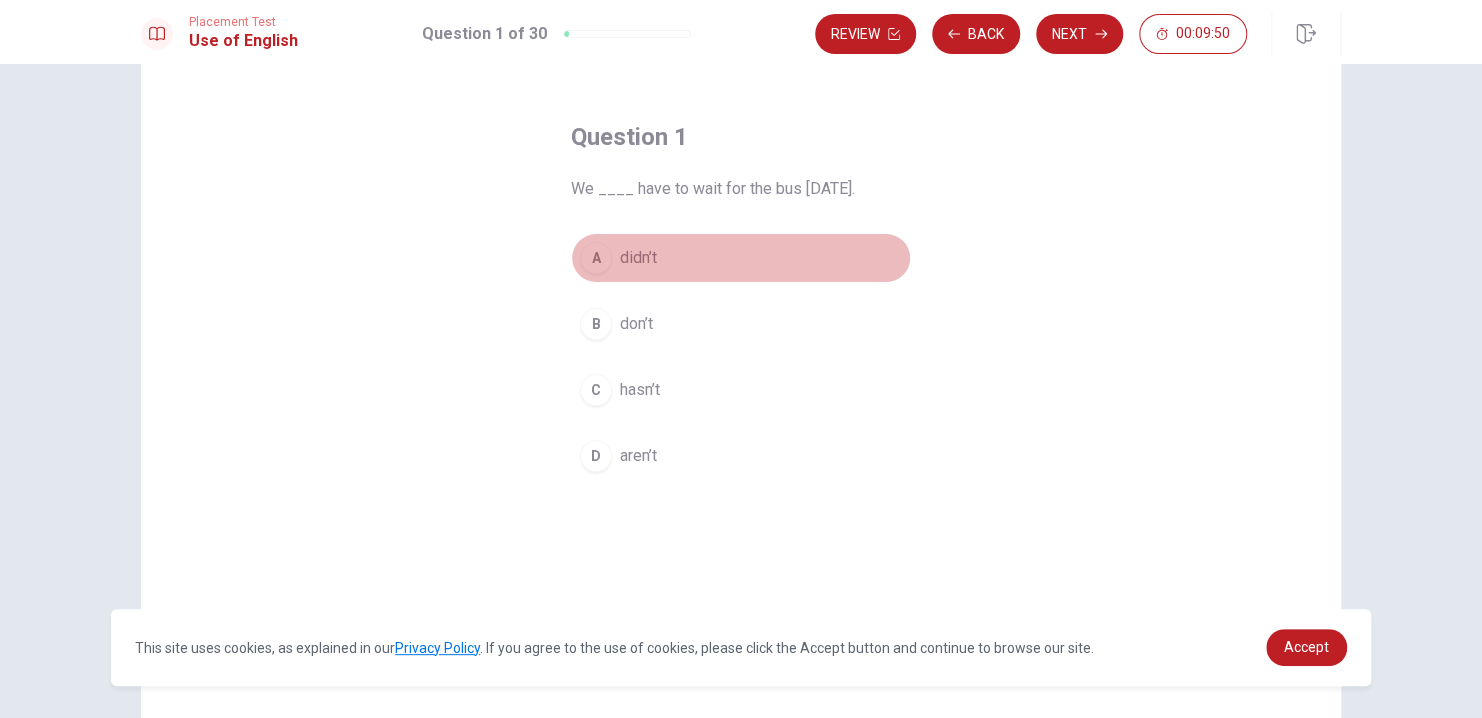 click on "A didn’t" at bounding box center [741, 258] 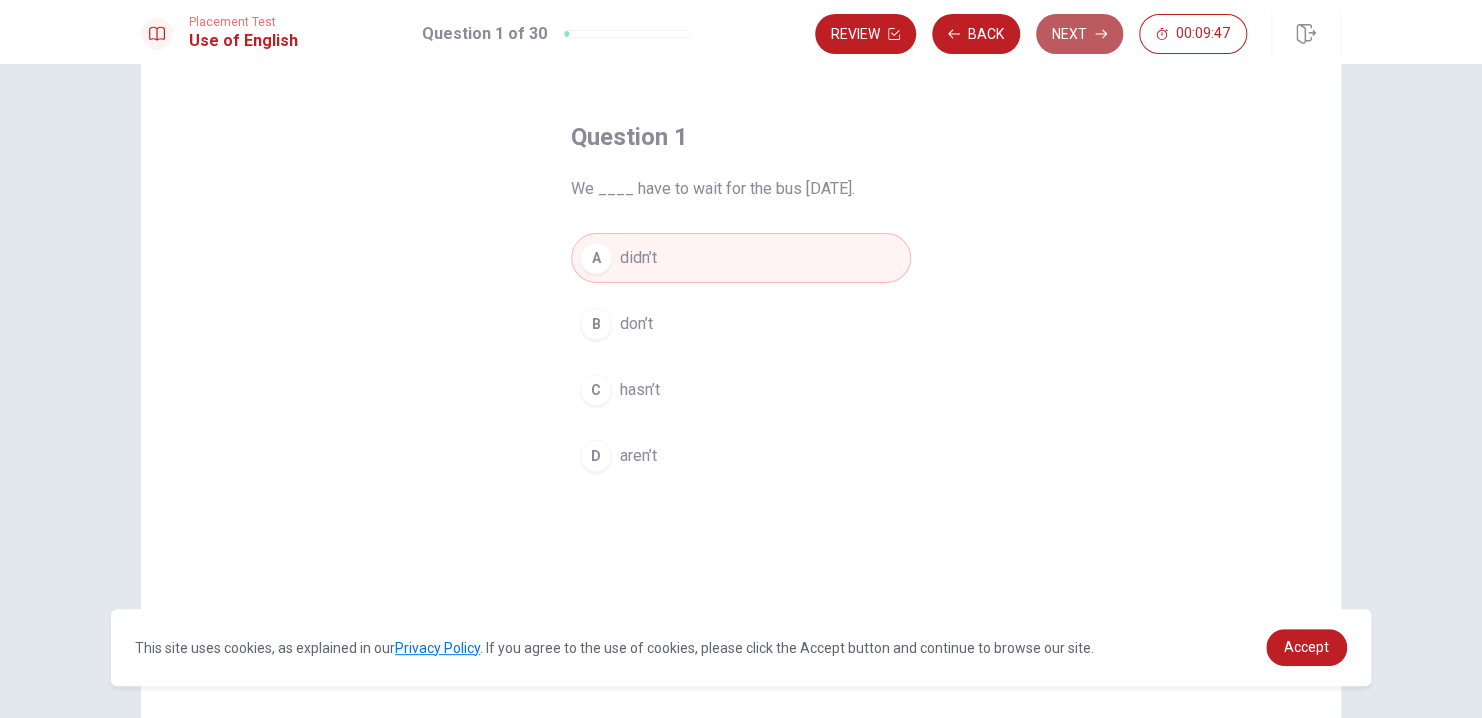 click on "Next" at bounding box center [1079, 34] 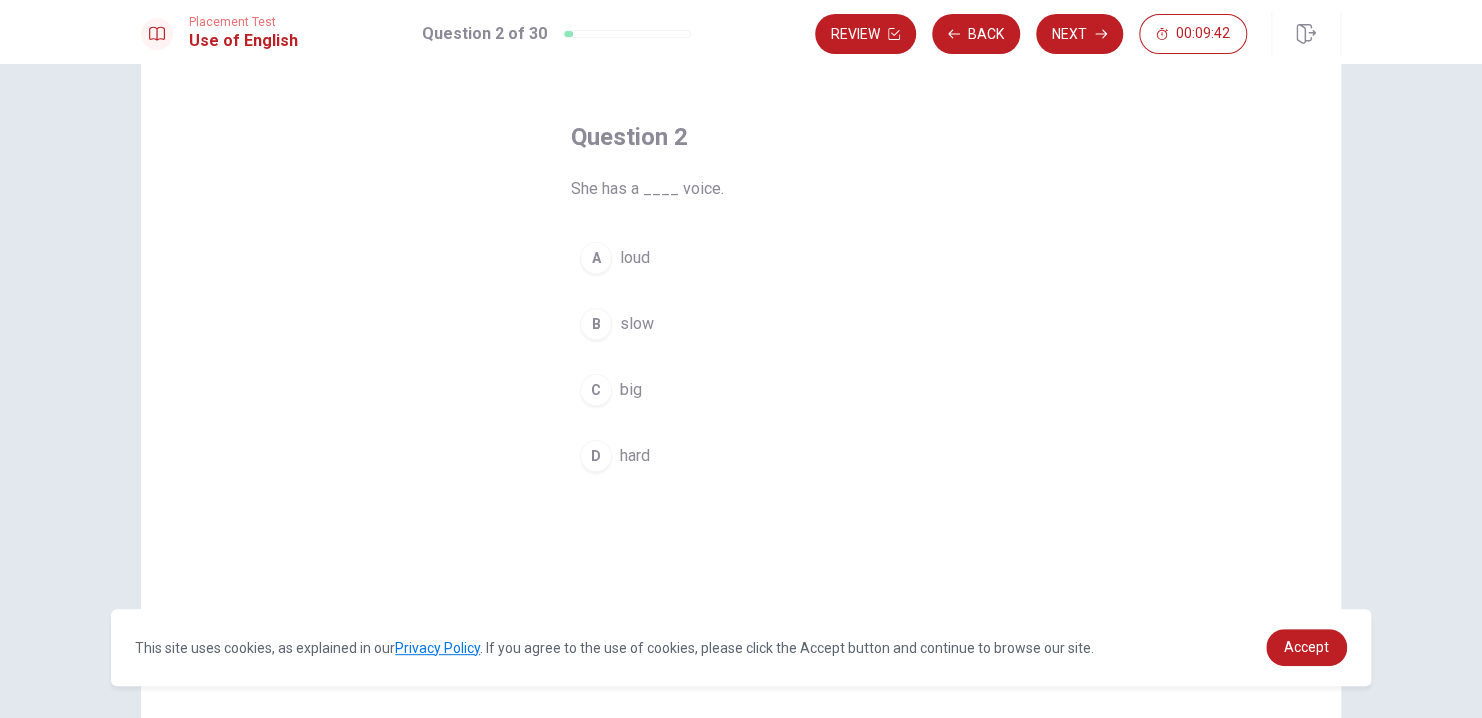 click on "loud" at bounding box center [635, 258] 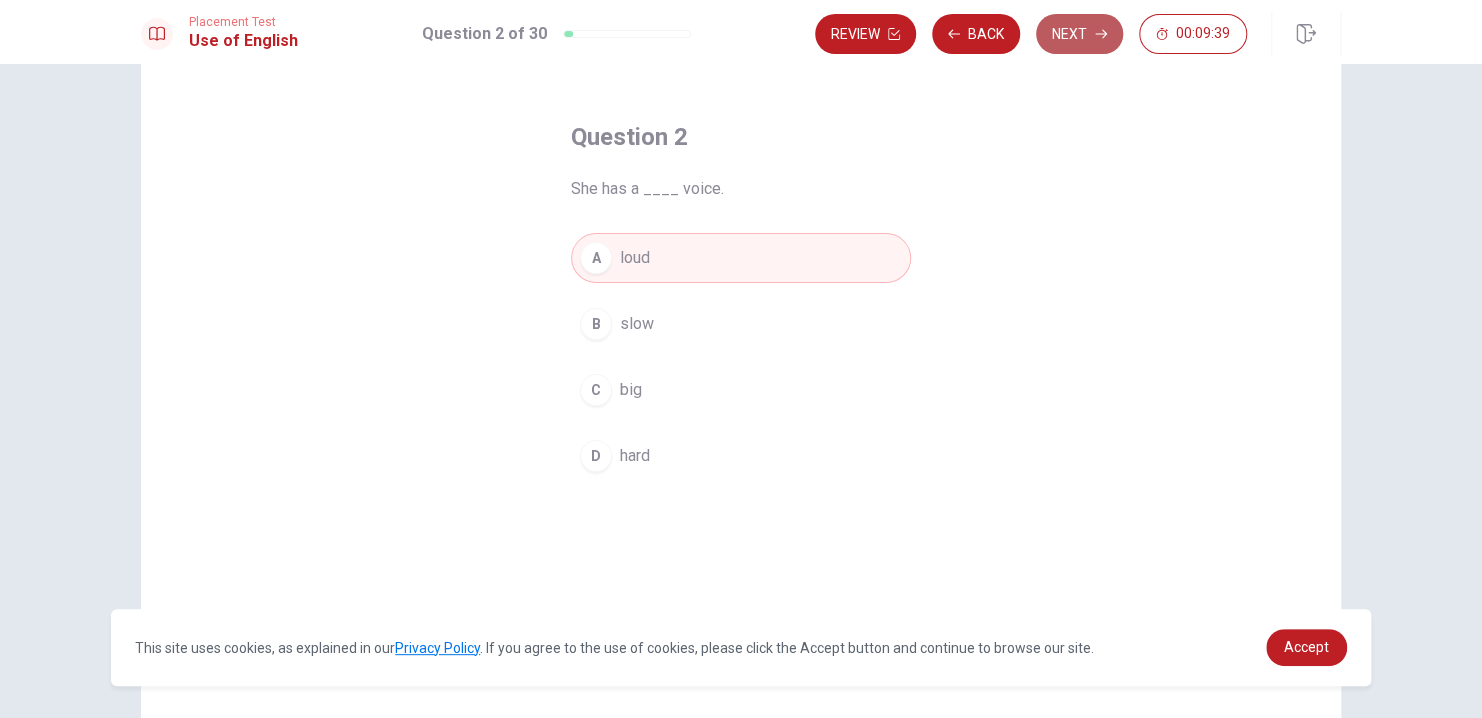 click on "Next" at bounding box center (1079, 34) 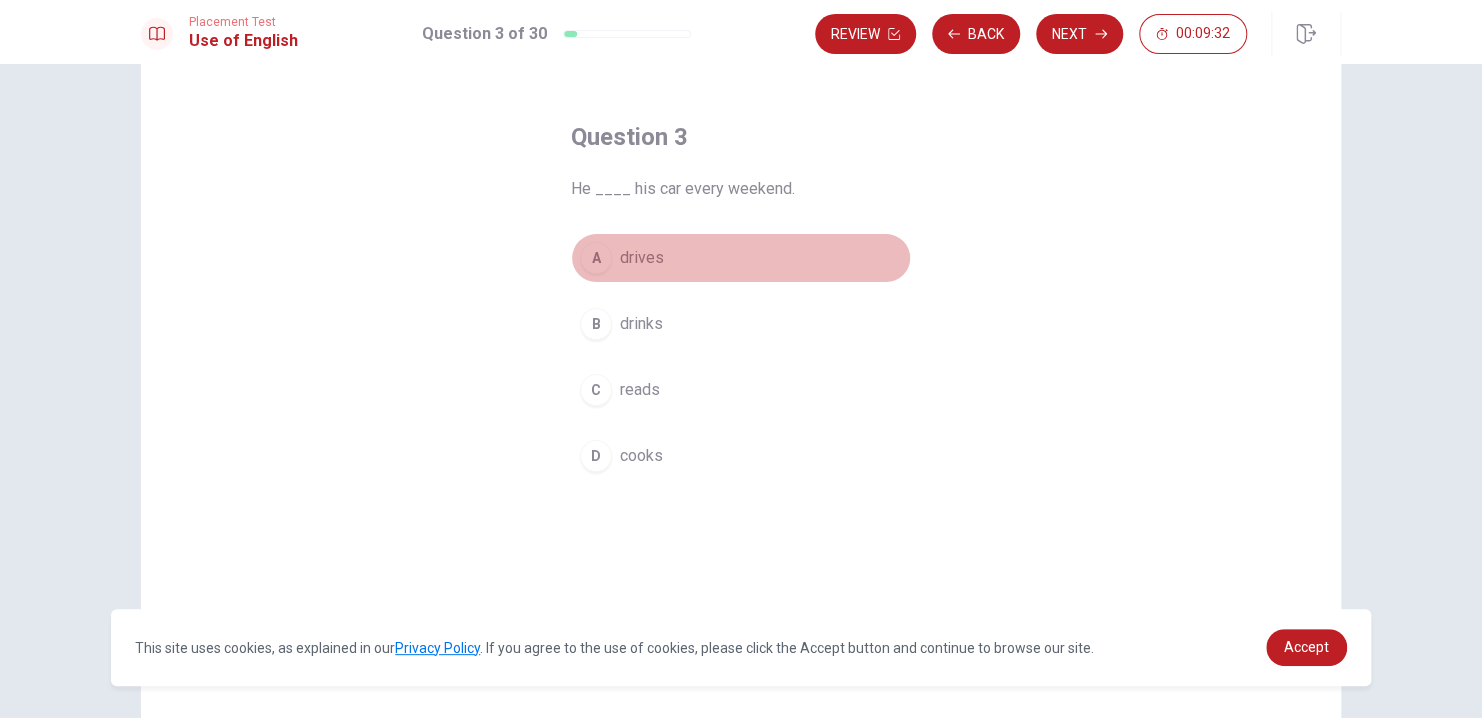 click on "drives" at bounding box center (642, 258) 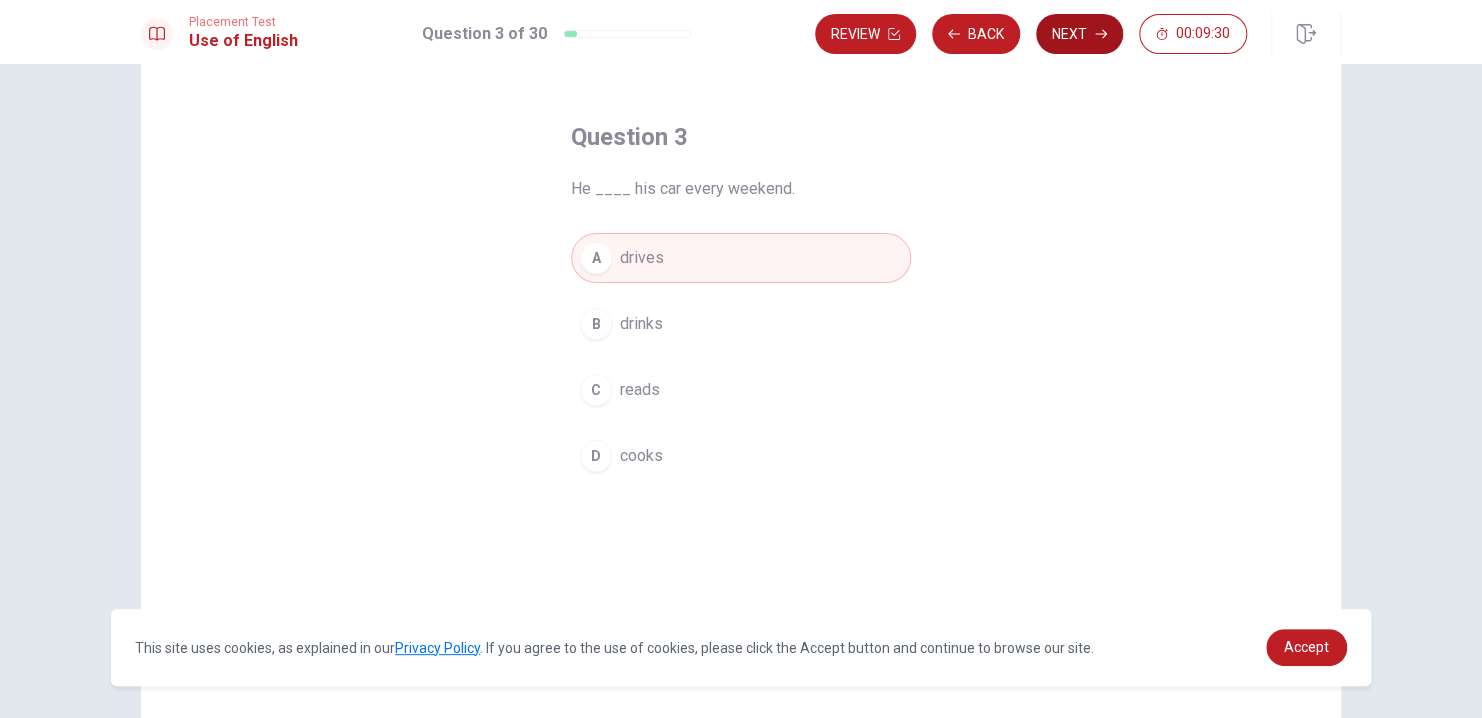 click on "Next" at bounding box center (1079, 34) 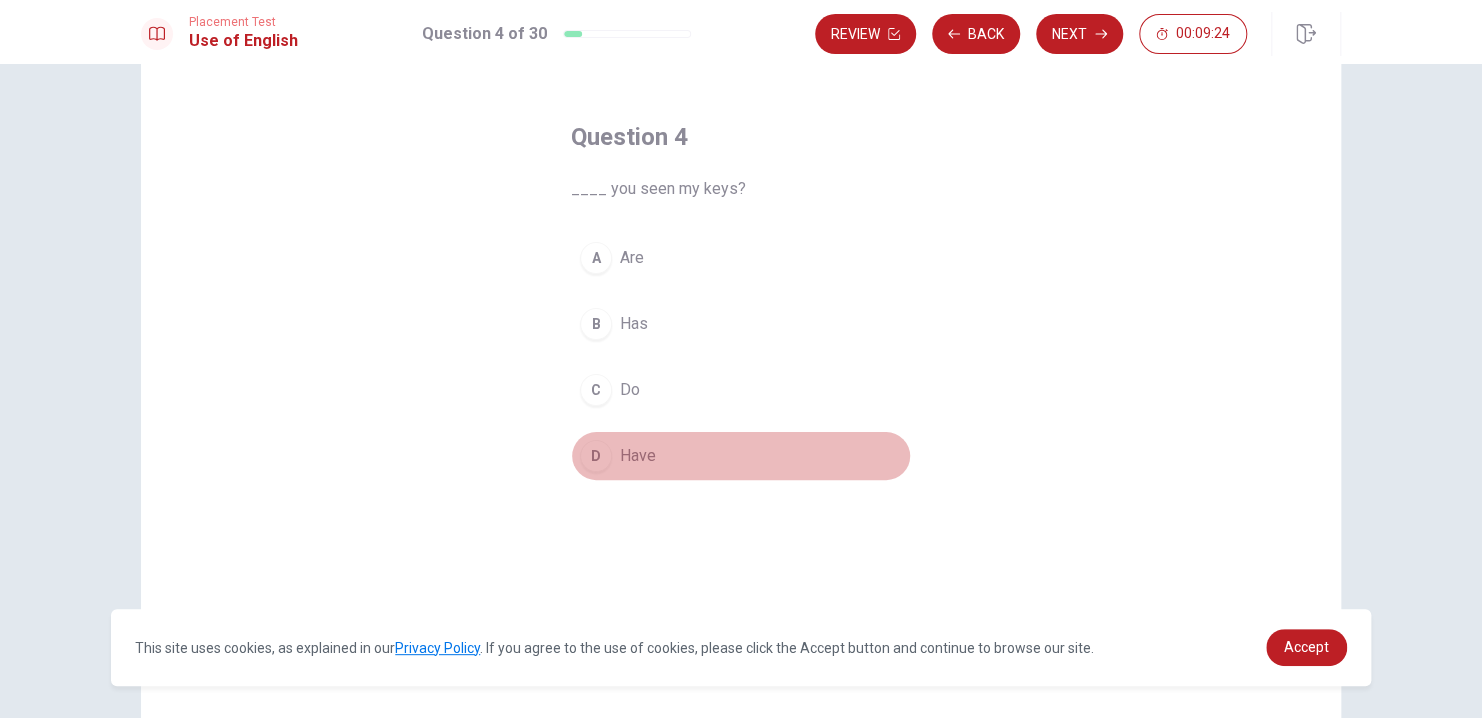 click on "Have" at bounding box center [638, 456] 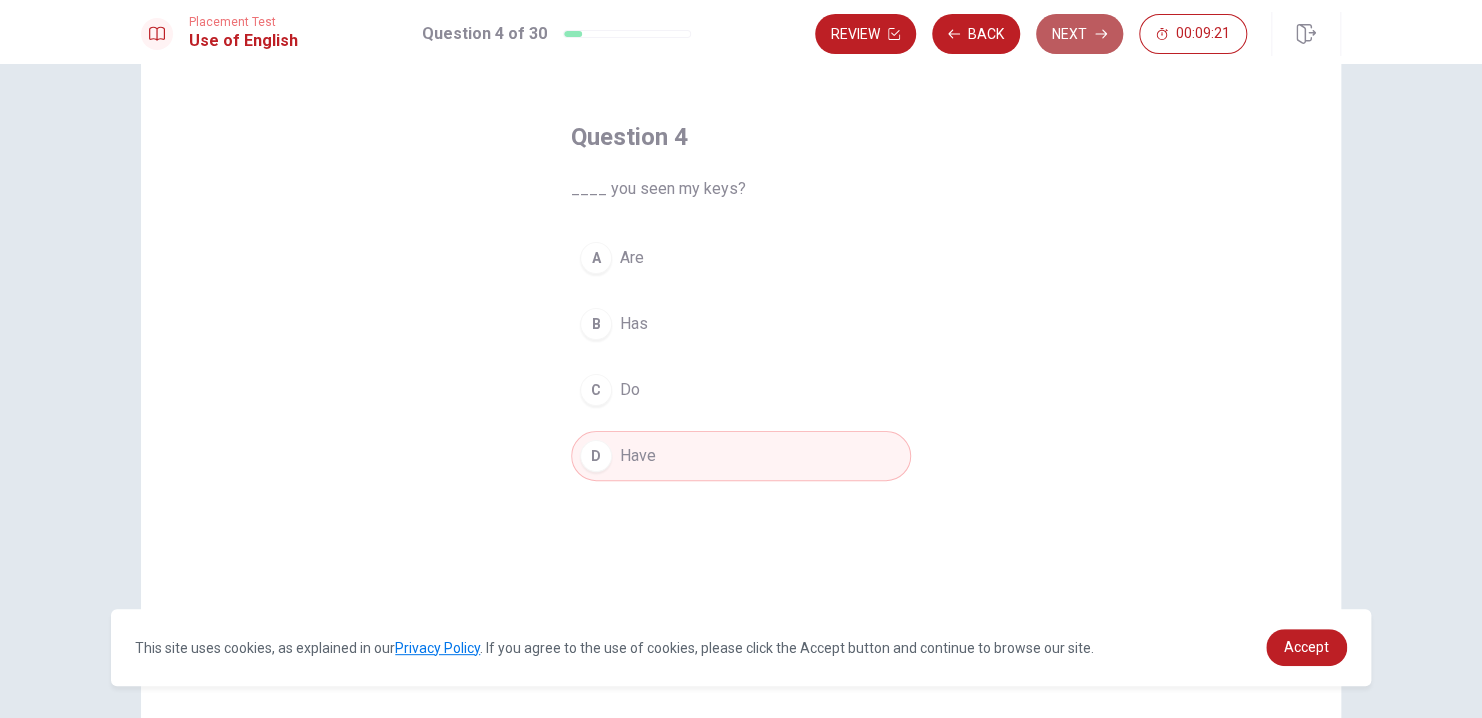 click on "Next" at bounding box center (1079, 34) 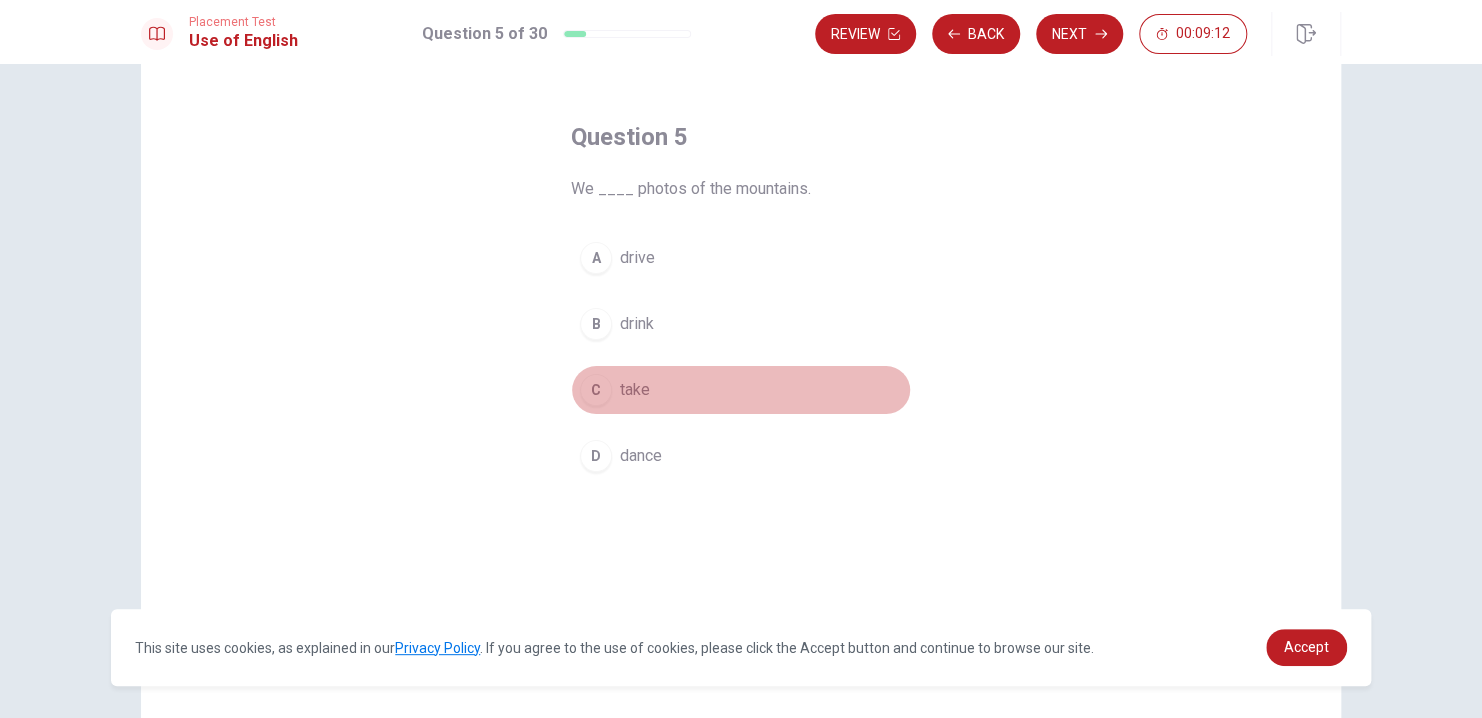 click on "C take" at bounding box center (741, 390) 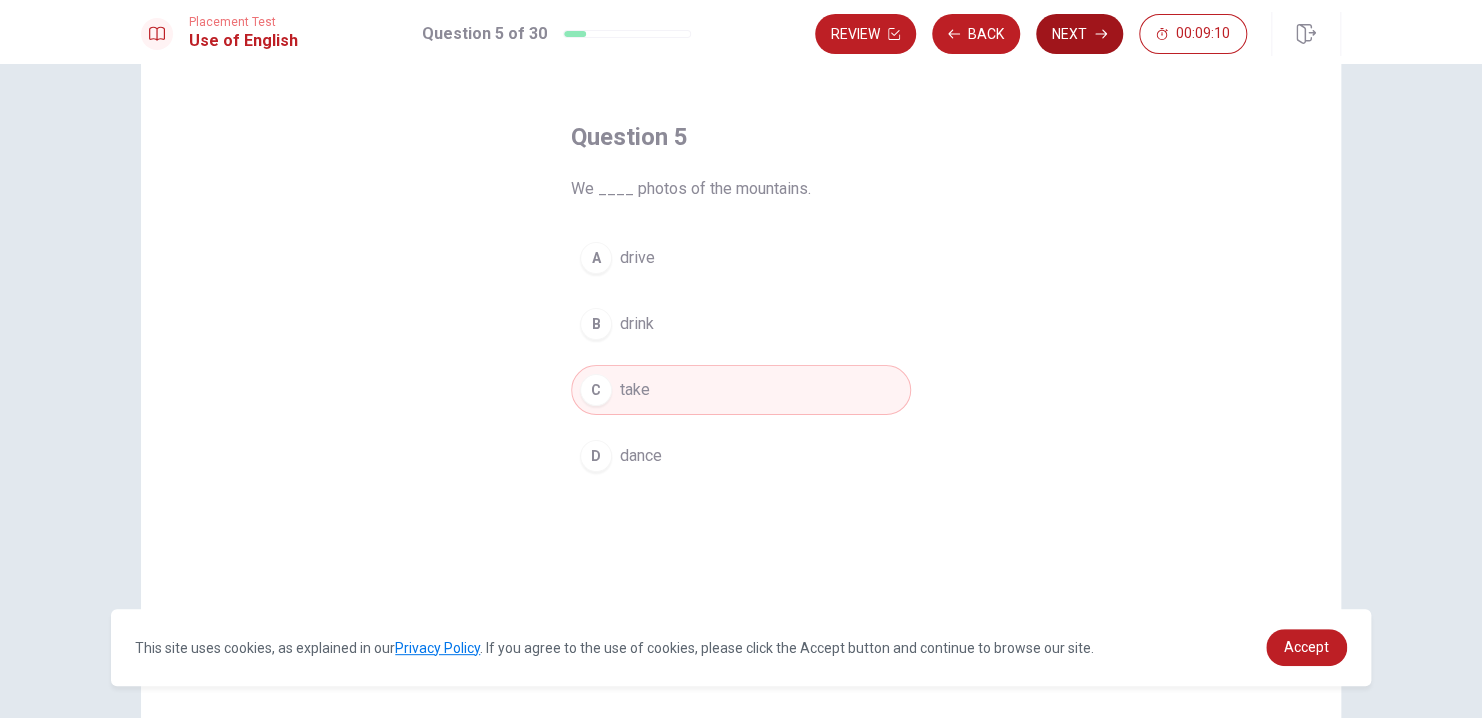 click on "Next" at bounding box center (1079, 34) 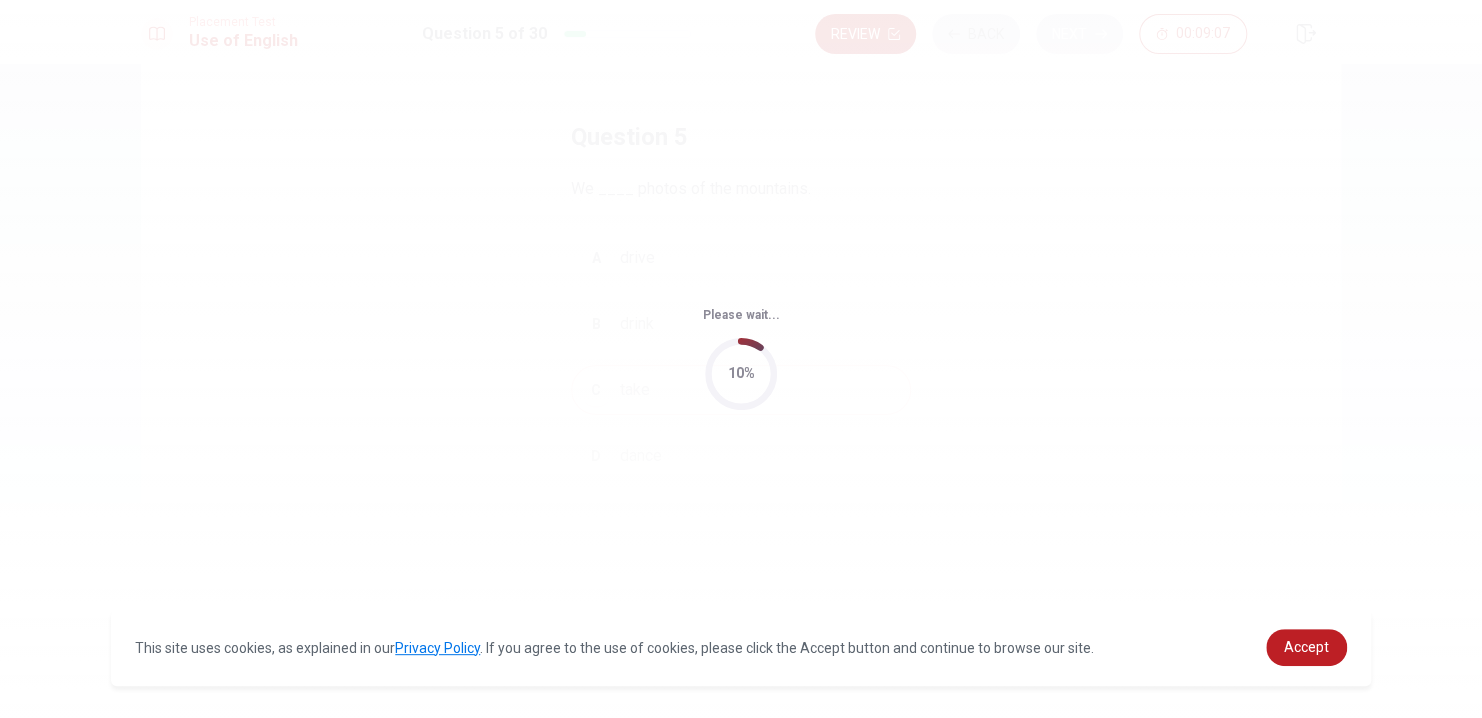 scroll, scrollTop: 0, scrollLeft: 0, axis: both 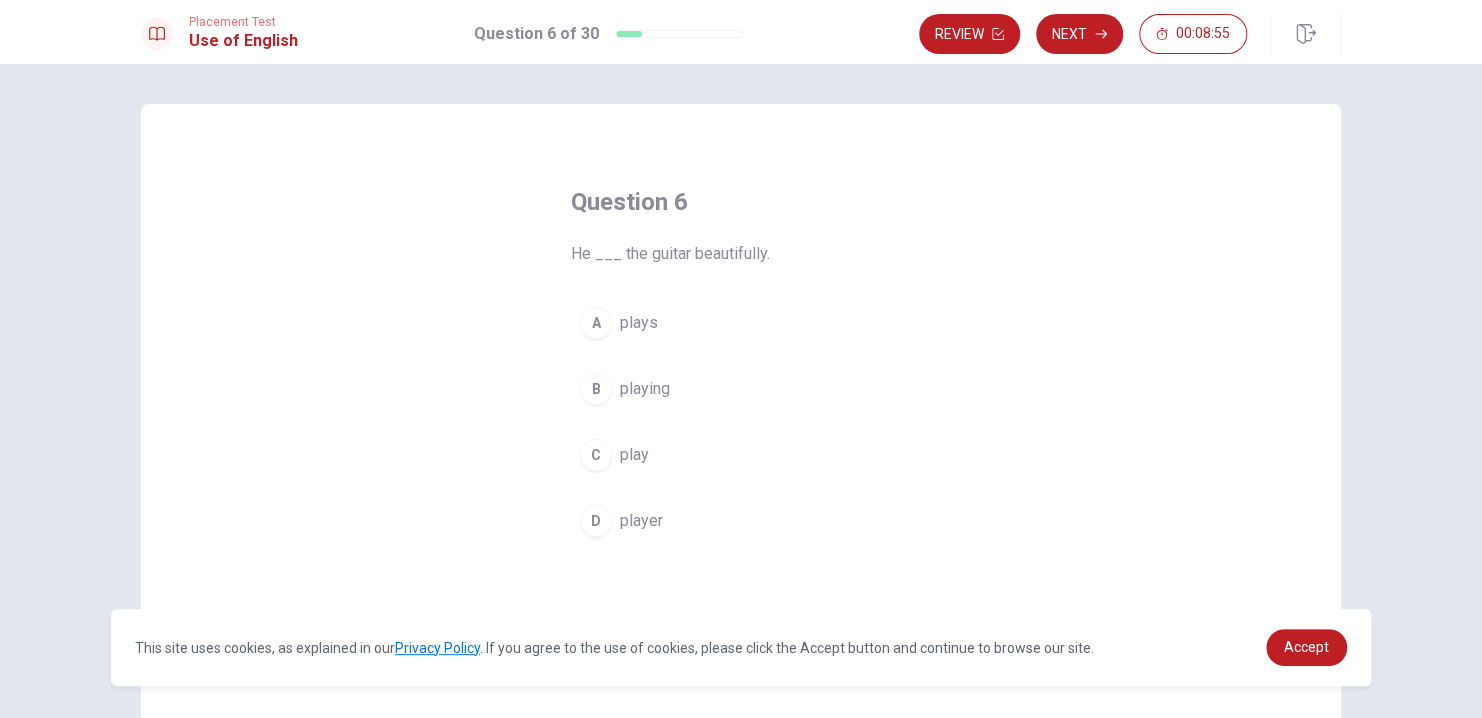 click on "plays" at bounding box center (639, 323) 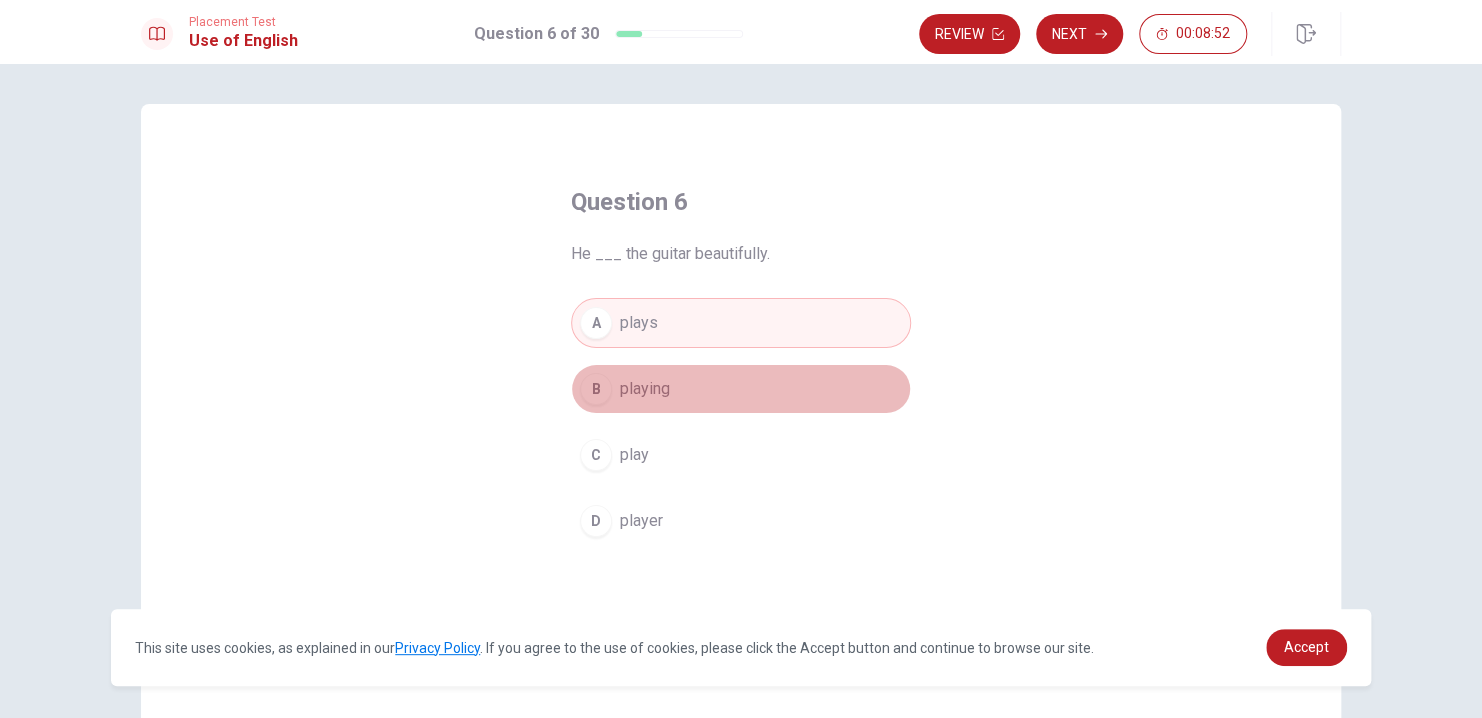 click on "B" at bounding box center [596, 389] 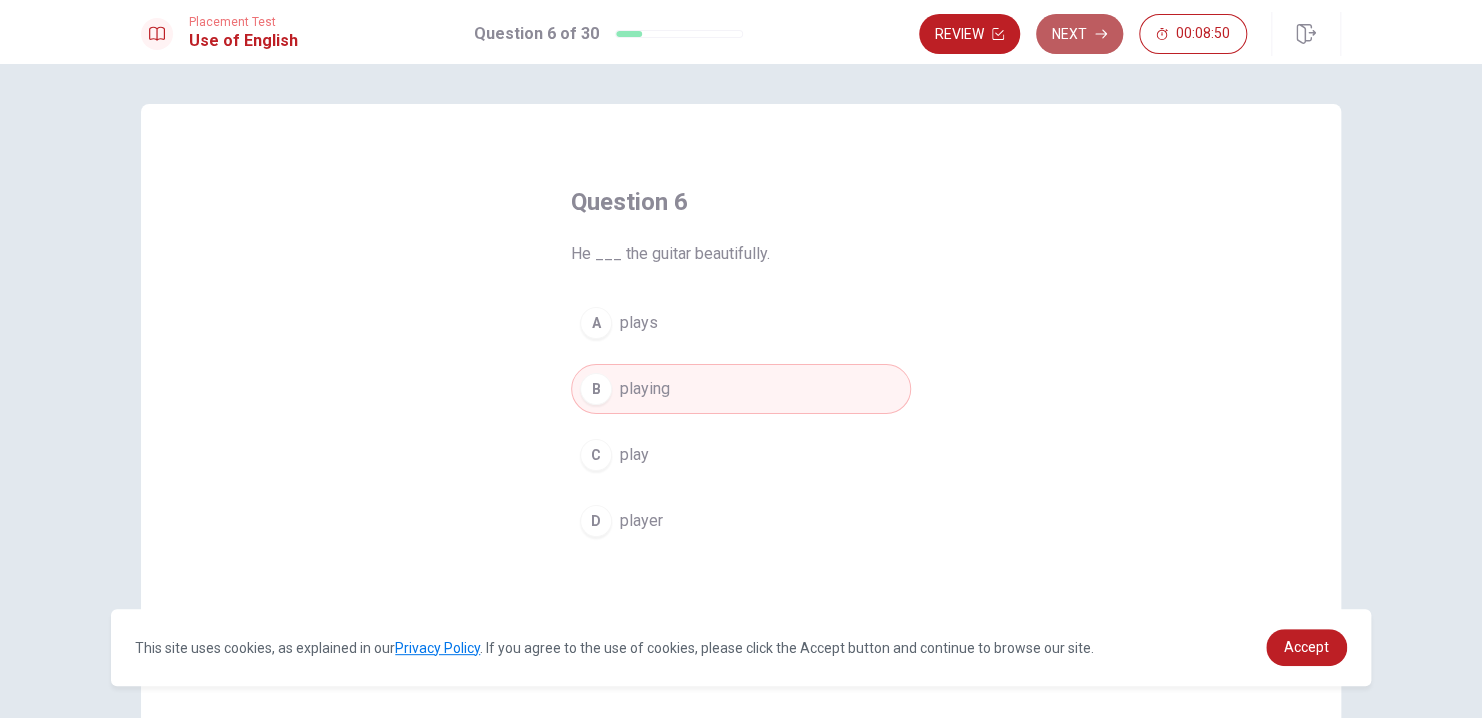 click on "Next" at bounding box center [1079, 34] 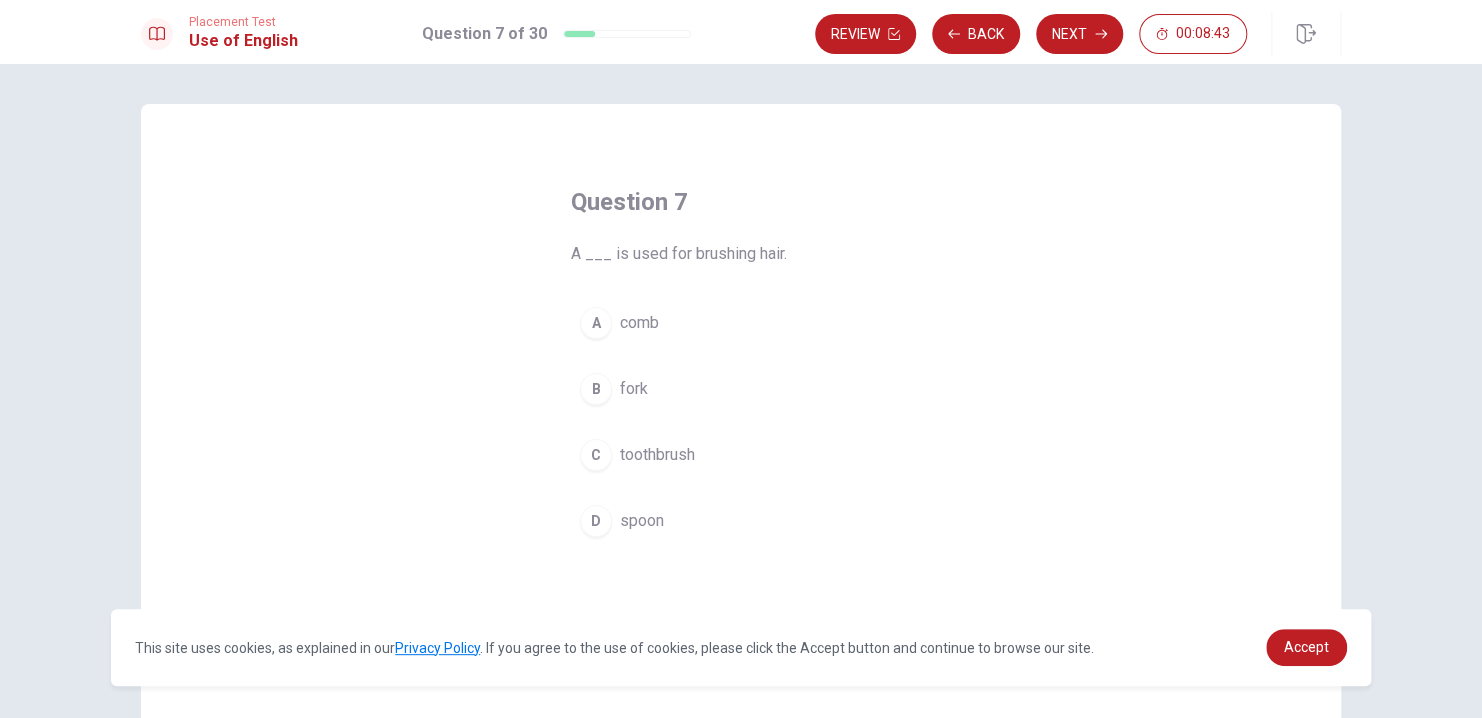 click on "comb" at bounding box center [639, 323] 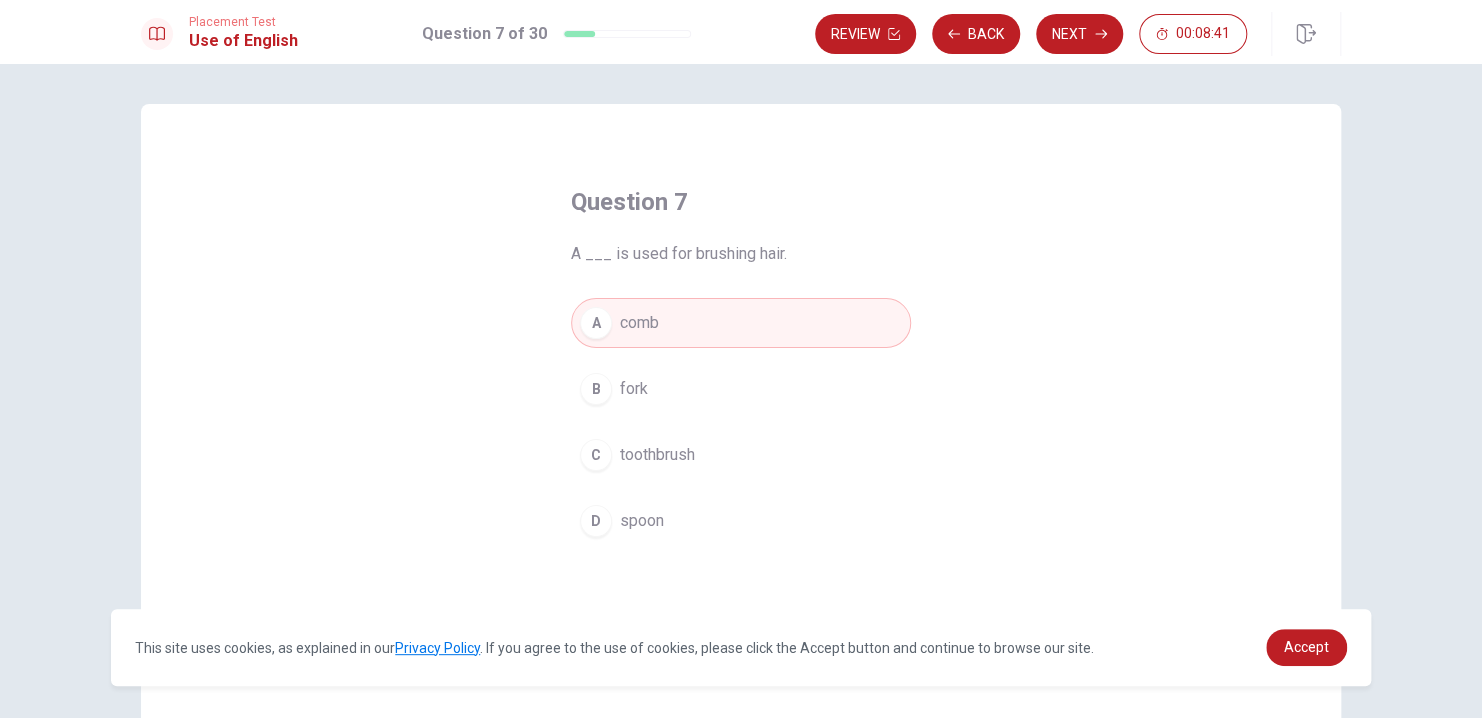click on "Next" at bounding box center [1079, 34] 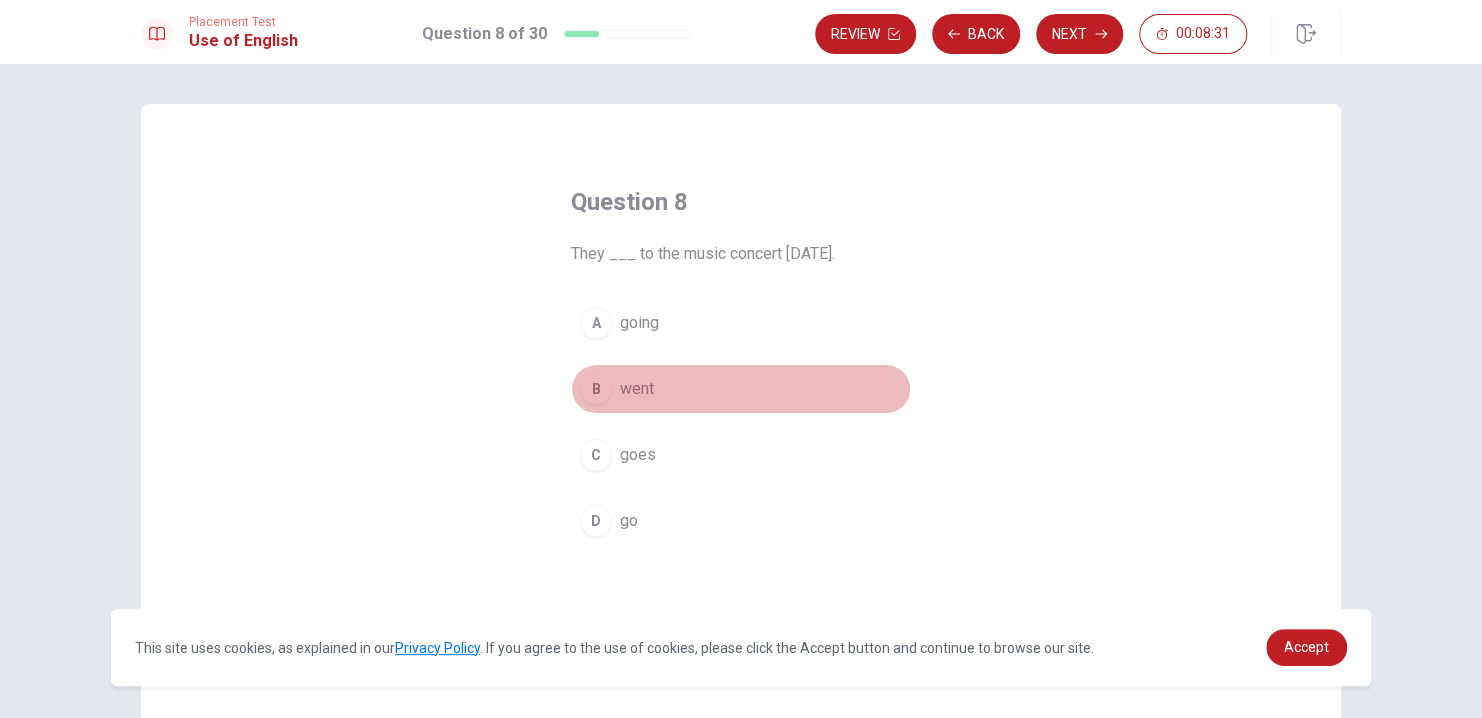 click on "B went" at bounding box center [741, 389] 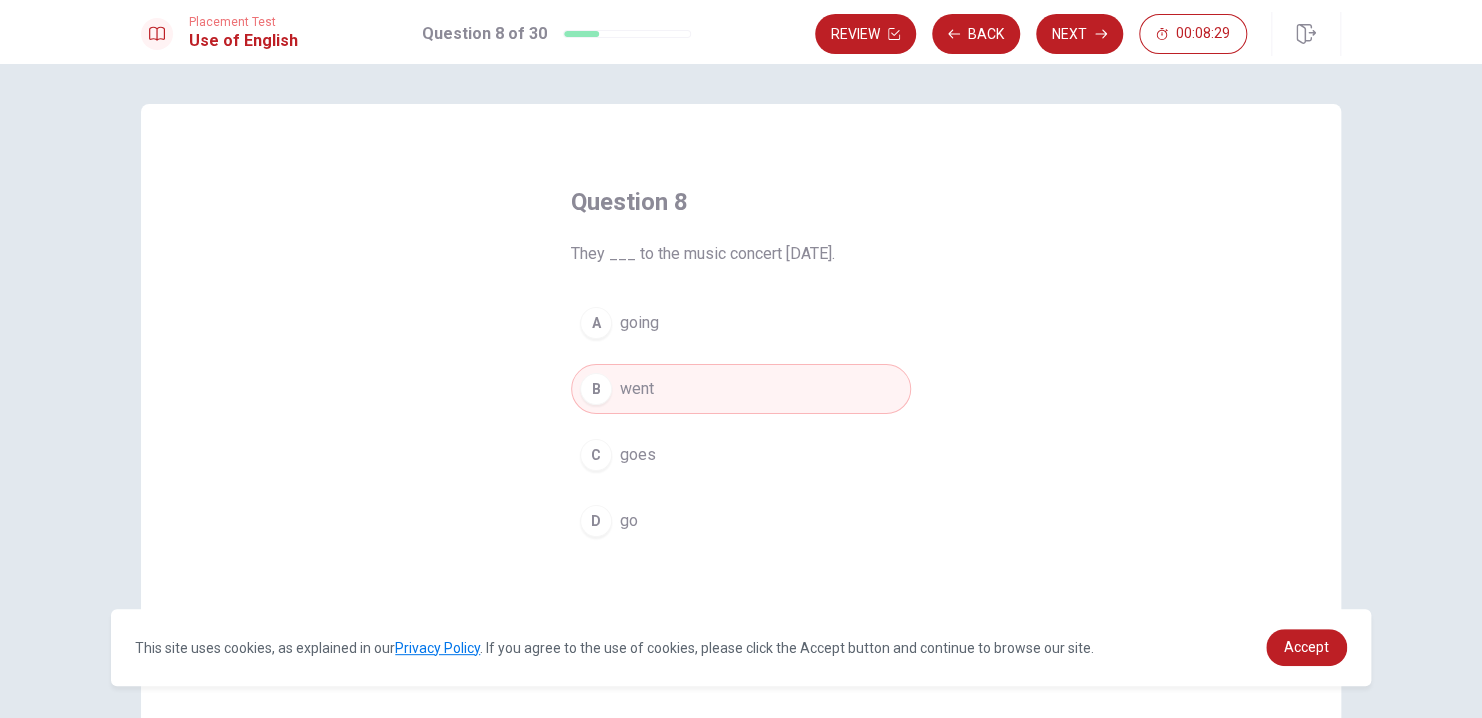 click on "Next" at bounding box center [1079, 34] 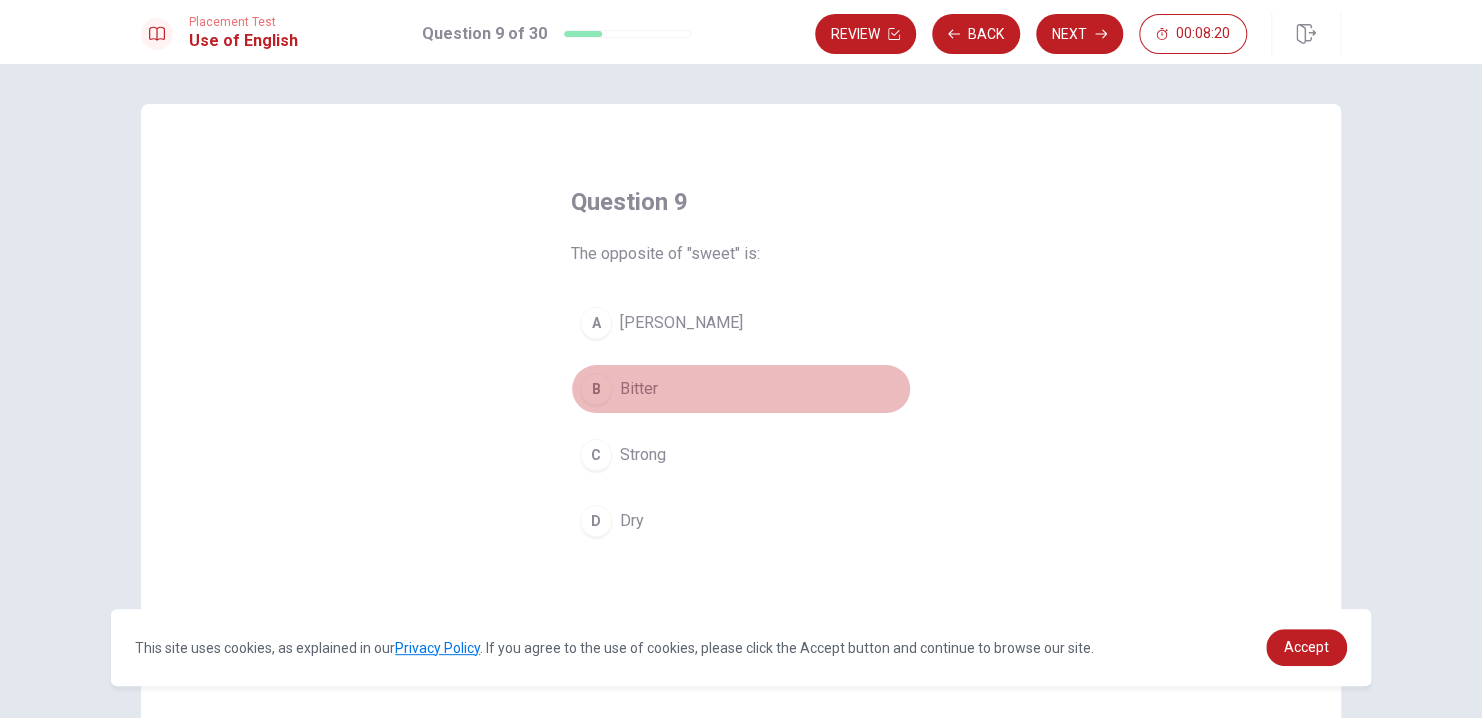 click on "Bitter" at bounding box center [639, 389] 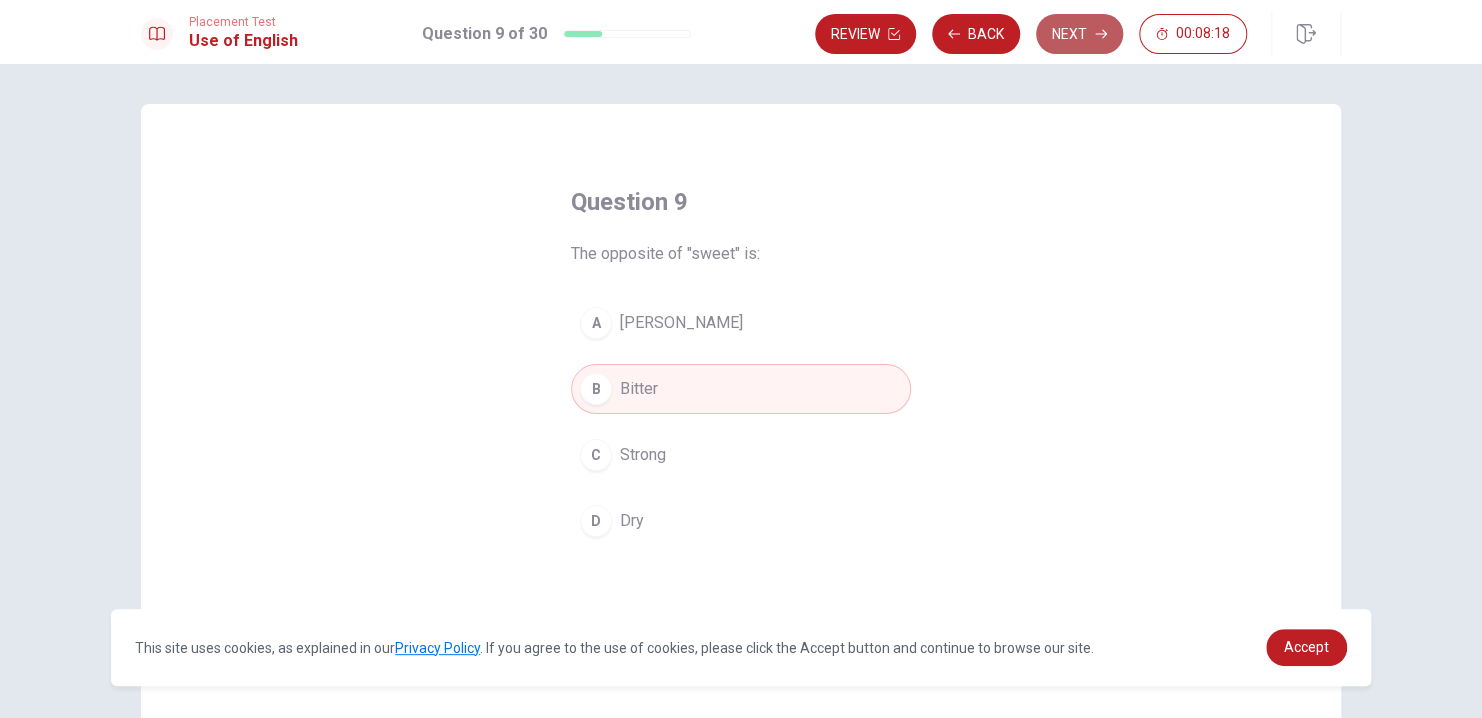 click on "Next" at bounding box center (1079, 34) 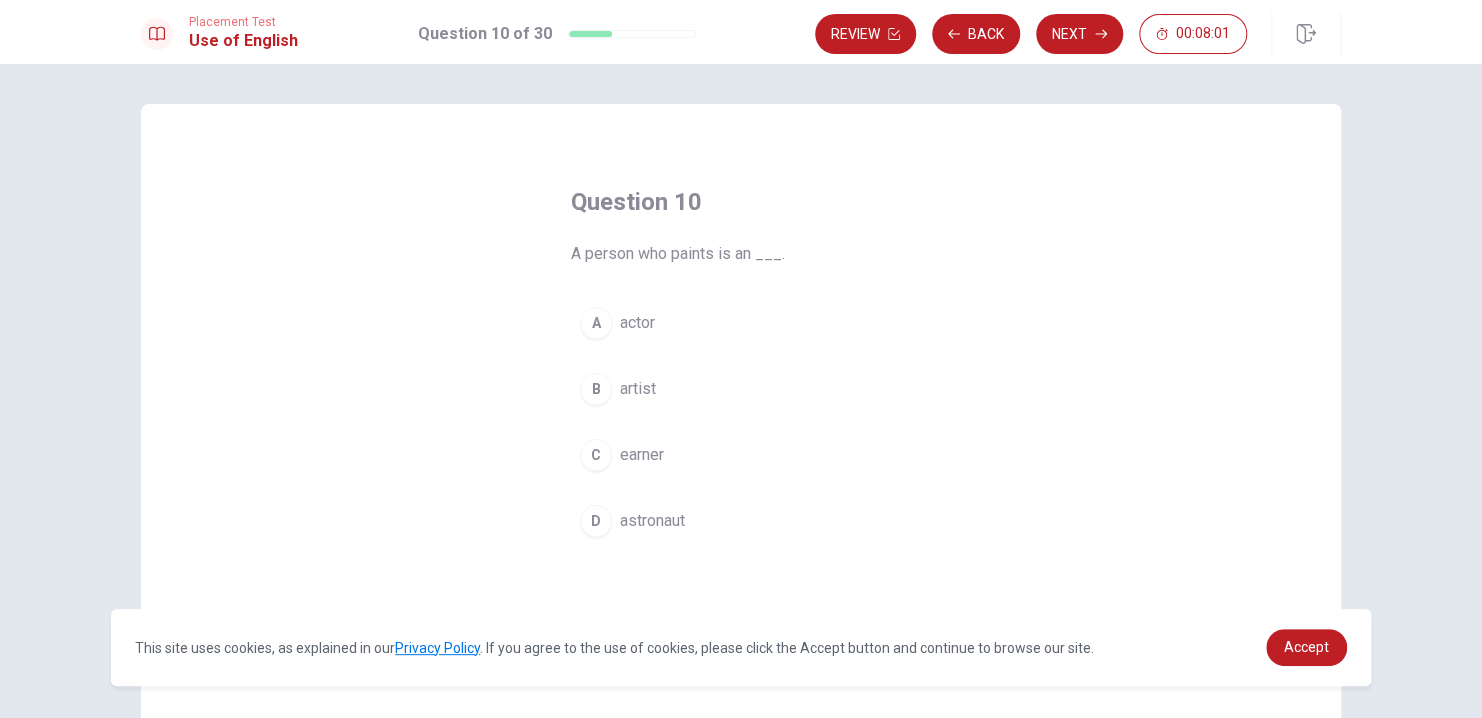 click on "B artist" at bounding box center (741, 389) 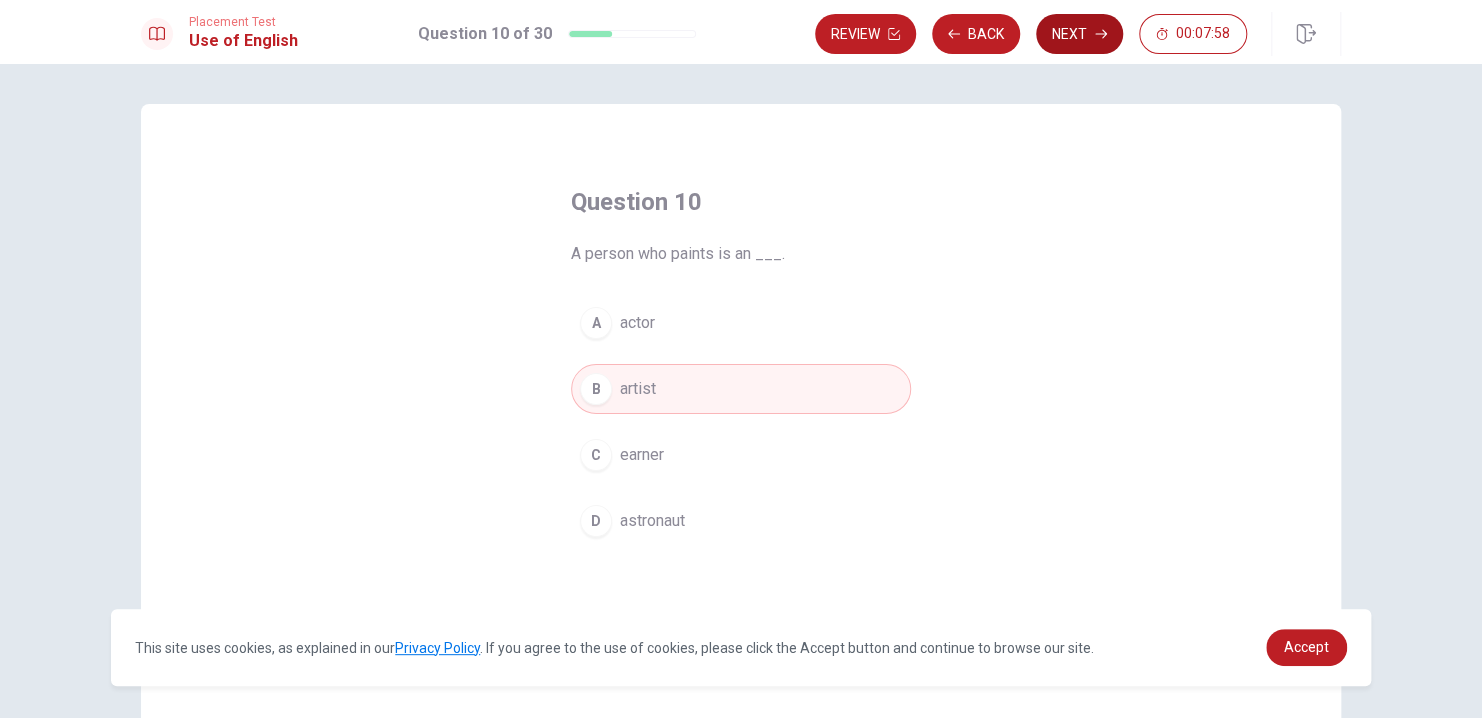 click on "Next" at bounding box center (1079, 34) 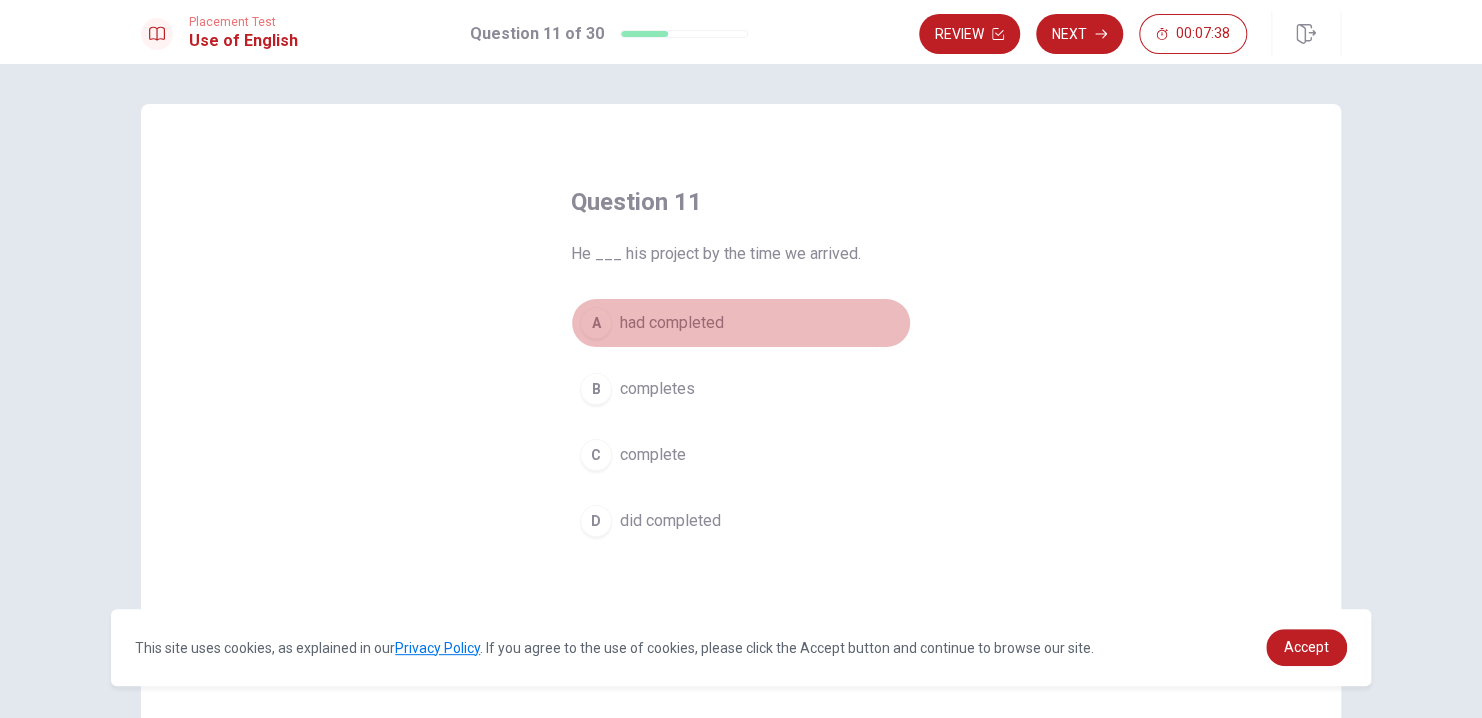 click on "had completed" at bounding box center [672, 323] 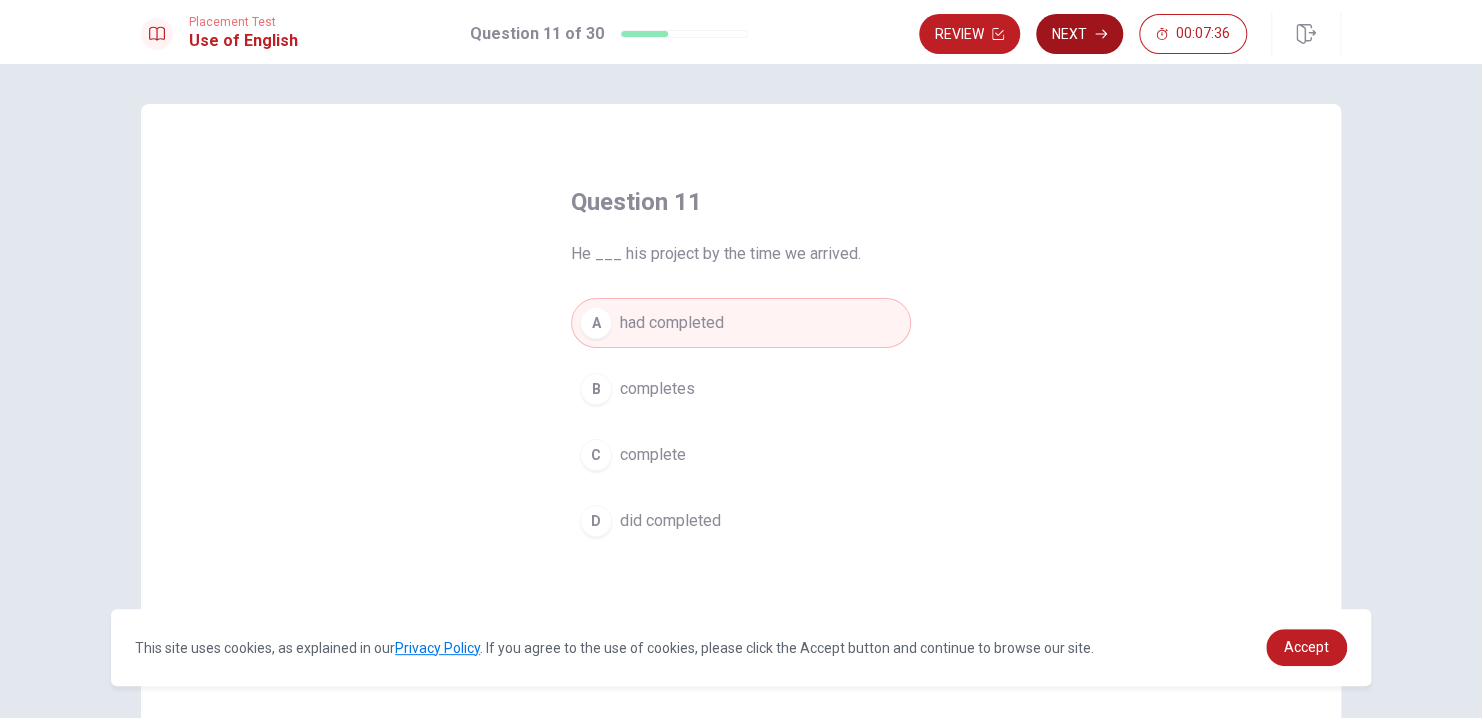 click on "Next" at bounding box center [1079, 34] 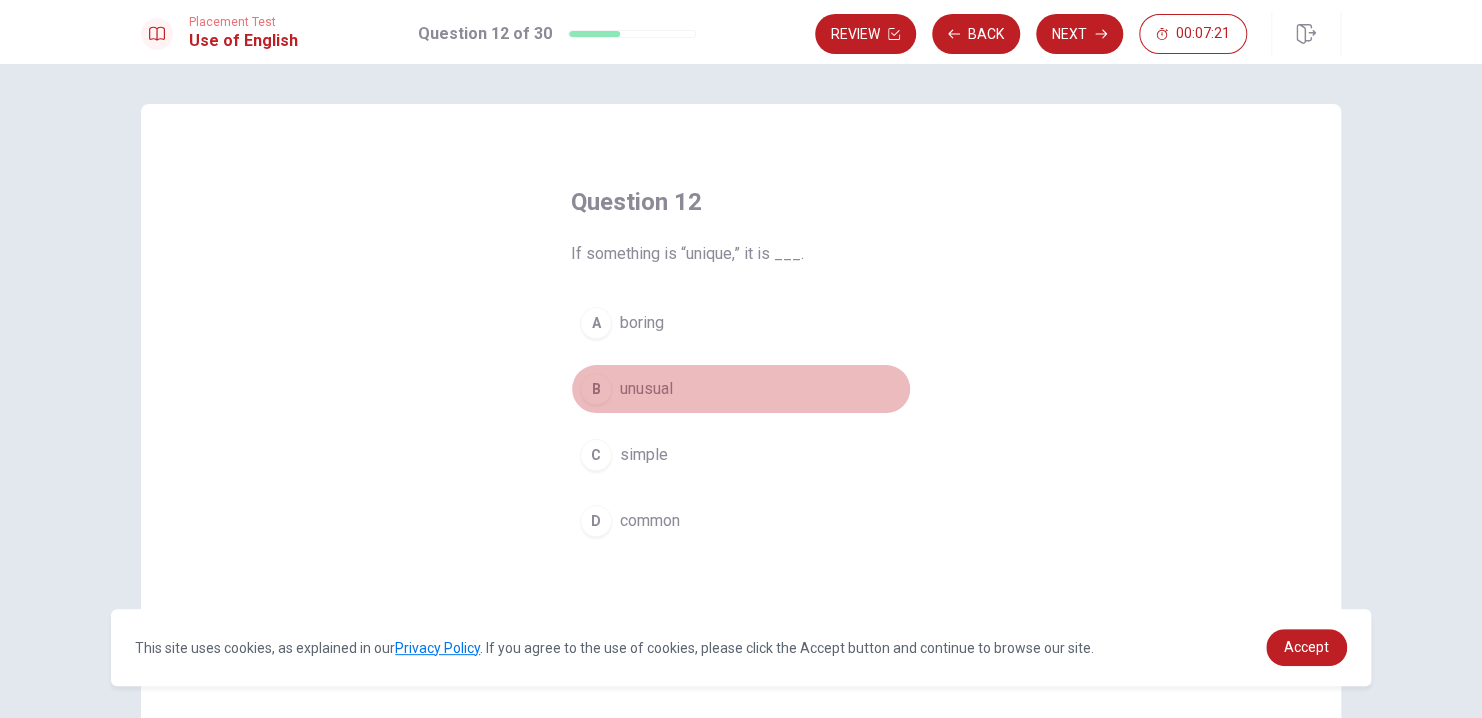 click on "unusual" at bounding box center (646, 389) 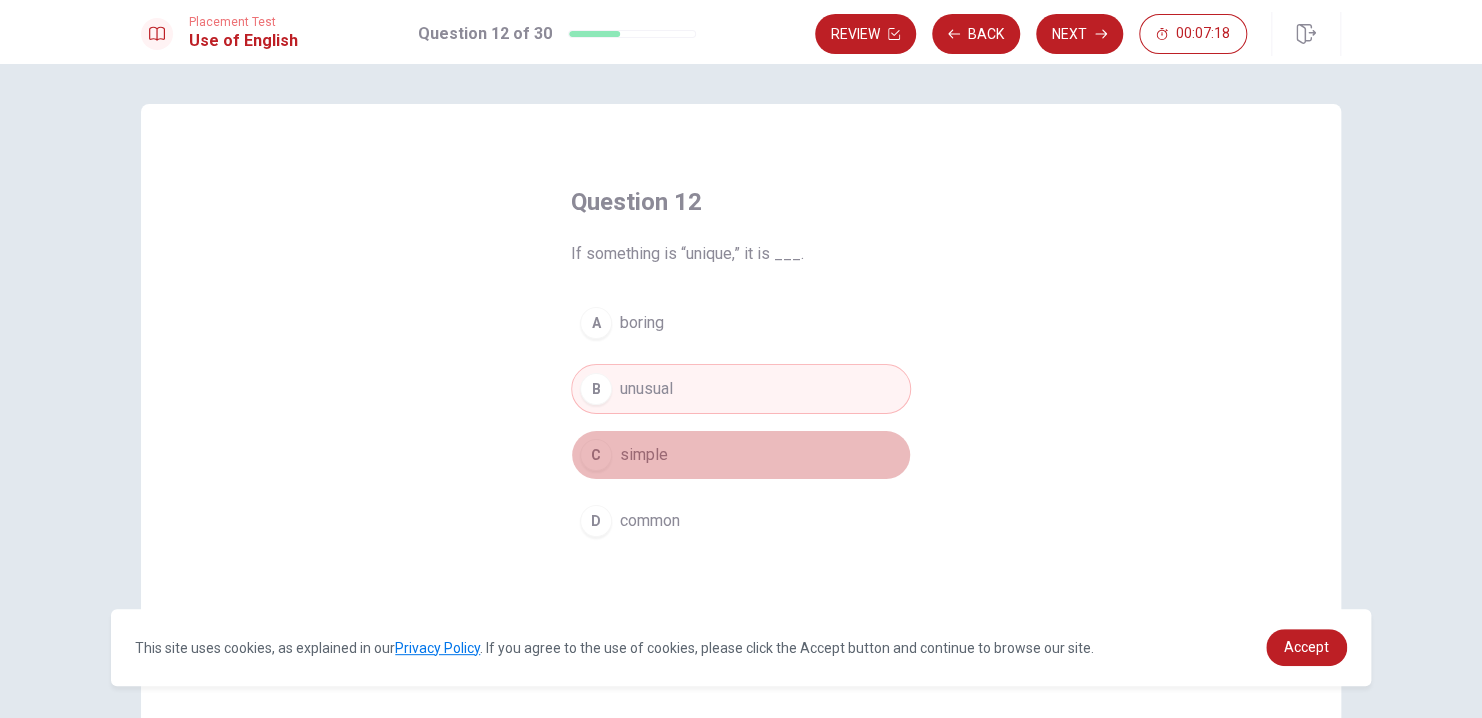 click on "C simple" at bounding box center (741, 455) 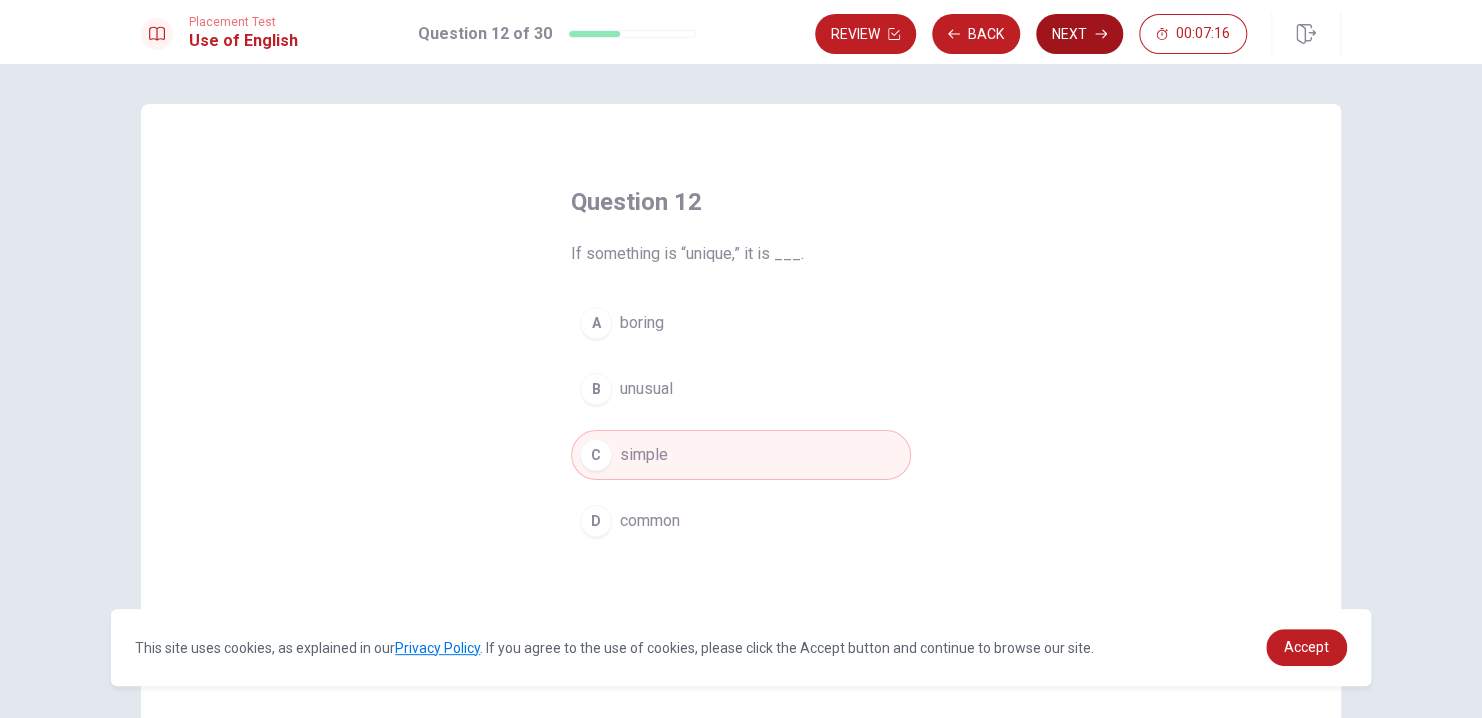 click on "Next" at bounding box center (1079, 34) 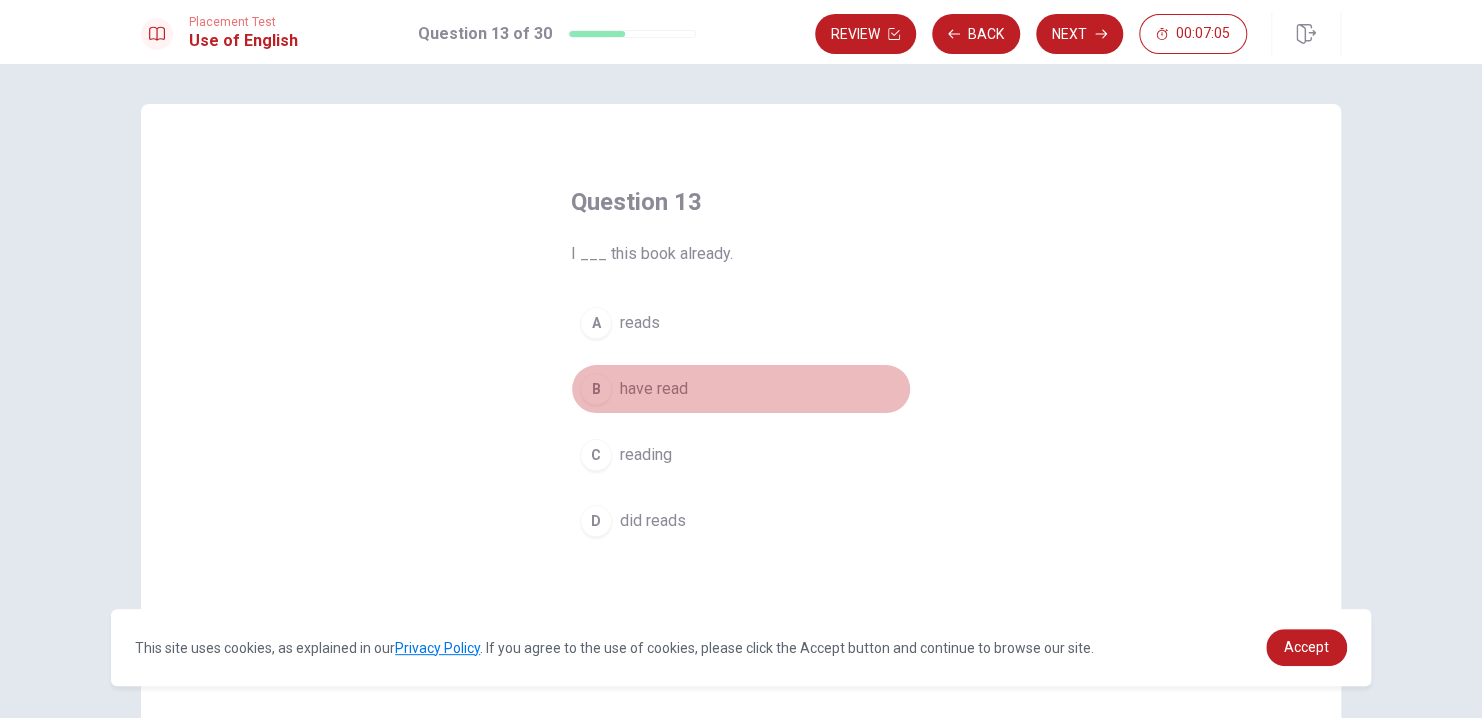 click on "have read" at bounding box center (654, 389) 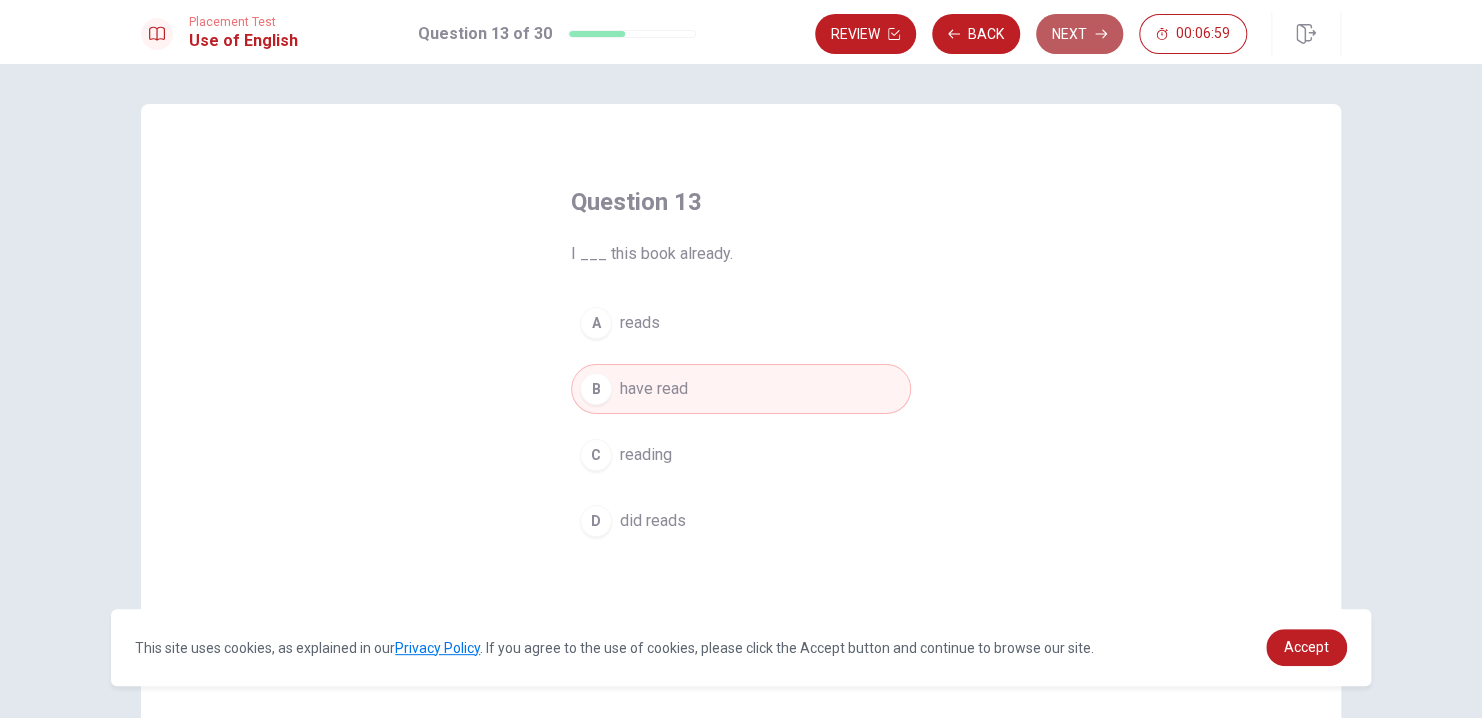 click on "Next" at bounding box center [1079, 34] 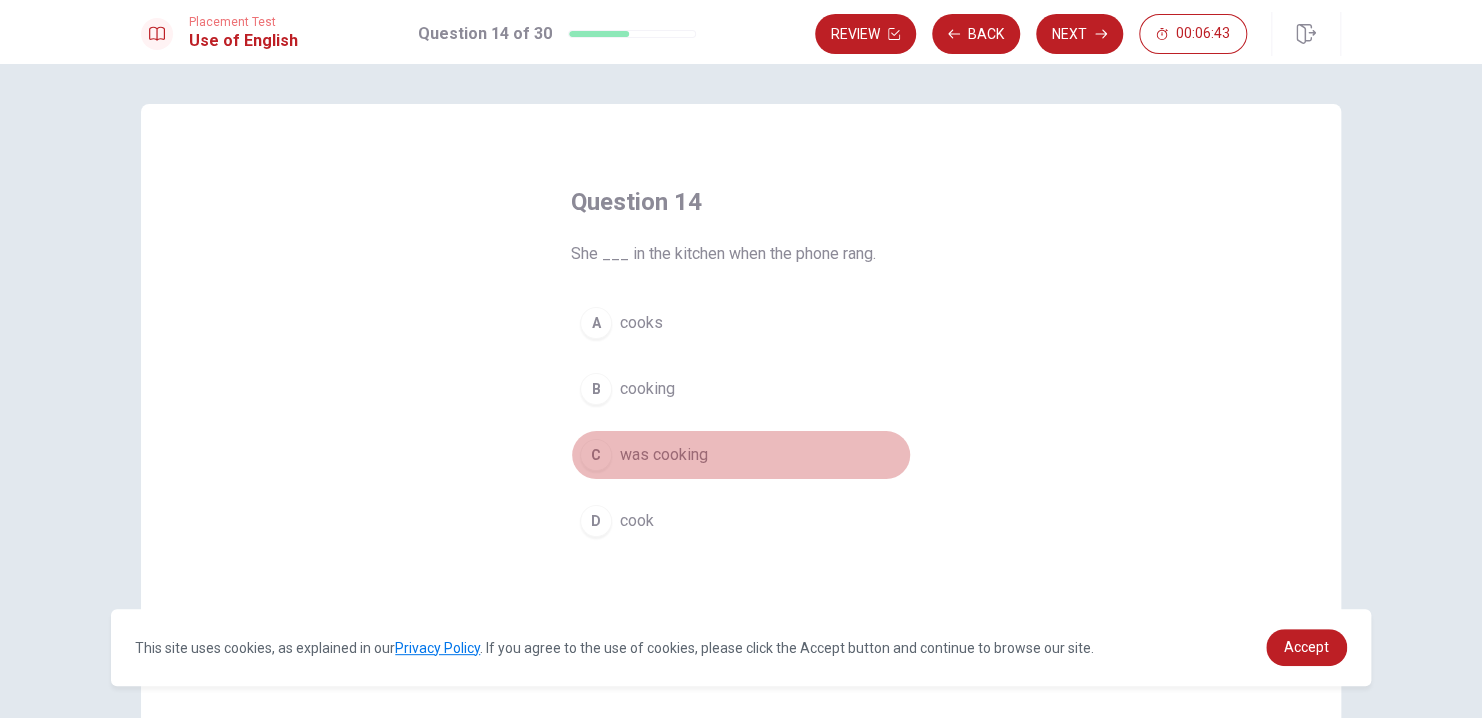 click on "was cooking" at bounding box center [664, 455] 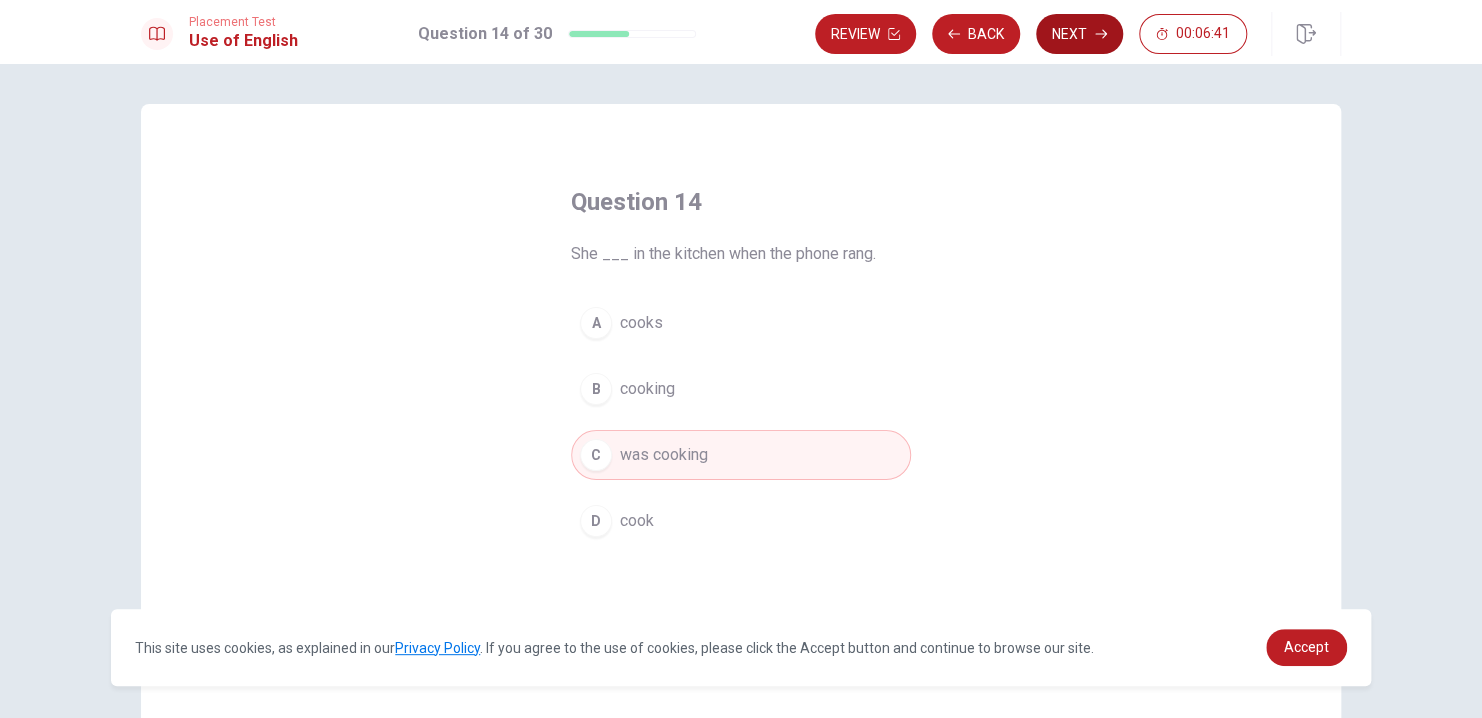 click on "Next" at bounding box center [1079, 34] 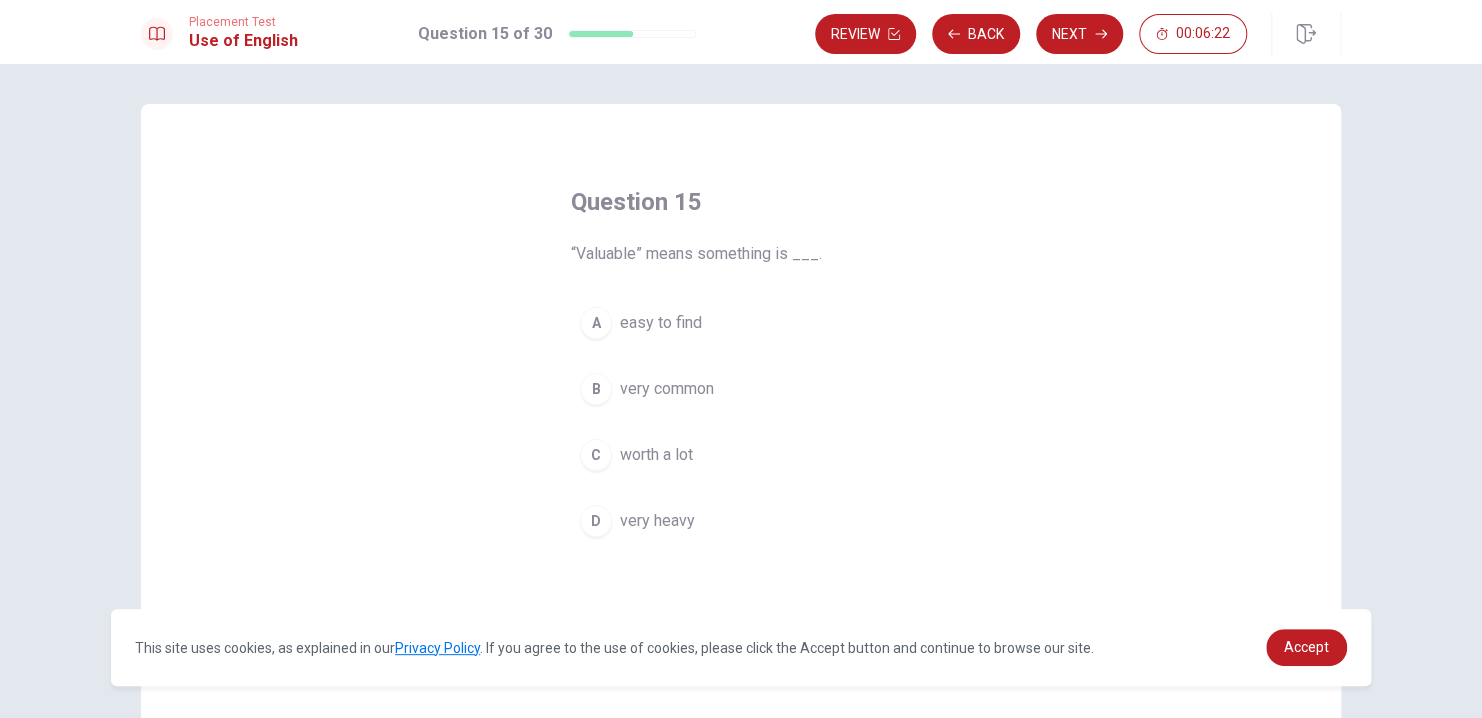 click on "very common" at bounding box center (667, 389) 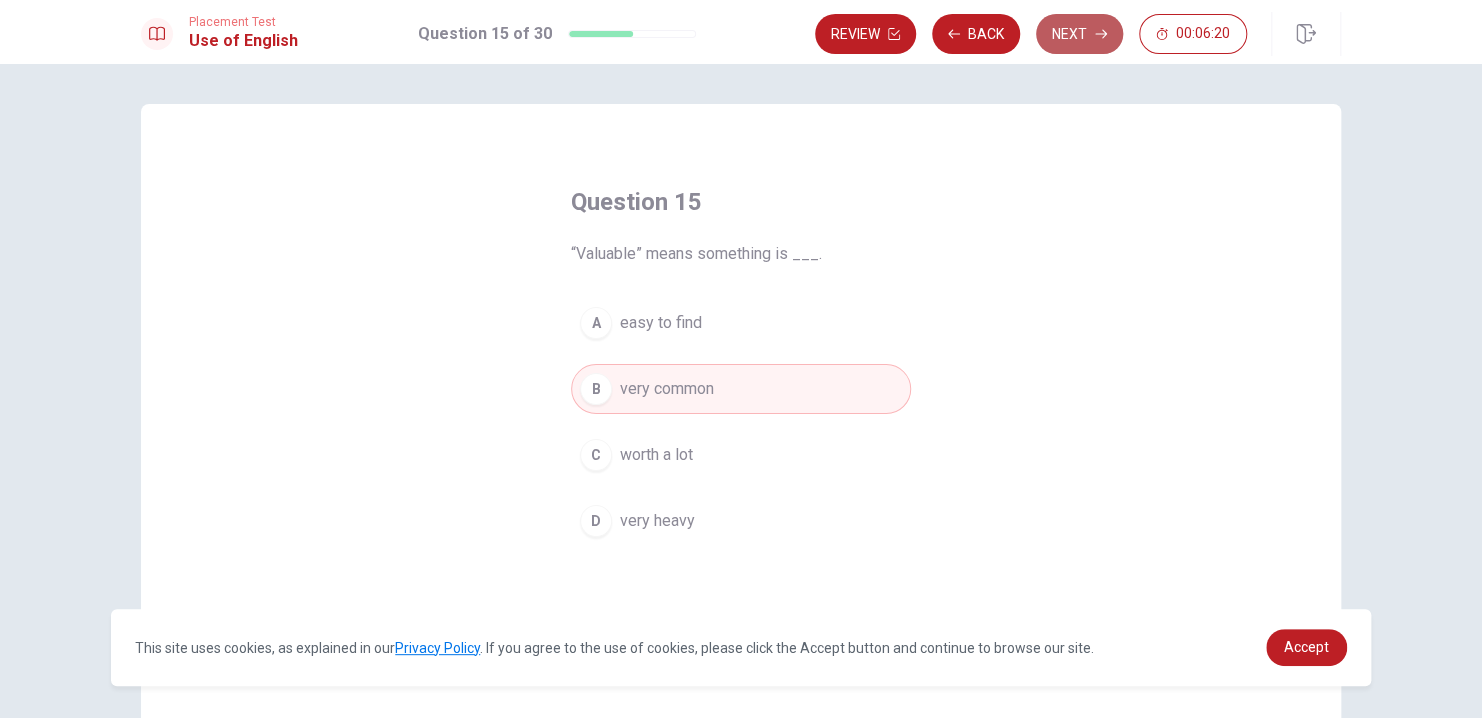 click on "Next" at bounding box center [1079, 34] 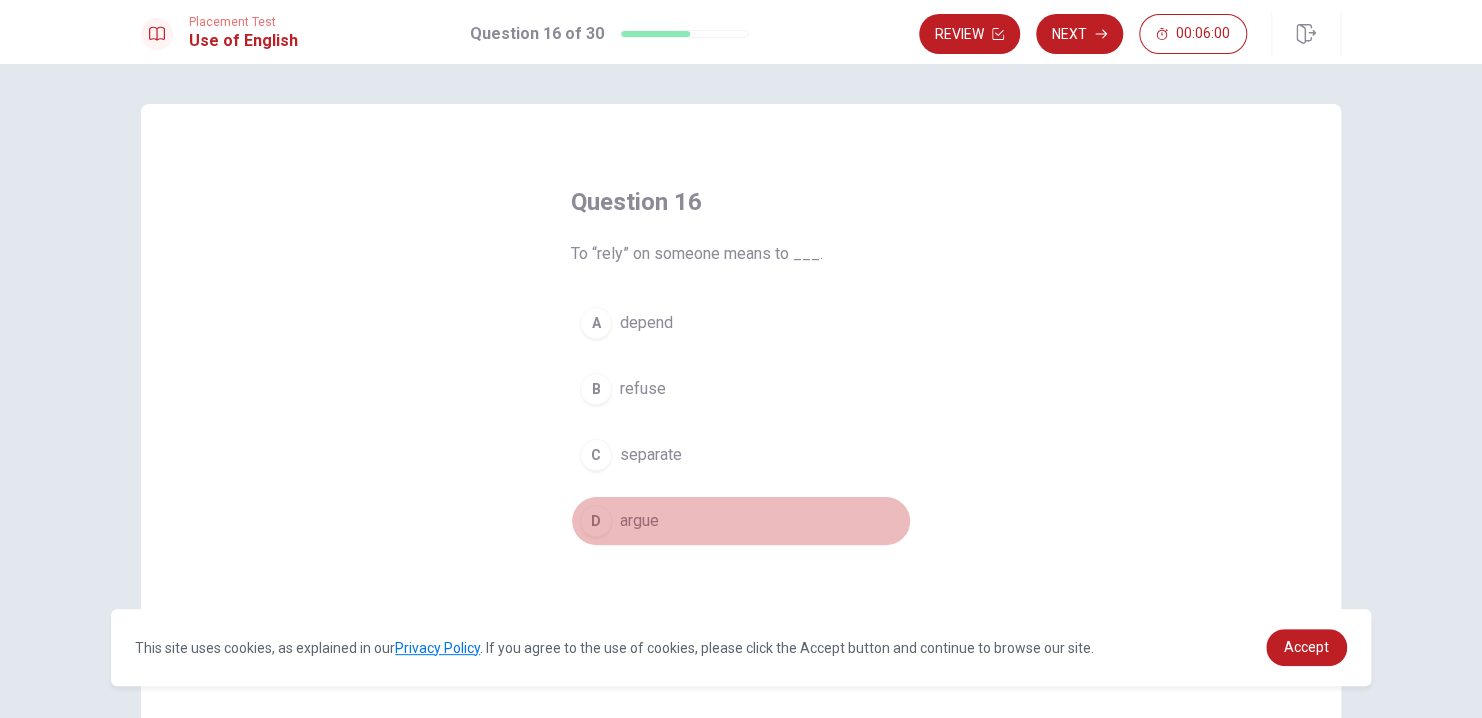 click on "argue" at bounding box center (639, 521) 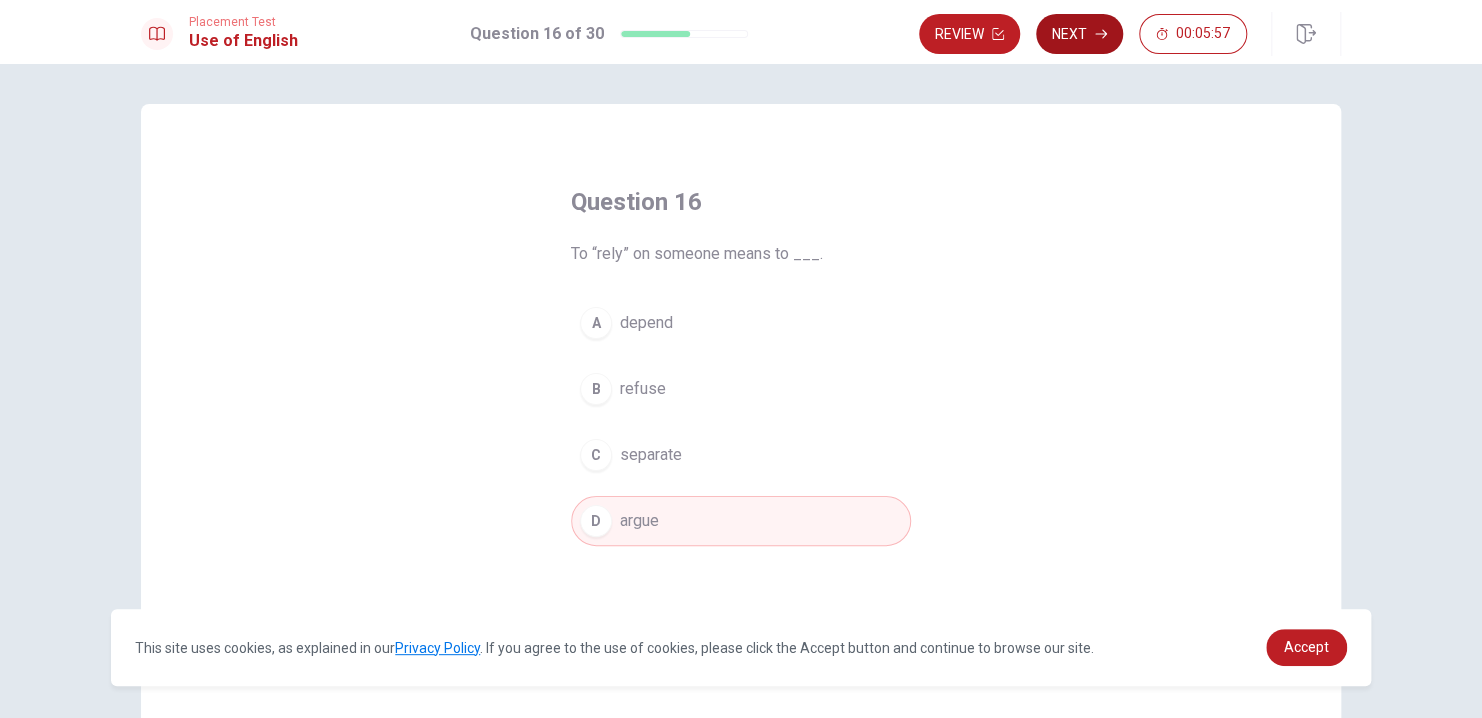 click on "Next" at bounding box center (1079, 34) 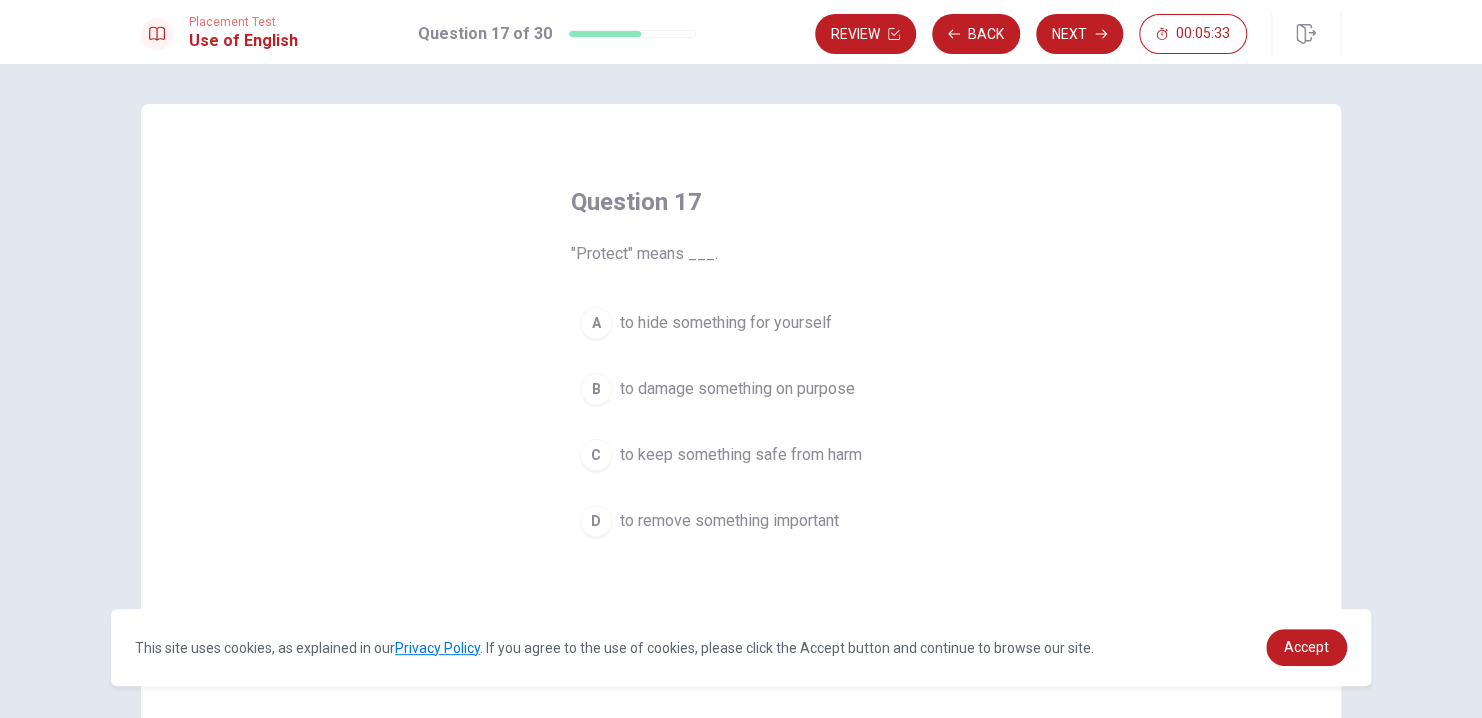 click on "to keep something safe from harm" at bounding box center (741, 455) 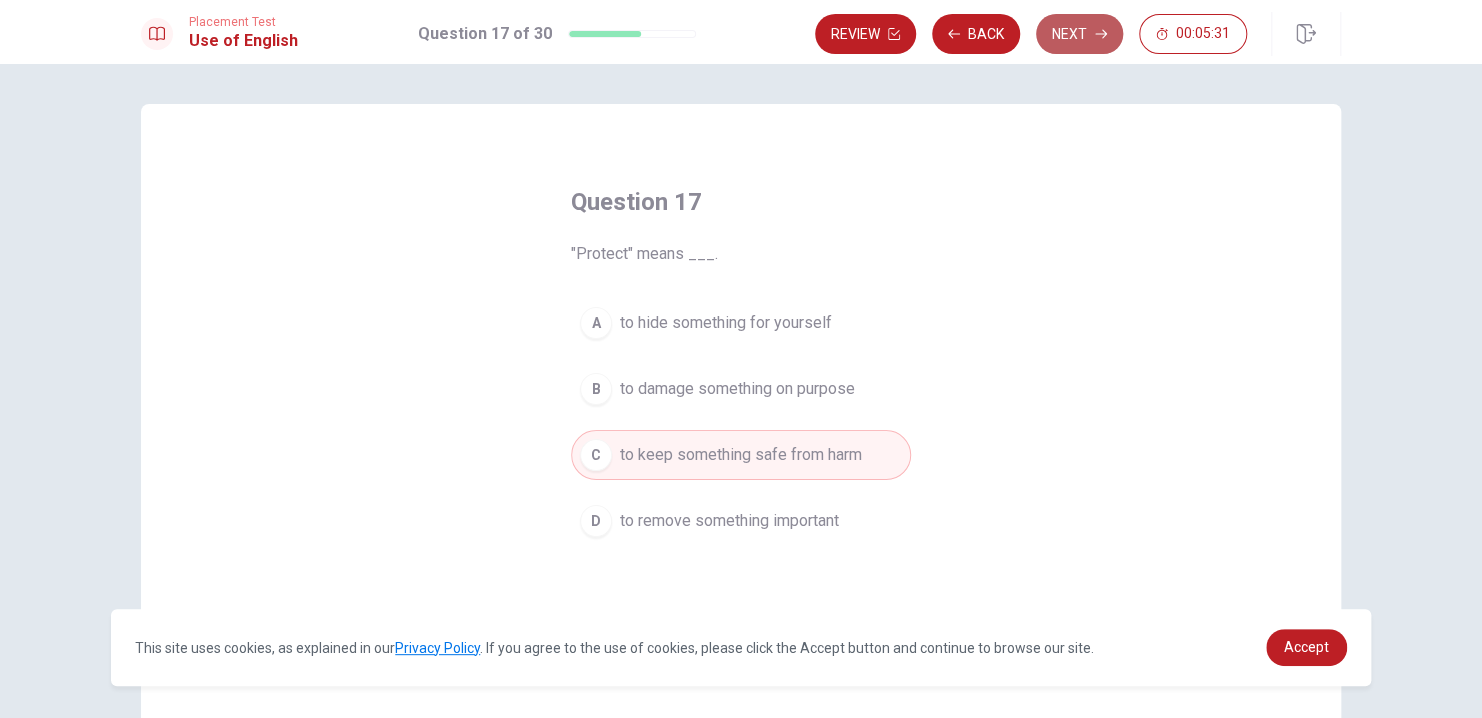 click on "Next" at bounding box center (1079, 34) 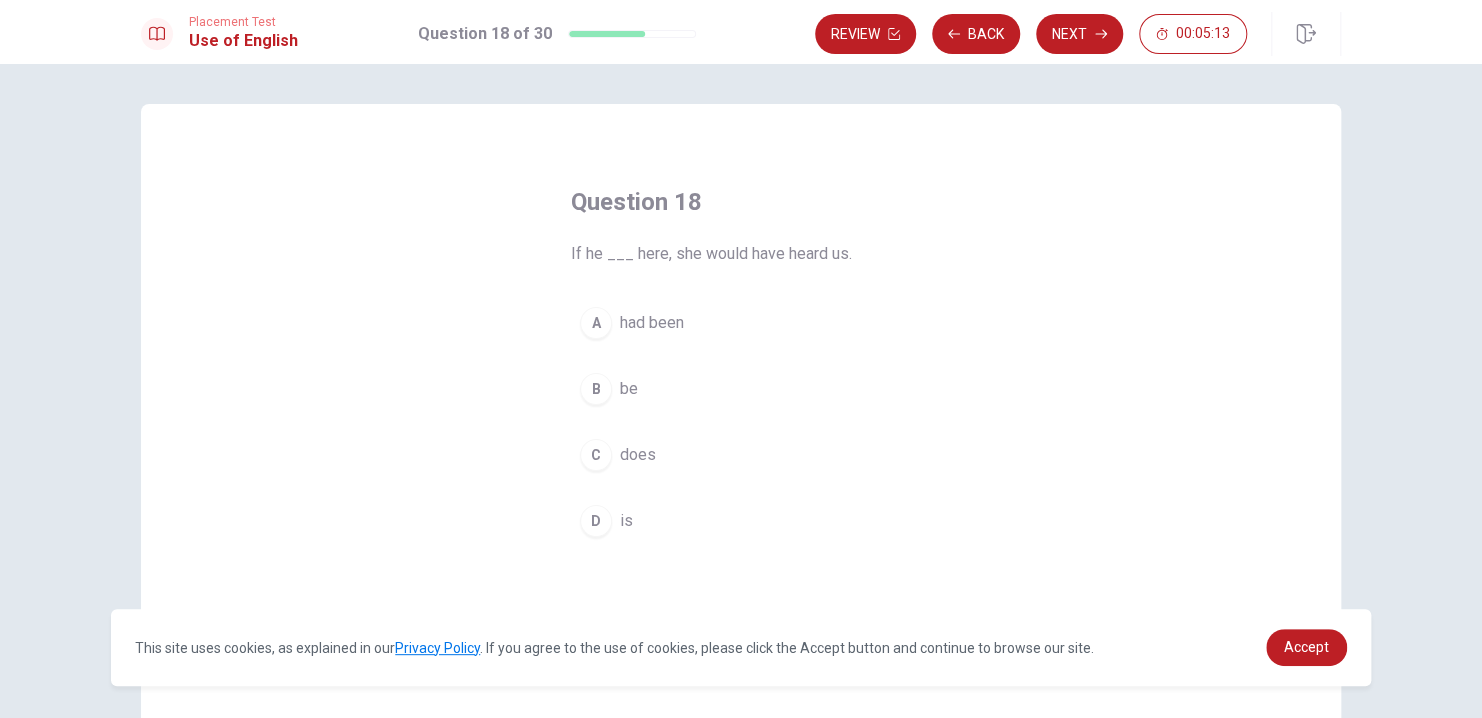 click on "had been" at bounding box center [652, 323] 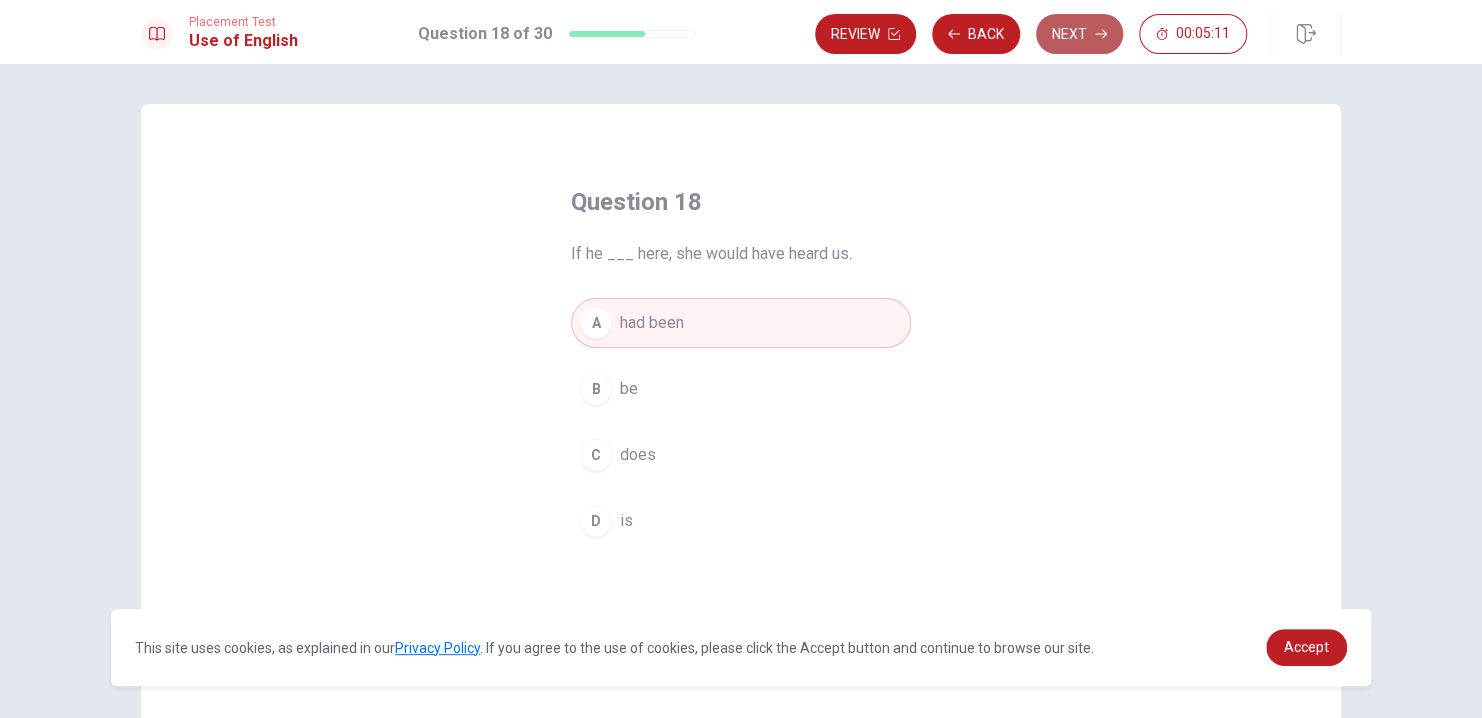 click on "Next" at bounding box center [1079, 34] 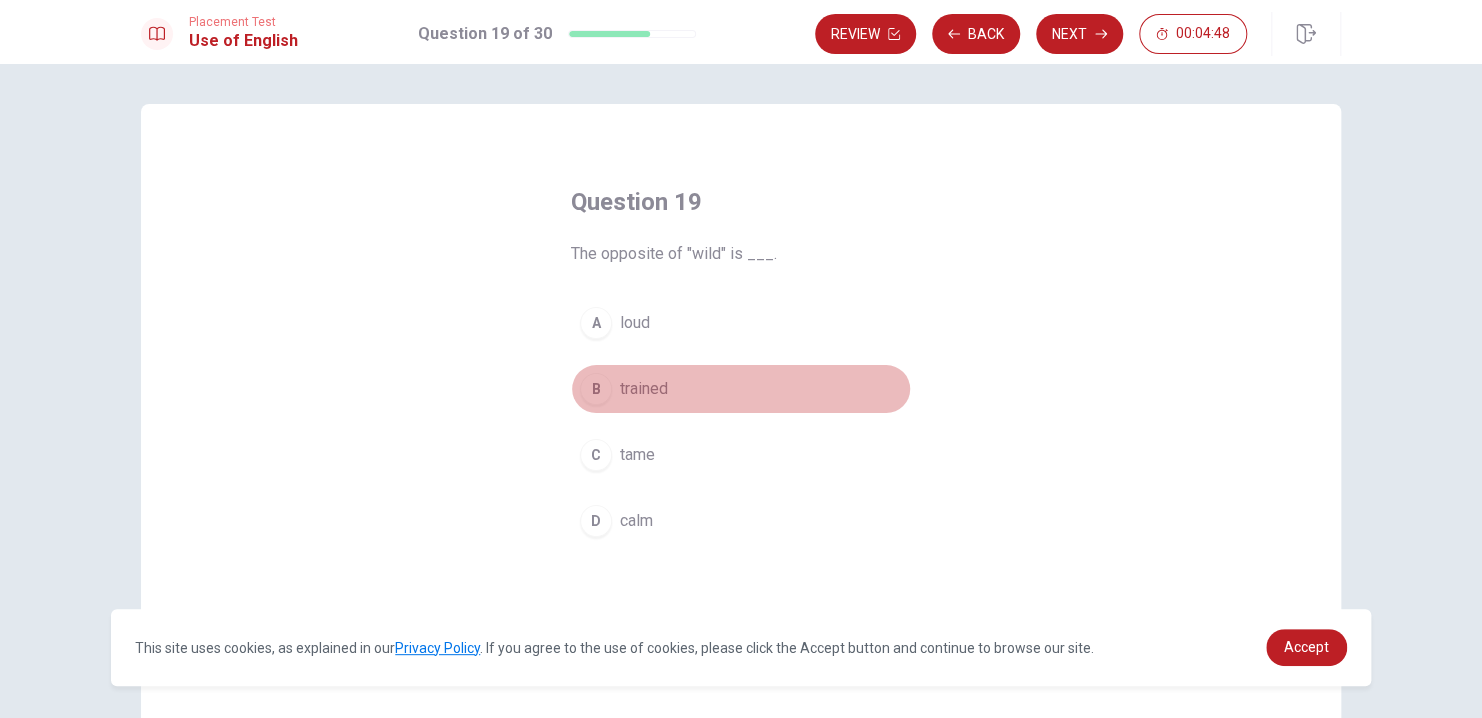 click on "trained" at bounding box center (644, 389) 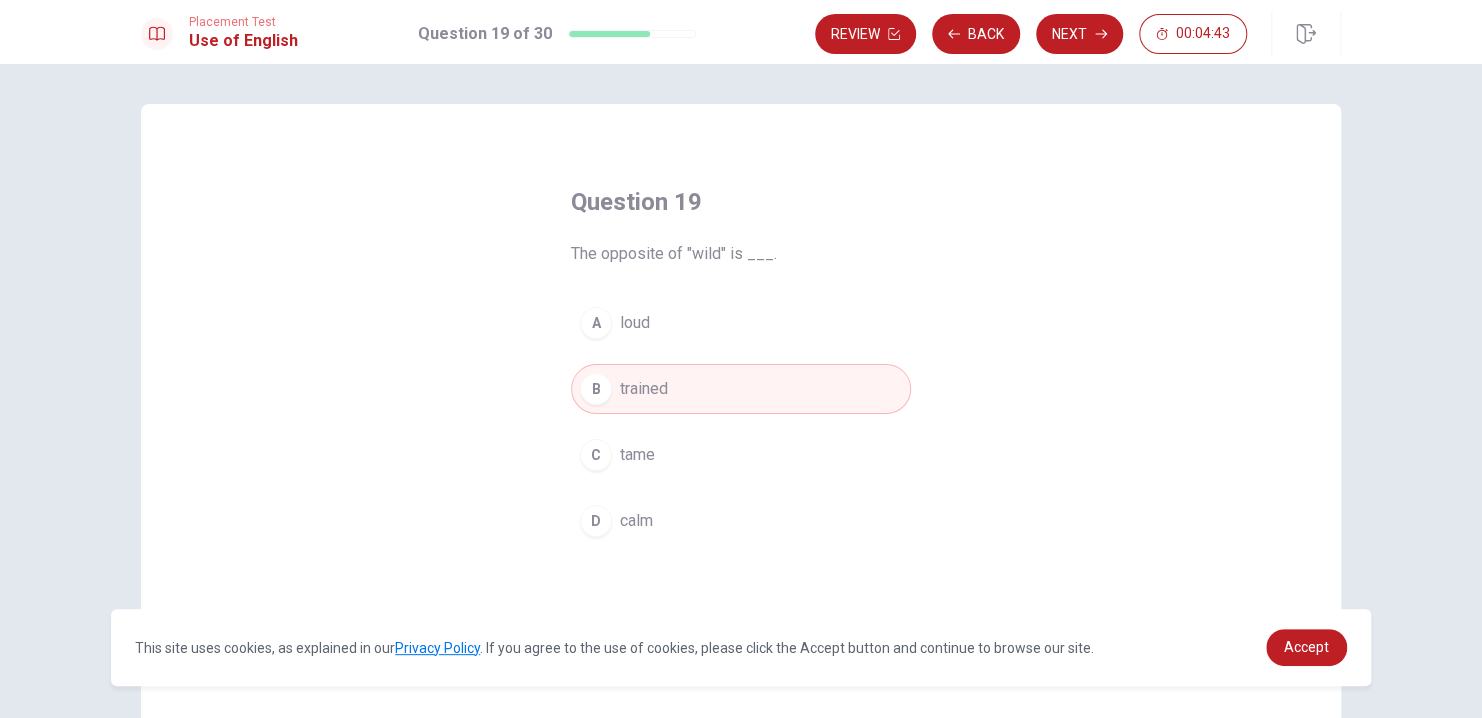 click on "loud" at bounding box center [635, 323] 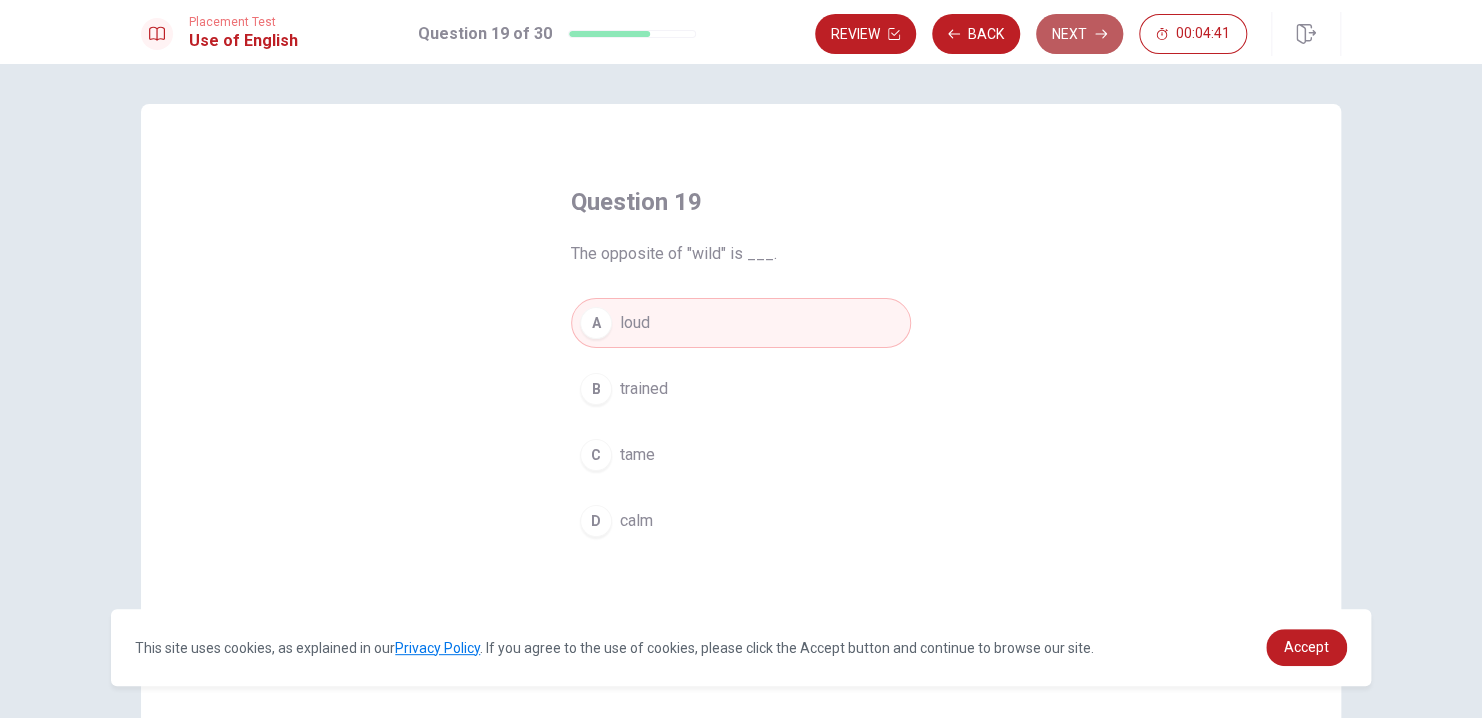 click on "Next" at bounding box center (1079, 34) 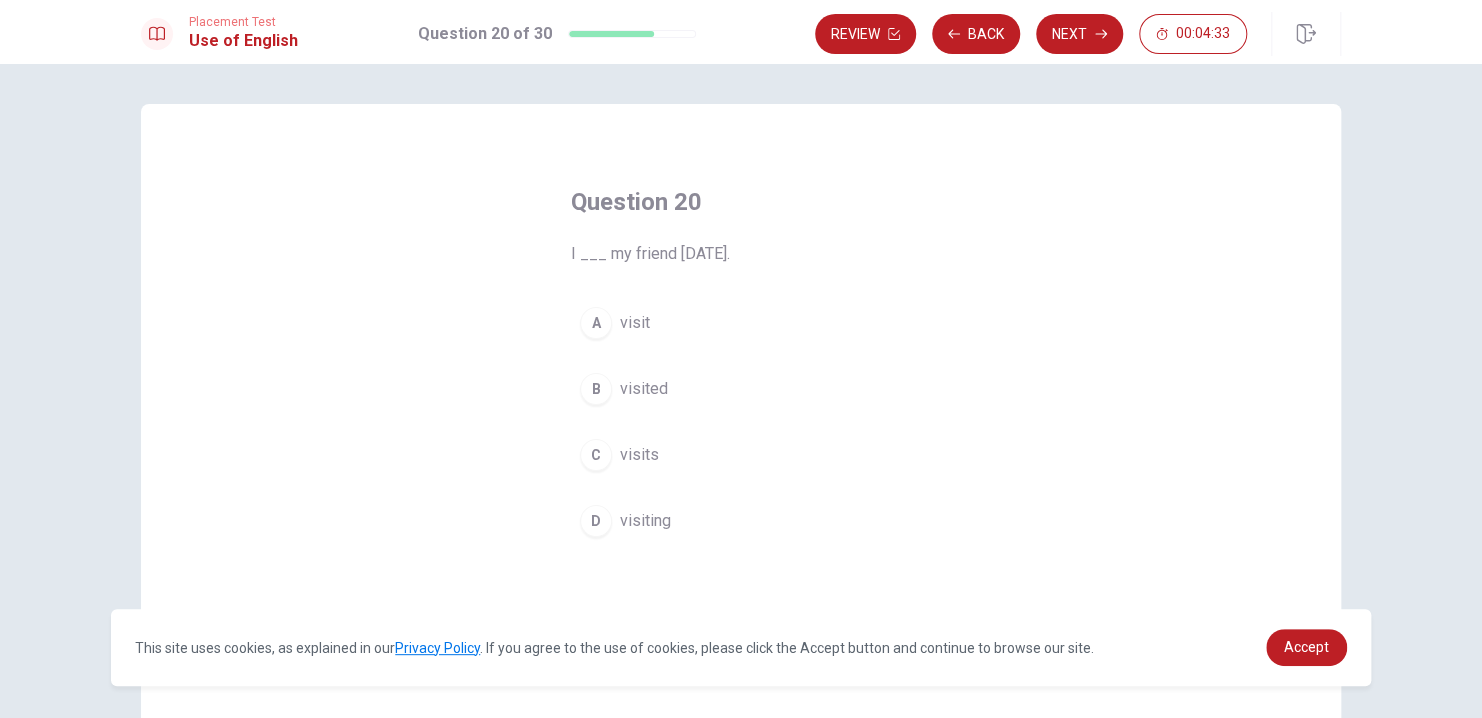 click on "visited" at bounding box center (644, 389) 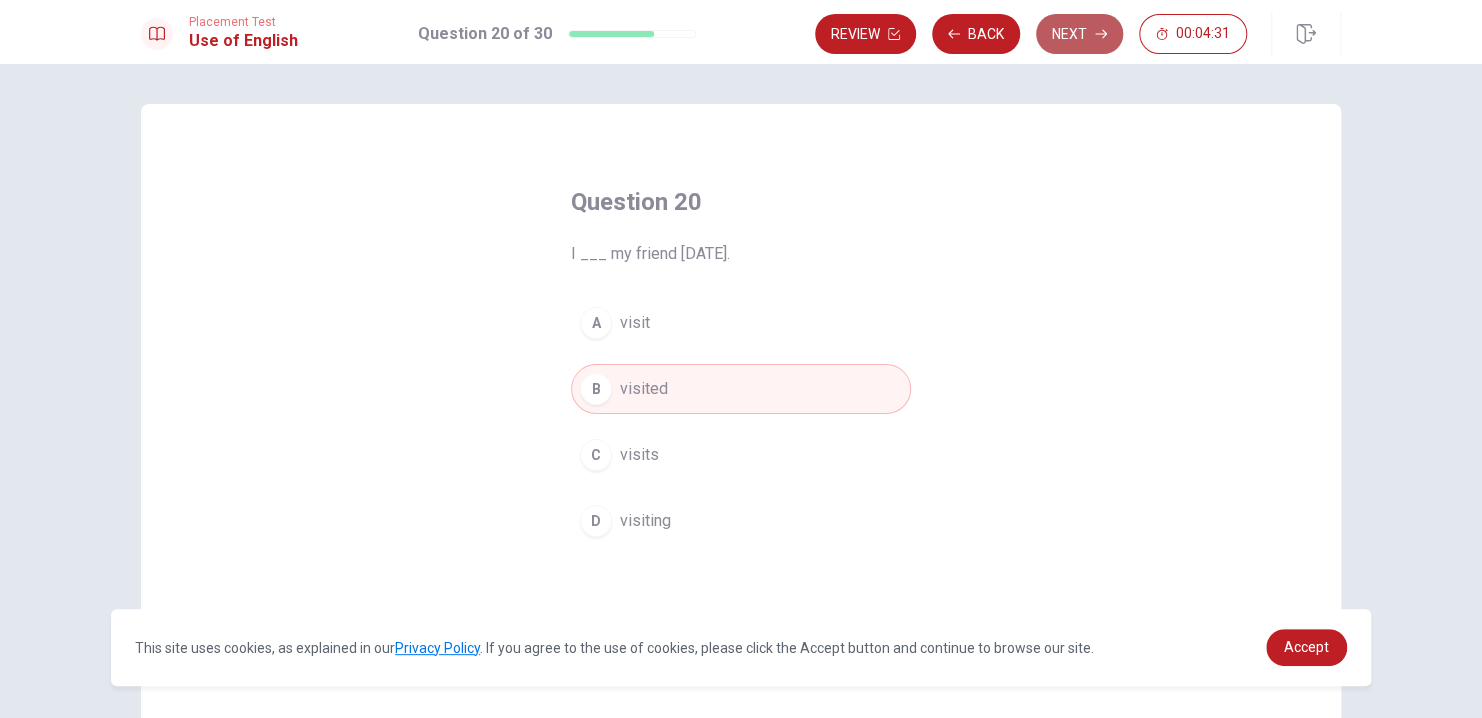 click on "Next" at bounding box center (1079, 34) 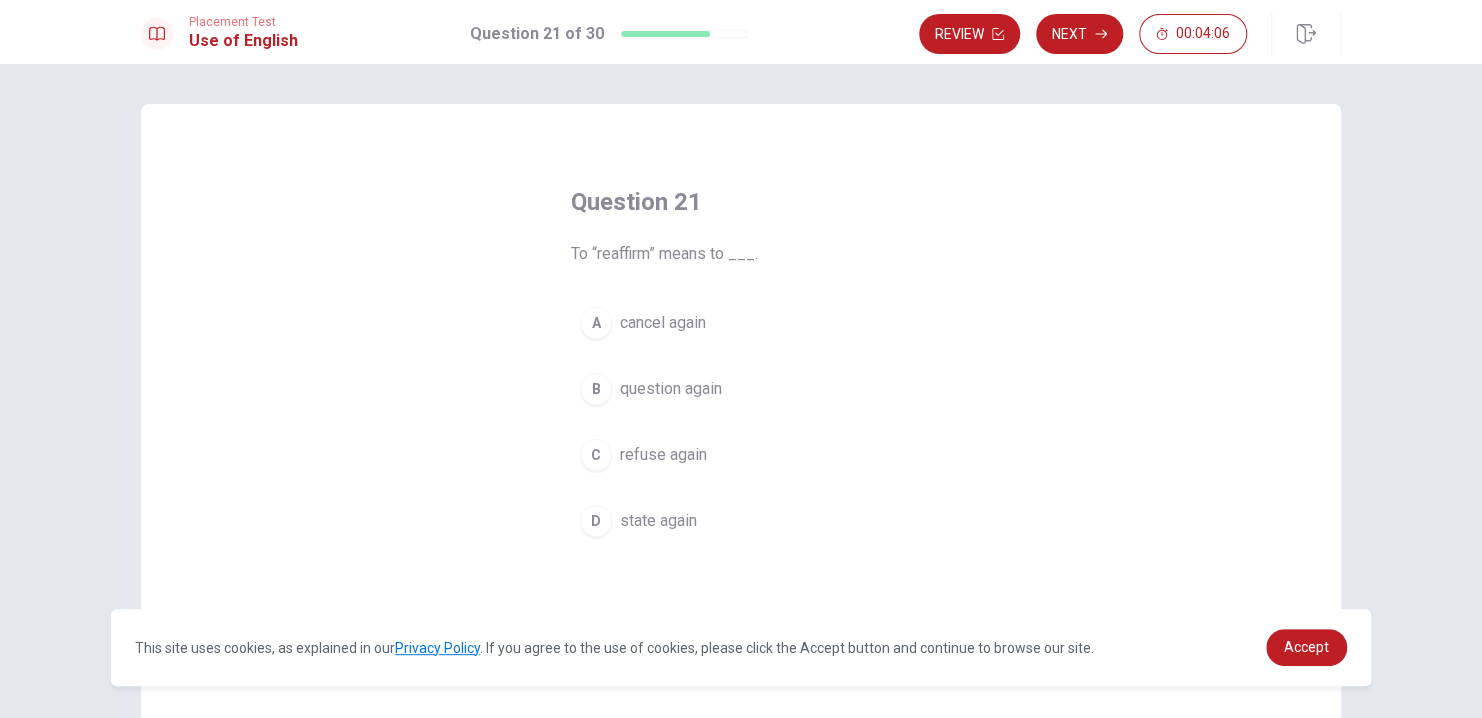click on "cancel again" at bounding box center [663, 323] 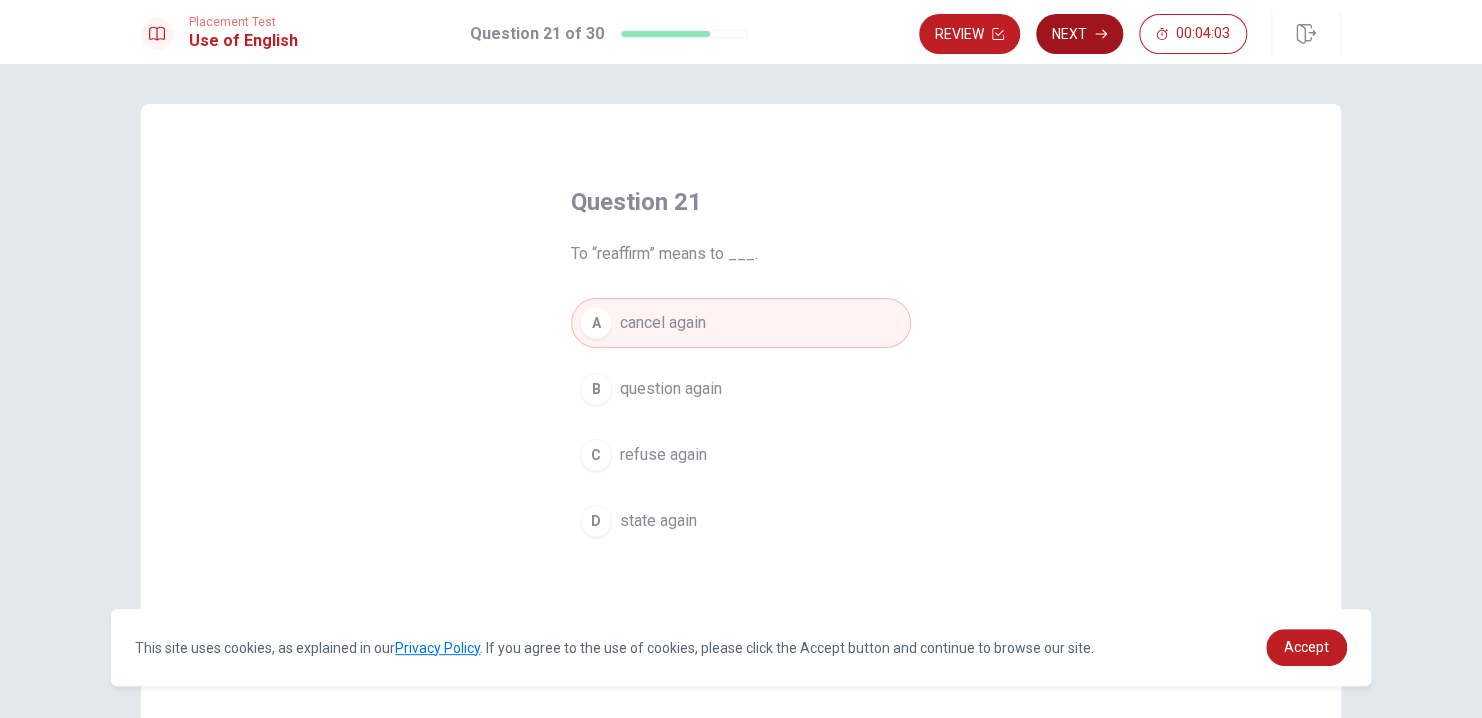 click on "Next" at bounding box center (1079, 34) 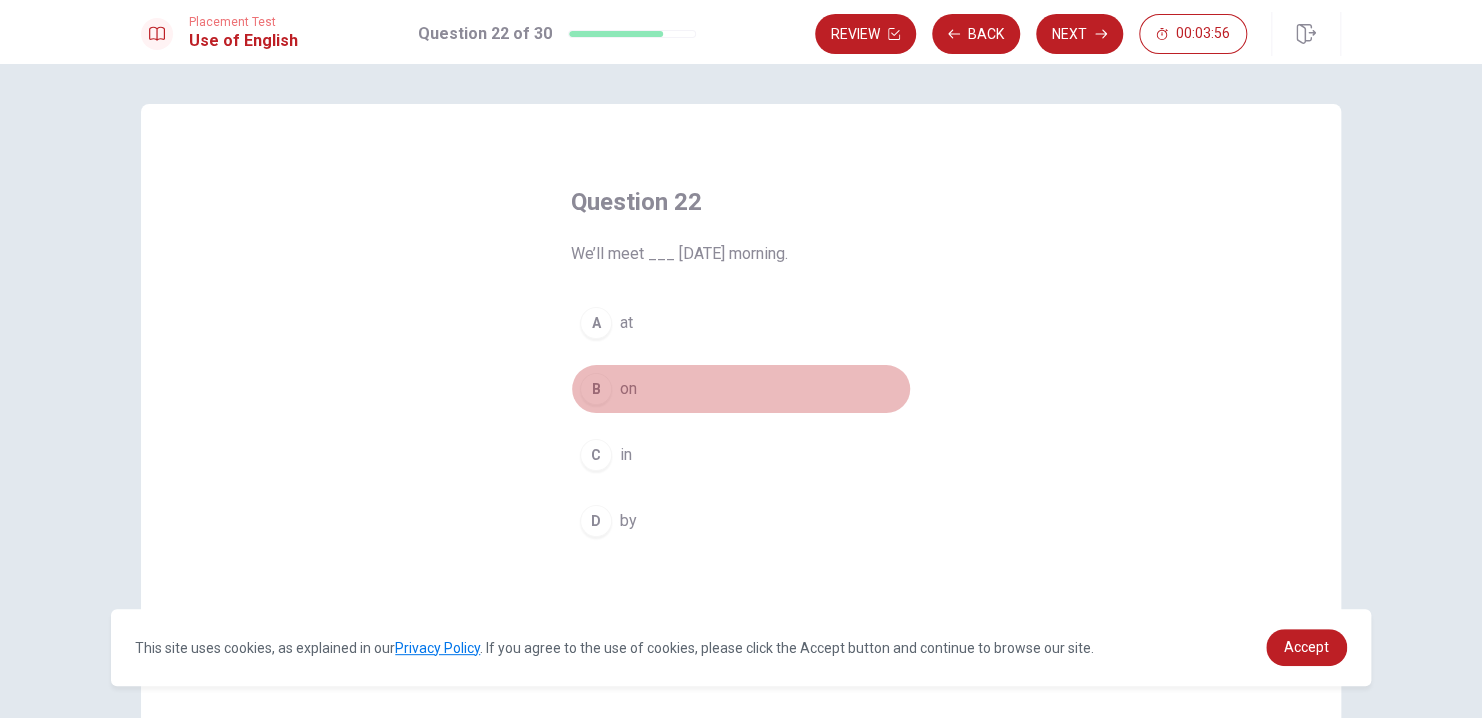 click on "B" at bounding box center (596, 389) 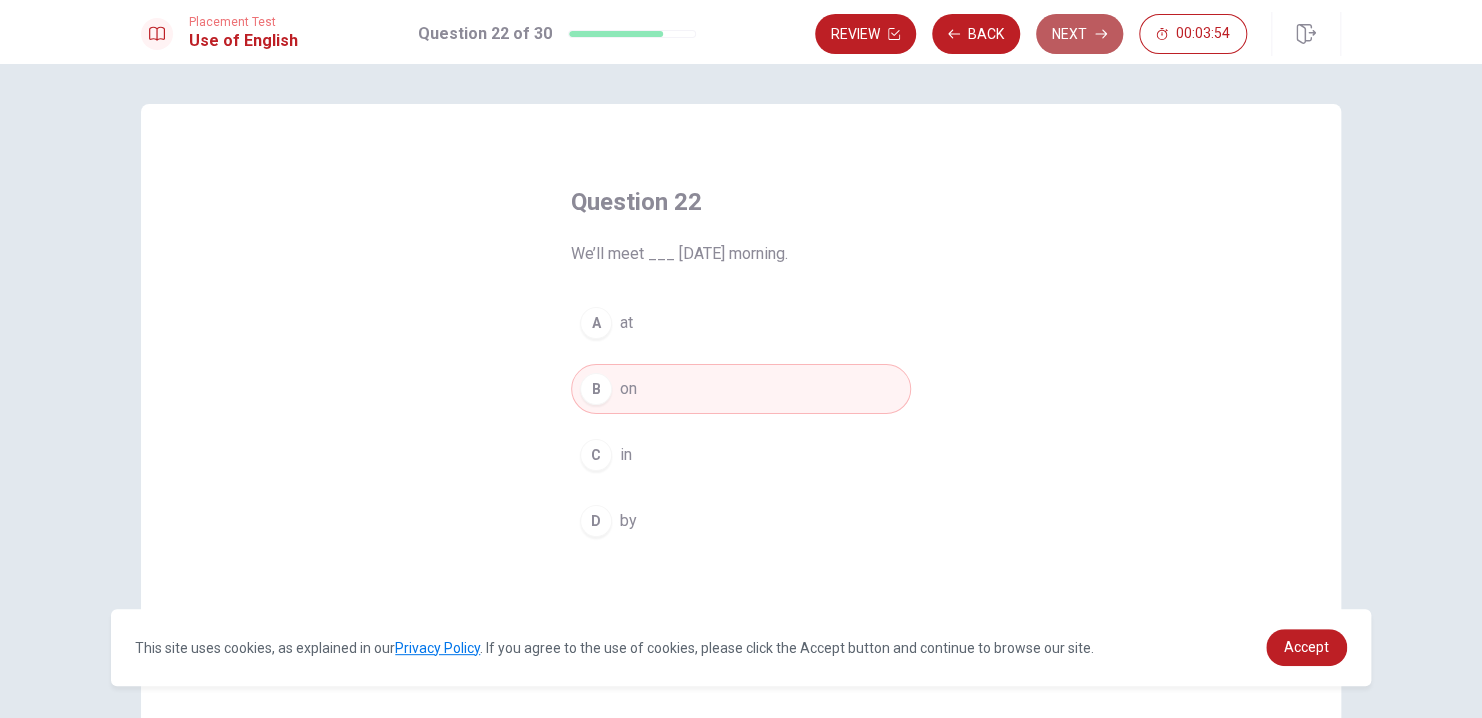 click on "Next" at bounding box center [1079, 34] 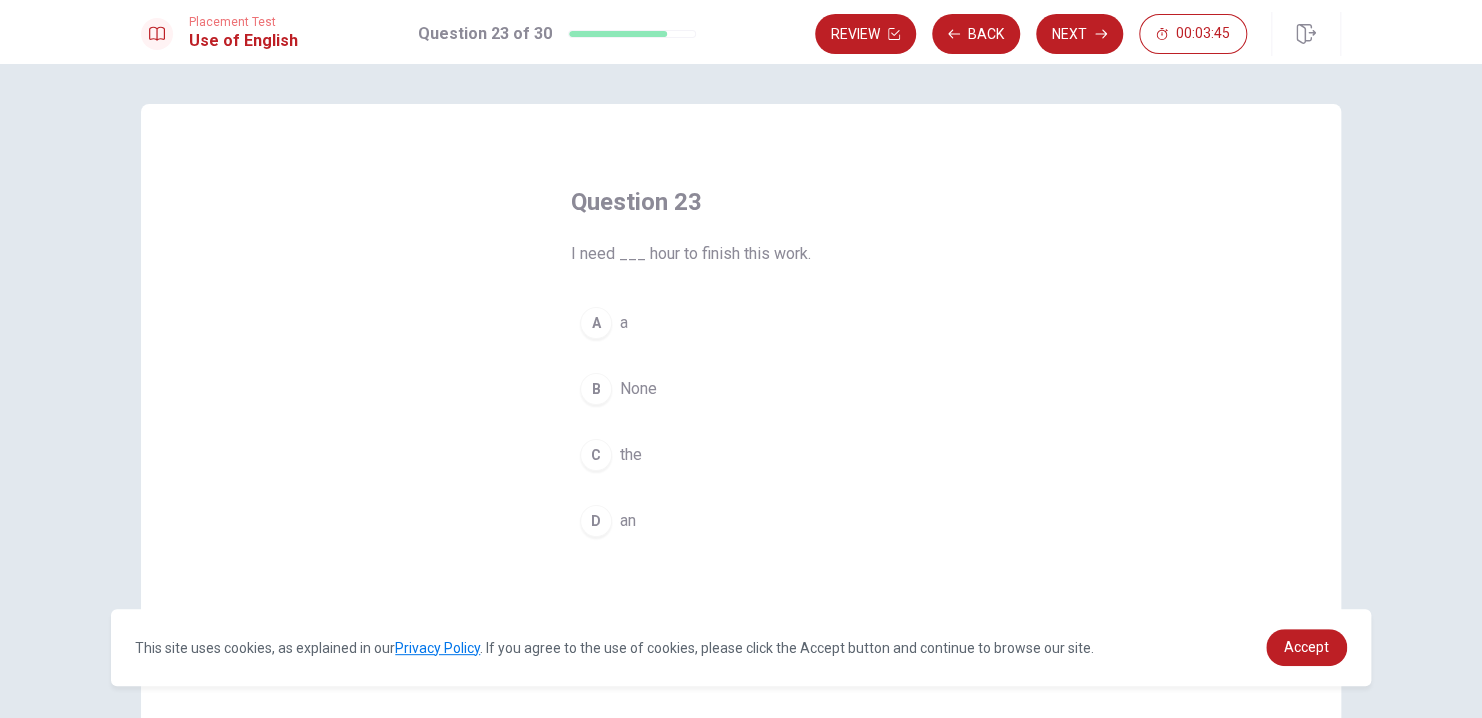 click on "D" at bounding box center (596, 521) 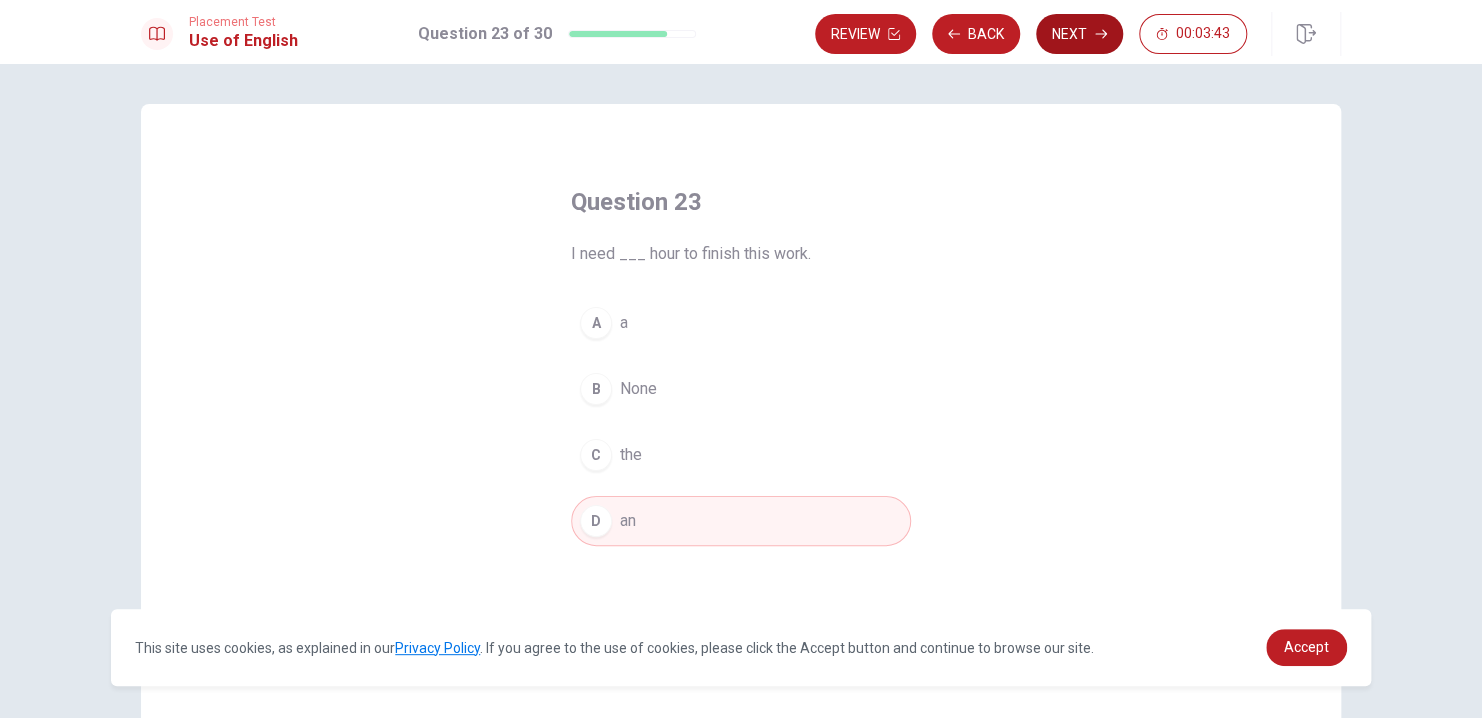 click on "Next" at bounding box center (1079, 34) 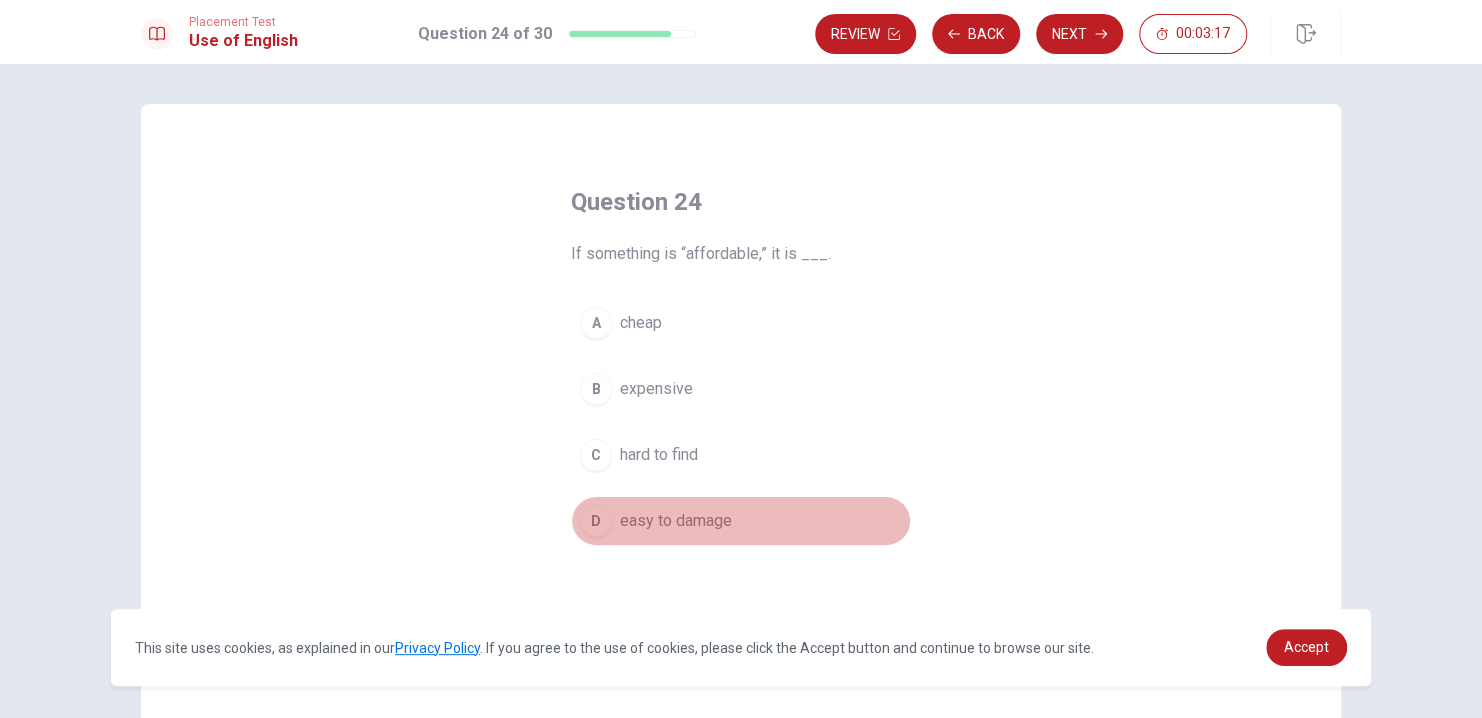 click on "easy to damage" at bounding box center [676, 521] 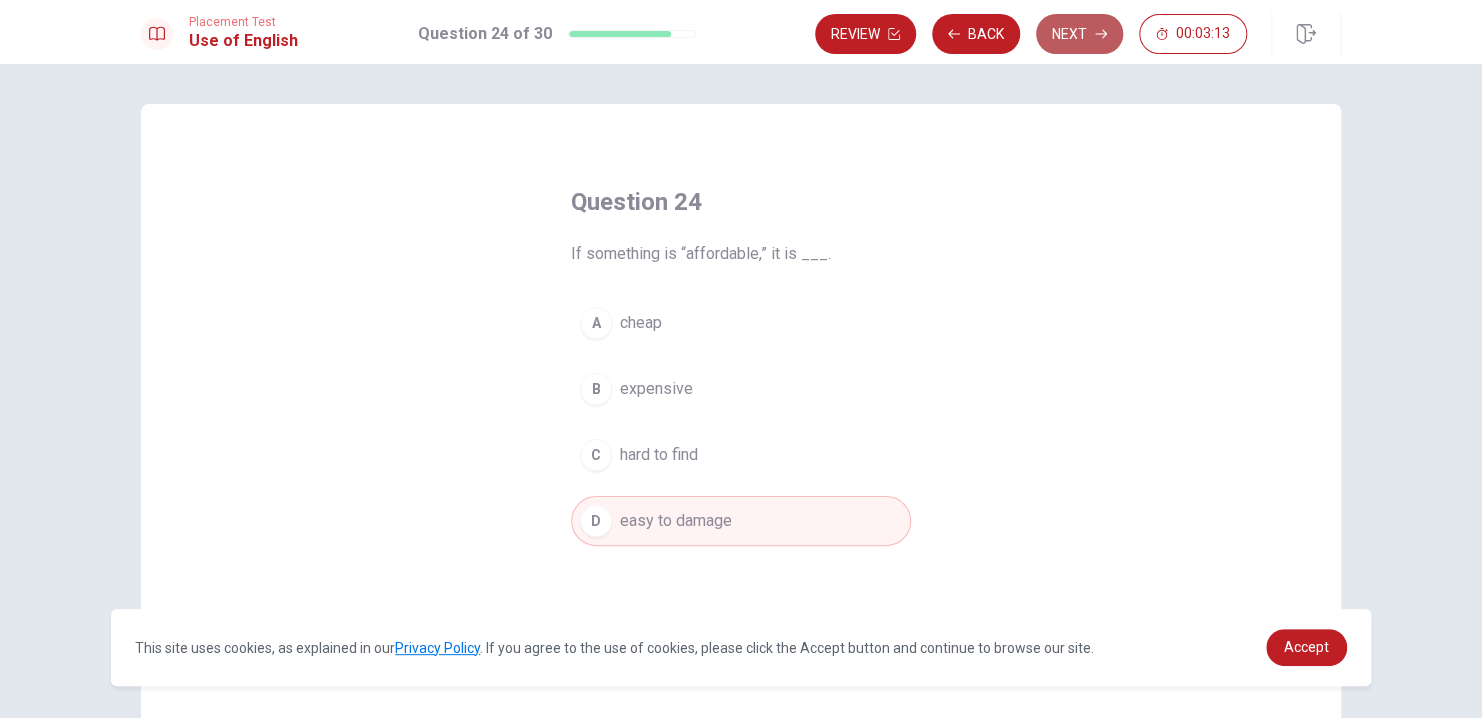 click on "Next" at bounding box center (1079, 34) 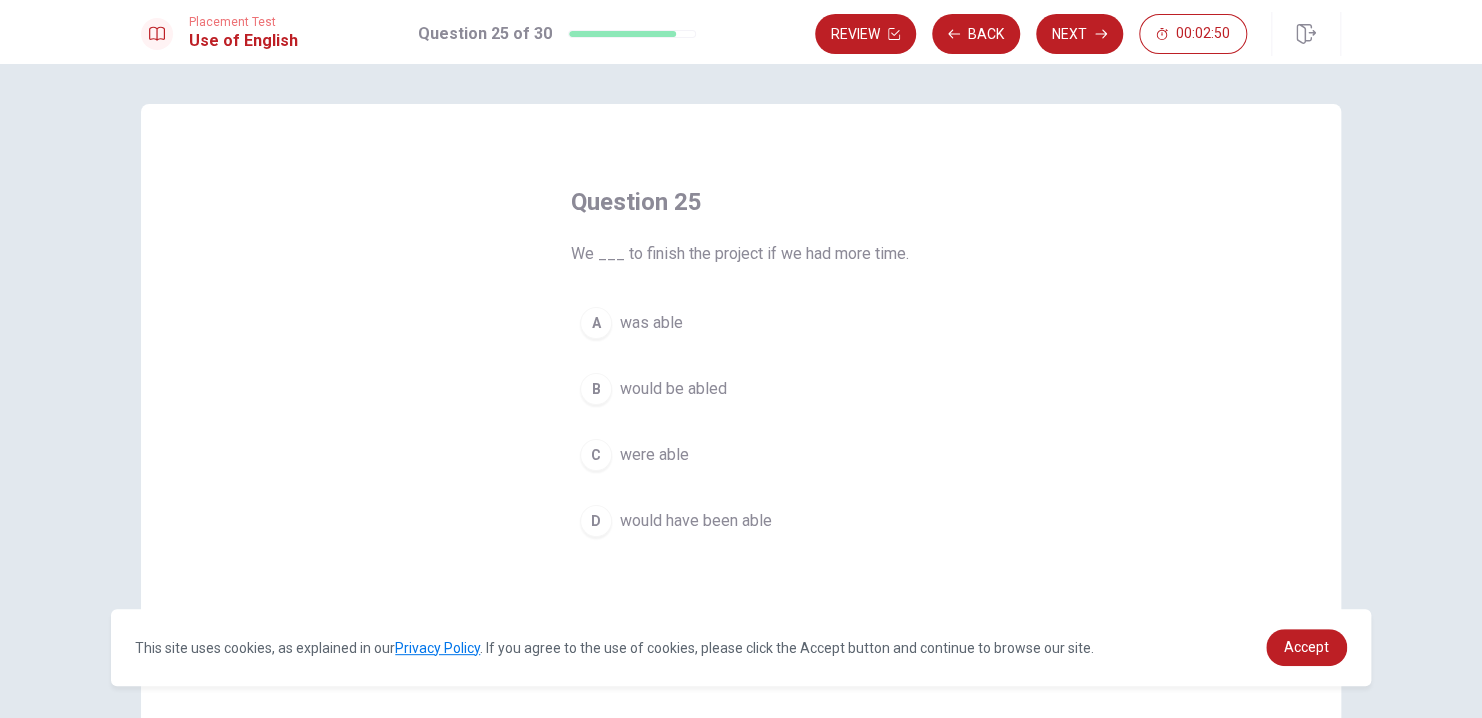click on "would be abled" at bounding box center [673, 389] 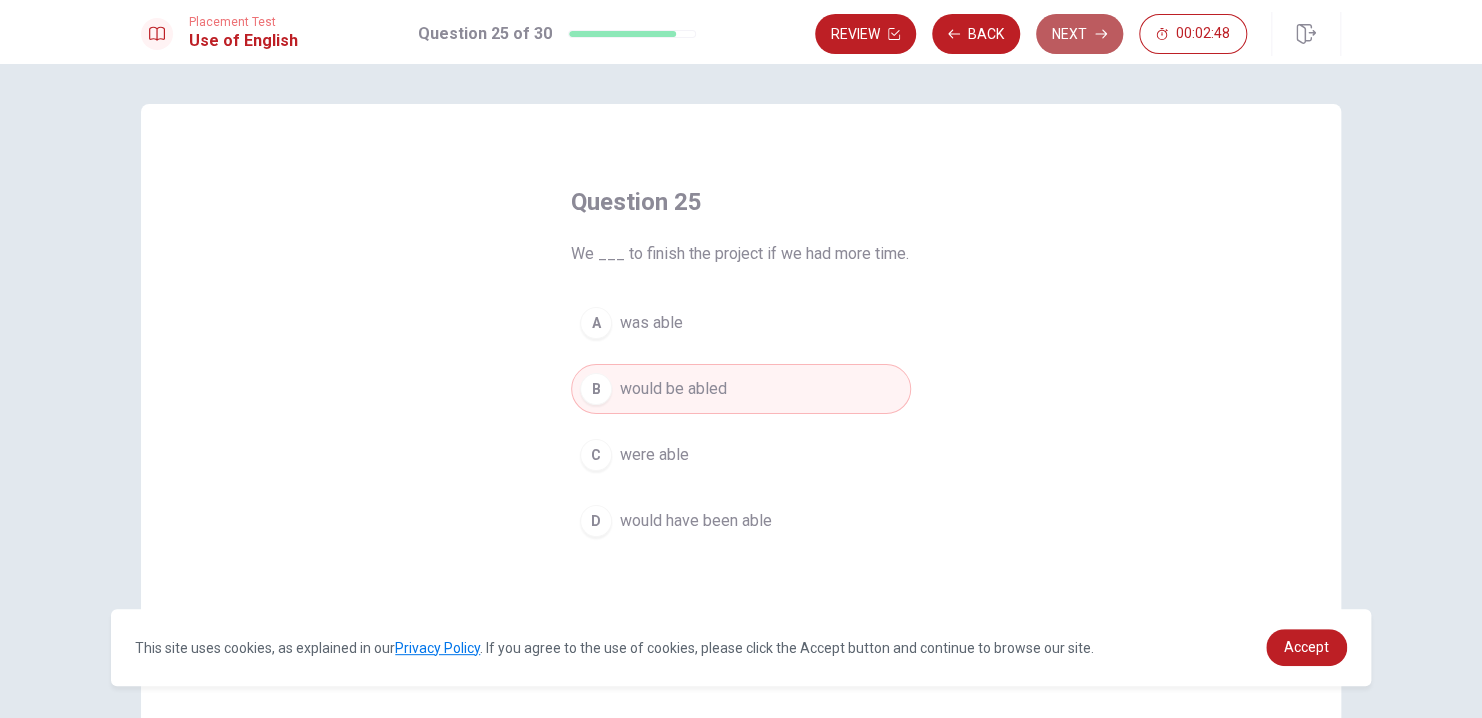 click on "Next" at bounding box center (1079, 34) 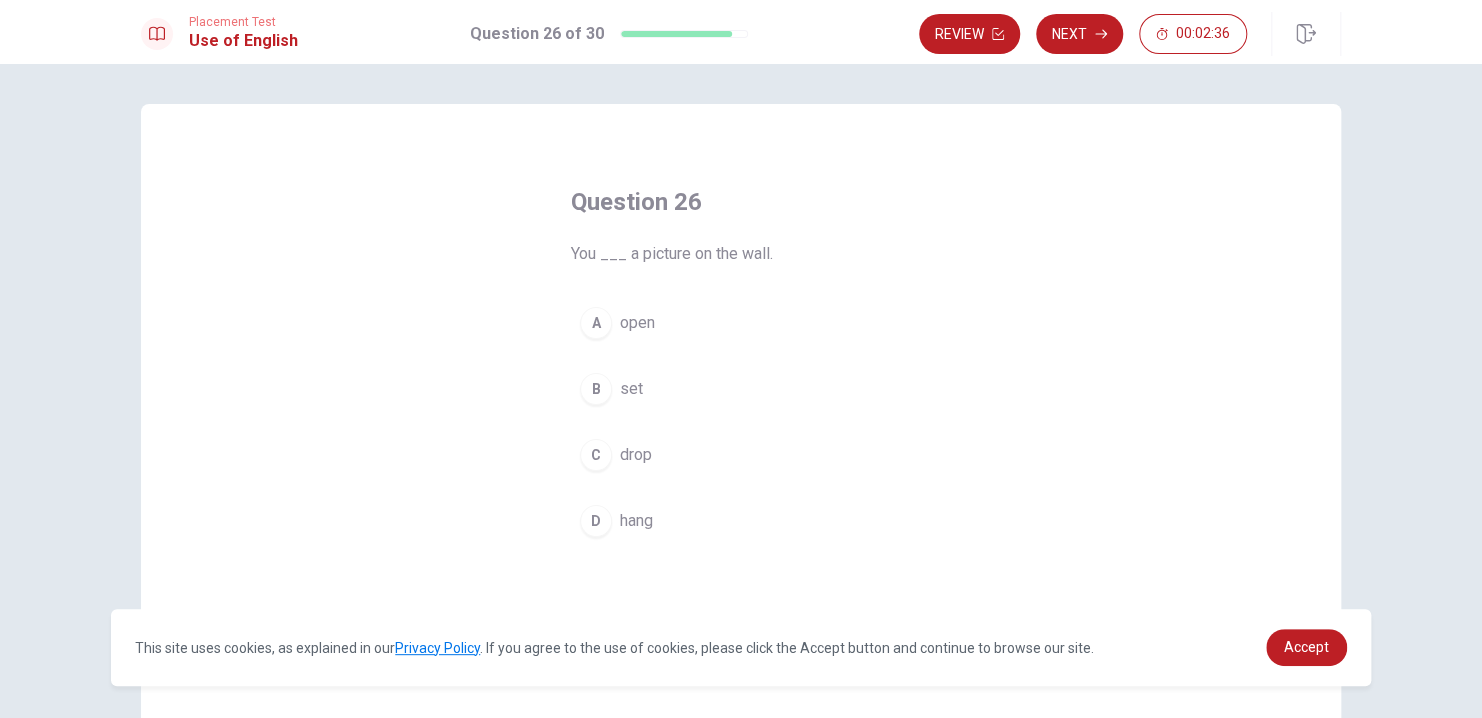 click on "drop" at bounding box center [636, 455] 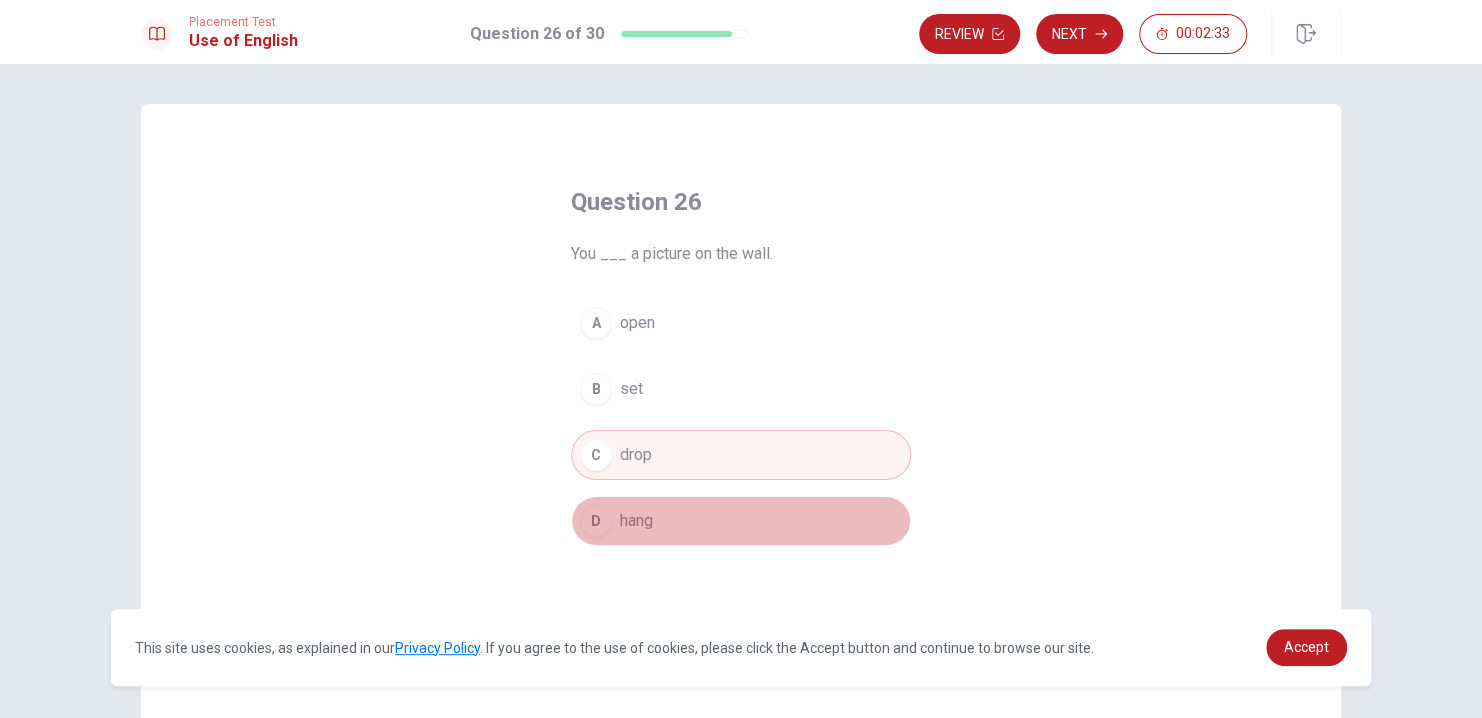 click on "D hang" at bounding box center (741, 521) 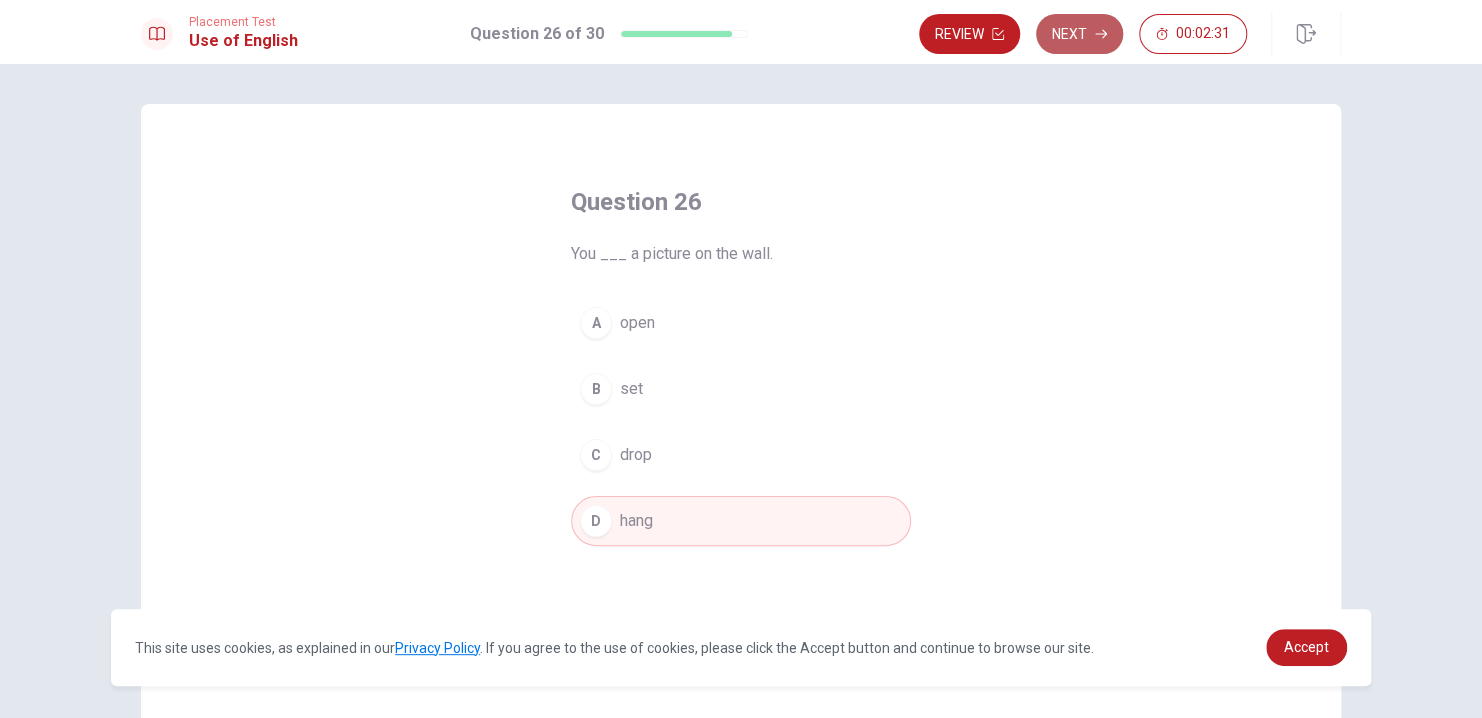 click on "Next" at bounding box center [1079, 34] 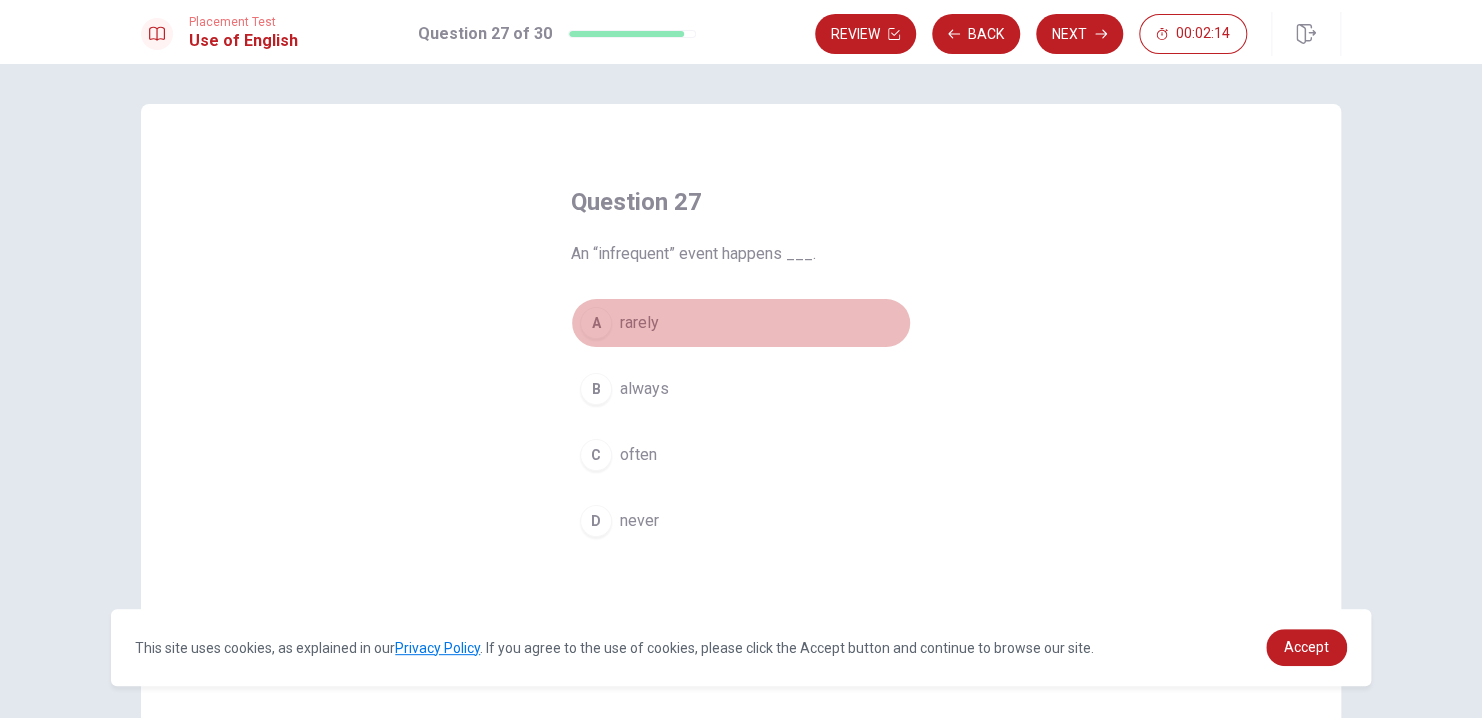 click on "A rarely" at bounding box center (741, 323) 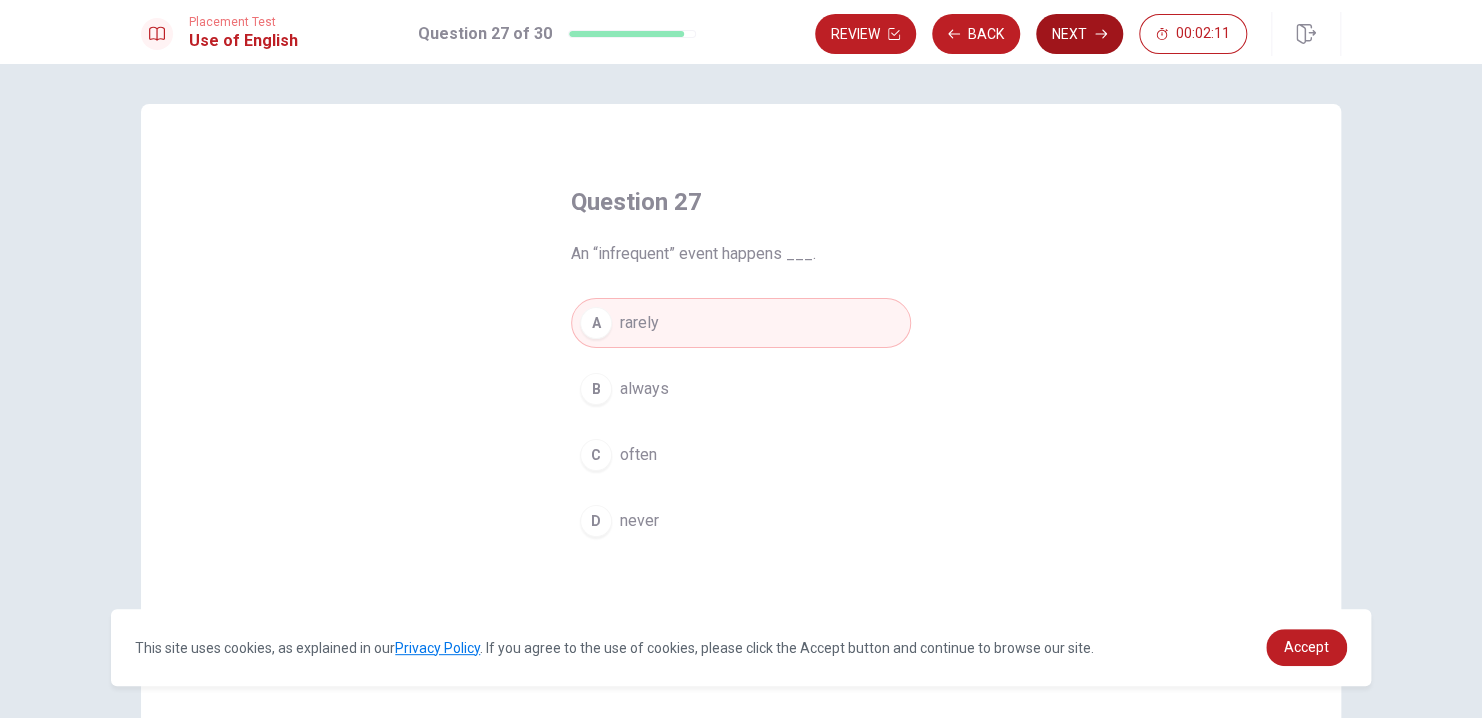 click on "Next" at bounding box center (1079, 34) 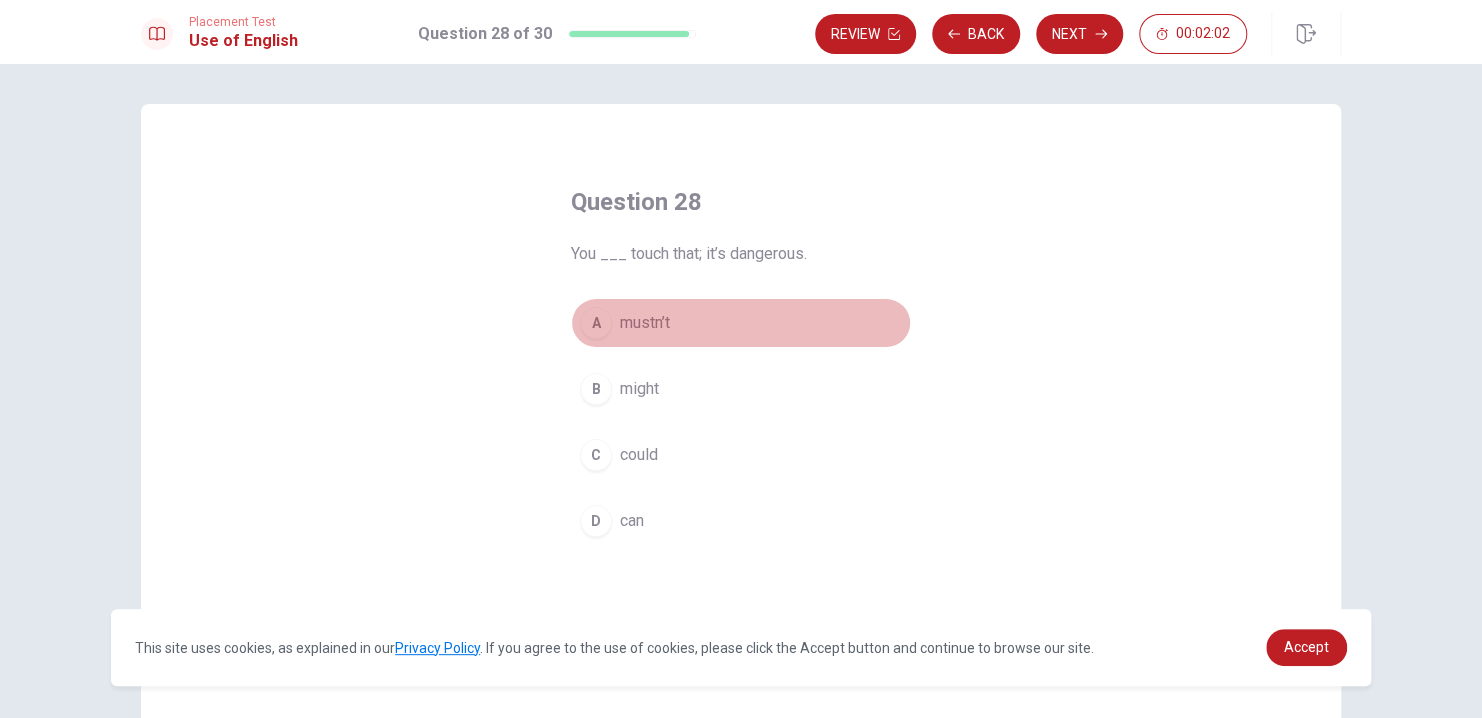 click on "A" at bounding box center [596, 323] 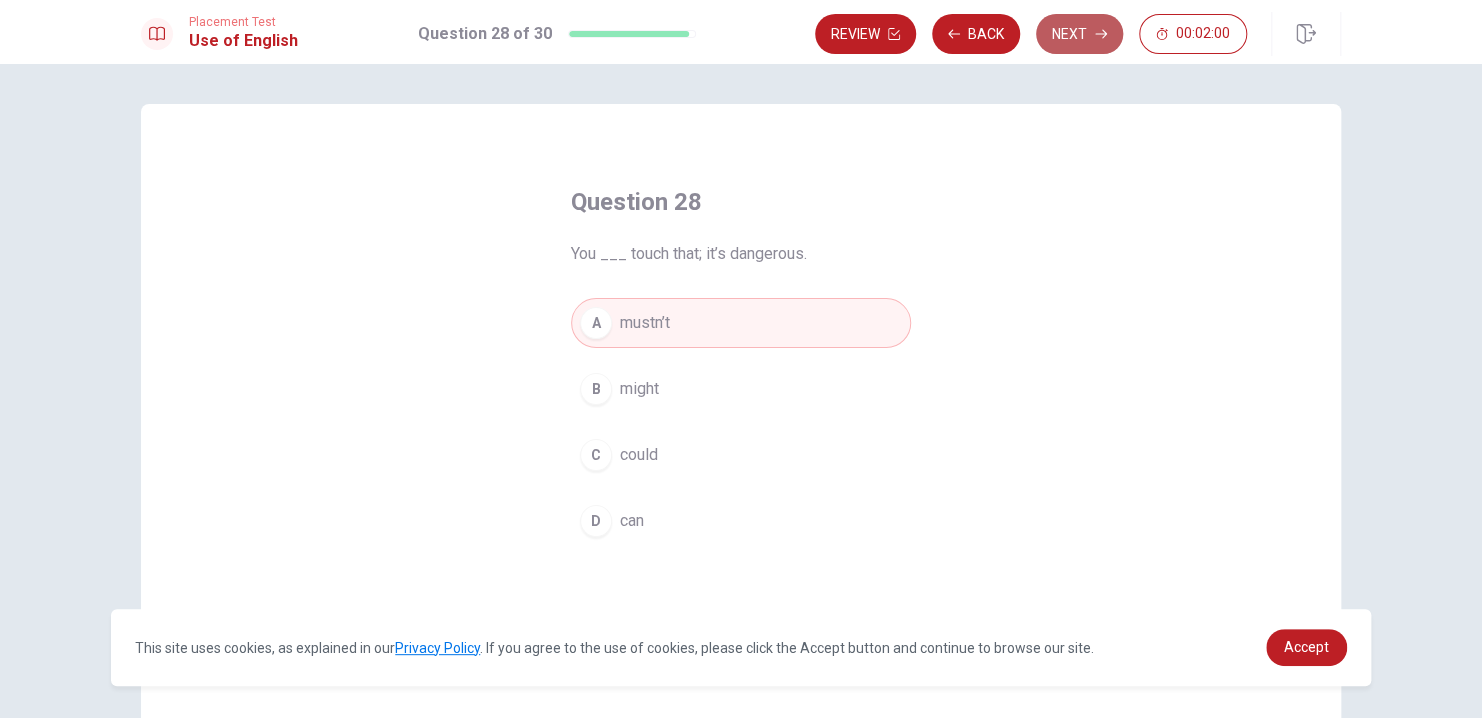 click on "Next" at bounding box center [1079, 34] 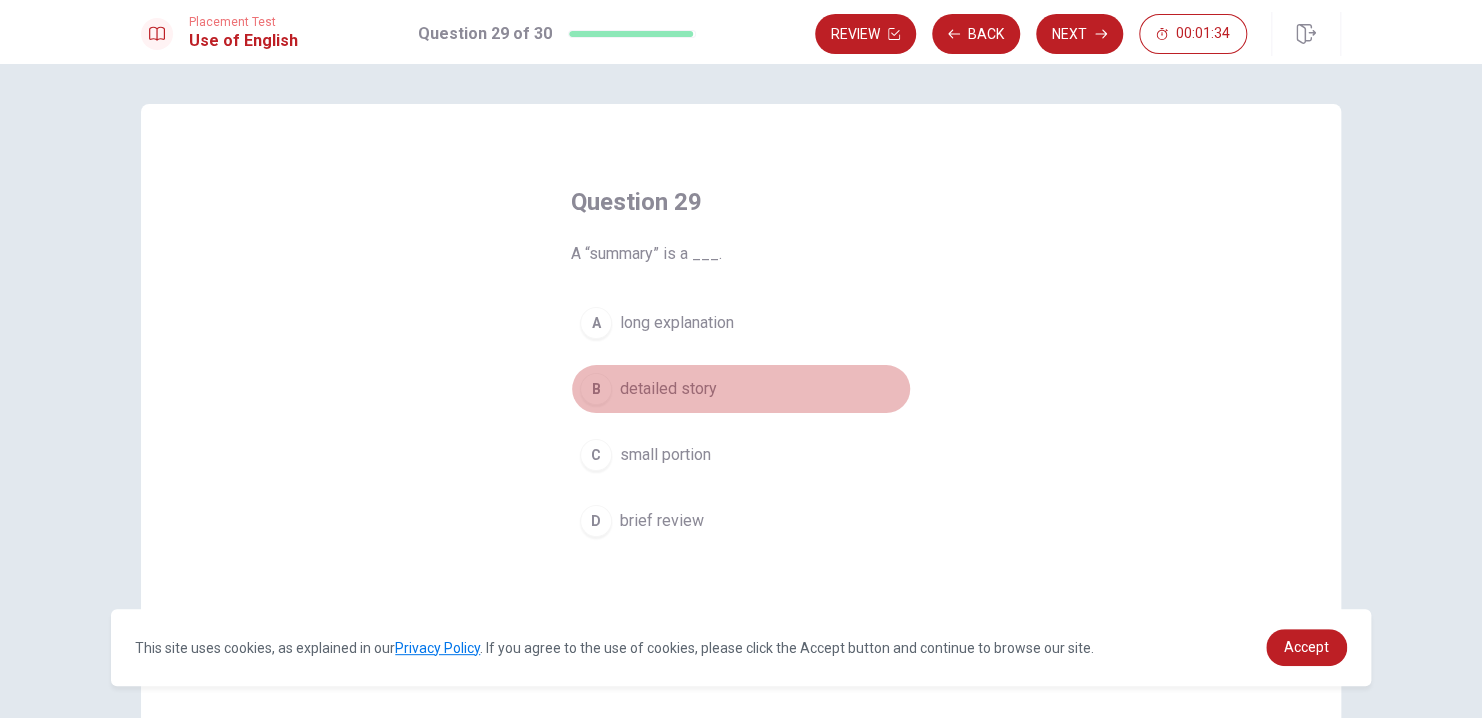 click on "detailed story" at bounding box center [668, 389] 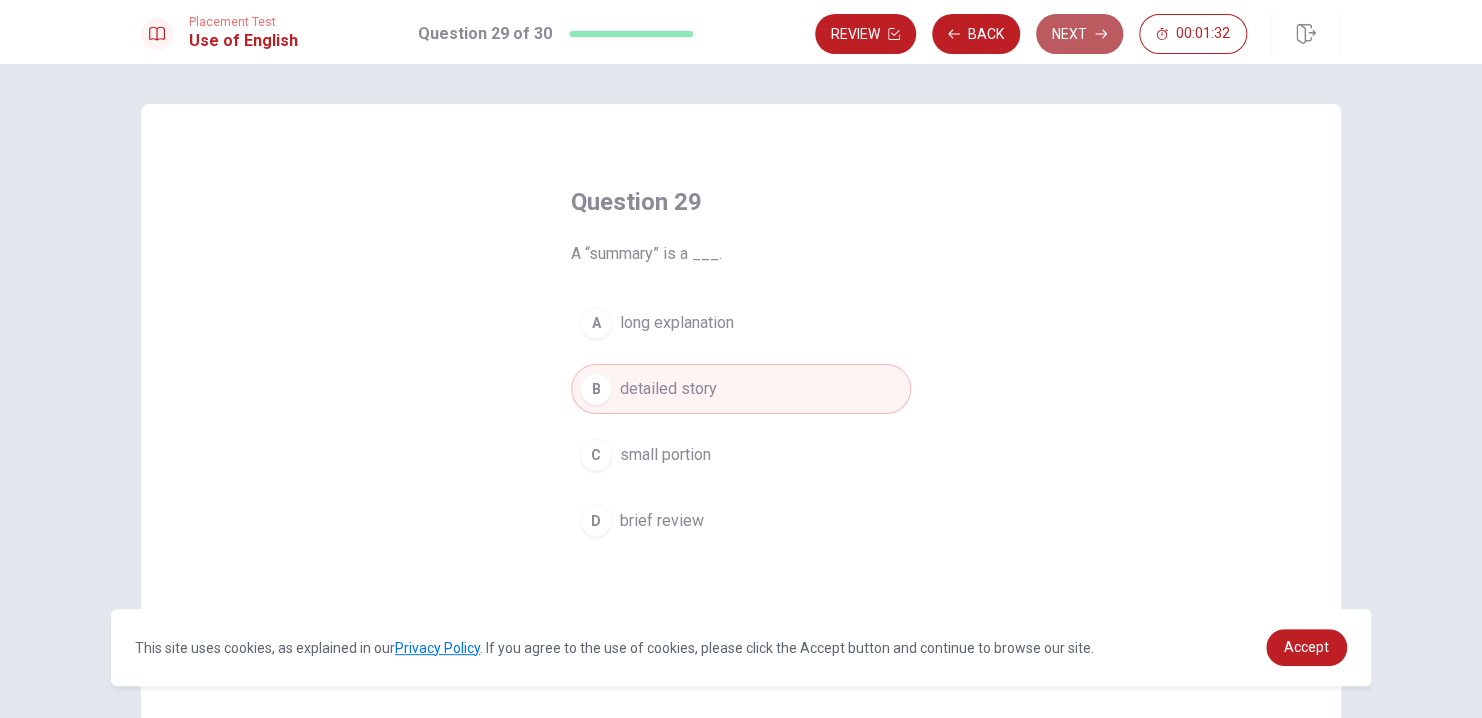 click on "Next" at bounding box center (1079, 34) 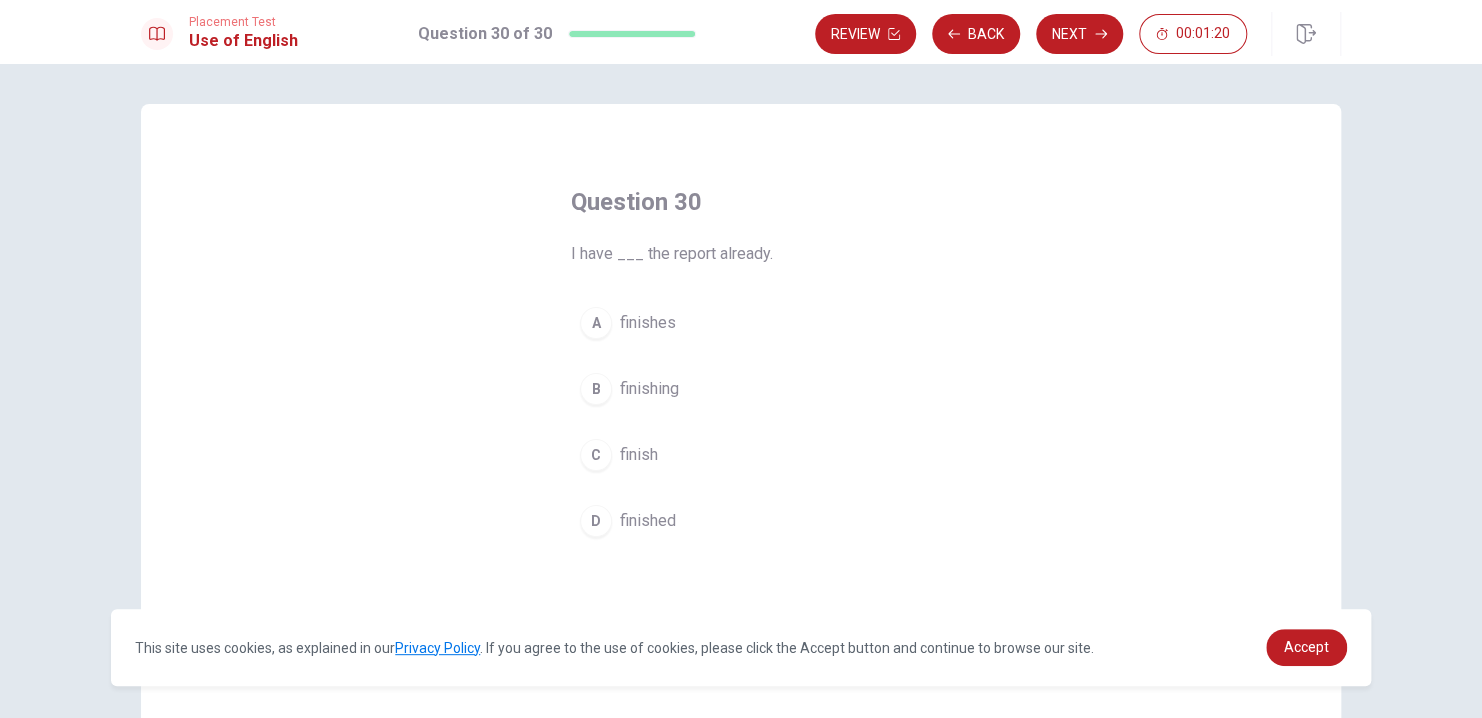 click on "finish" at bounding box center [639, 455] 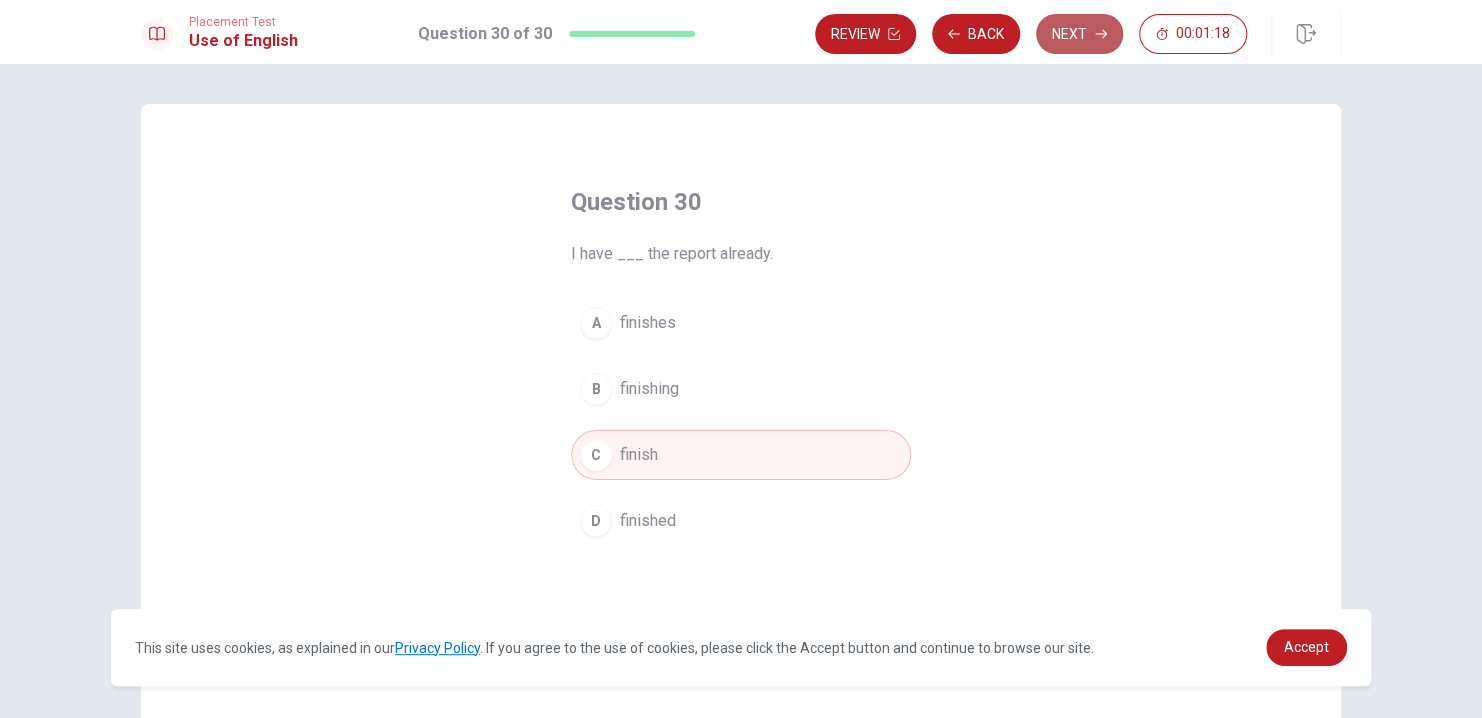 click on "Next" at bounding box center [1079, 34] 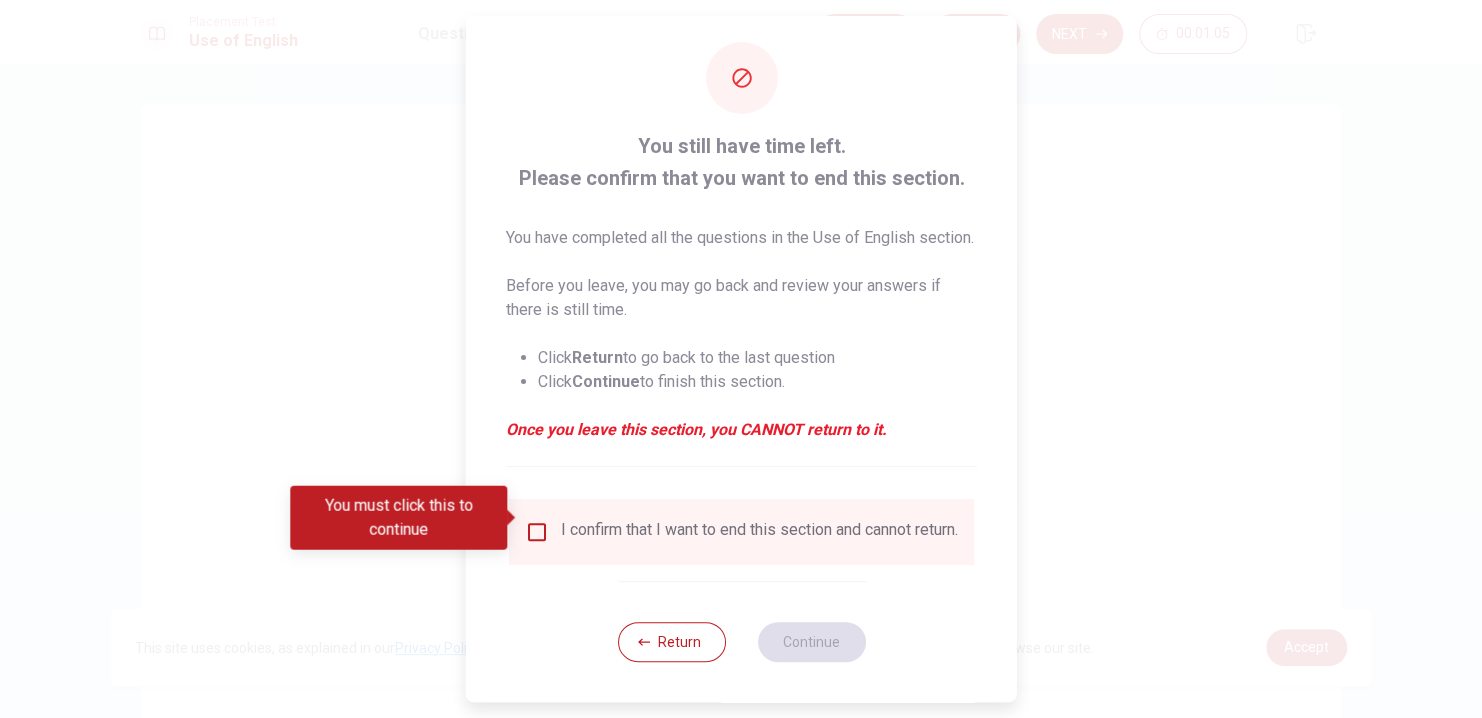 scroll, scrollTop: 52, scrollLeft: 0, axis: vertical 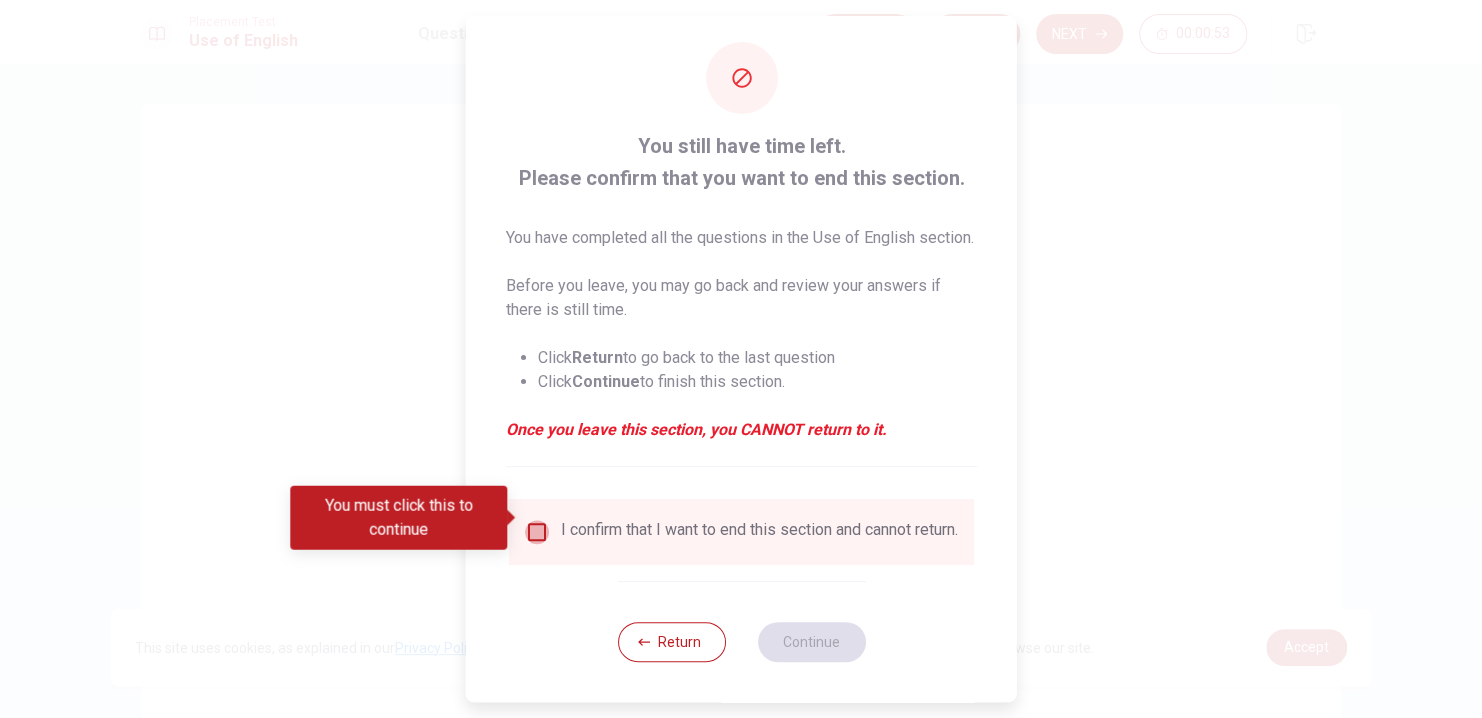 click at bounding box center (537, 532) 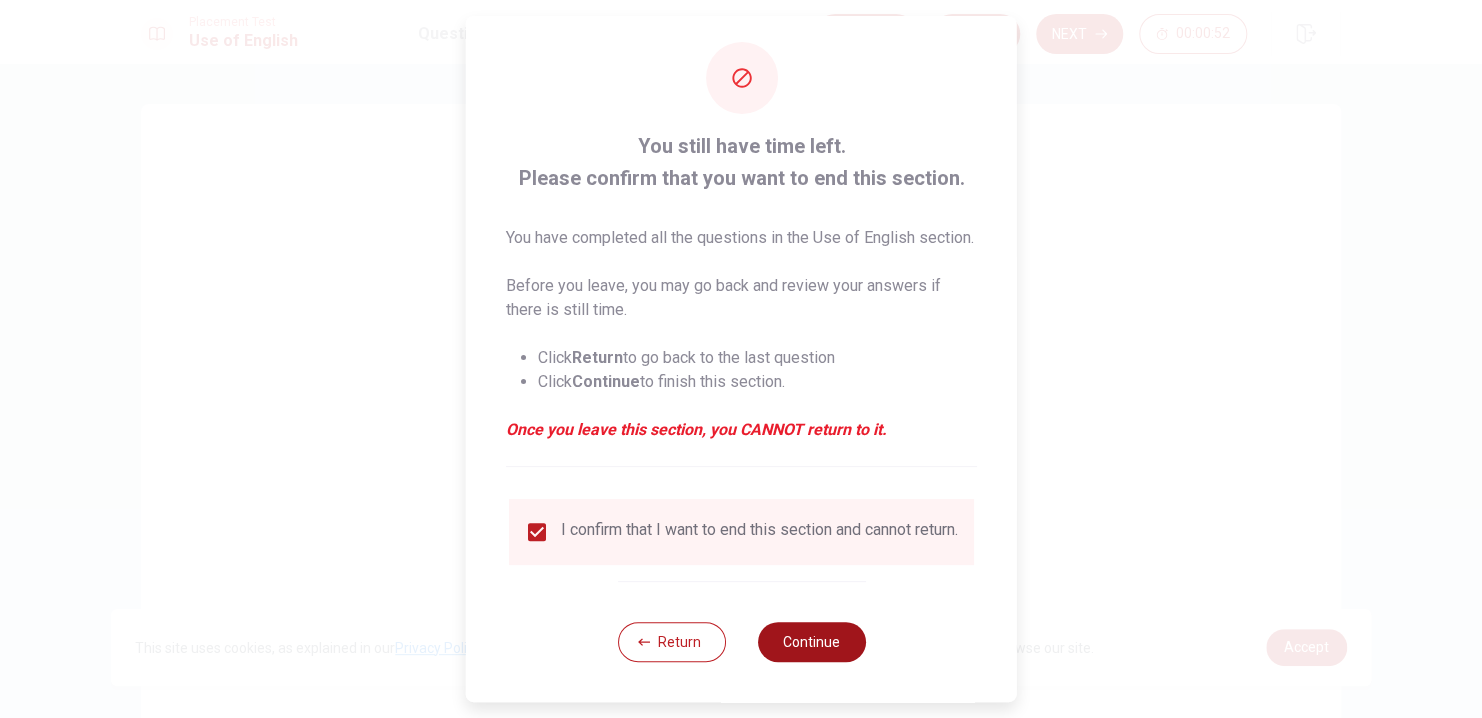 click on "Continue" at bounding box center (811, 642) 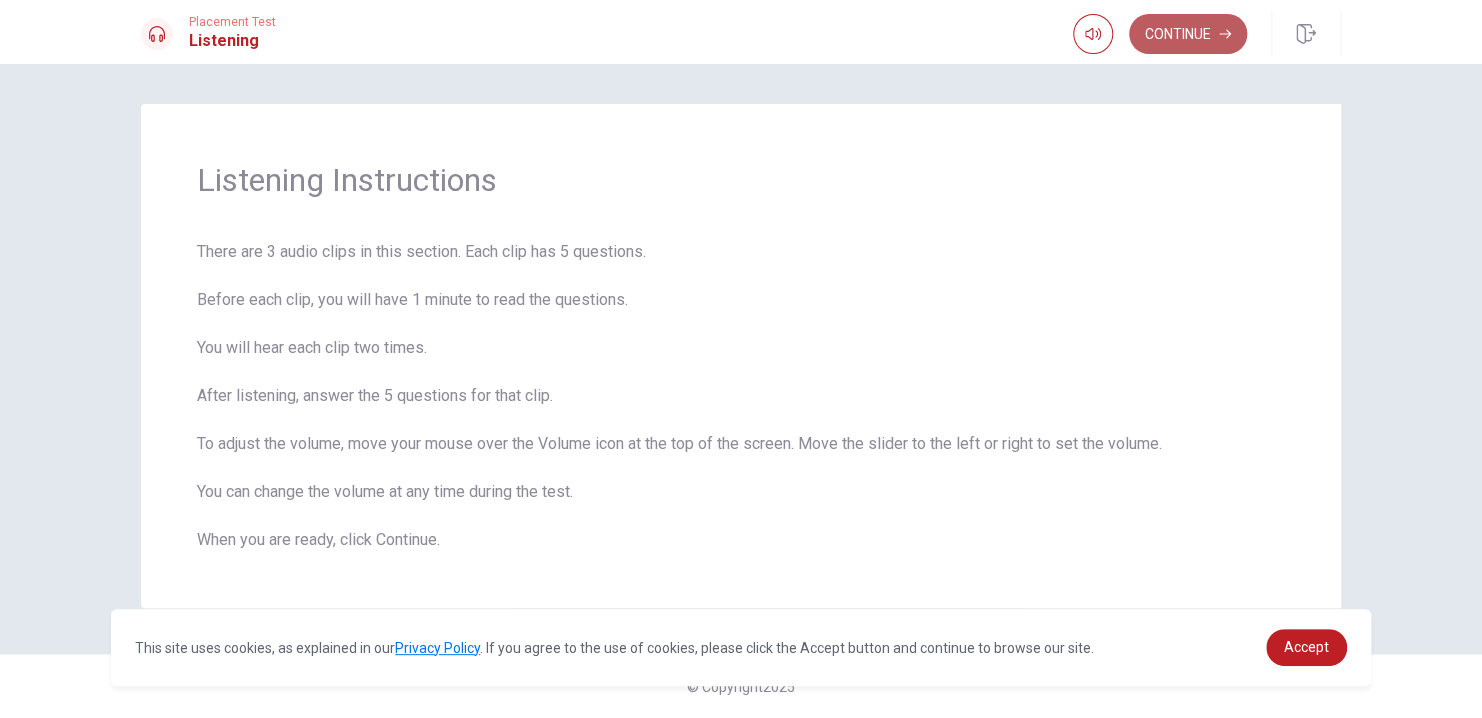 click on "Continue" at bounding box center (1188, 34) 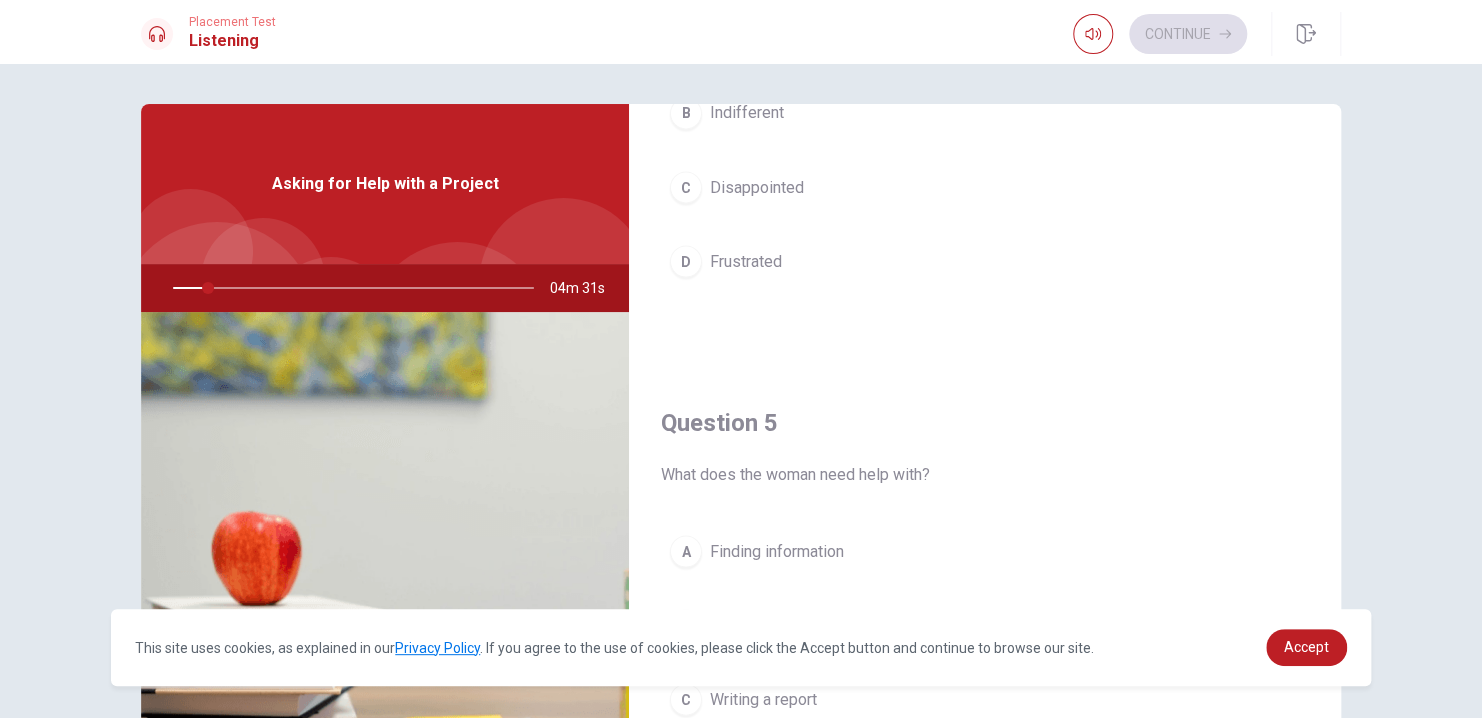 scroll, scrollTop: 1856, scrollLeft: 0, axis: vertical 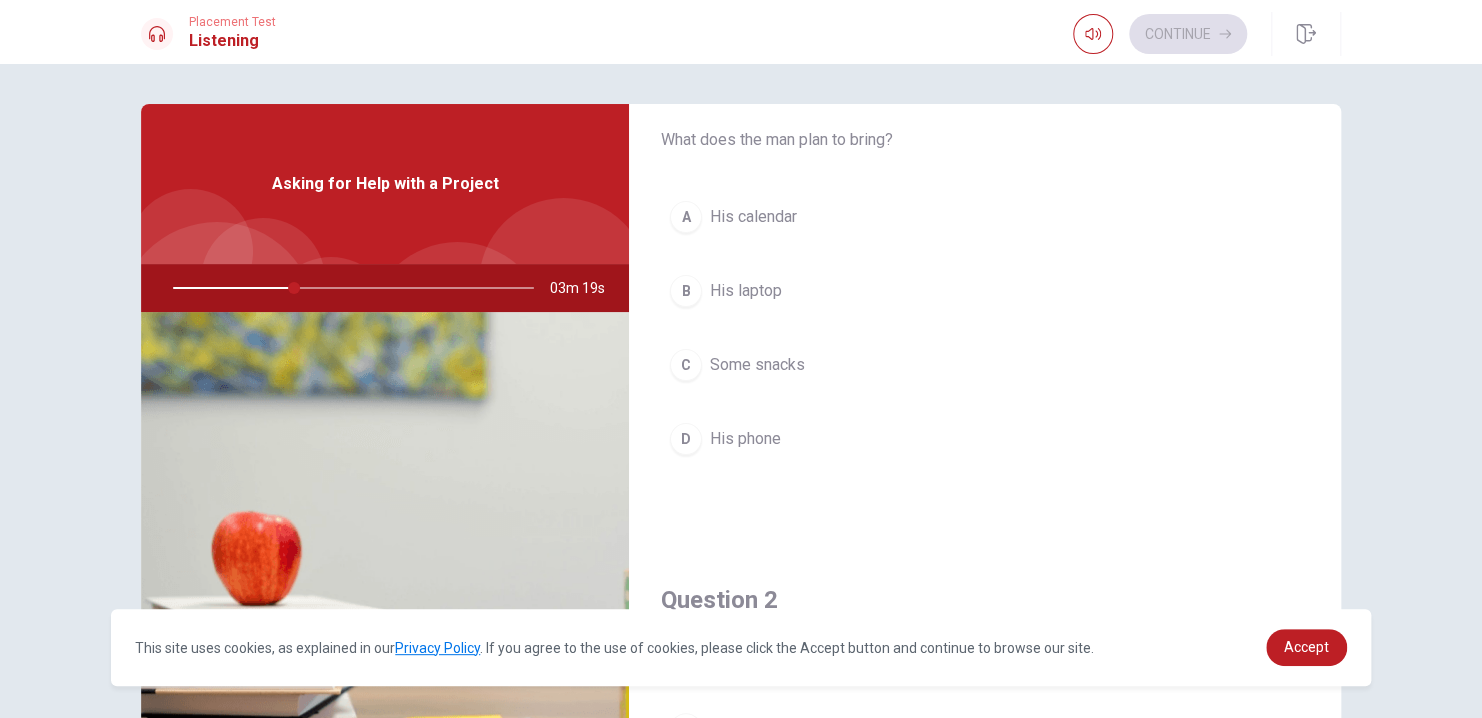 click on "A His calendar B His laptop C Some snacks D His phone" at bounding box center (985, 348) 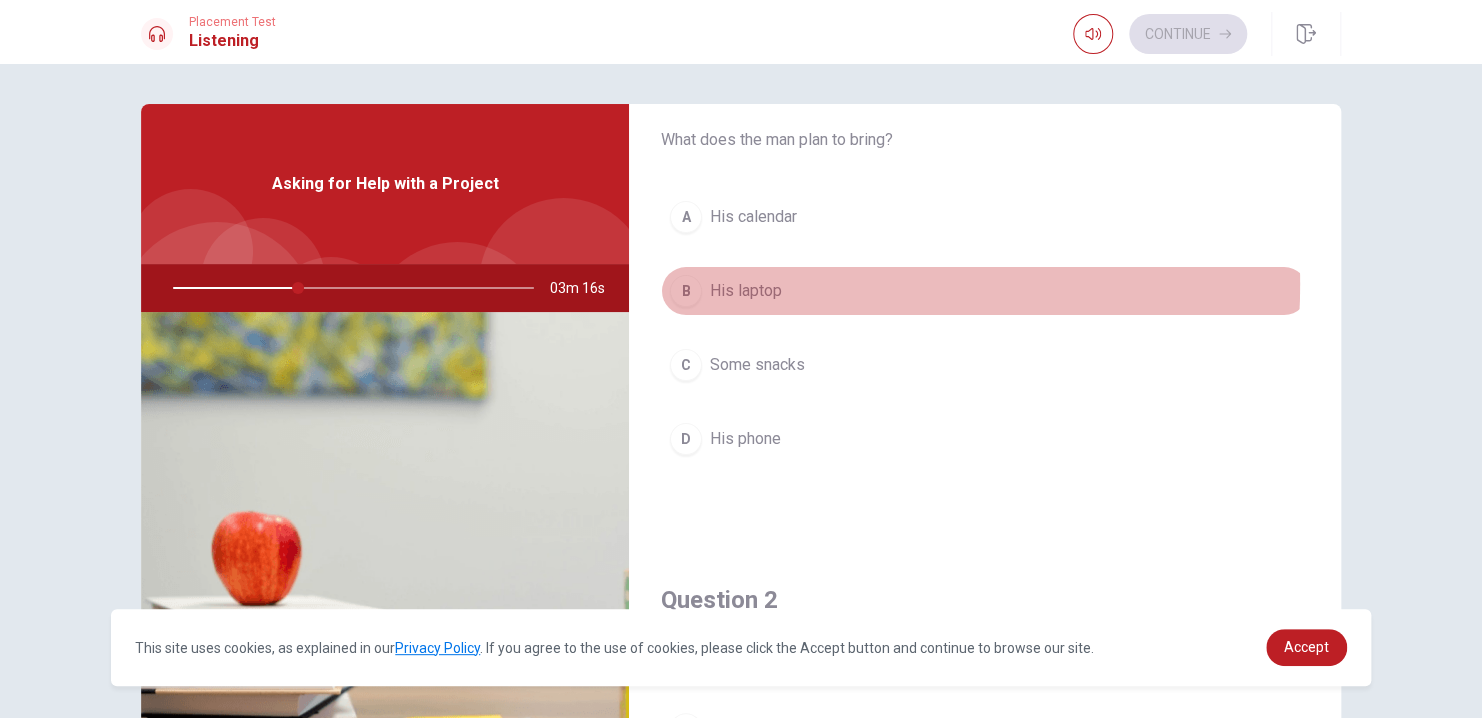 click on "His laptop" at bounding box center [746, 291] 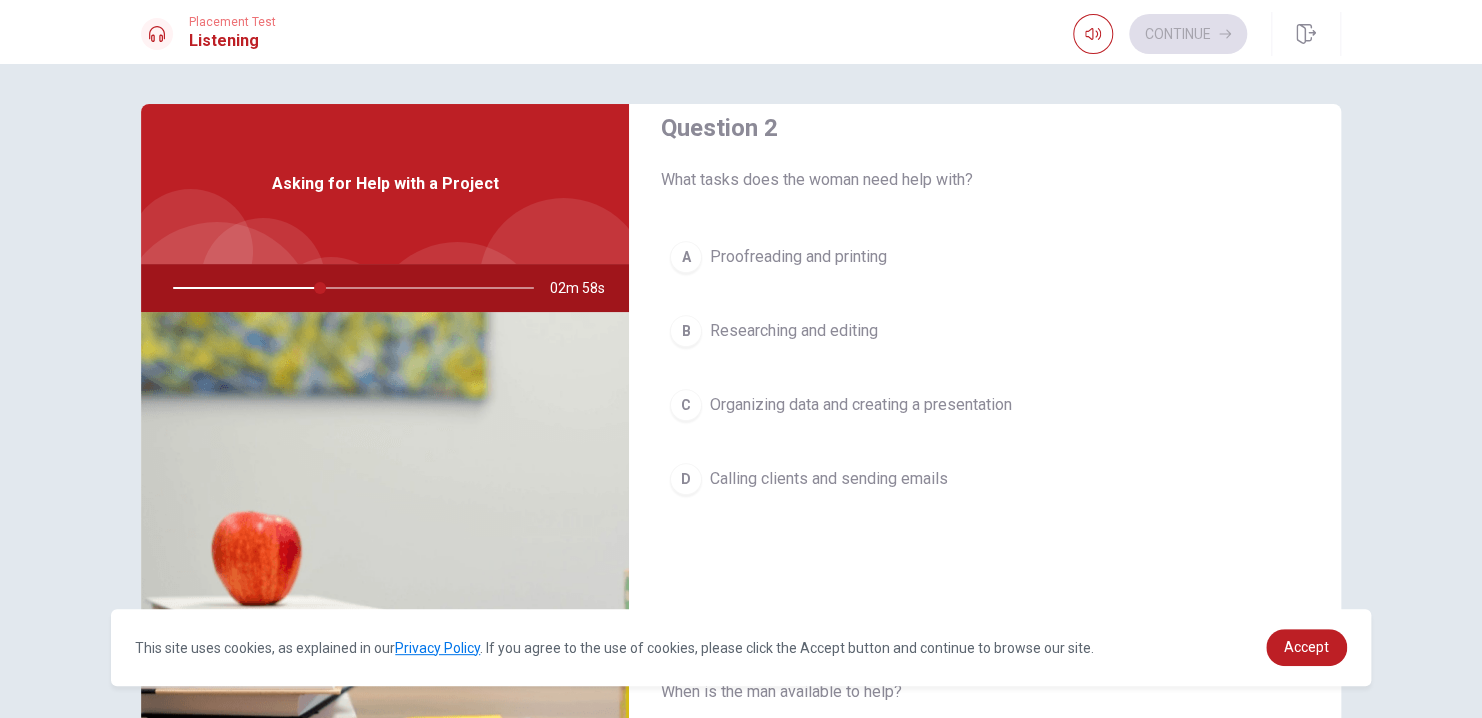 scroll, scrollTop: 546, scrollLeft: 0, axis: vertical 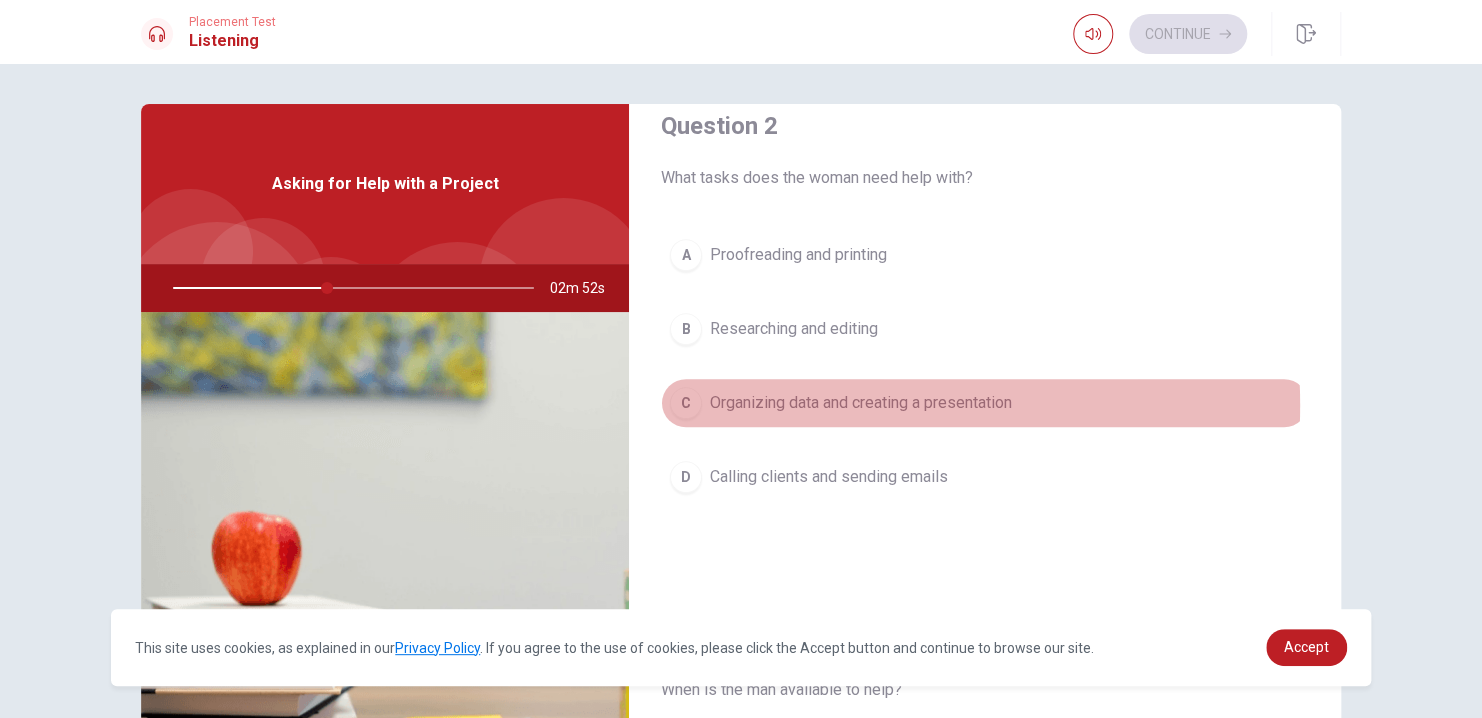 click on "Organizing data and creating a presentation" at bounding box center (861, 403) 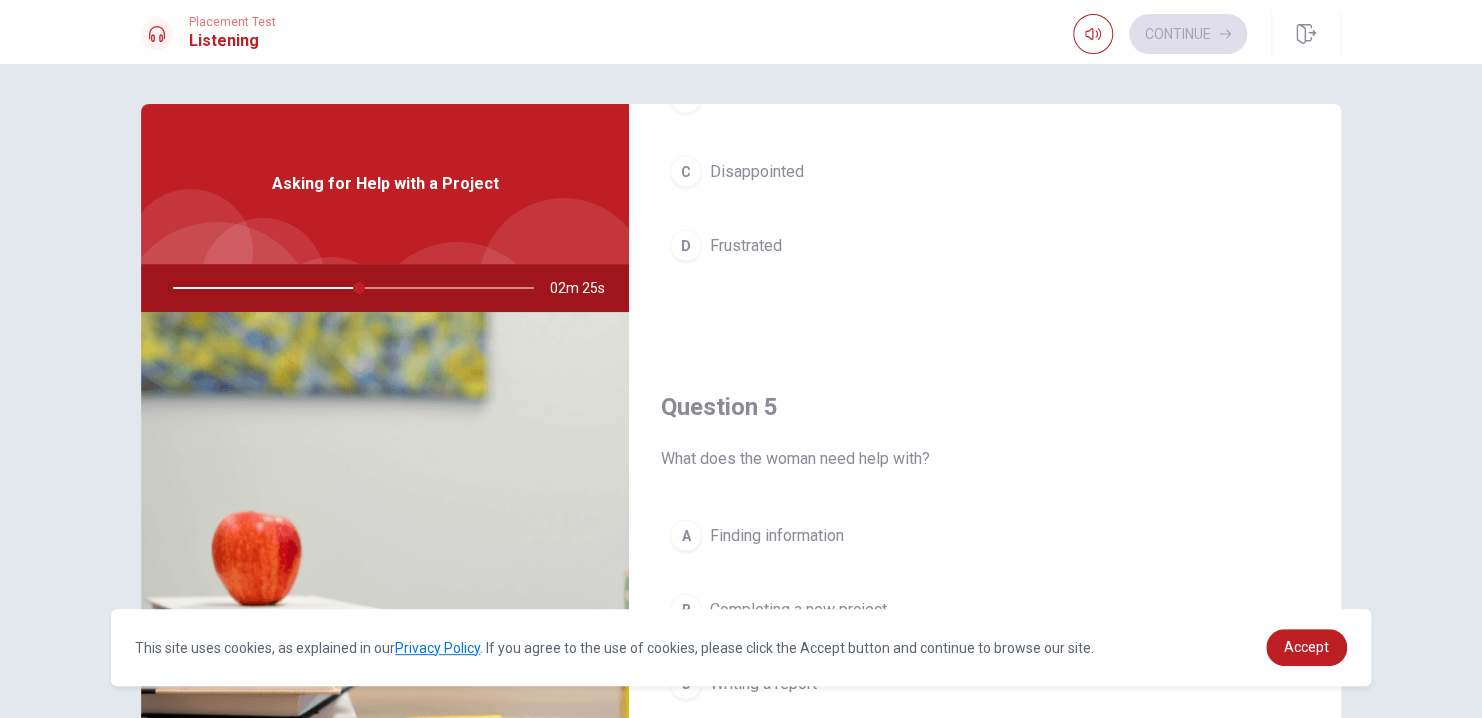 scroll, scrollTop: 1856, scrollLeft: 0, axis: vertical 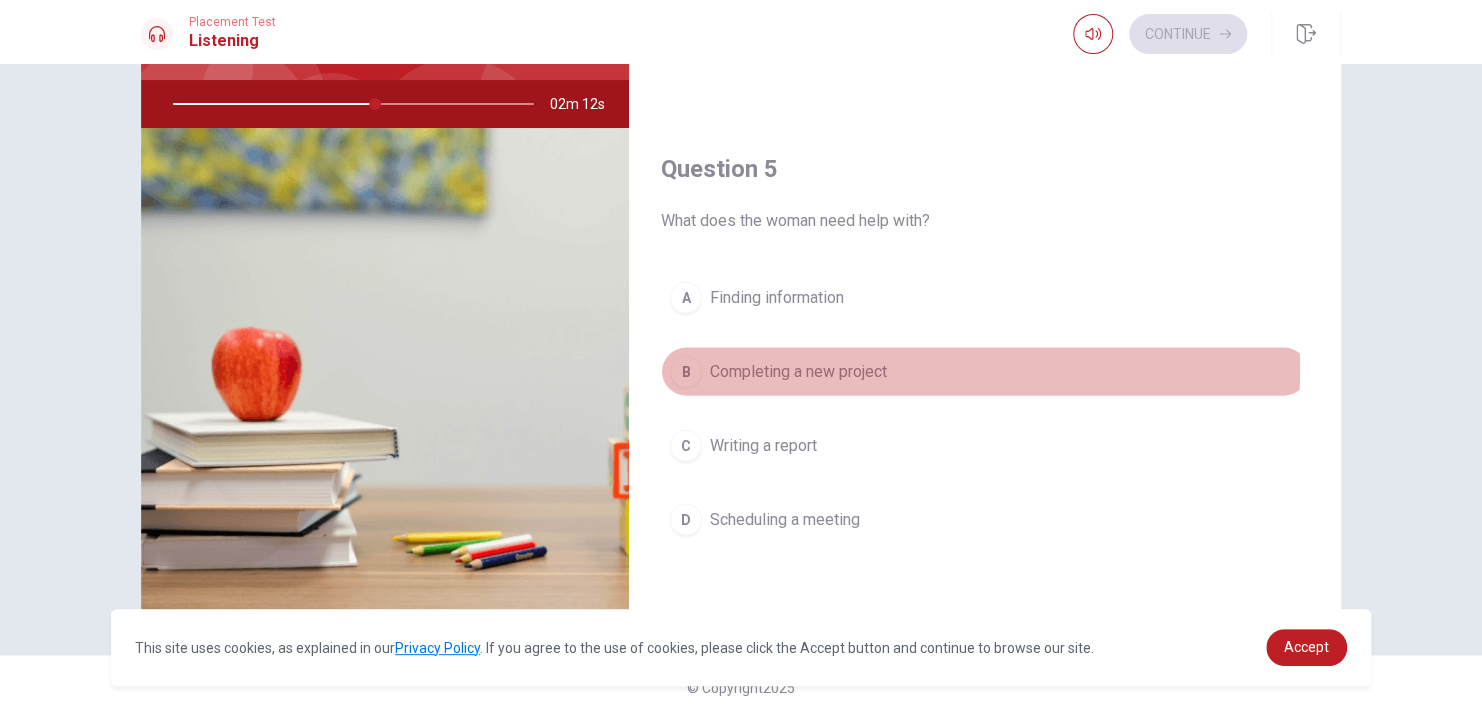 click on "Completing a new project" at bounding box center (798, 371) 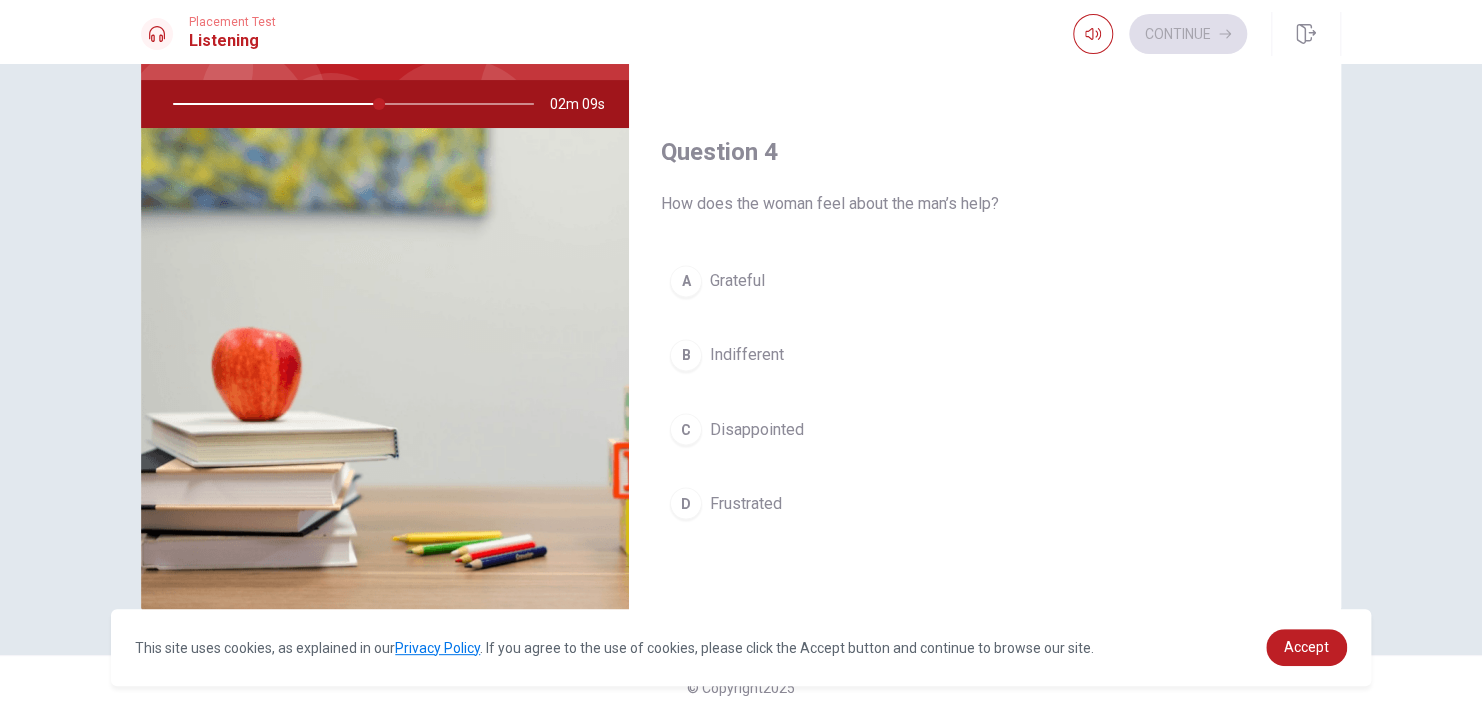 scroll, scrollTop: 1355, scrollLeft: 0, axis: vertical 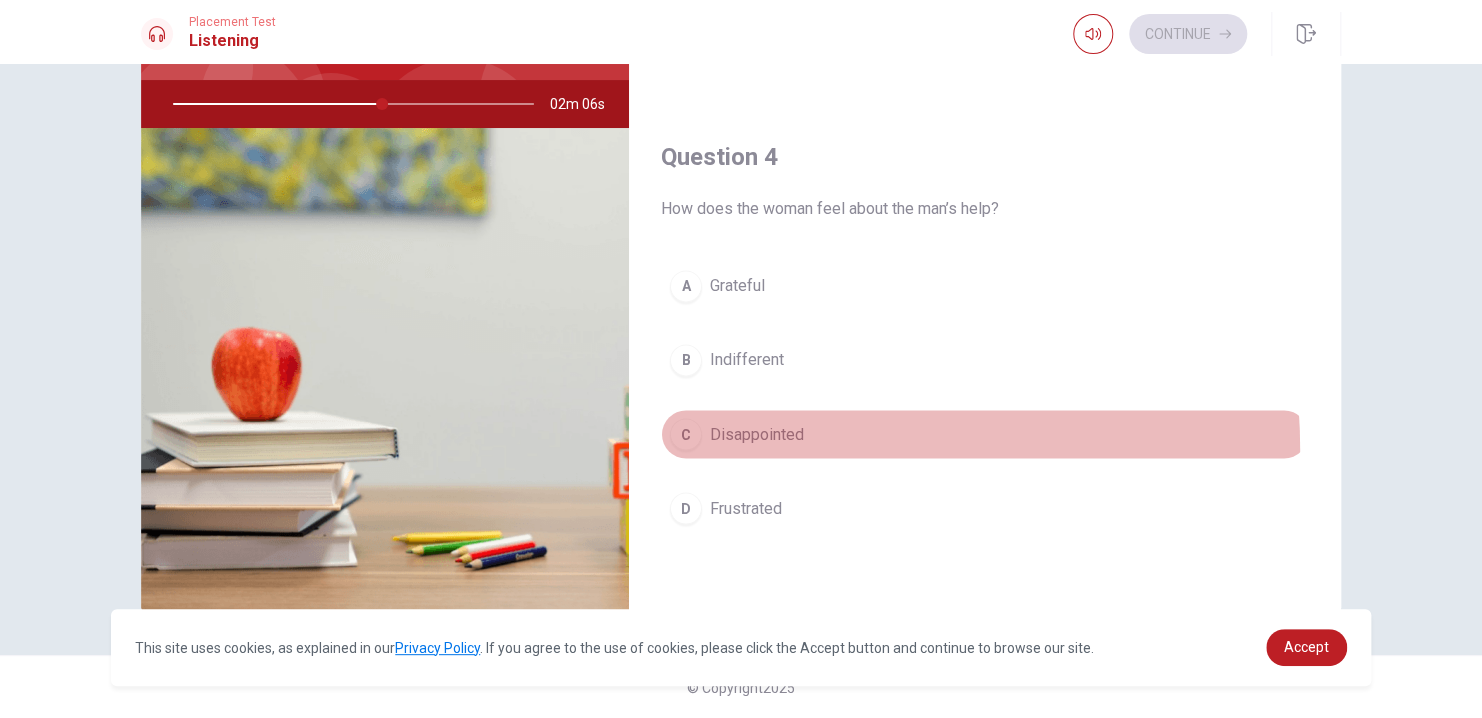 click on "C Disappointed" at bounding box center [985, 434] 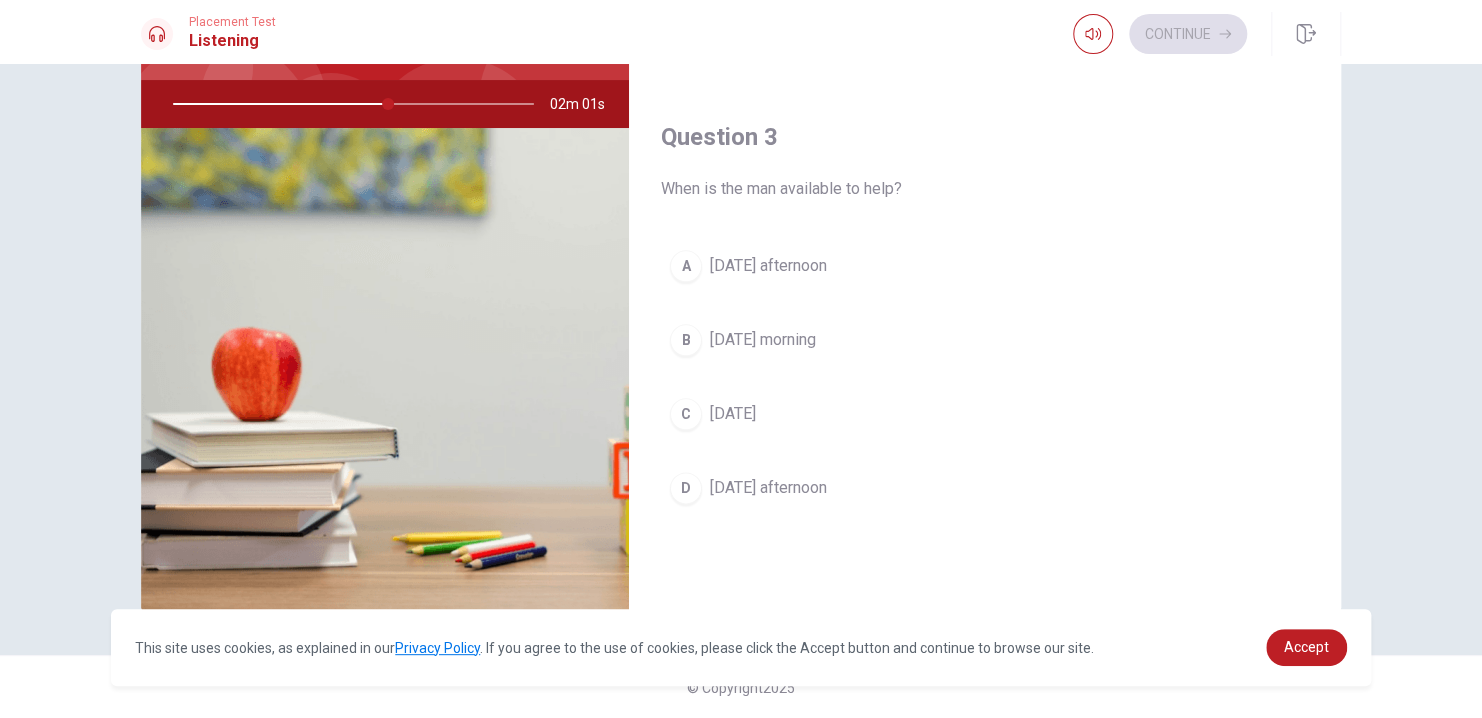 scroll, scrollTop: 860, scrollLeft: 0, axis: vertical 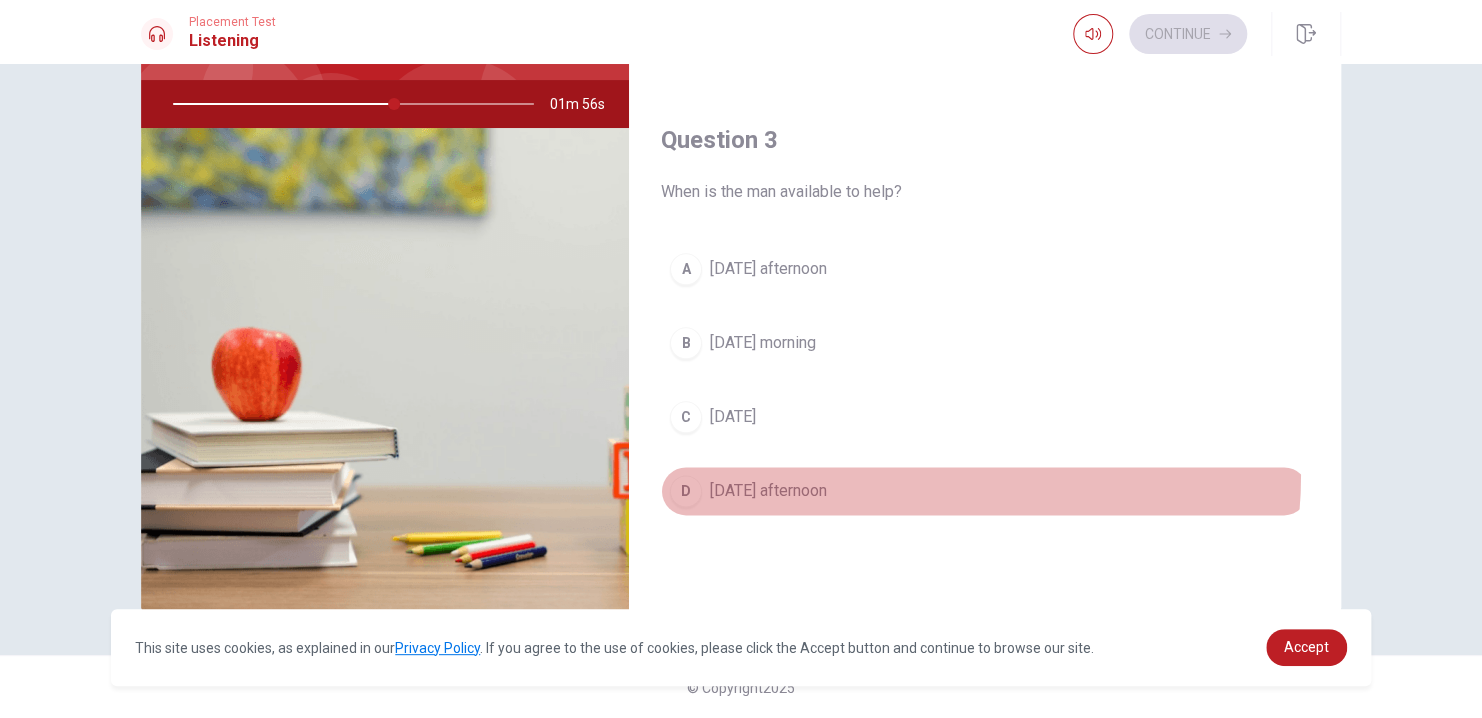 click on "D [DATE] afternoon" at bounding box center [985, 491] 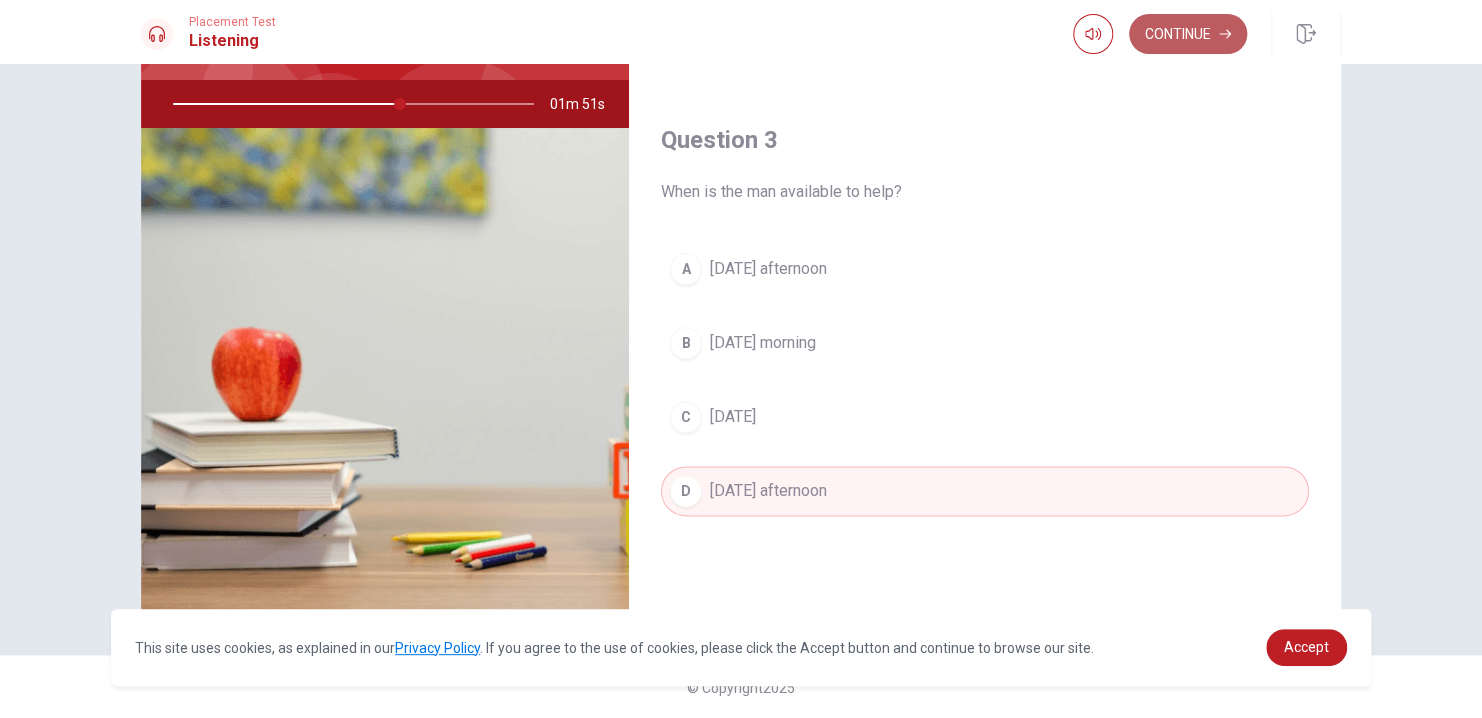 click on "Continue" at bounding box center [1188, 34] 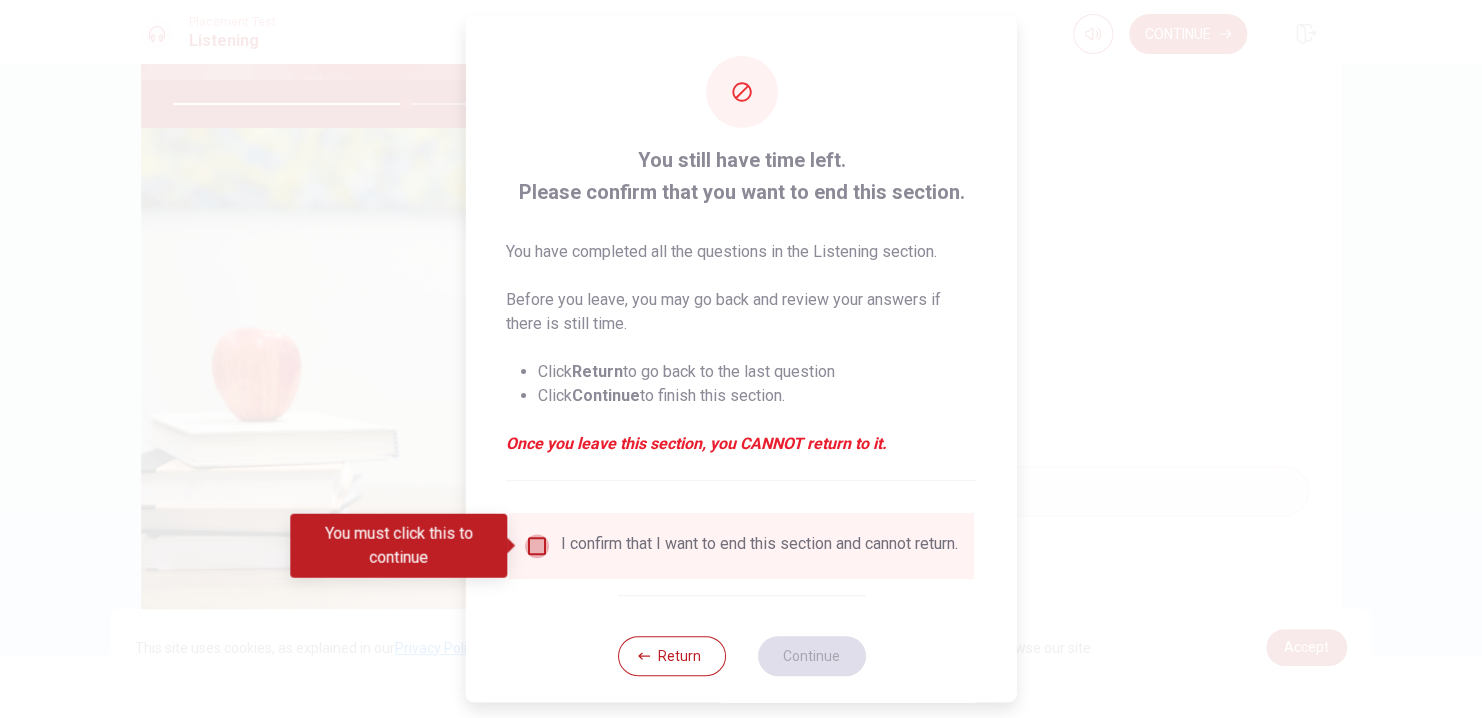 click at bounding box center [537, 546] 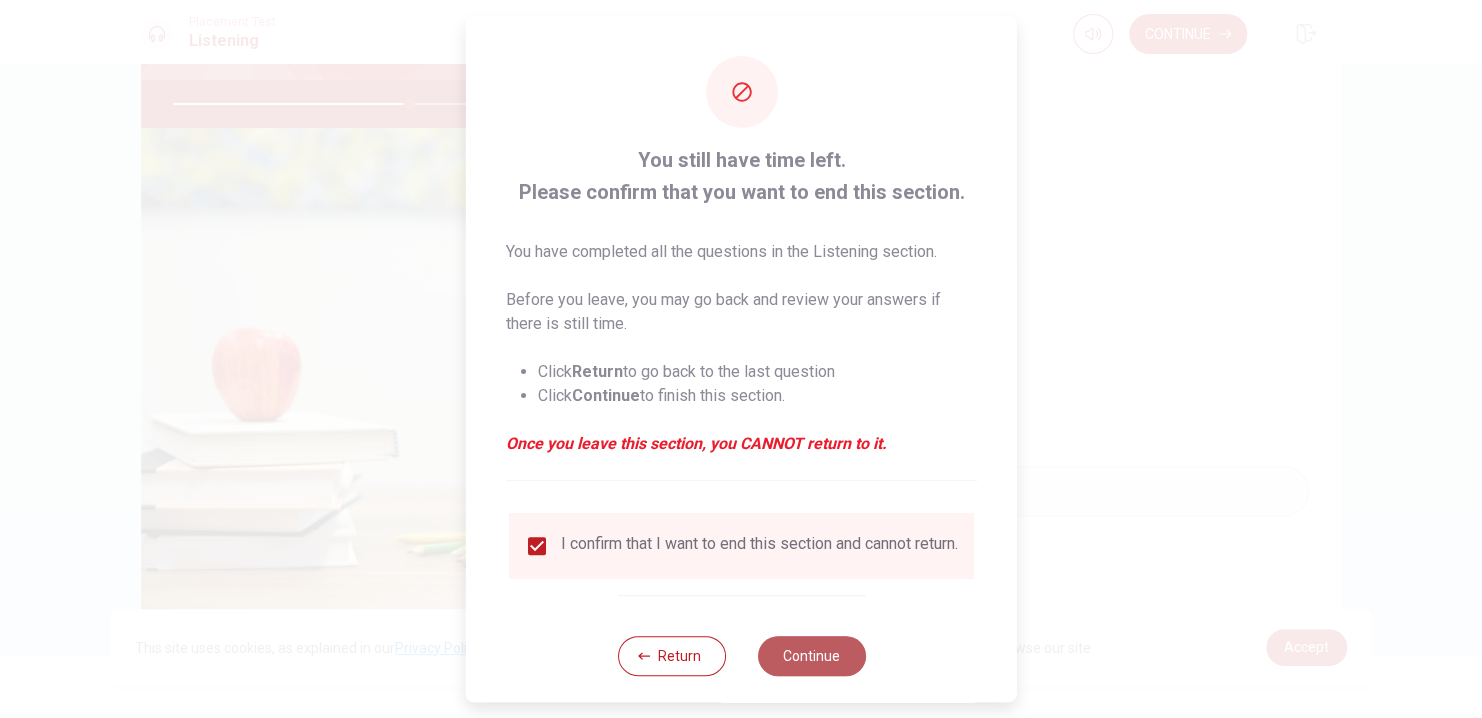 click on "Continue" at bounding box center (811, 656) 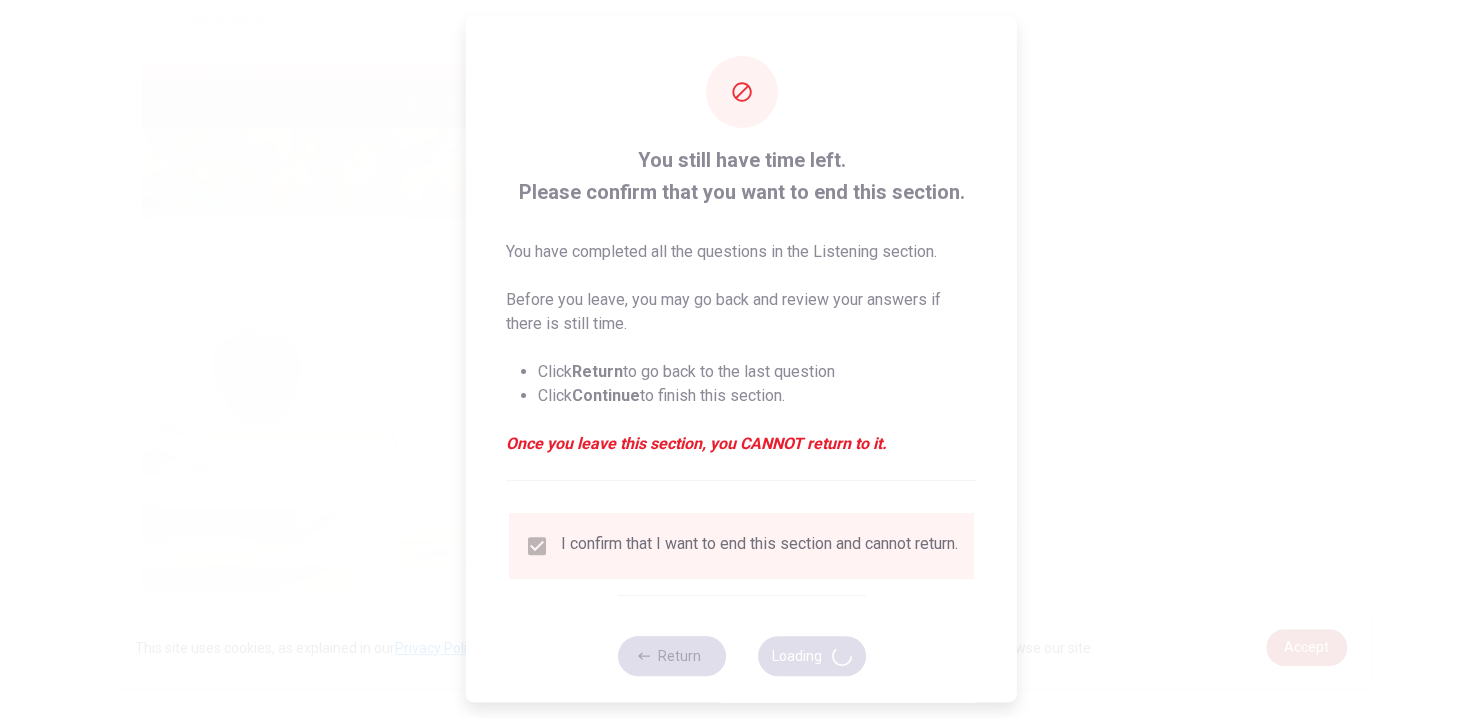 type on "66" 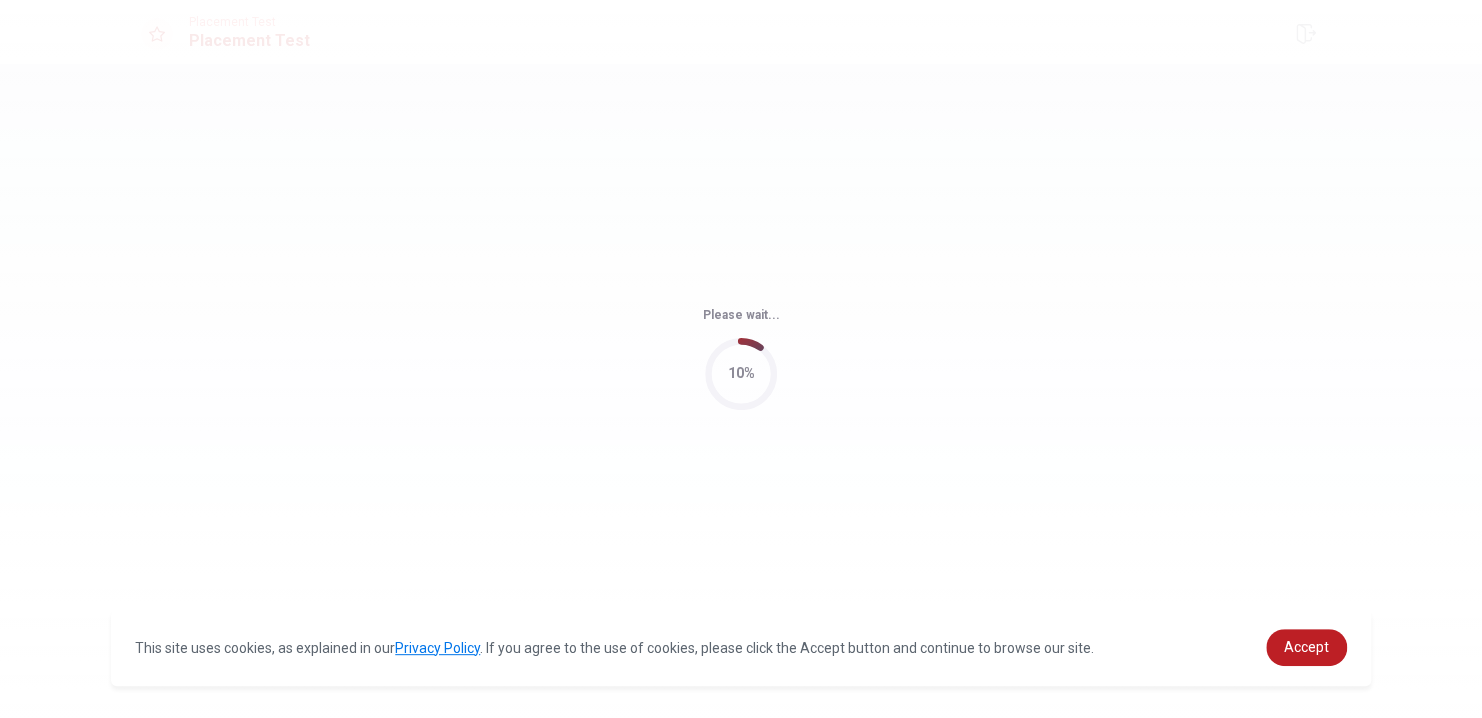 scroll, scrollTop: 0, scrollLeft: 0, axis: both 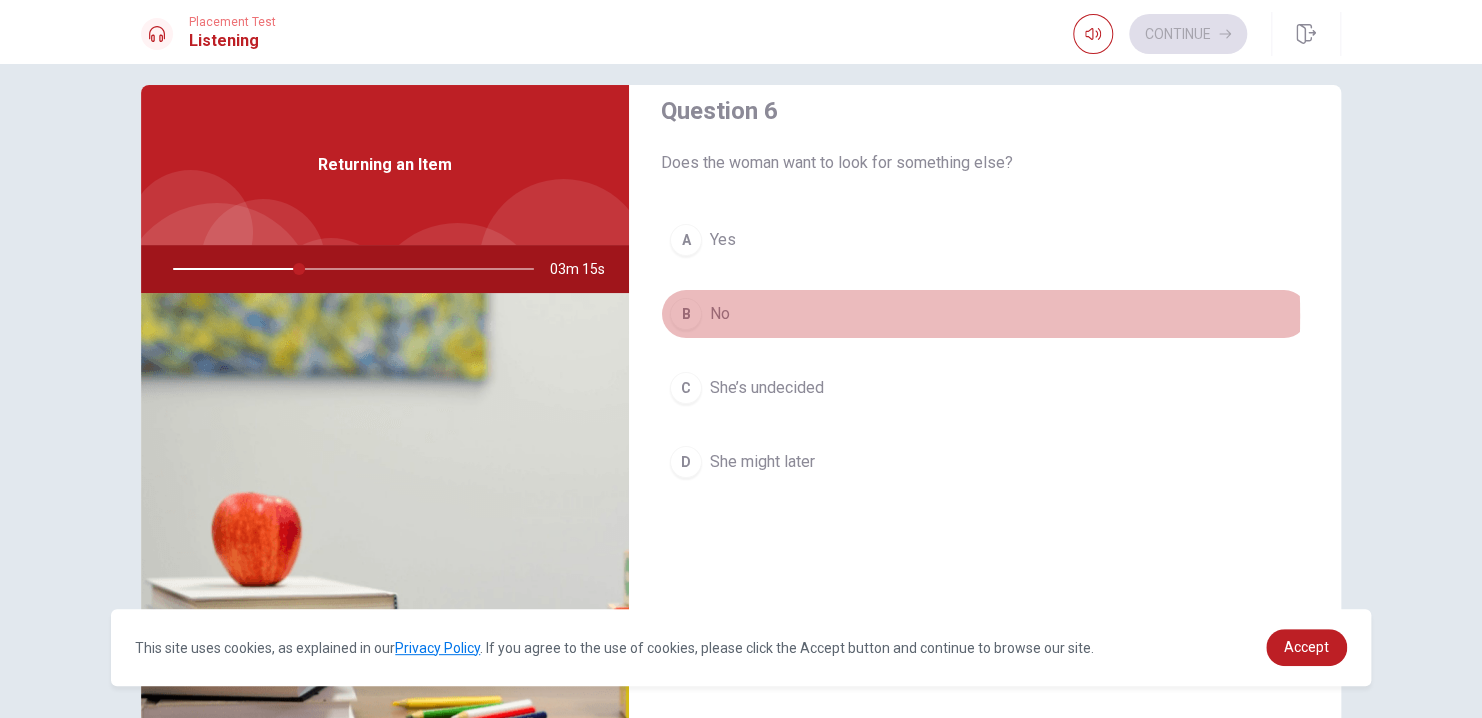 click on "B" at bounding box center [686, 314] 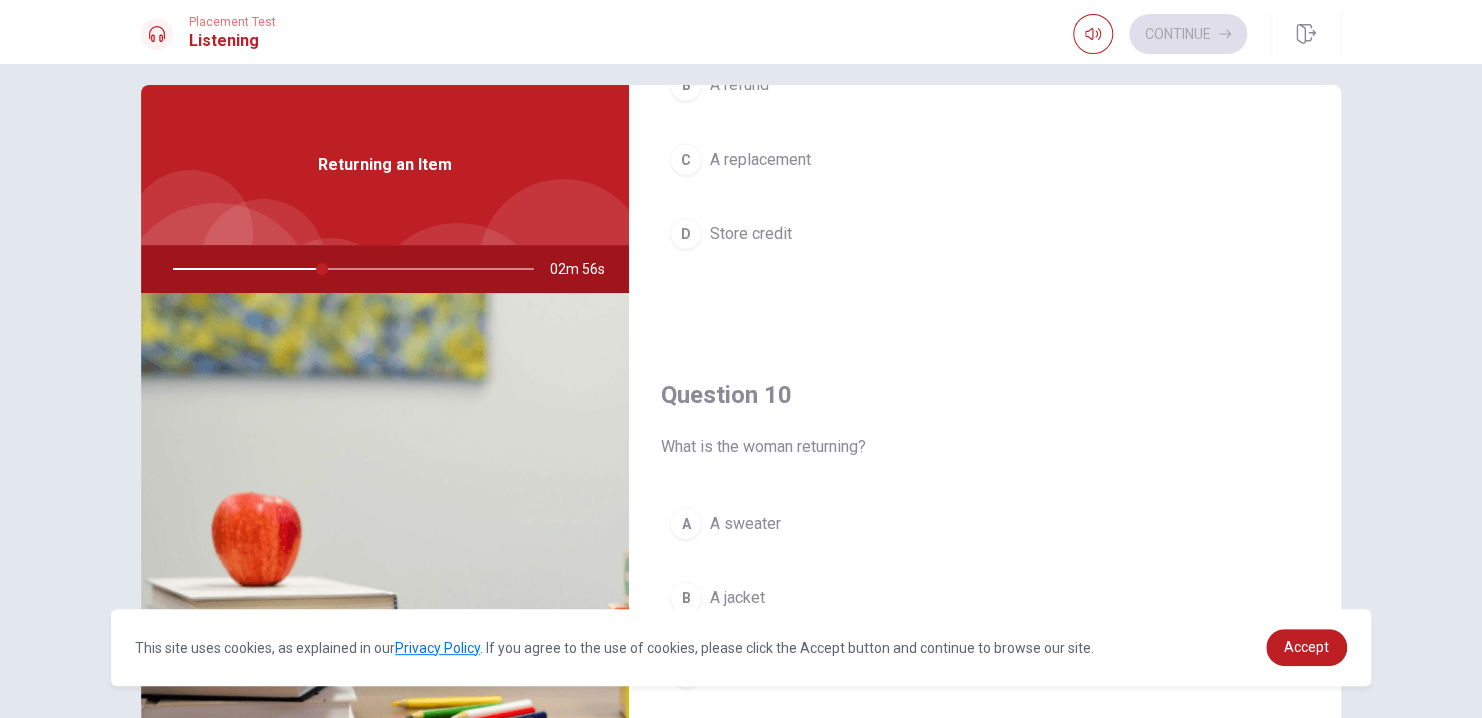 scroll, scrollTop: 1856, scrollLeft: 0, axis: vertical 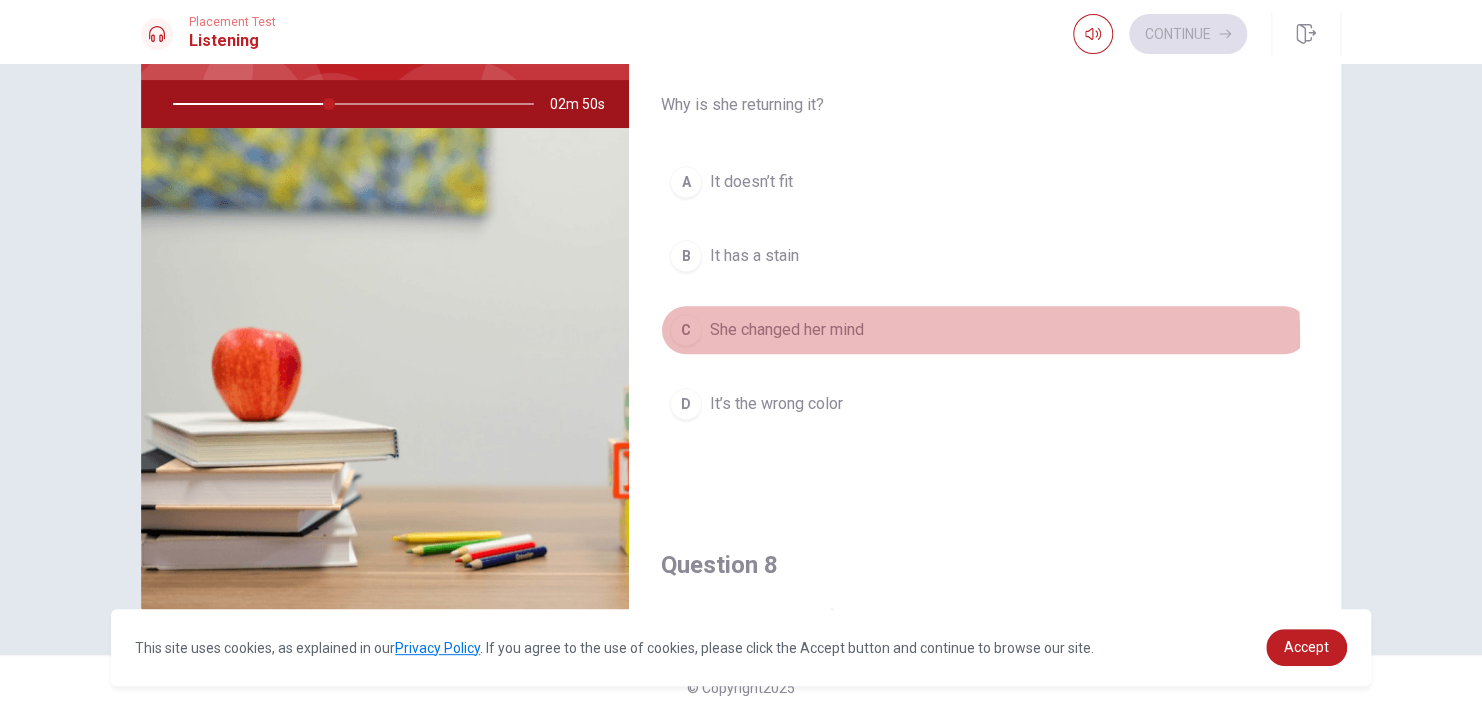 click on "She changed her mind" at bounding box center [787, 330] 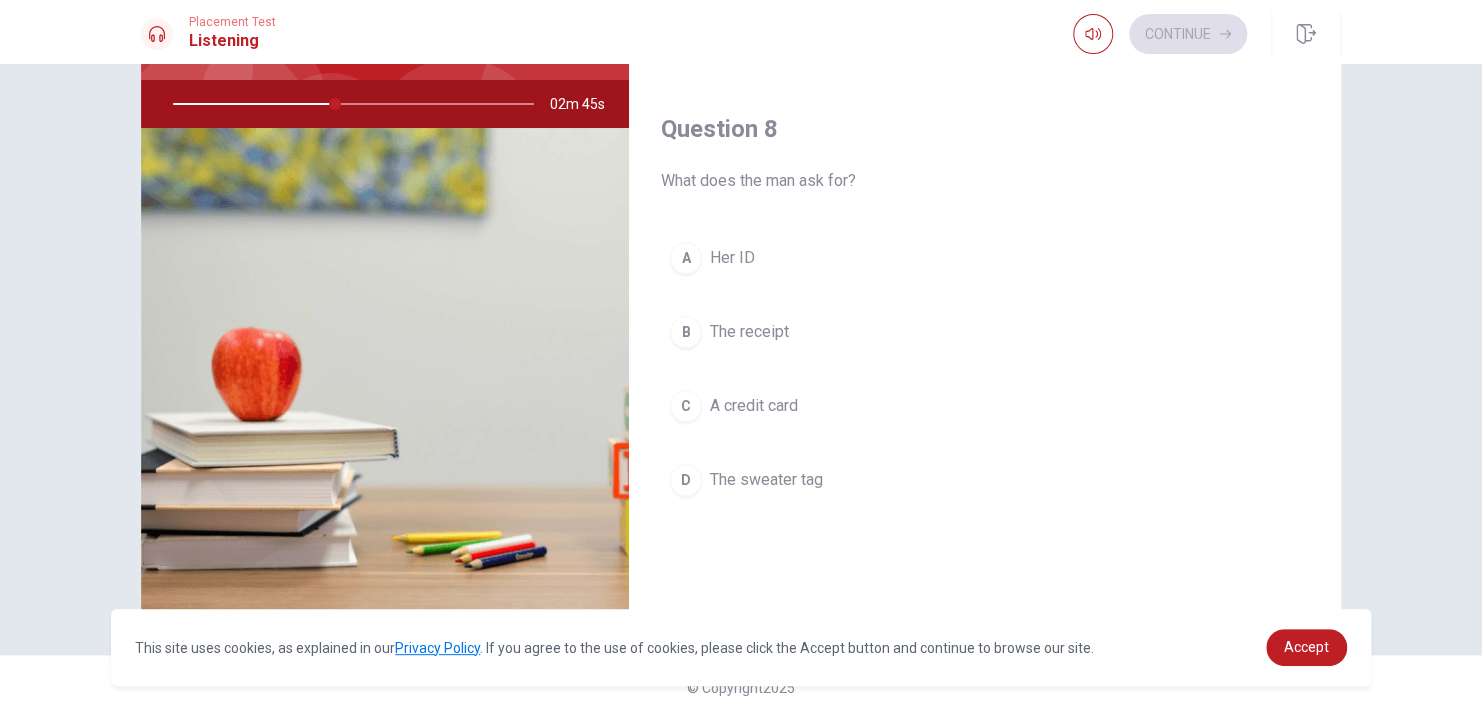 scroll, scrollTop: 880, scrollLeft: 0, axis: vertical 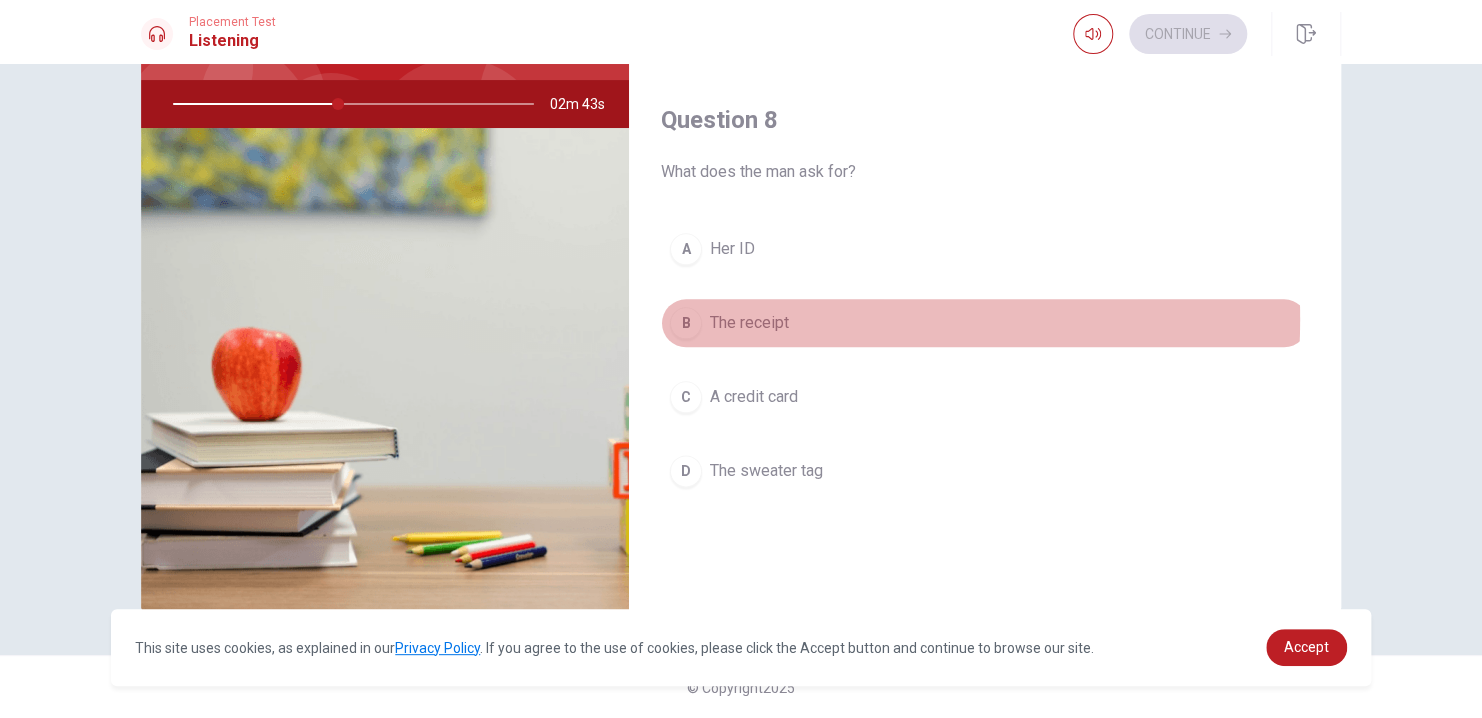 click on "The receipt" at bounding box center [749, 323] 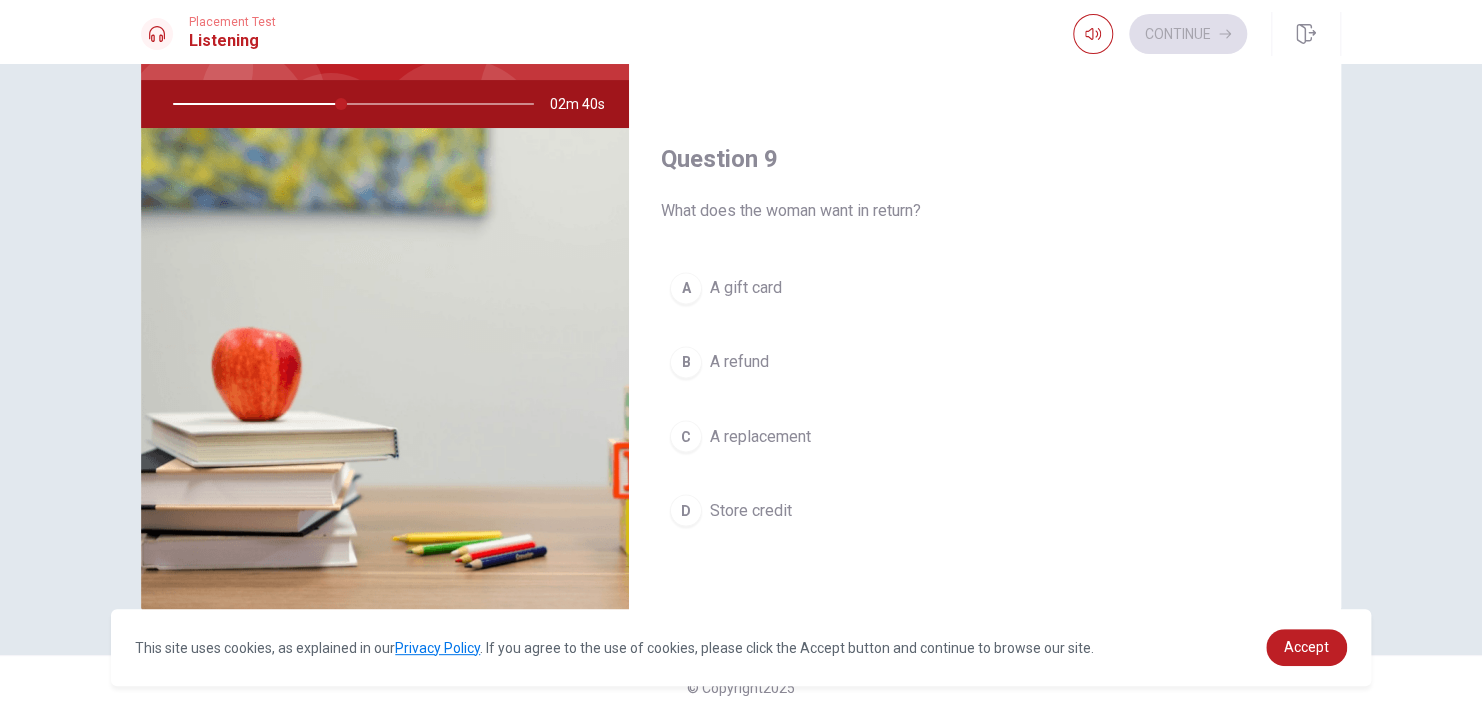 scroll, scrollTop: 1355, scrollLeft: 0, axis: vertical 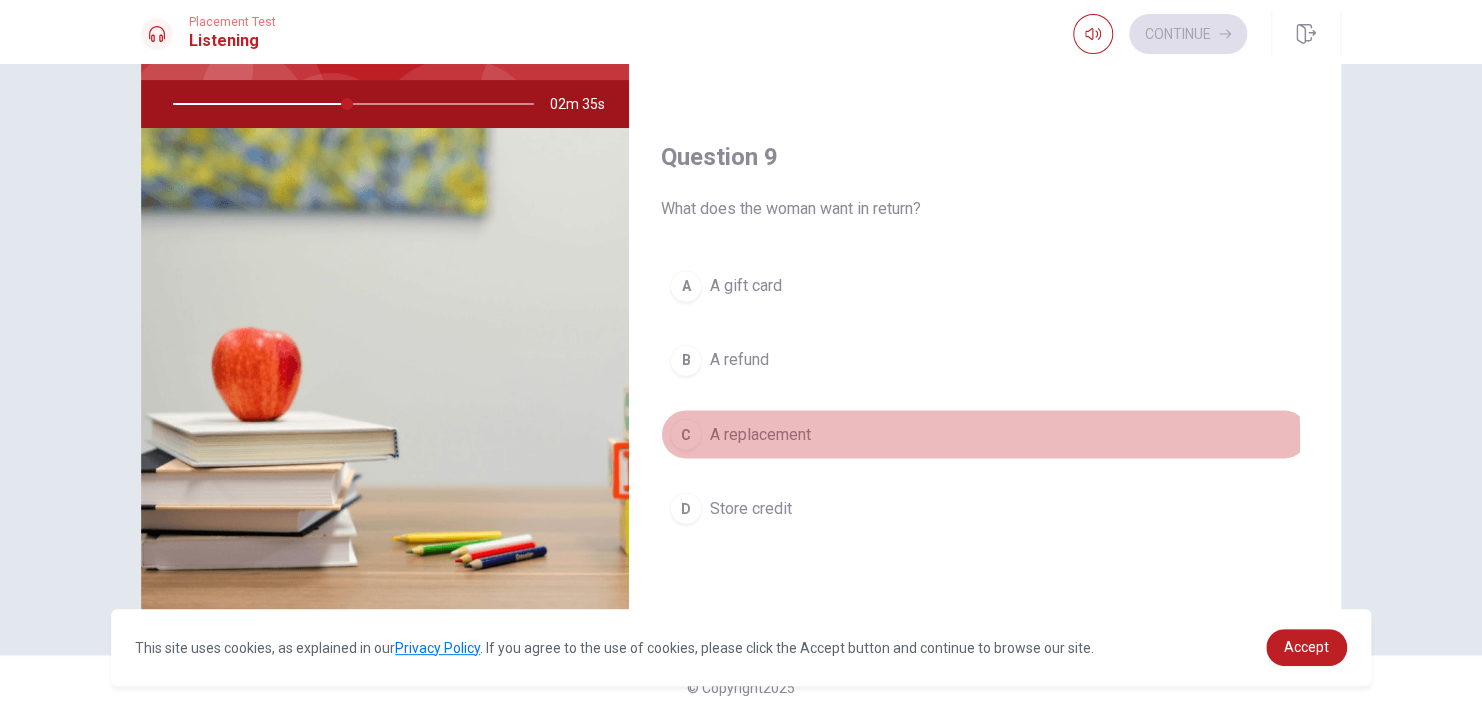 click on "C A replacement" at bounding box center (985, 434) 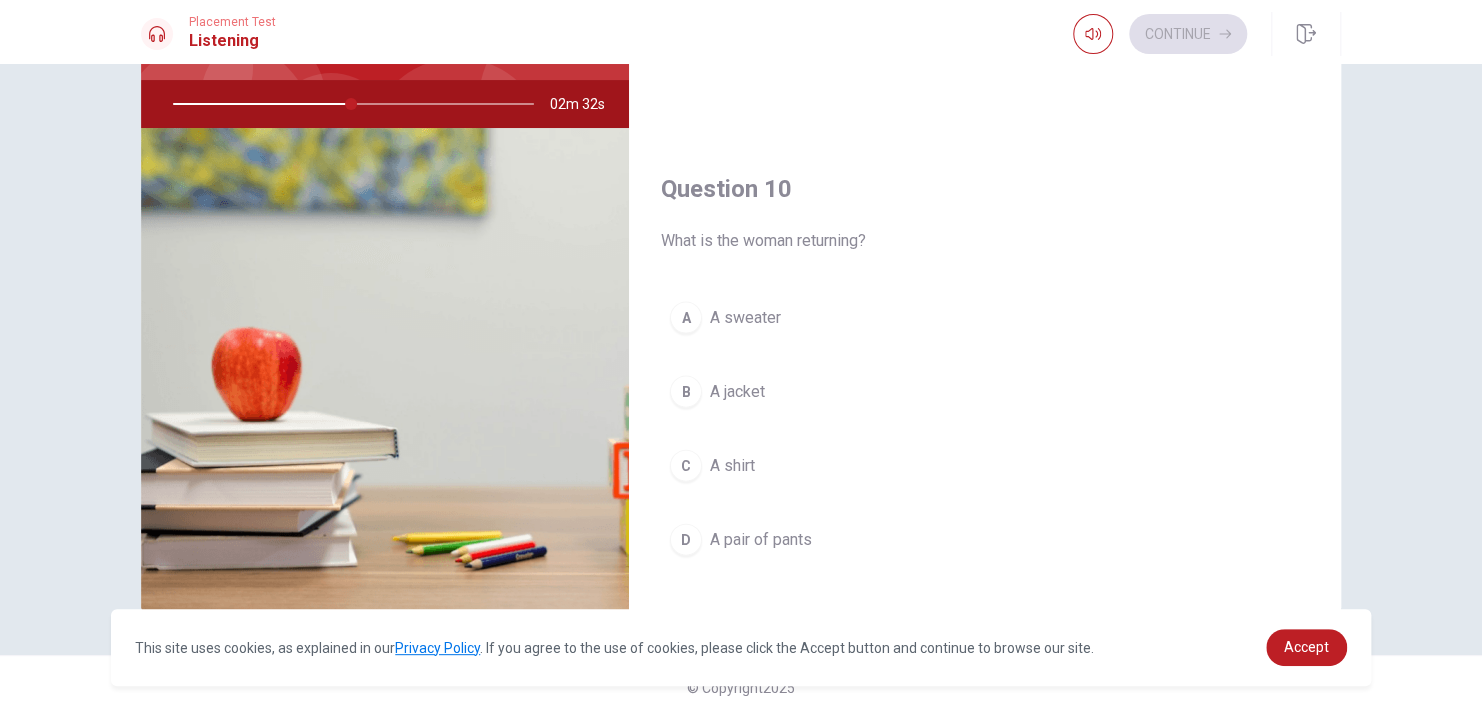 scroll, scrollTop: 1856, scrollLeft: 0, axis: vertical 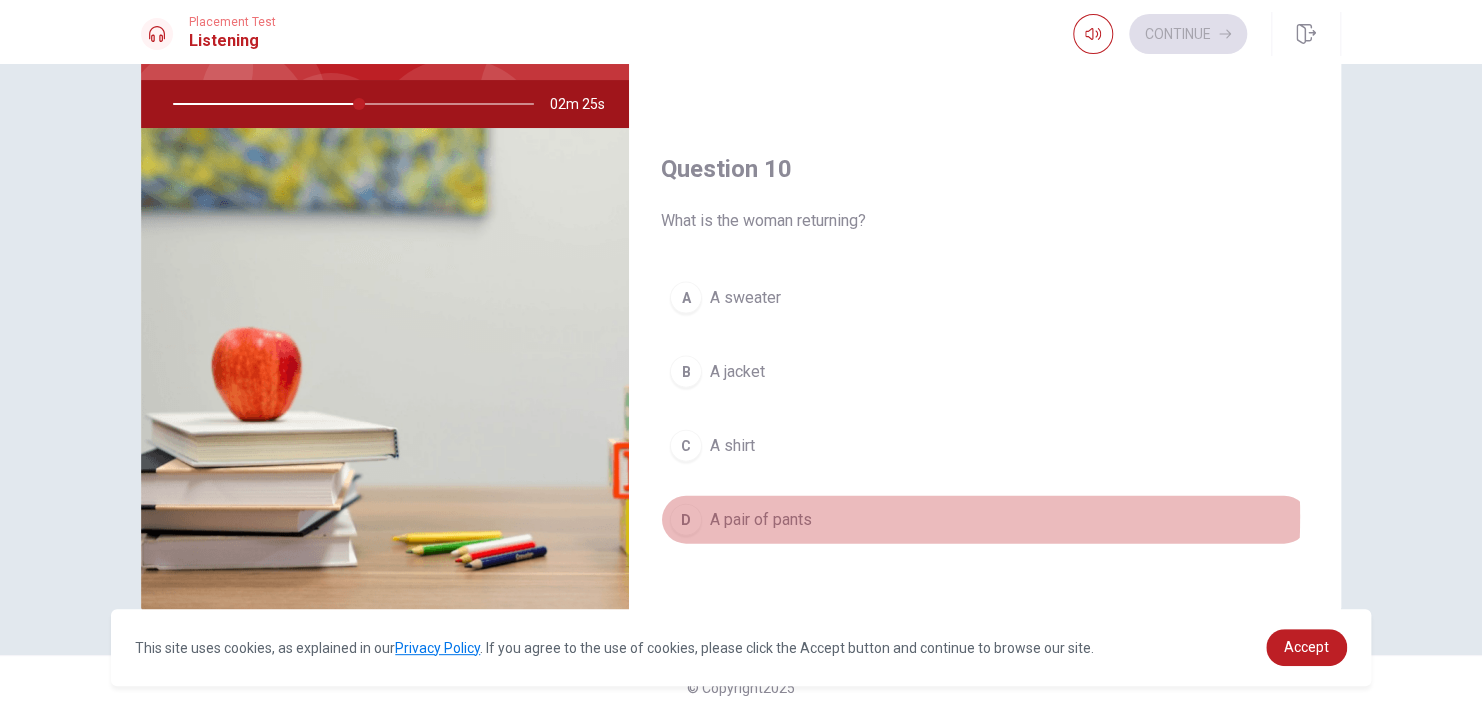 click on "A pair of pants" at bounding box center [761, 519] 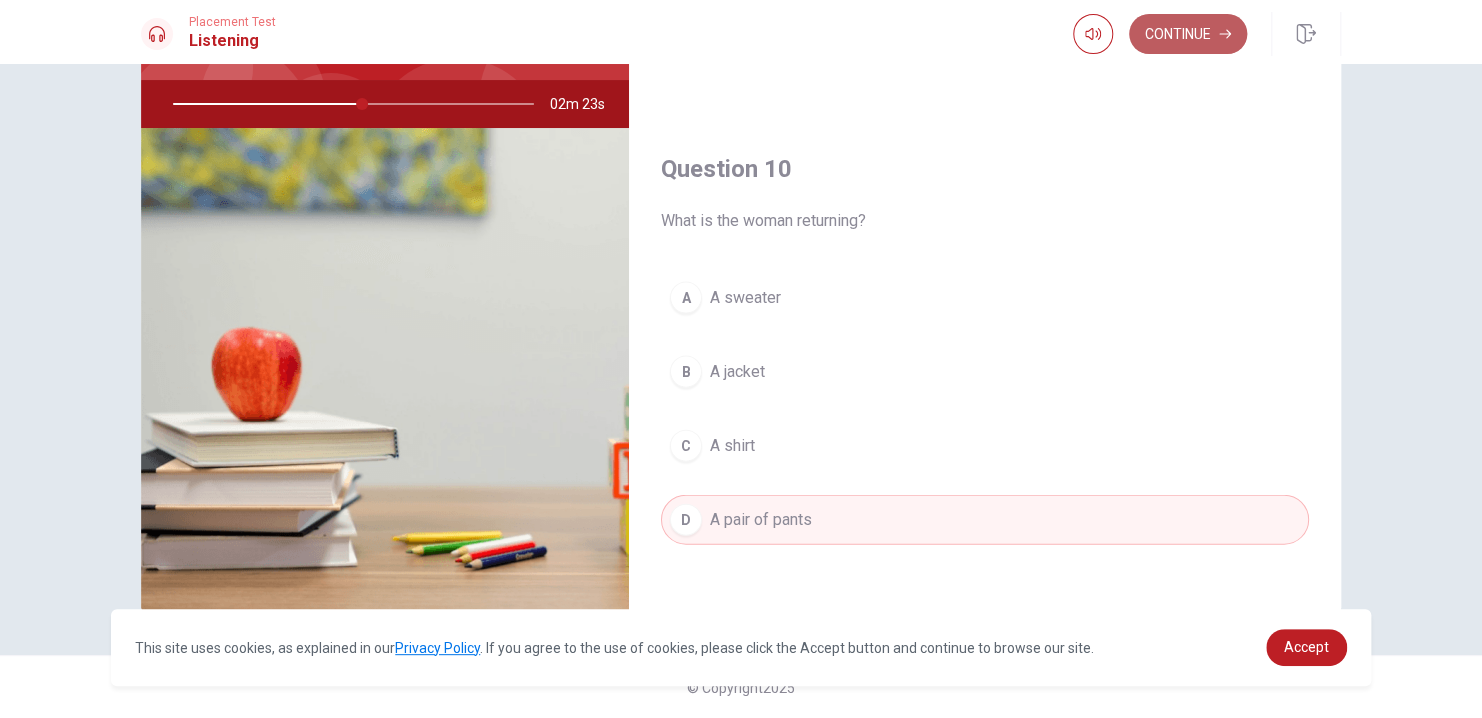 click on "Continue" at bounding box center (1188, 34) 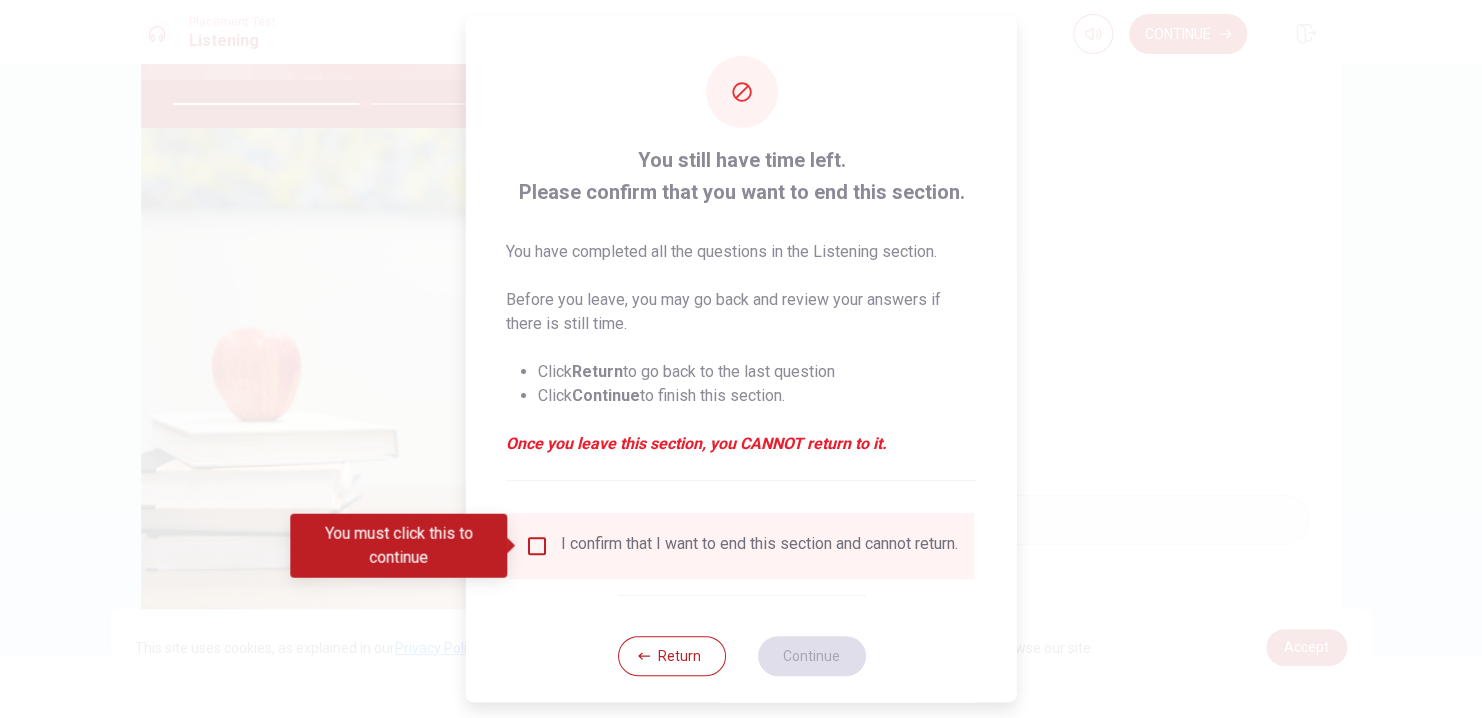 click at bounding box center [537, 546] 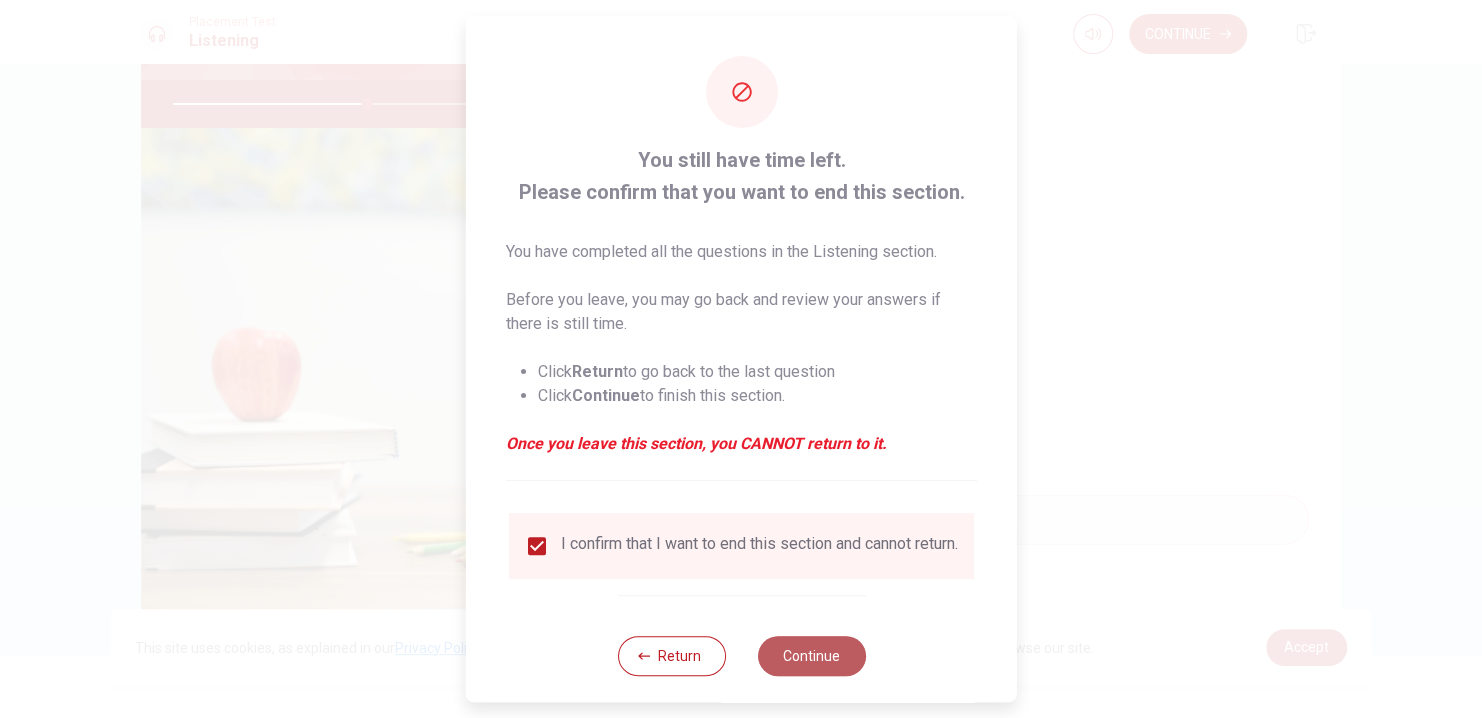 click on "Continue" at bounding box center (811, 656) 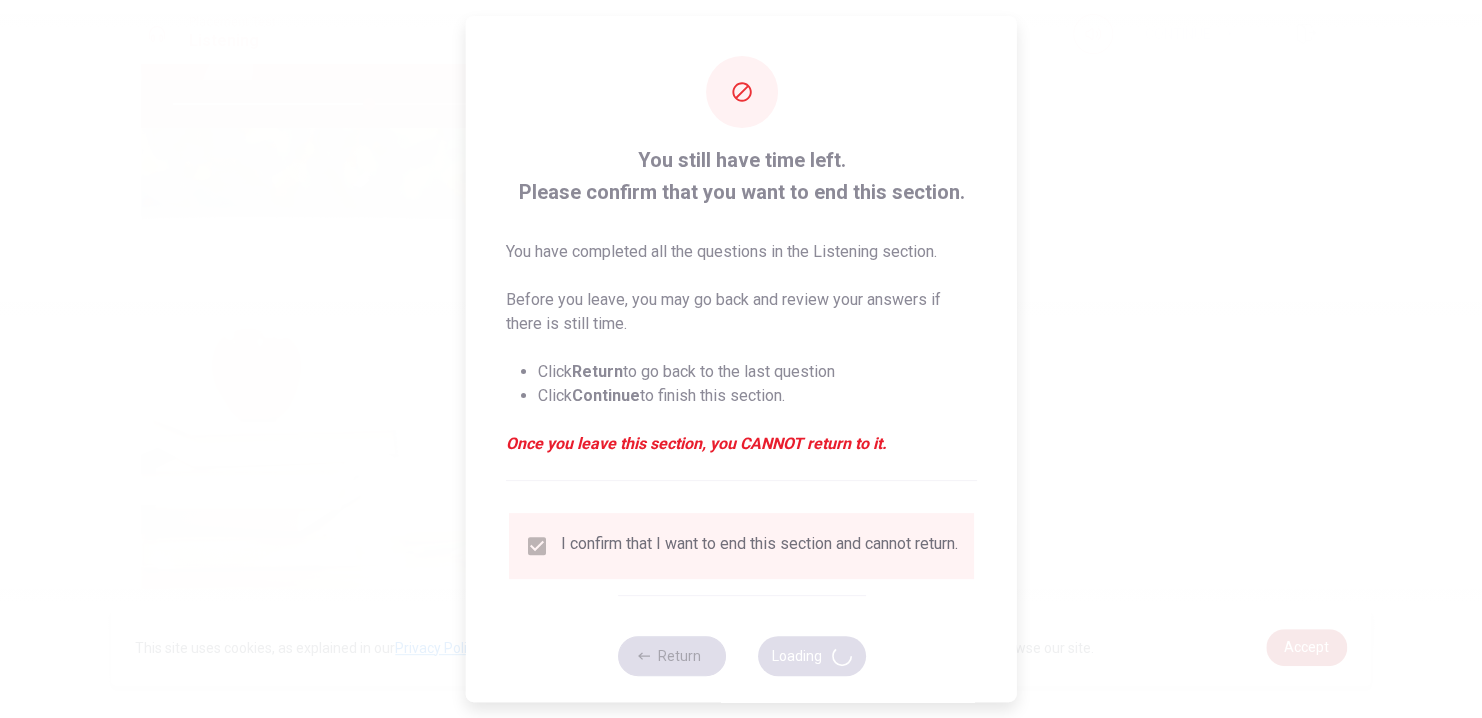 type on "55" 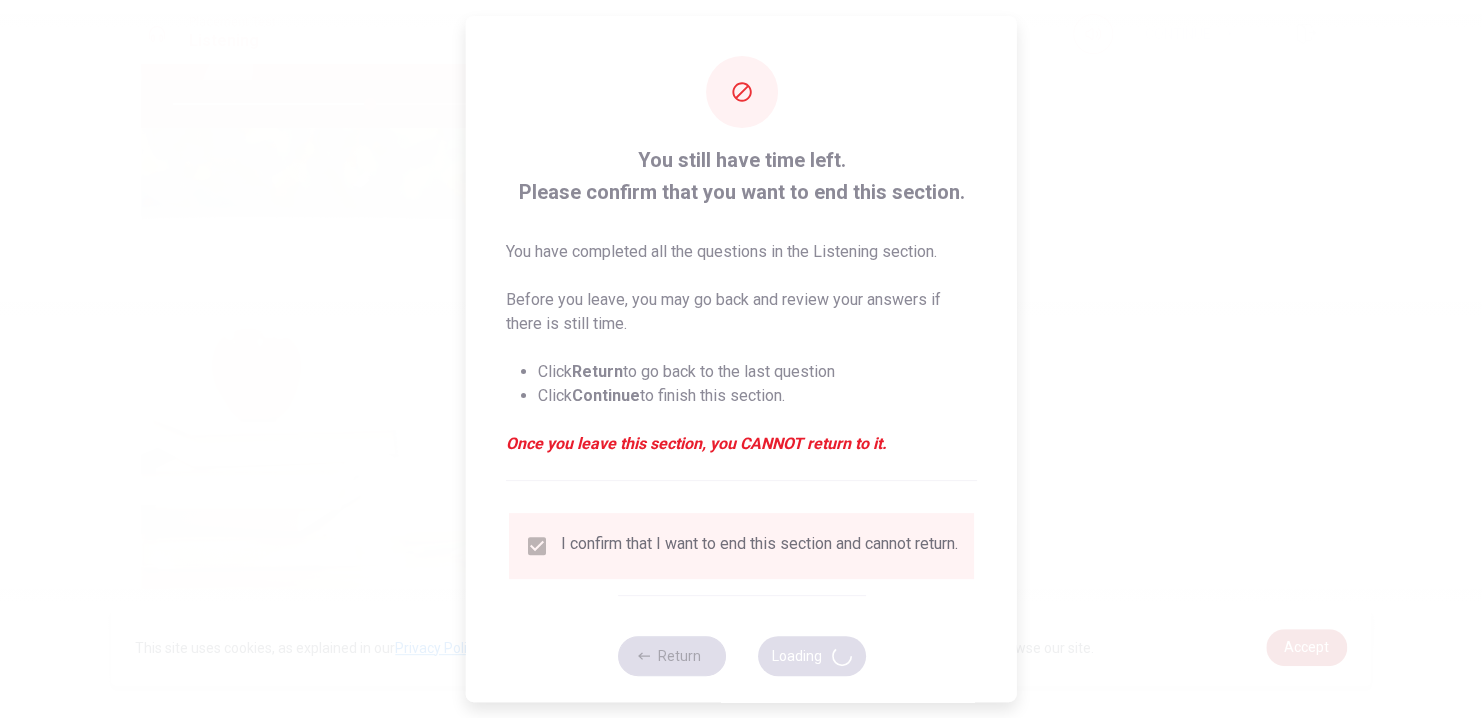 scroll, scrollTop: 0, scrollLeft: 0, axis: both 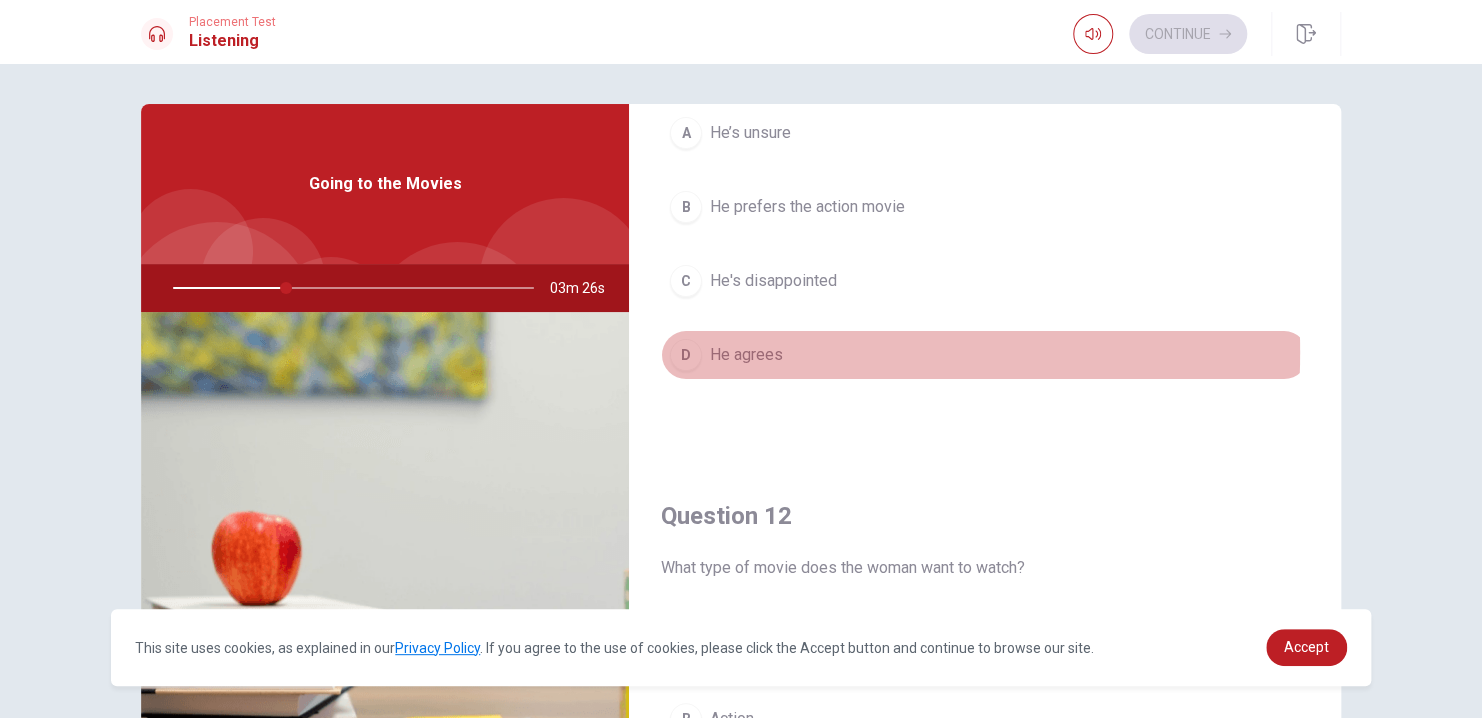 click on "He agrees" at bounding box center [746, 355] 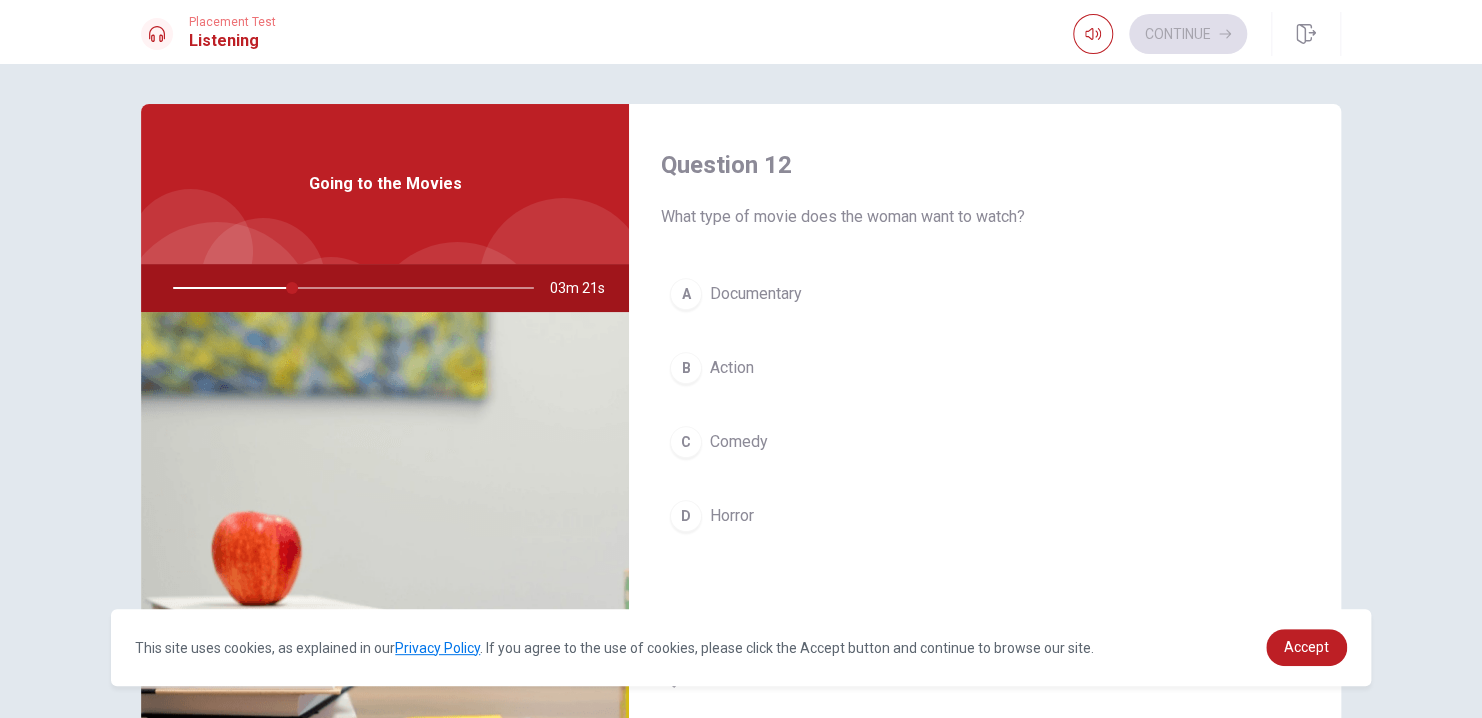 scroll, scrollTop: 520, scrollLeft: 0, axis: vertical 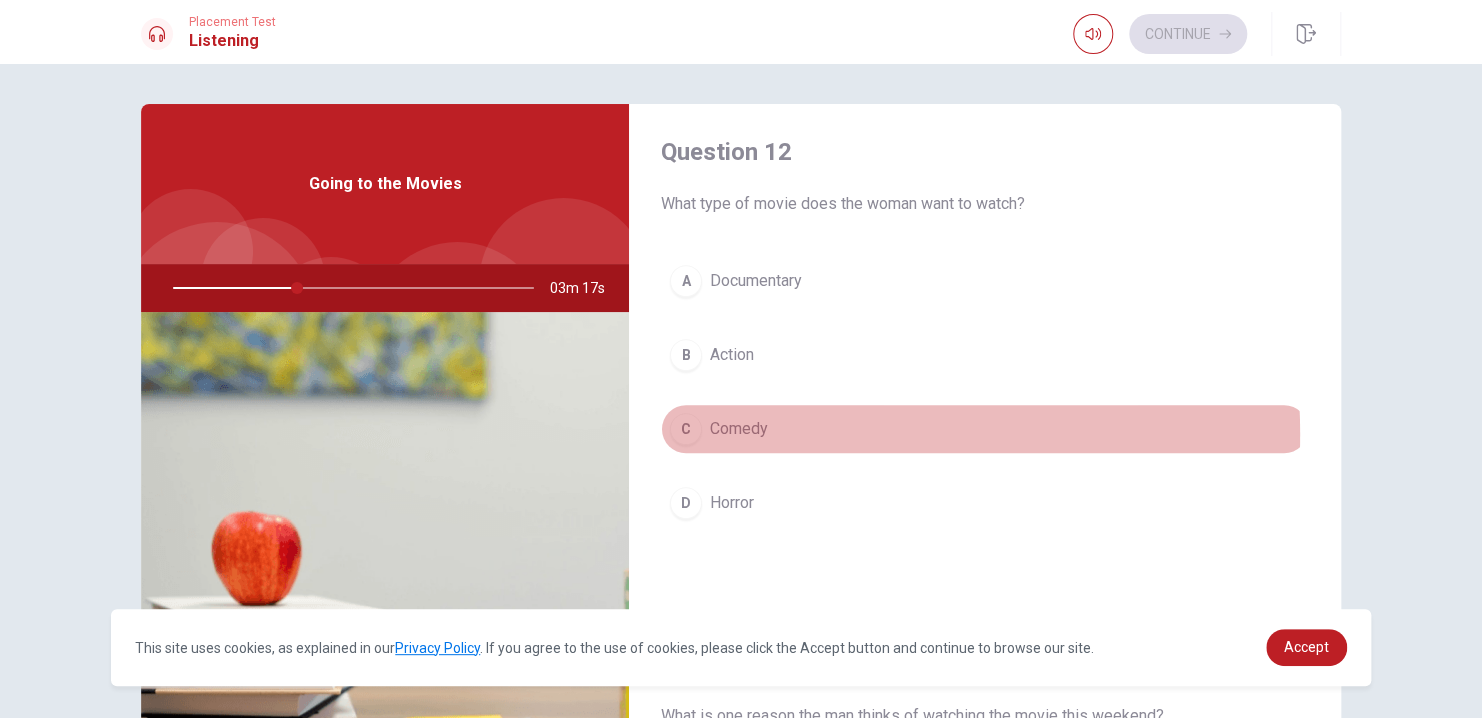 click on "Comedy" at bounding box center (739, 429) 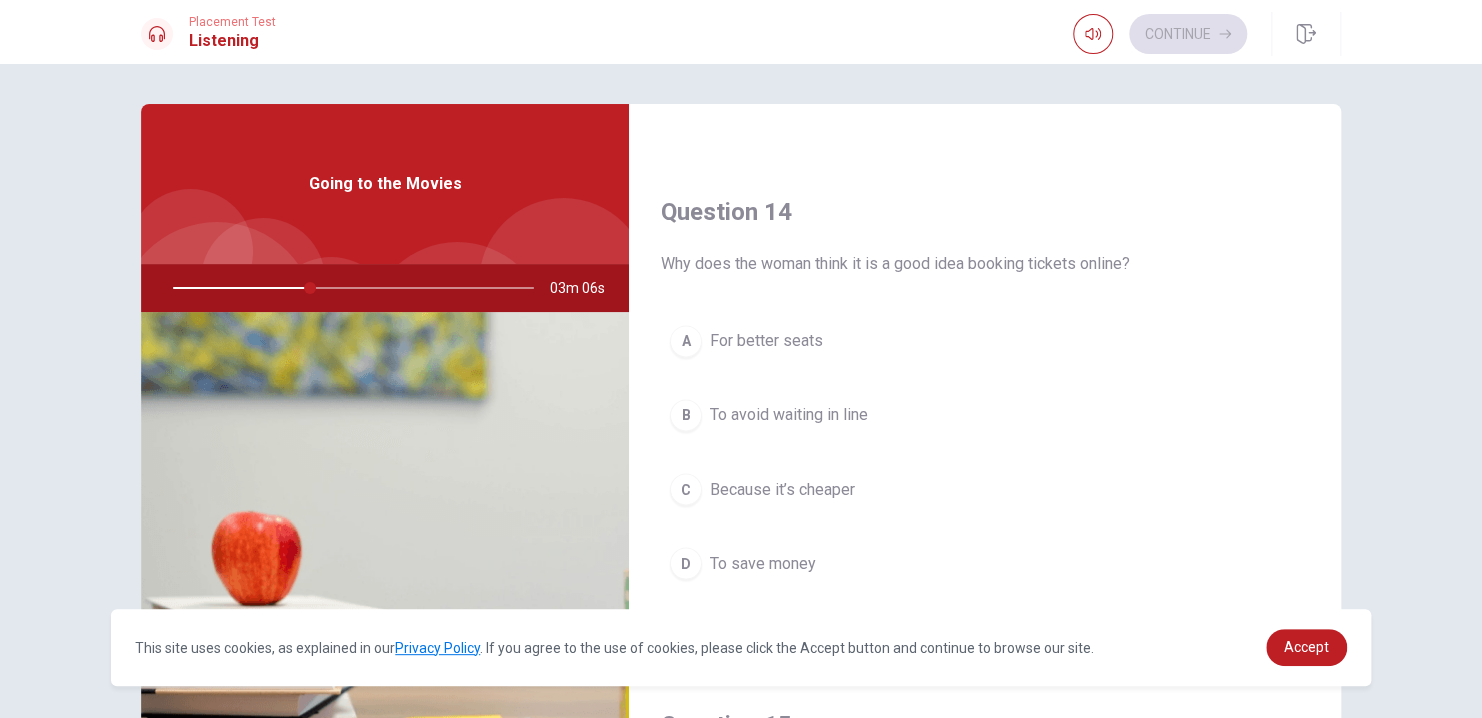 scroll, scrollTop: 1484, scrollLeft: 0, axis: vertical 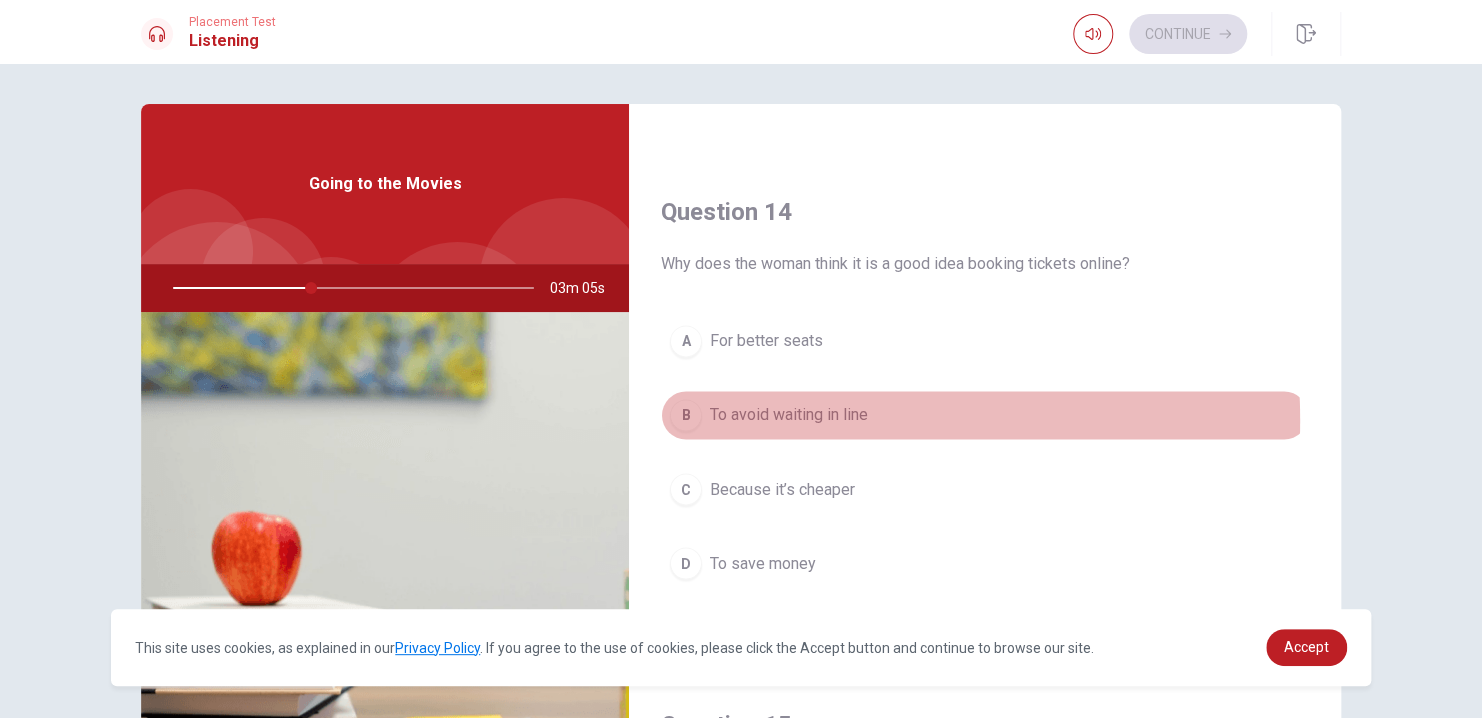 click on "To avoid waiting in line" at bounding box center (789, 415) 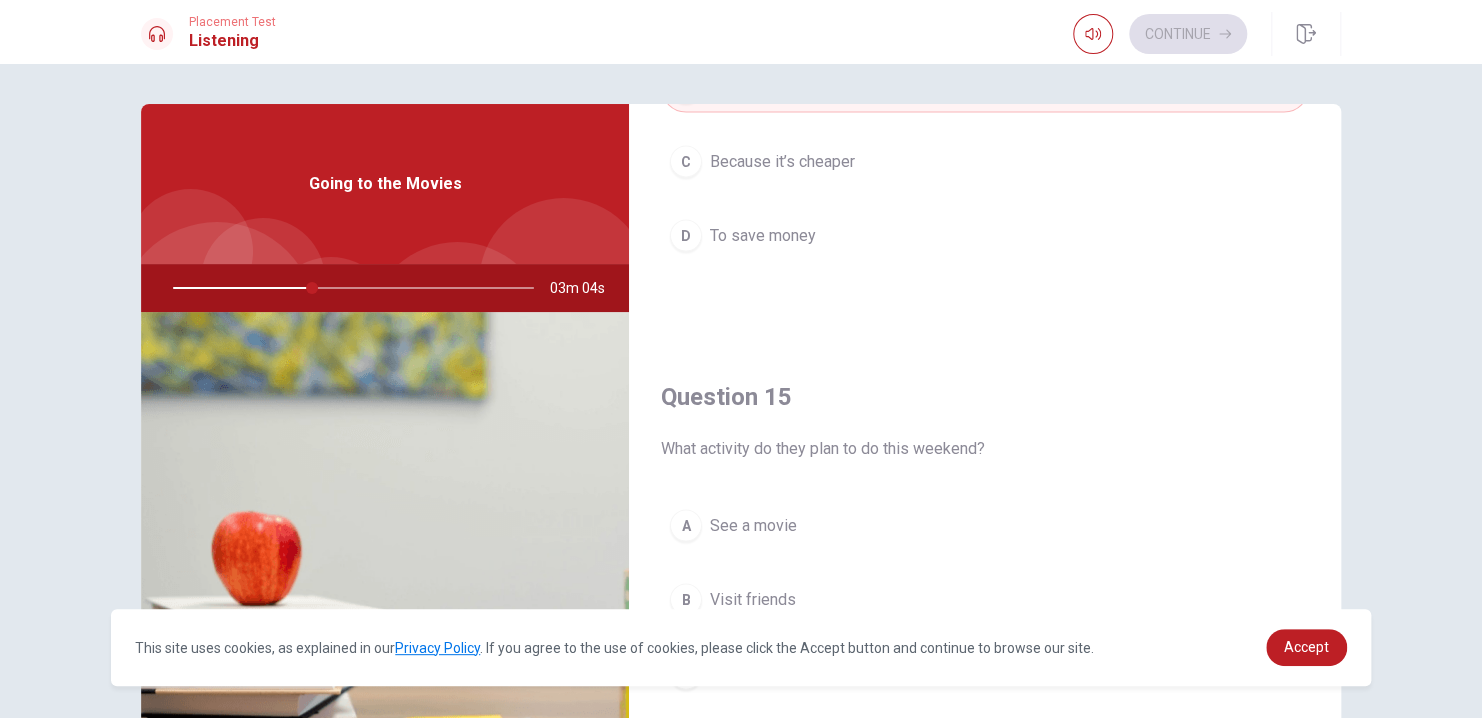scroll, scrollTop: 1856, scrollLeft: 0, axis: vertical 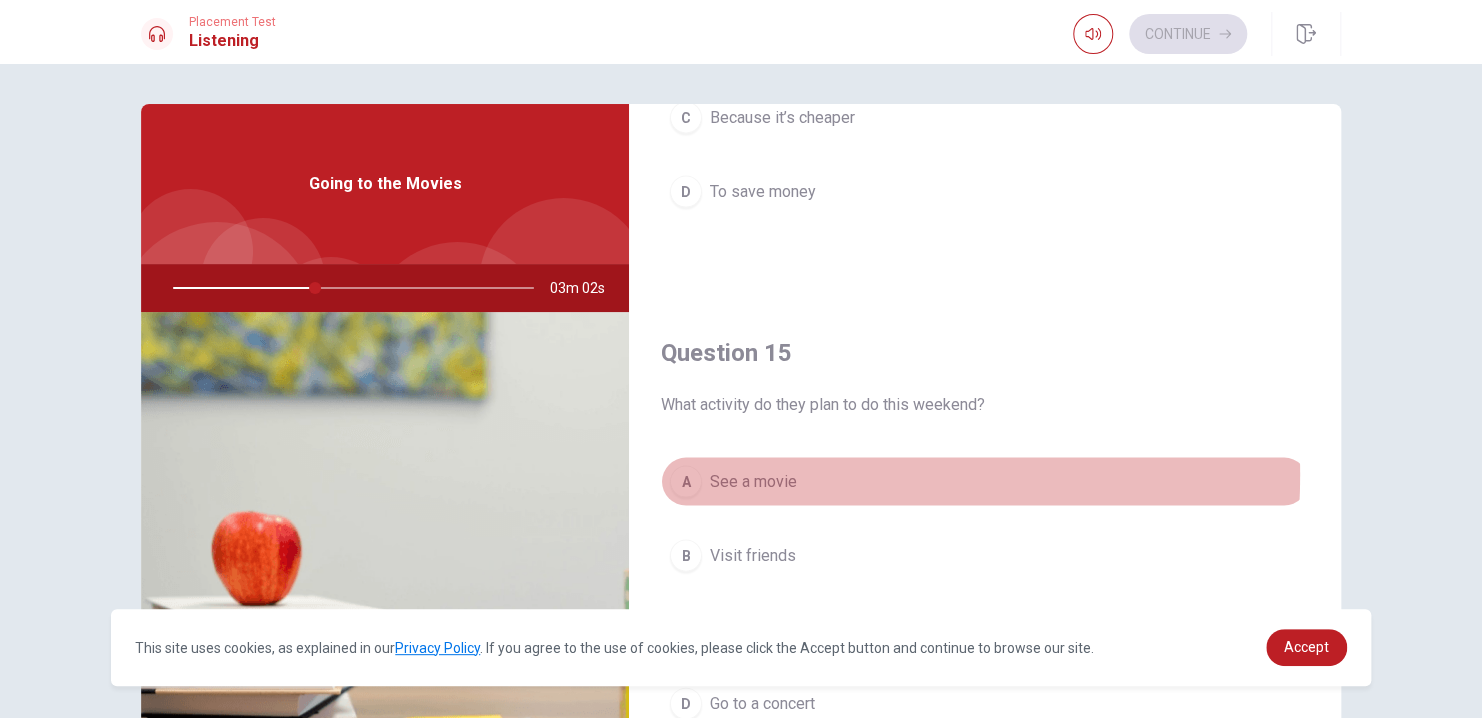 click on "See a movie" at bounding box center [753, 481] 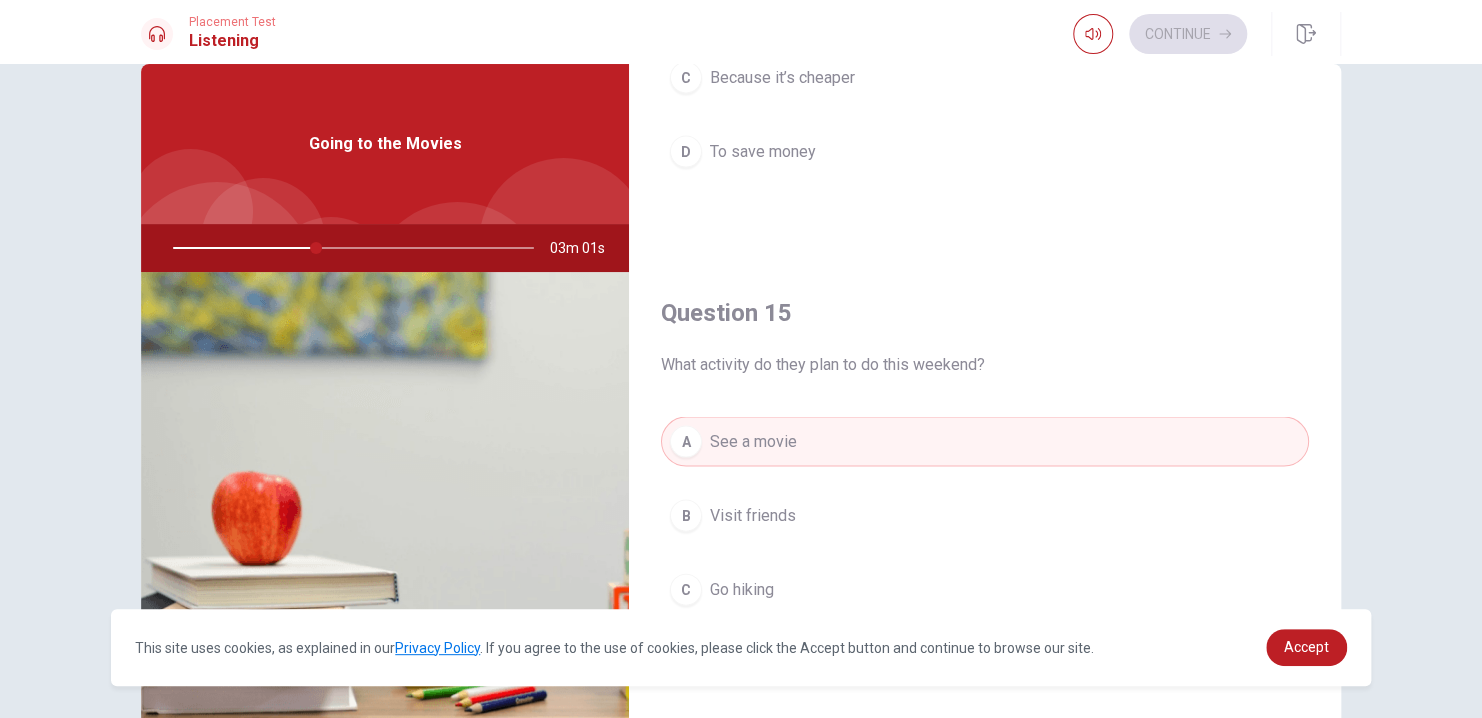 scroll, scrollTop: 0, scrollLeft: 0, axis: both 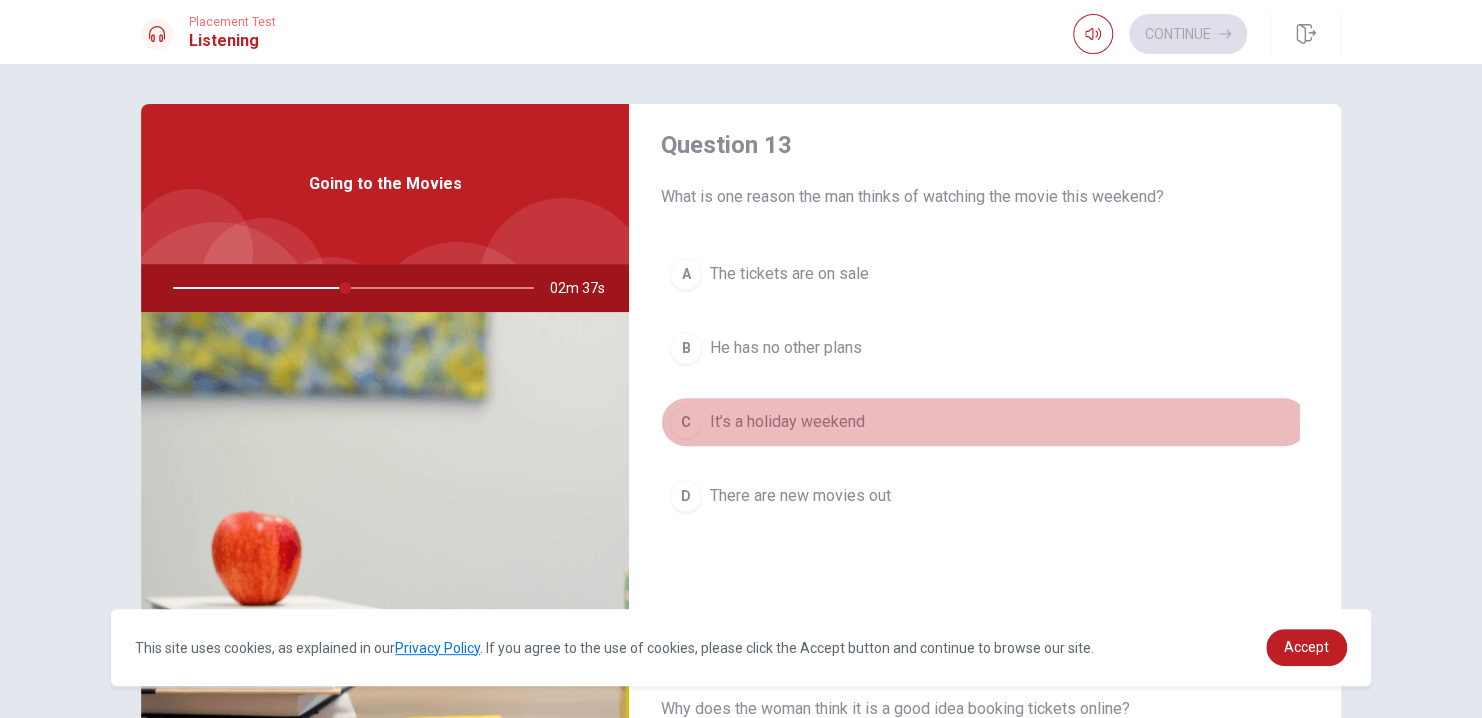 click on "It’s a holiday weekend" at bounding box center [787, 422] 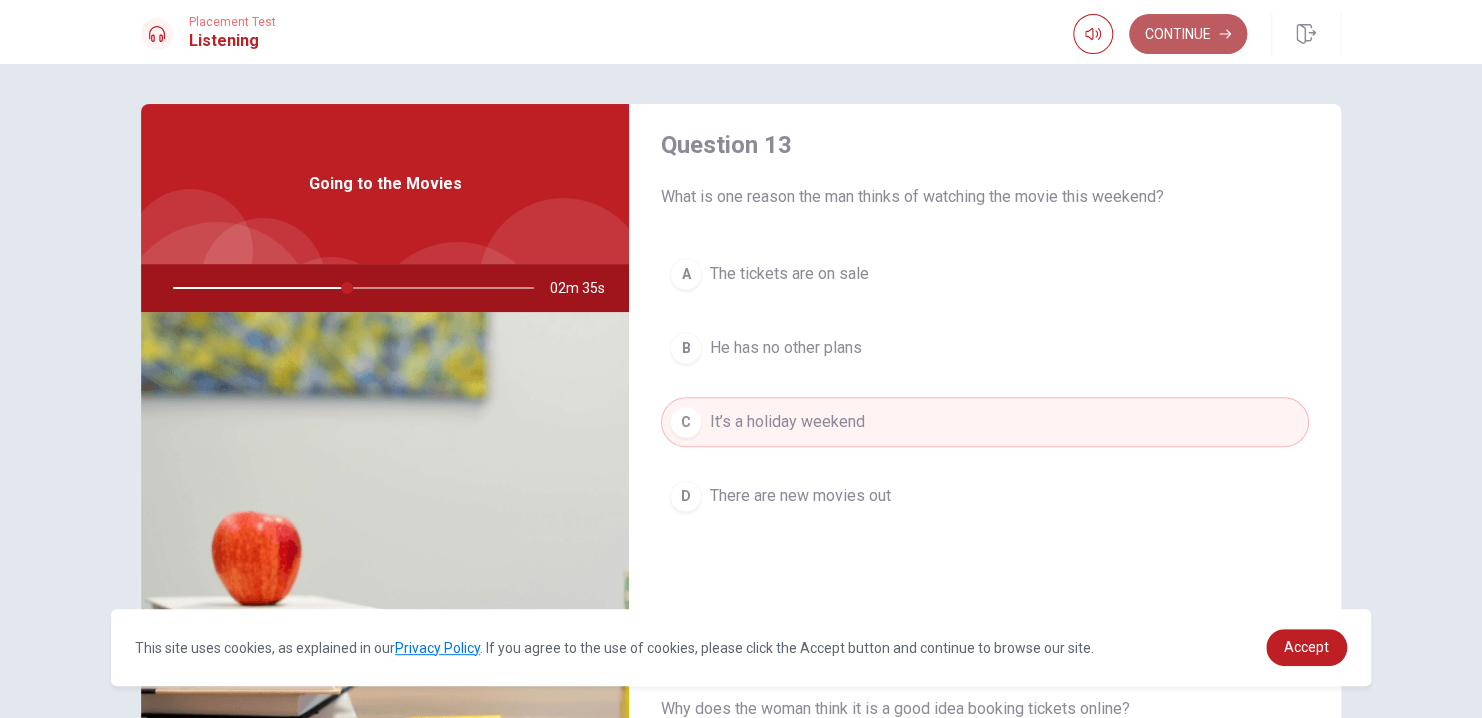 click on "Continue" at bounding box center [1188, 34] 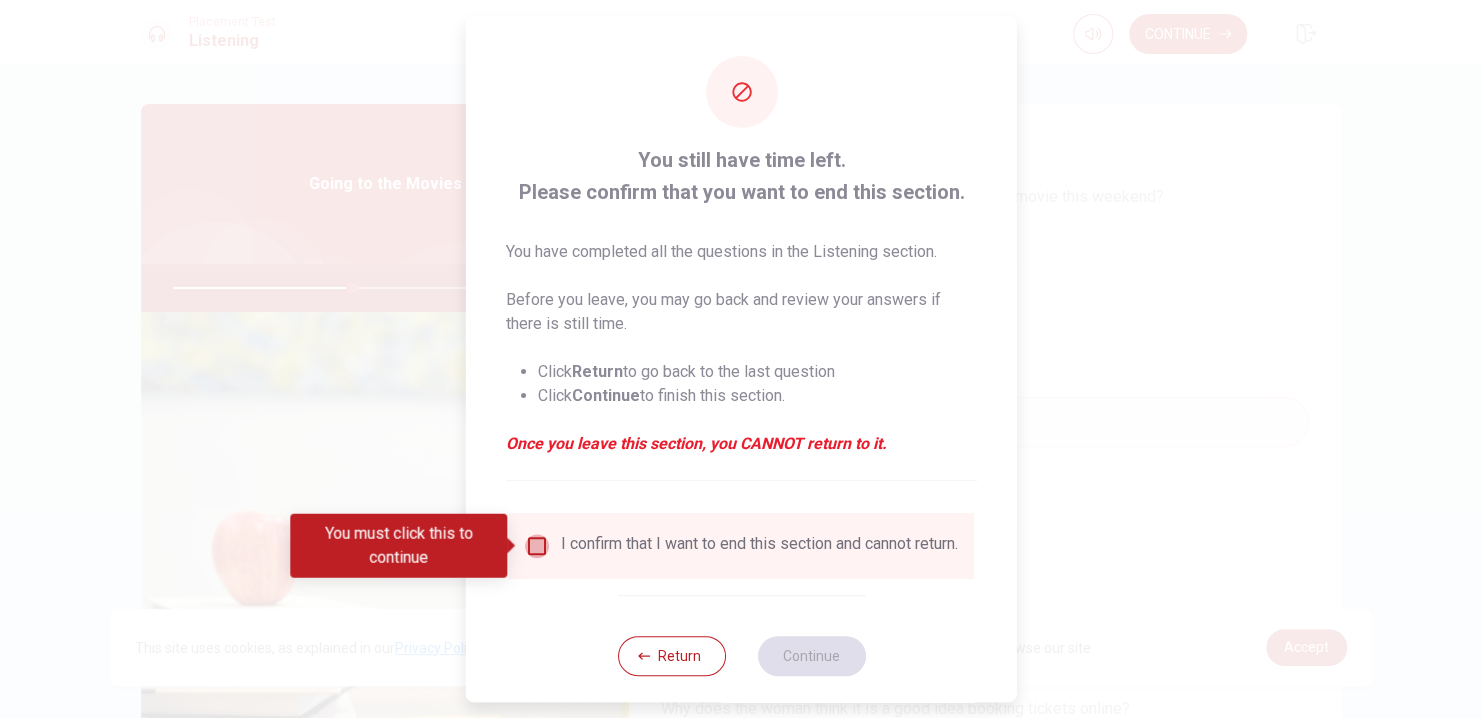 click at bounding box center [537, 546] 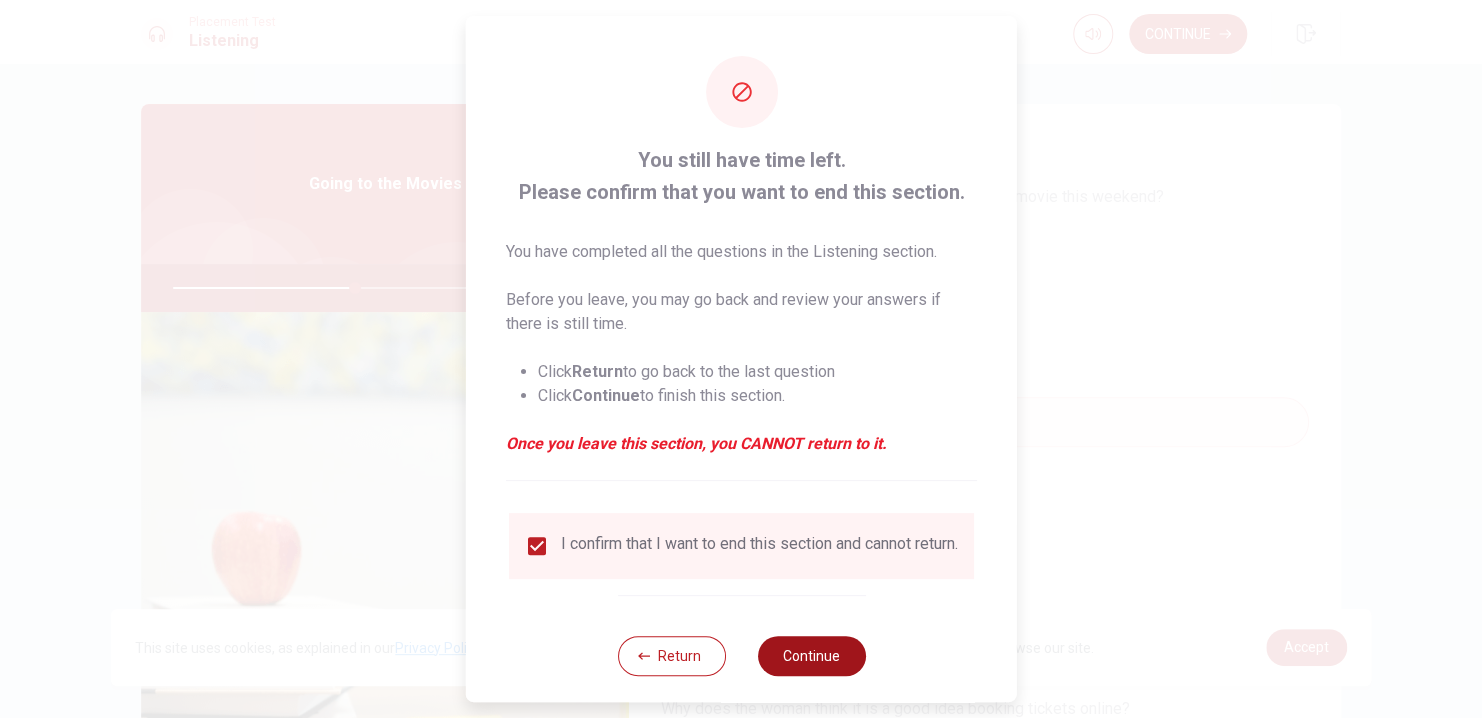 click on "Continue" at bounding box center [811, 656] 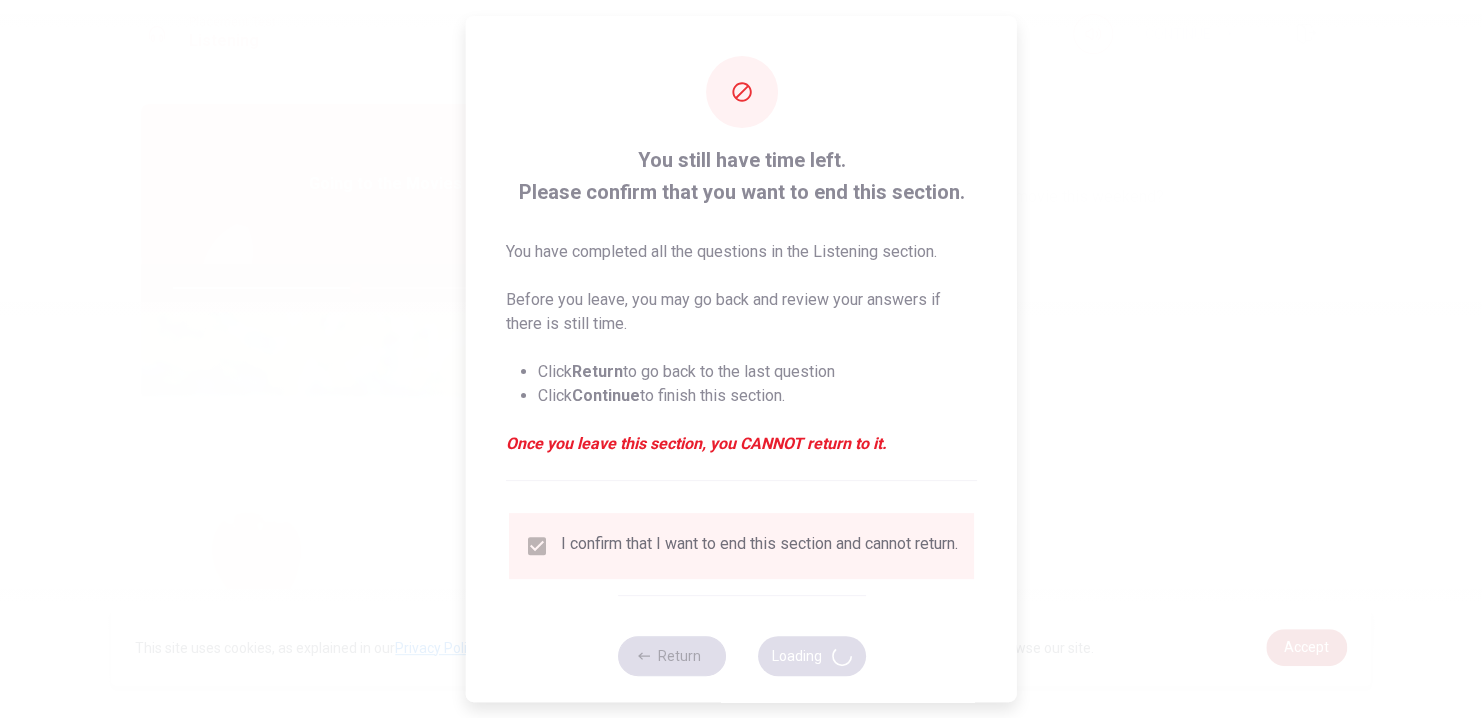 type on "51" 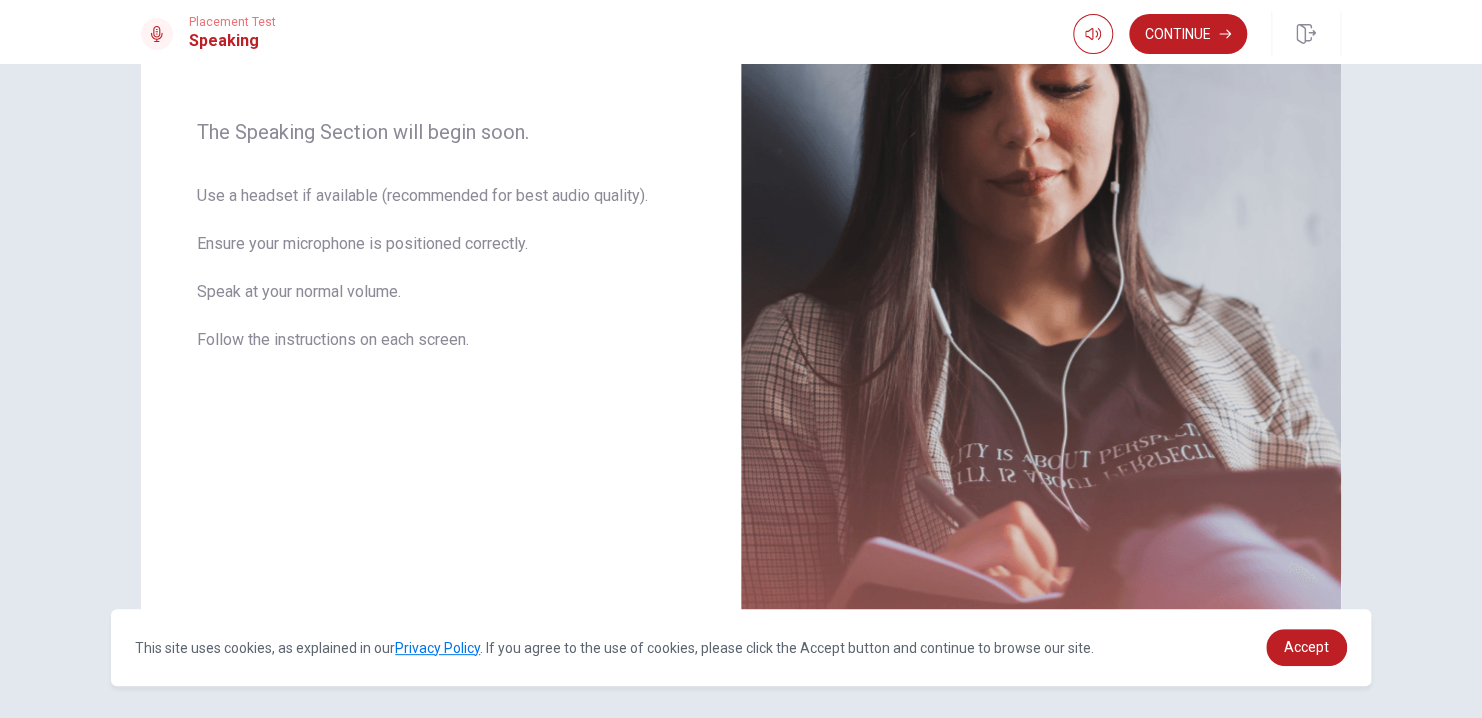 scroll, scrollTop: 361, scrollLeft: 0, axis: vertical 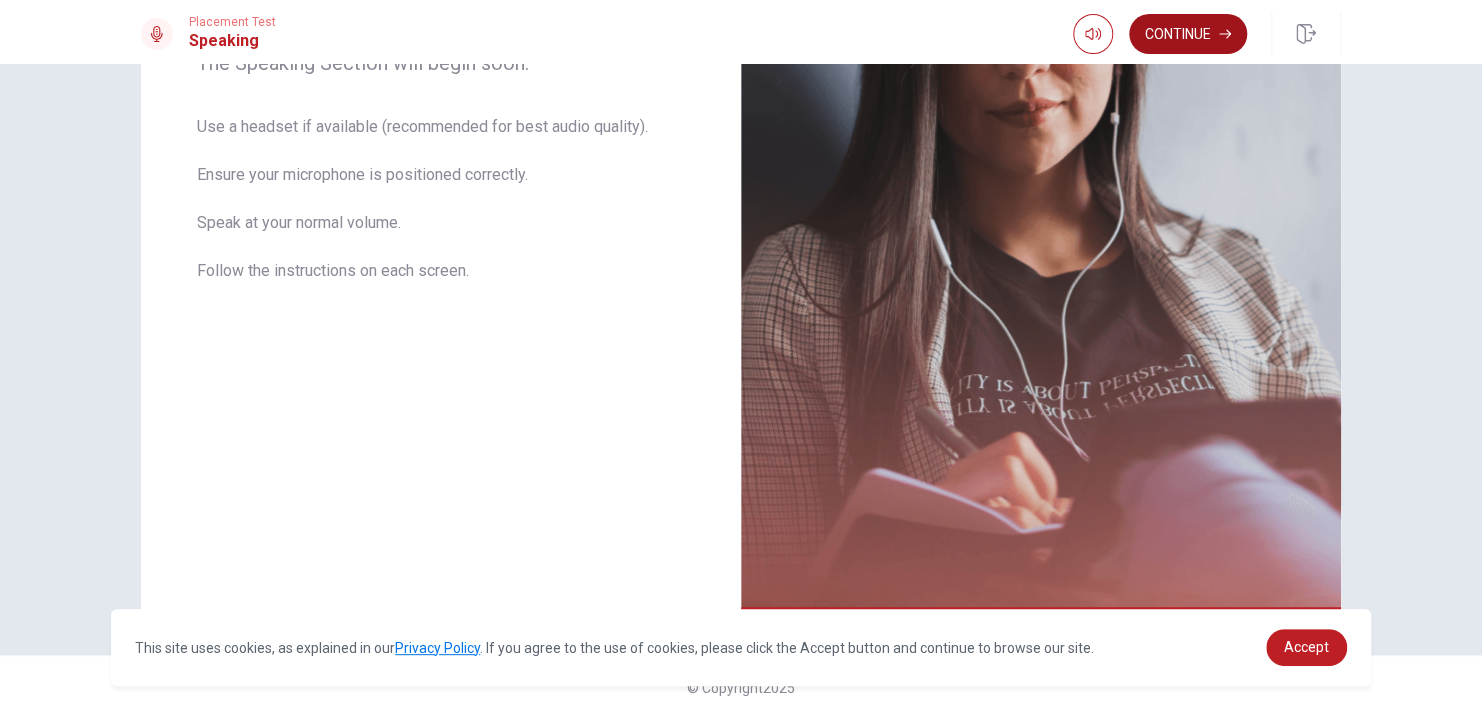 click on "Continue" at bounding box center (1188, 34) 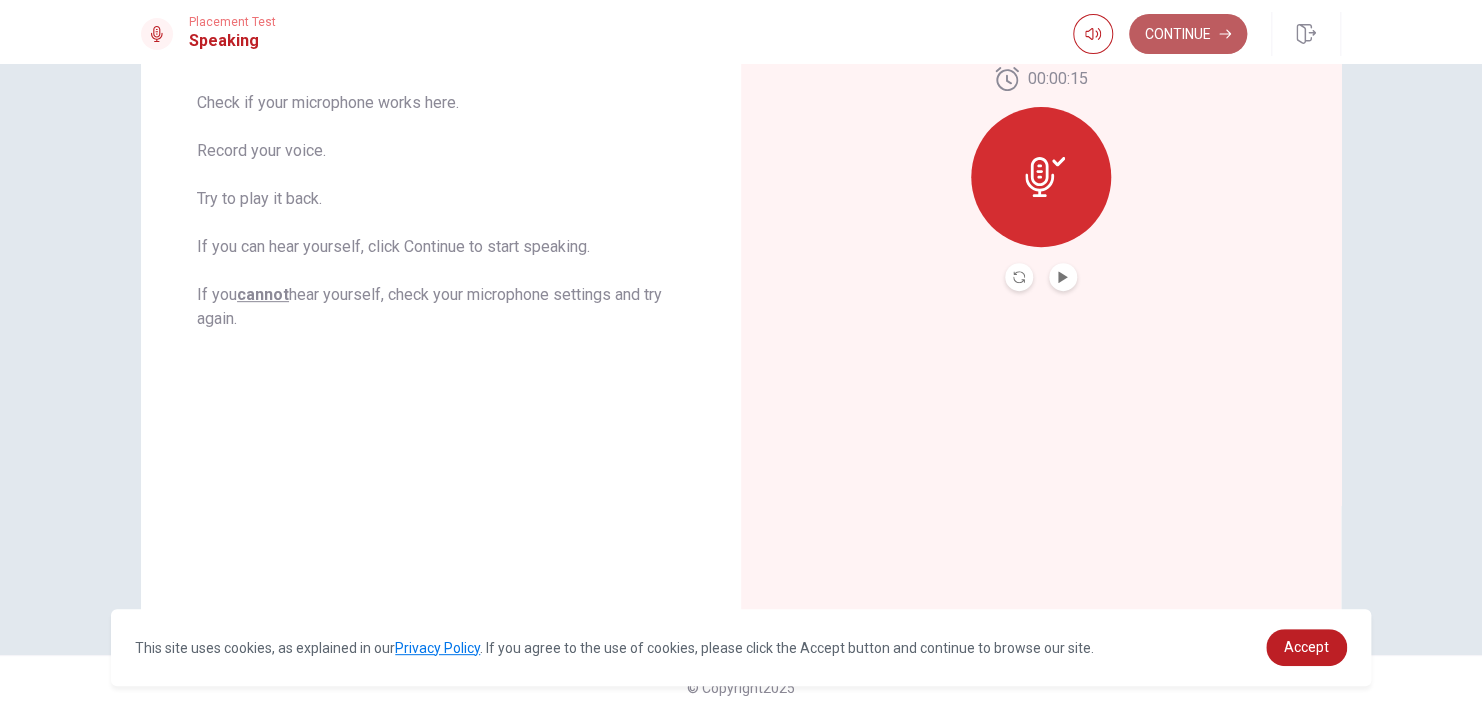 click on "Continue" at bounding box center (1188, 34) 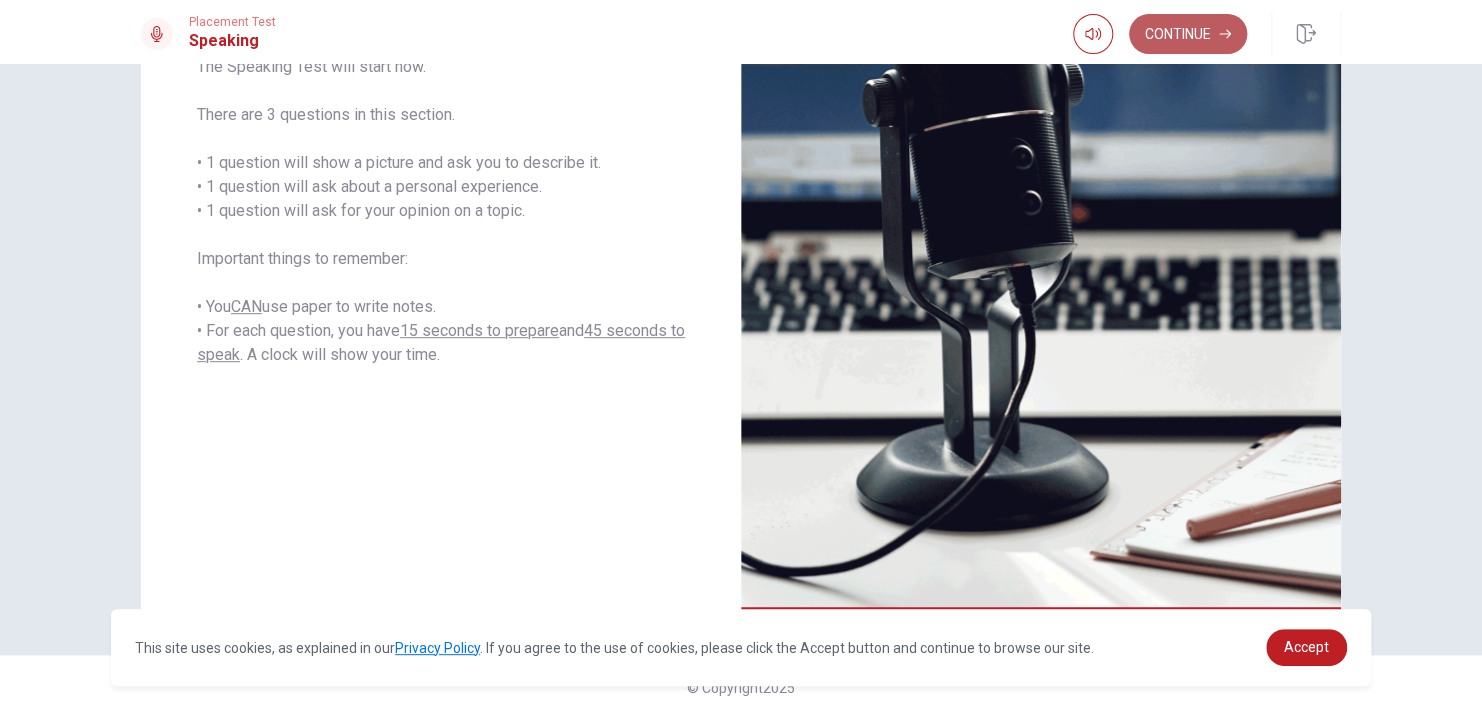 click on "Continue" at bounding box center [1188, 34] 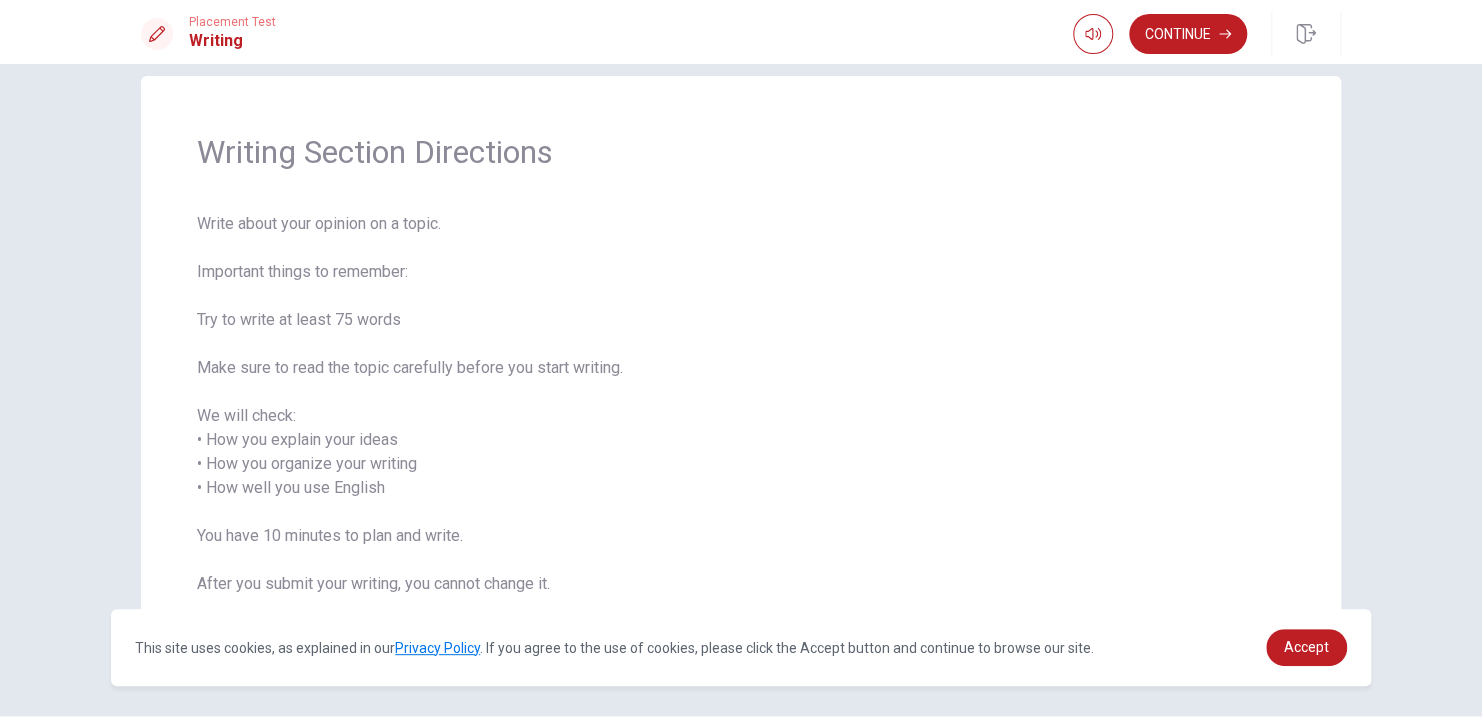 scroll, scrollTop: 89, scrollLeft: 0, axis: vertical 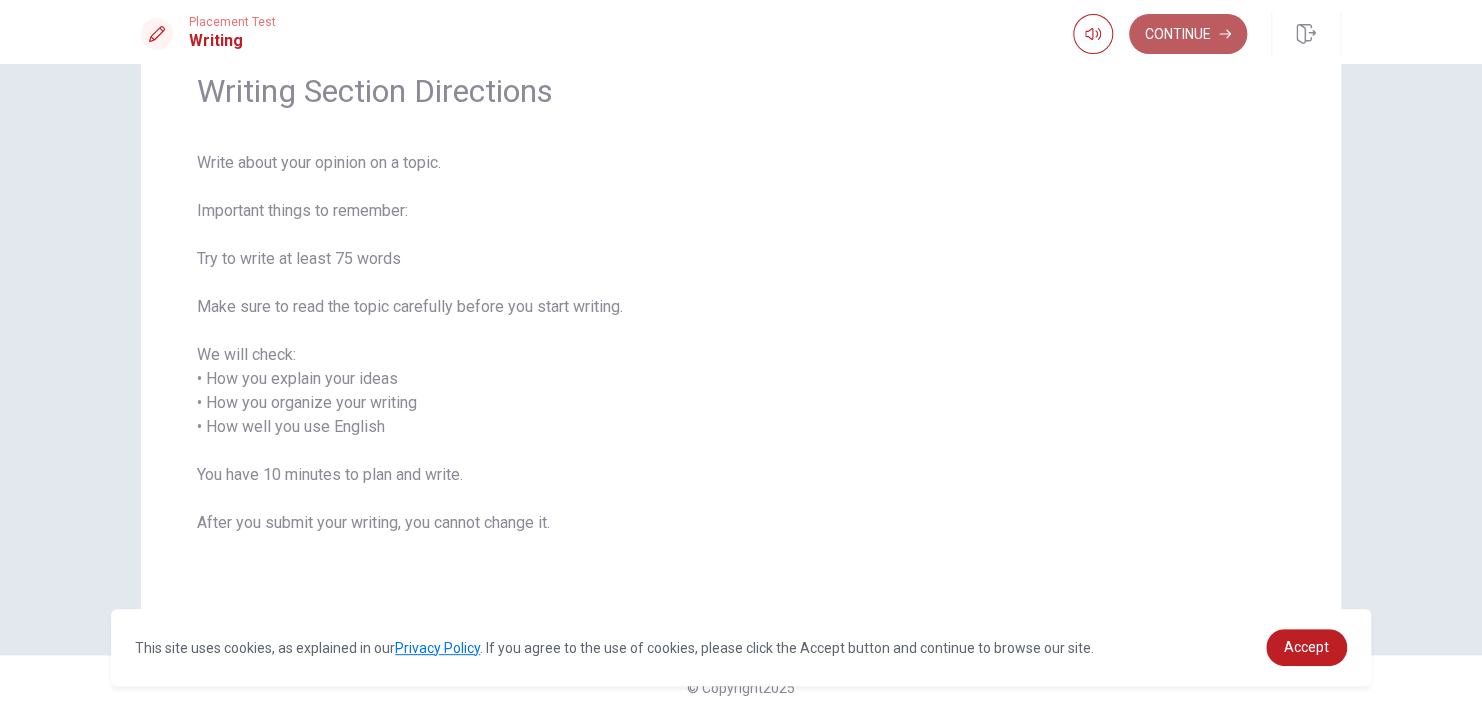click on "Continue" at bounding box center (1188, 34) 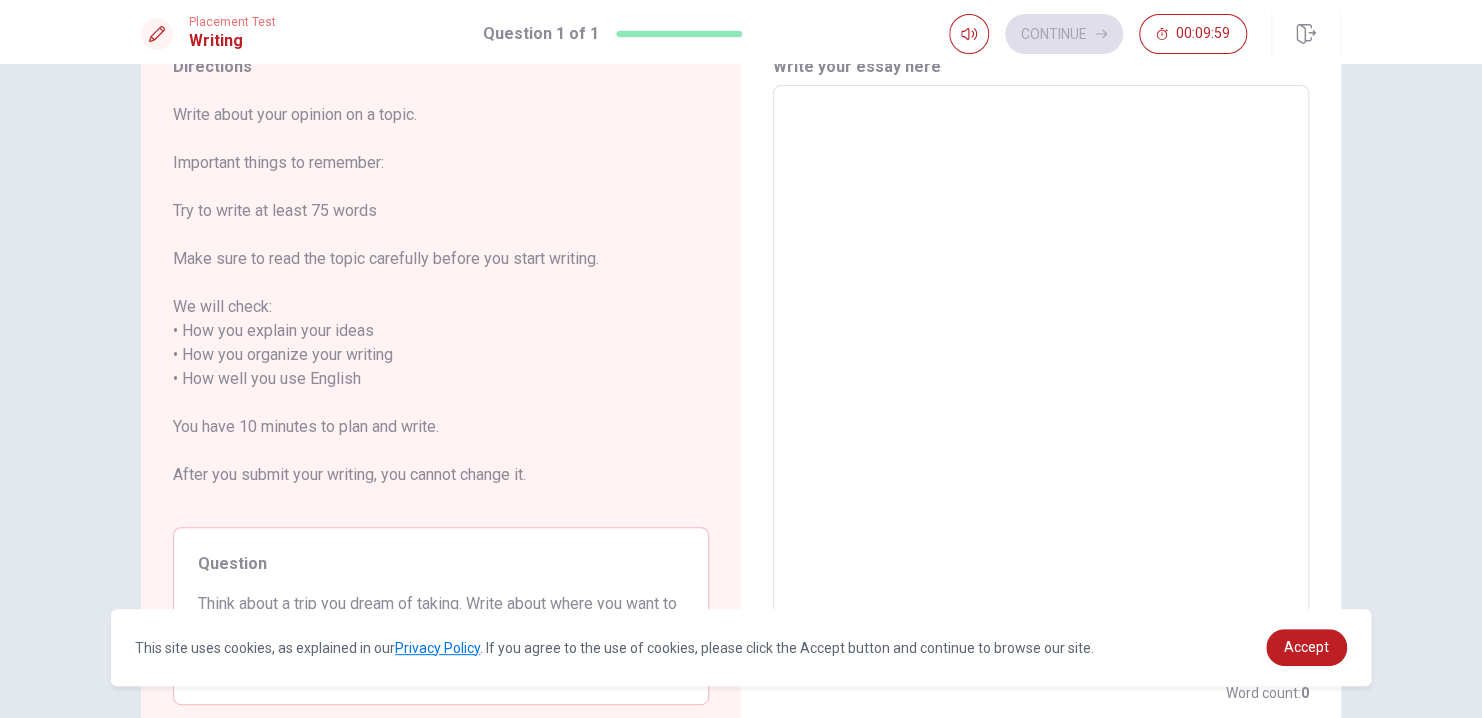 scroll, scrollTop: 0, scrollLeft: 0, axis: both 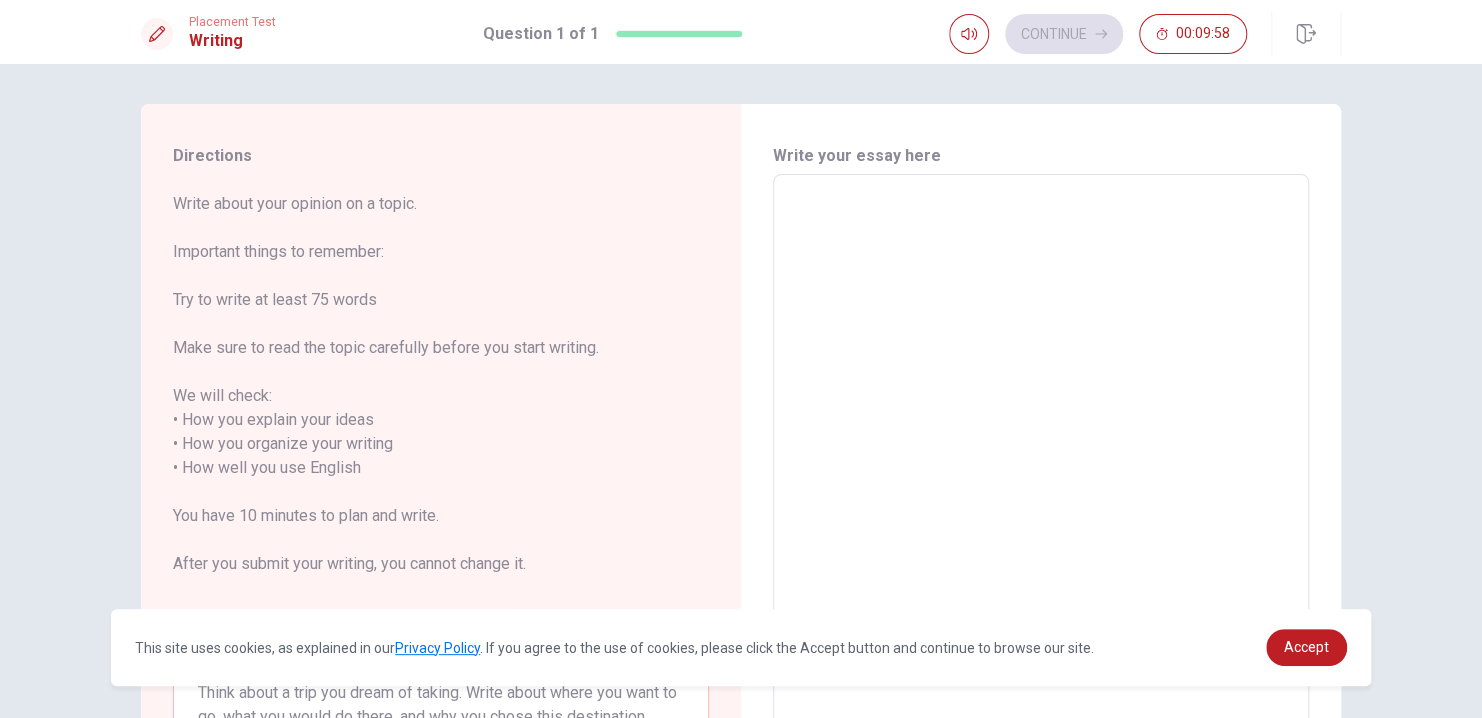 click at bounding box center [1041, 468] 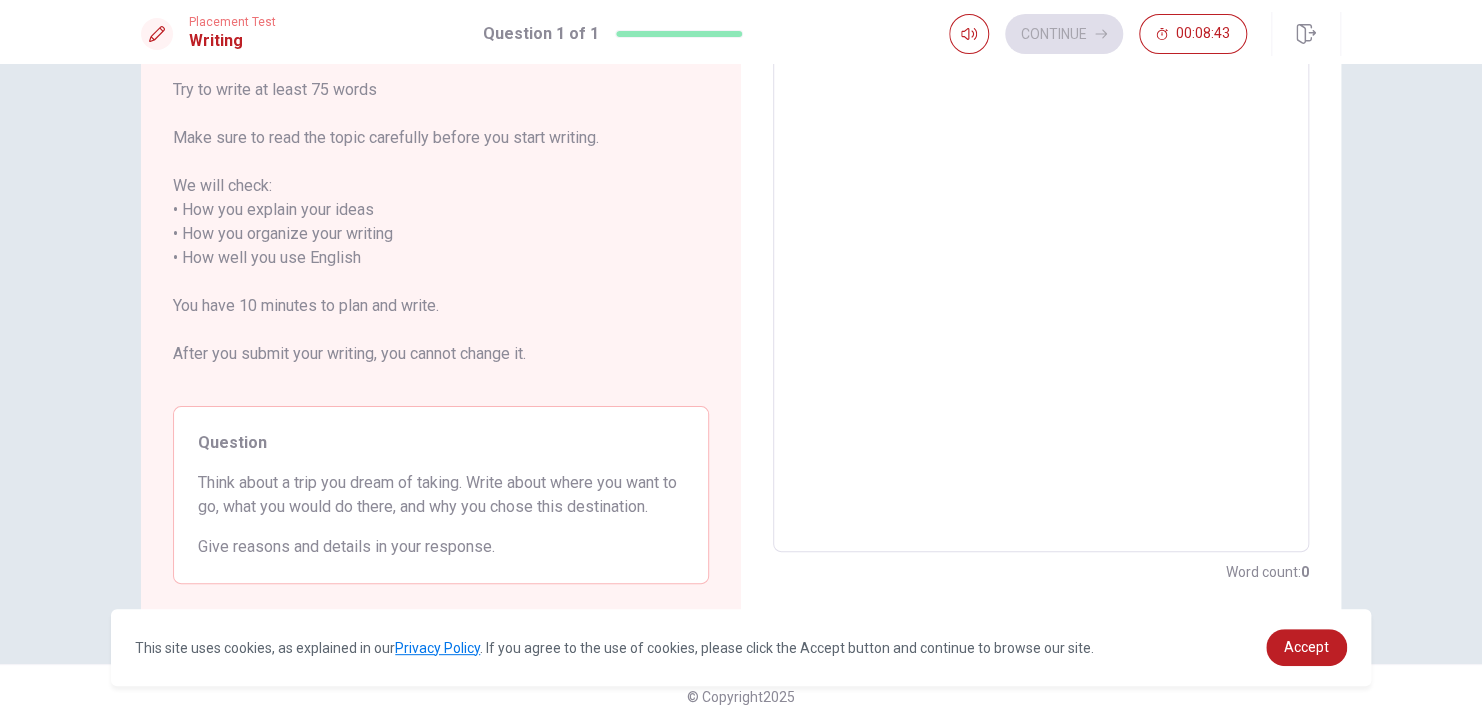 scroll, scrollTop: 0, scrollLeft: 0, axis: both 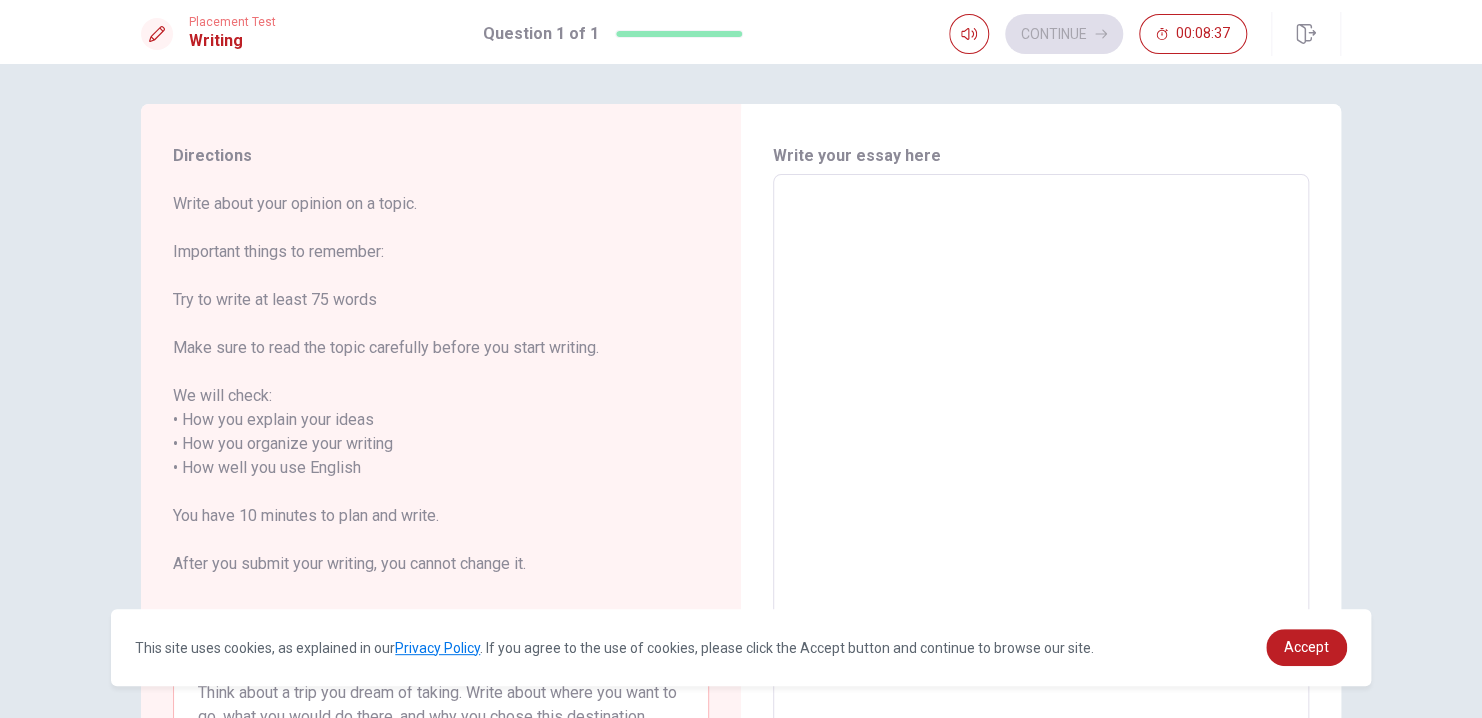 type on "I" 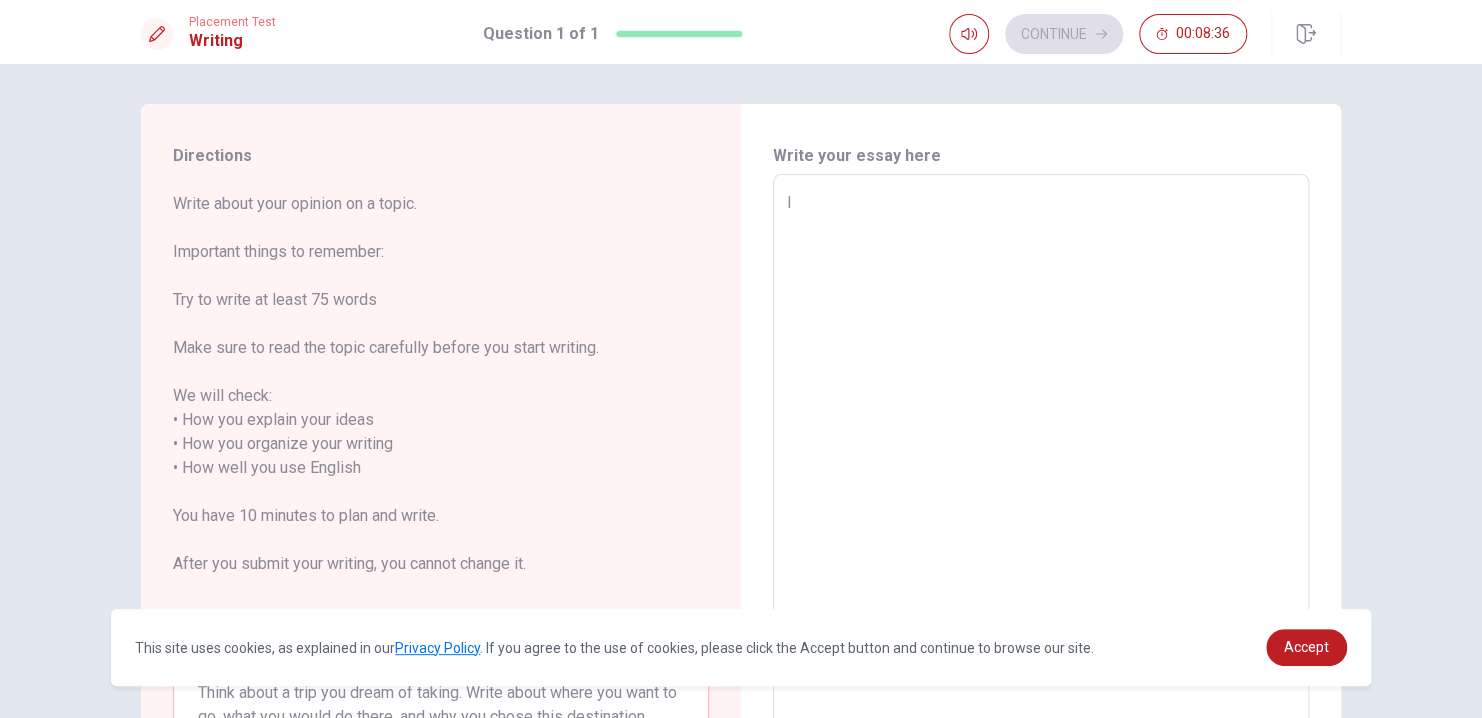 type on "x" 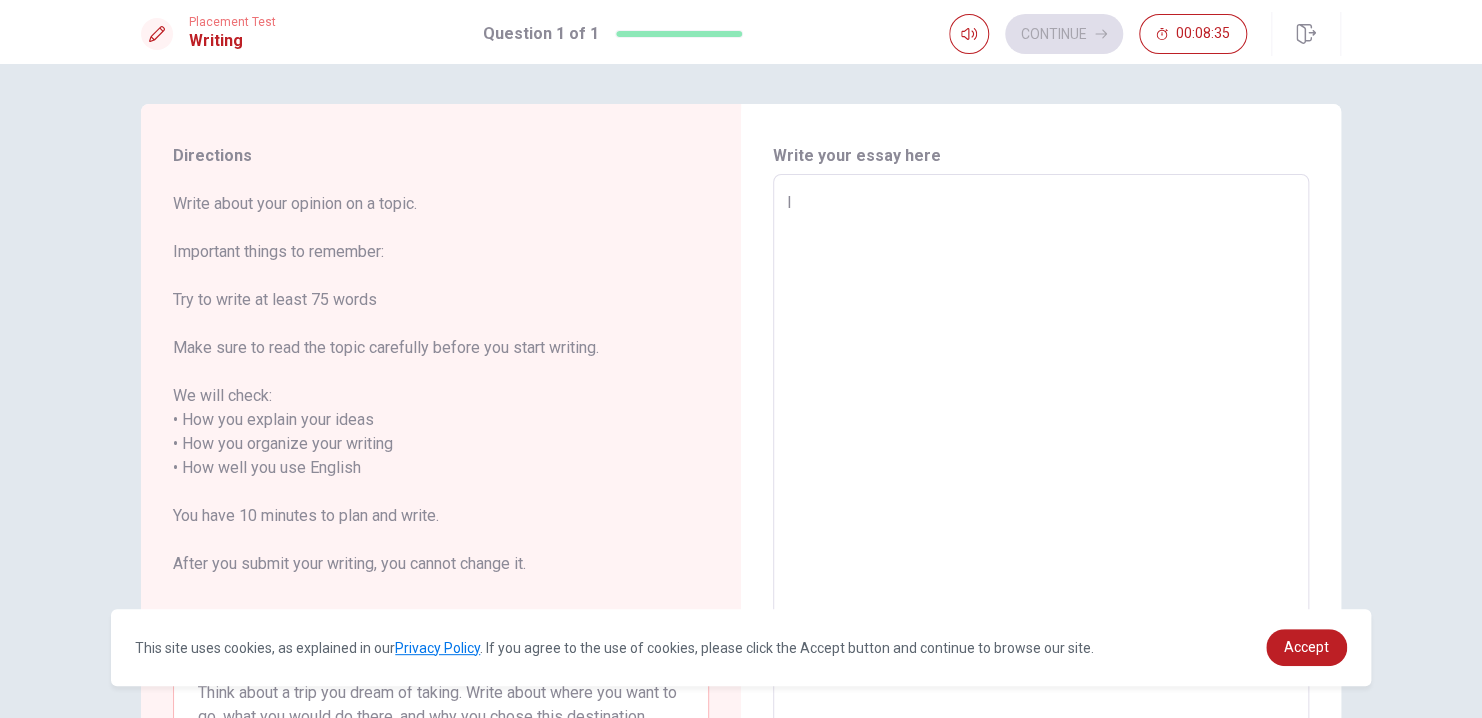 type on "I" 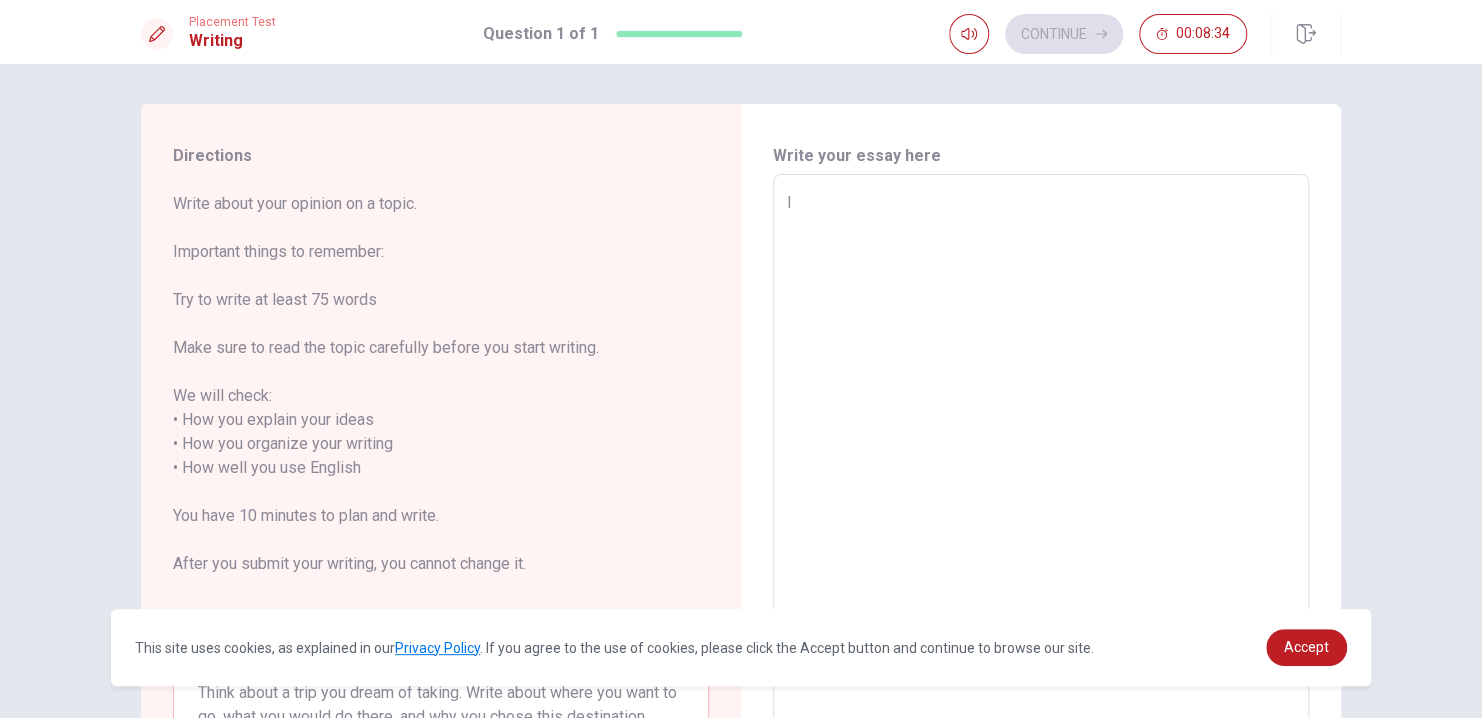 type on "I w" 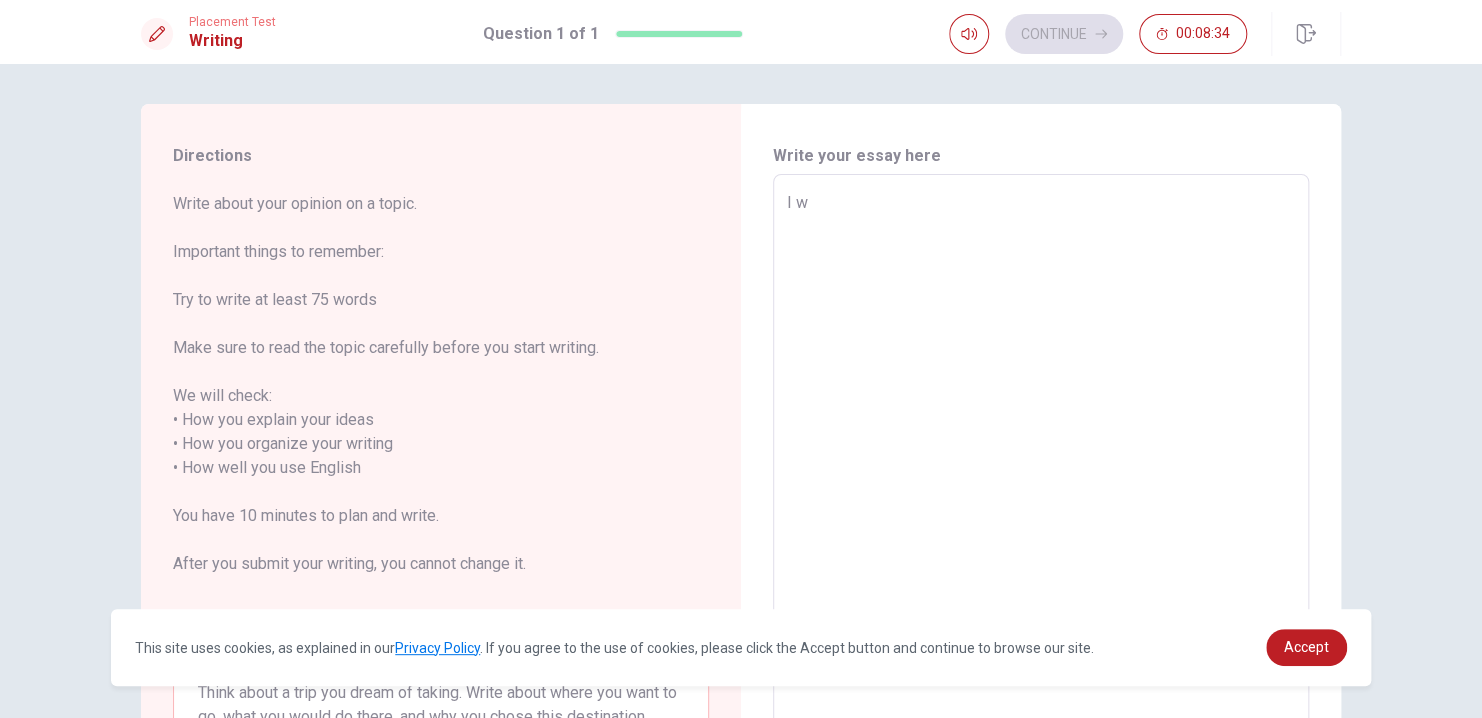 type on "x" 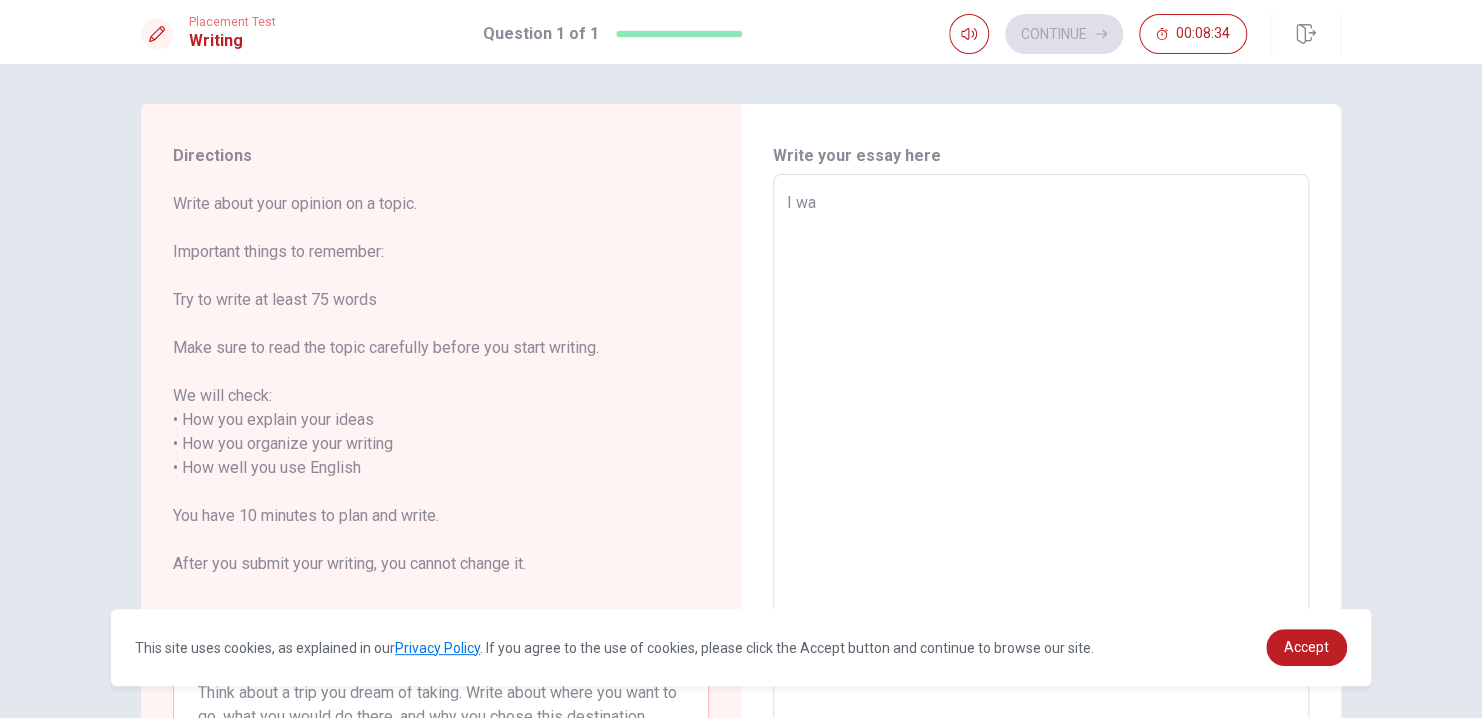 type on "x" 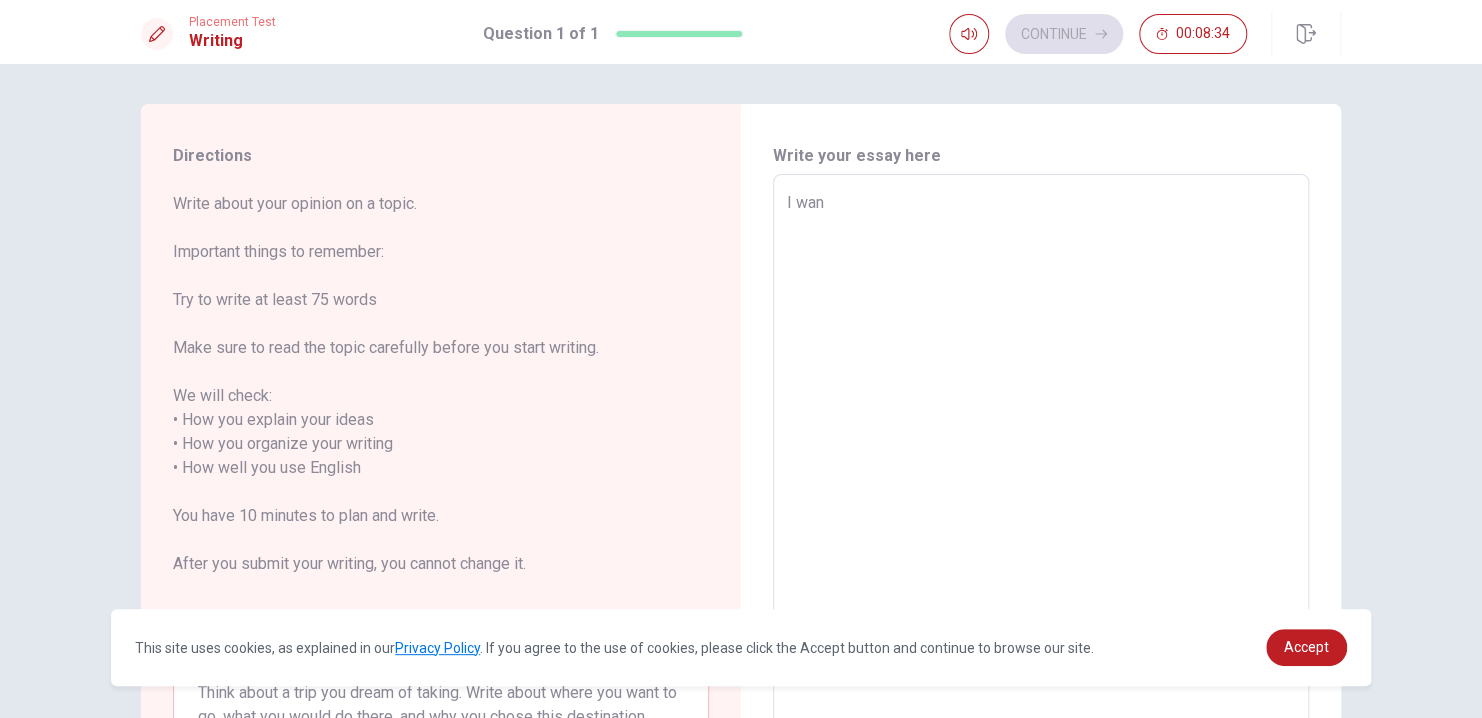 type on "x" 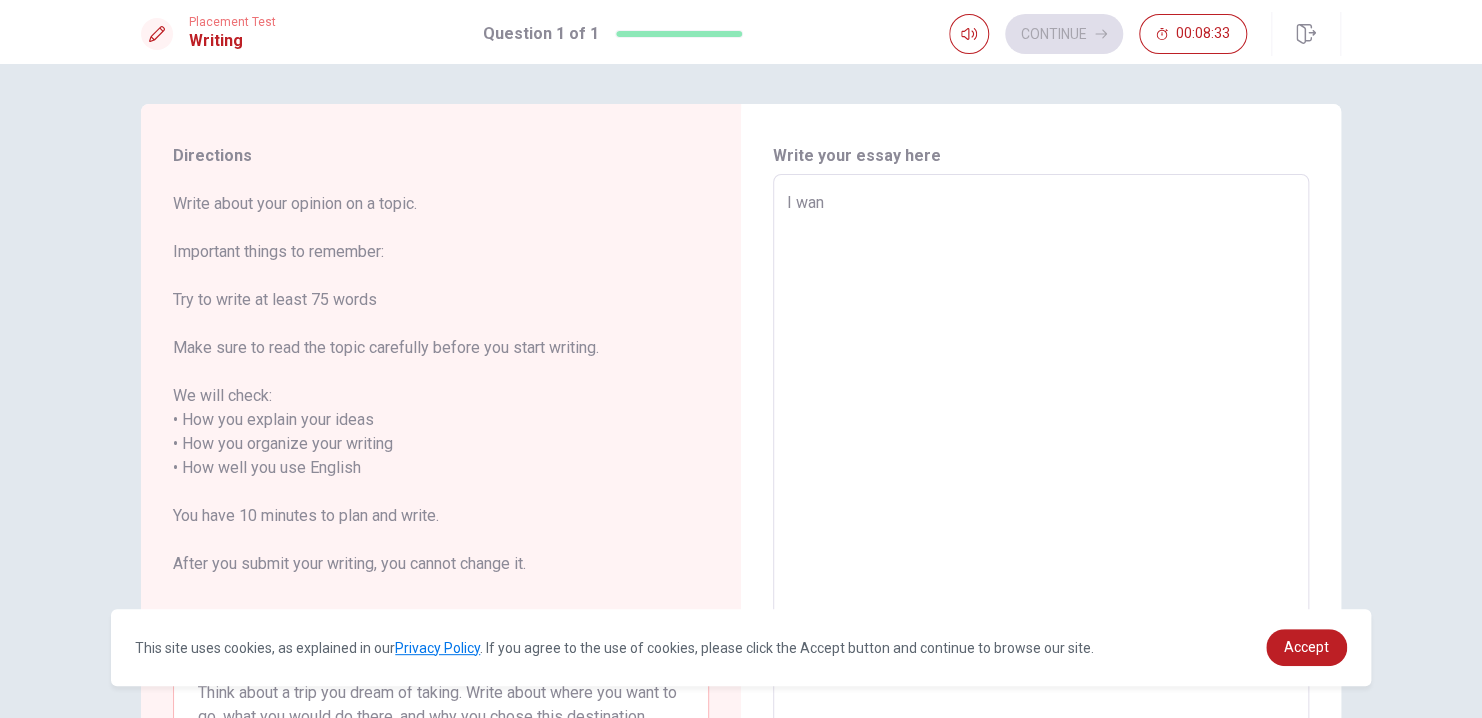 type on "I want" 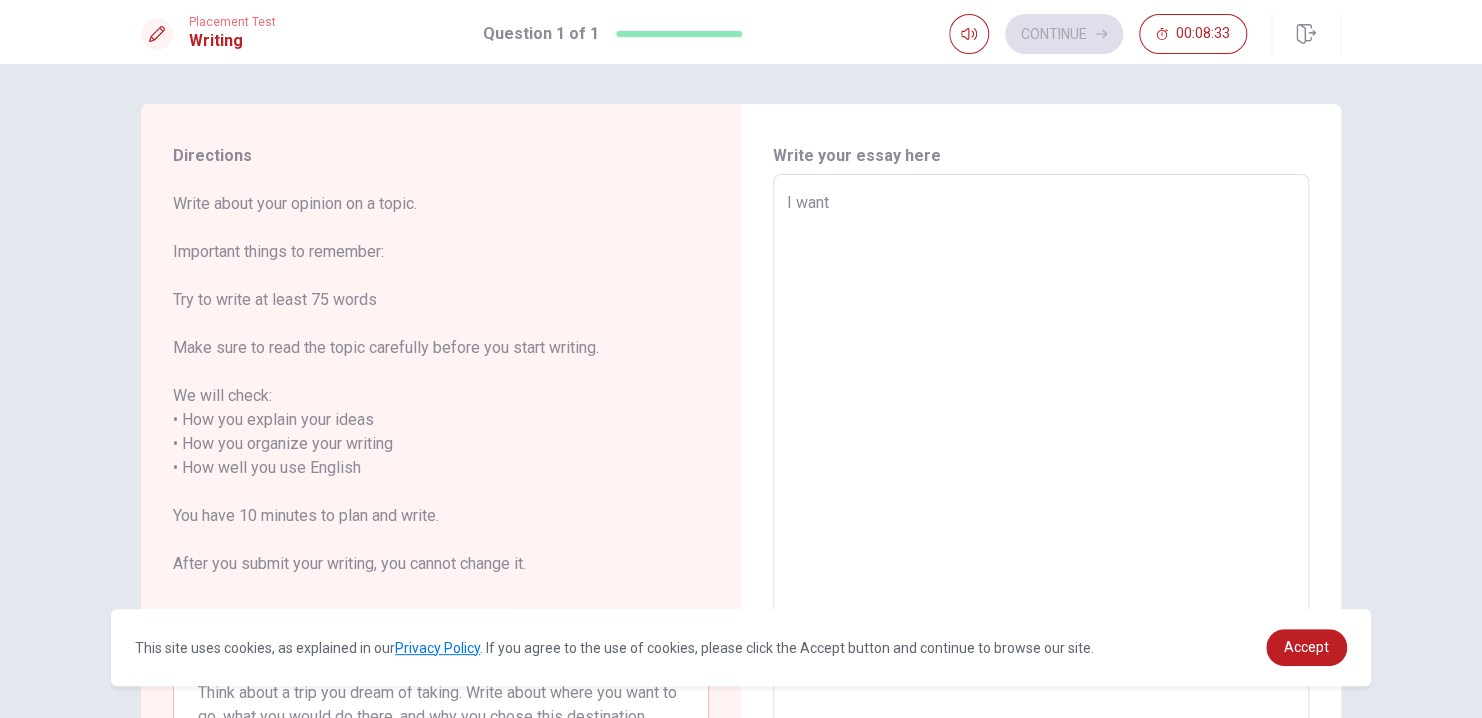 type on "x" 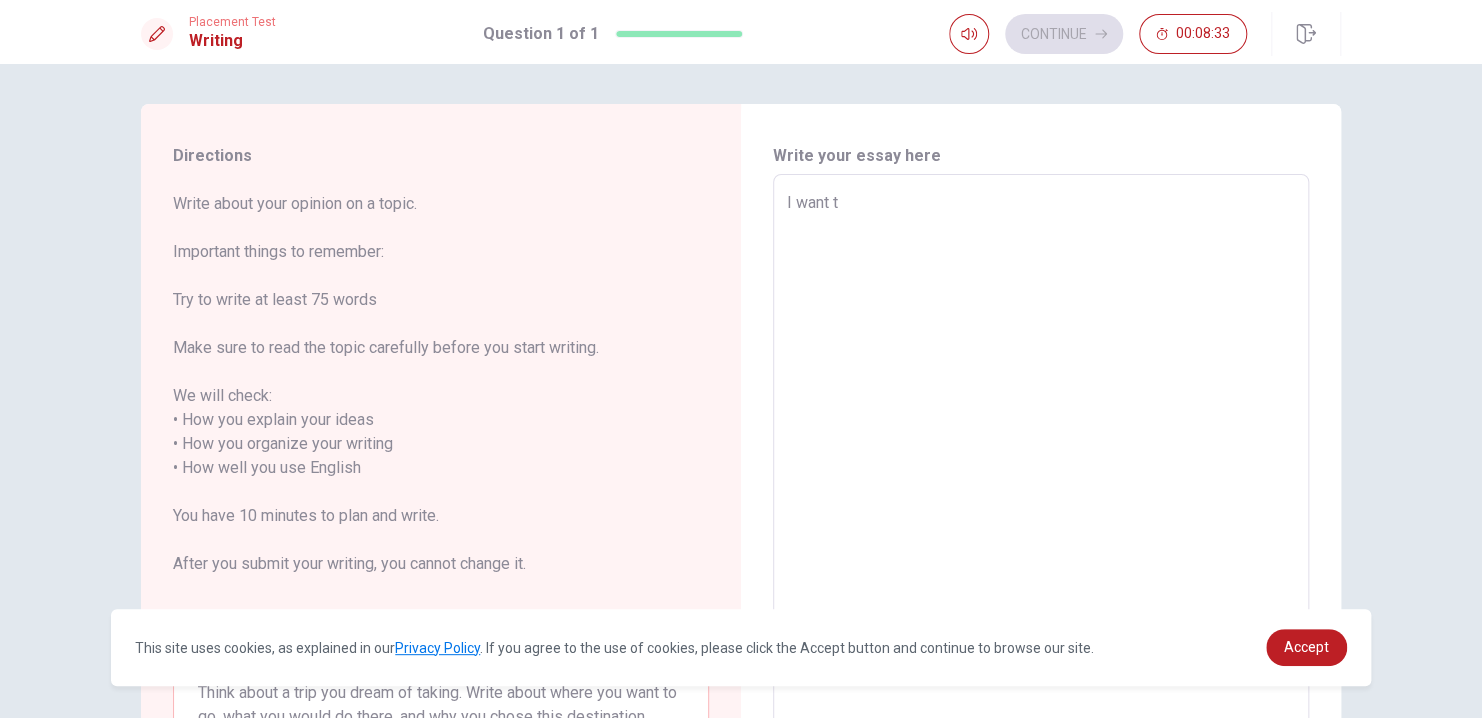 type on "x" 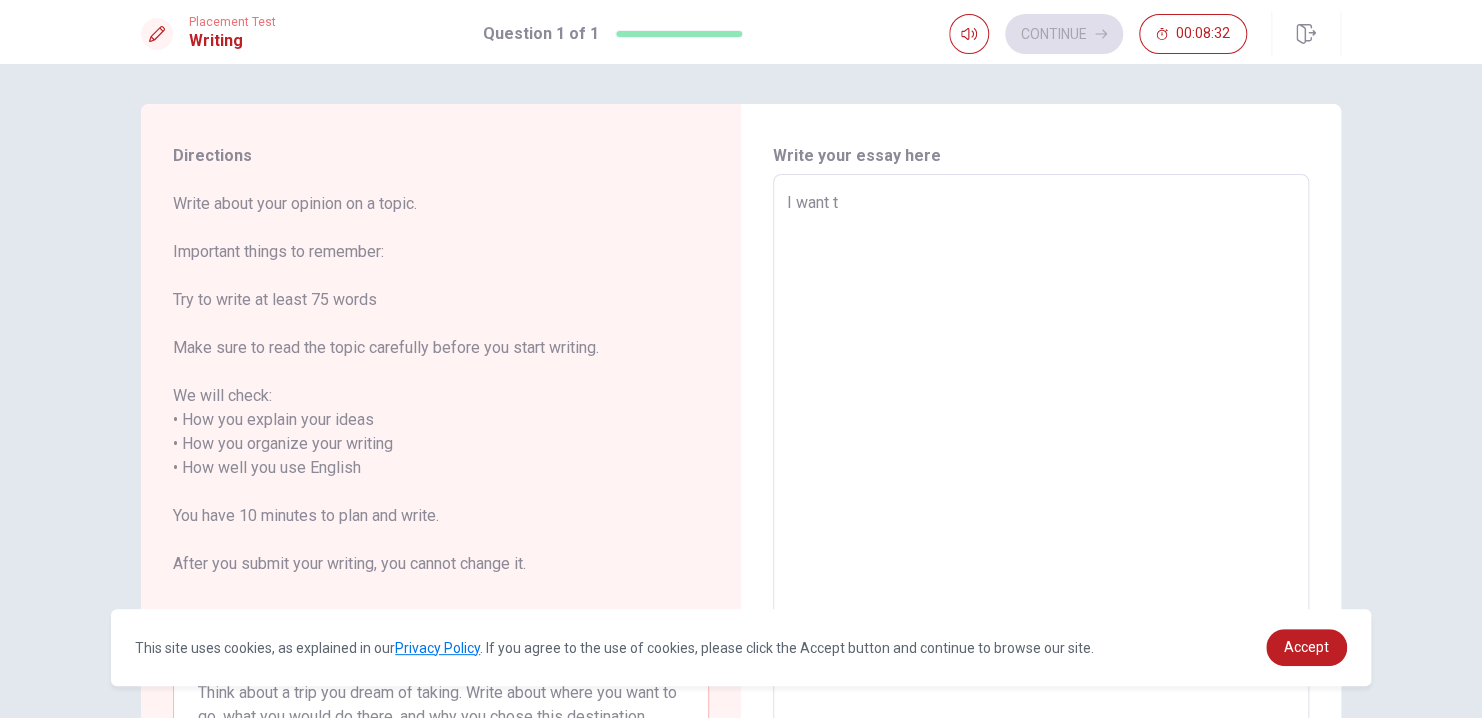 type on "I want to" 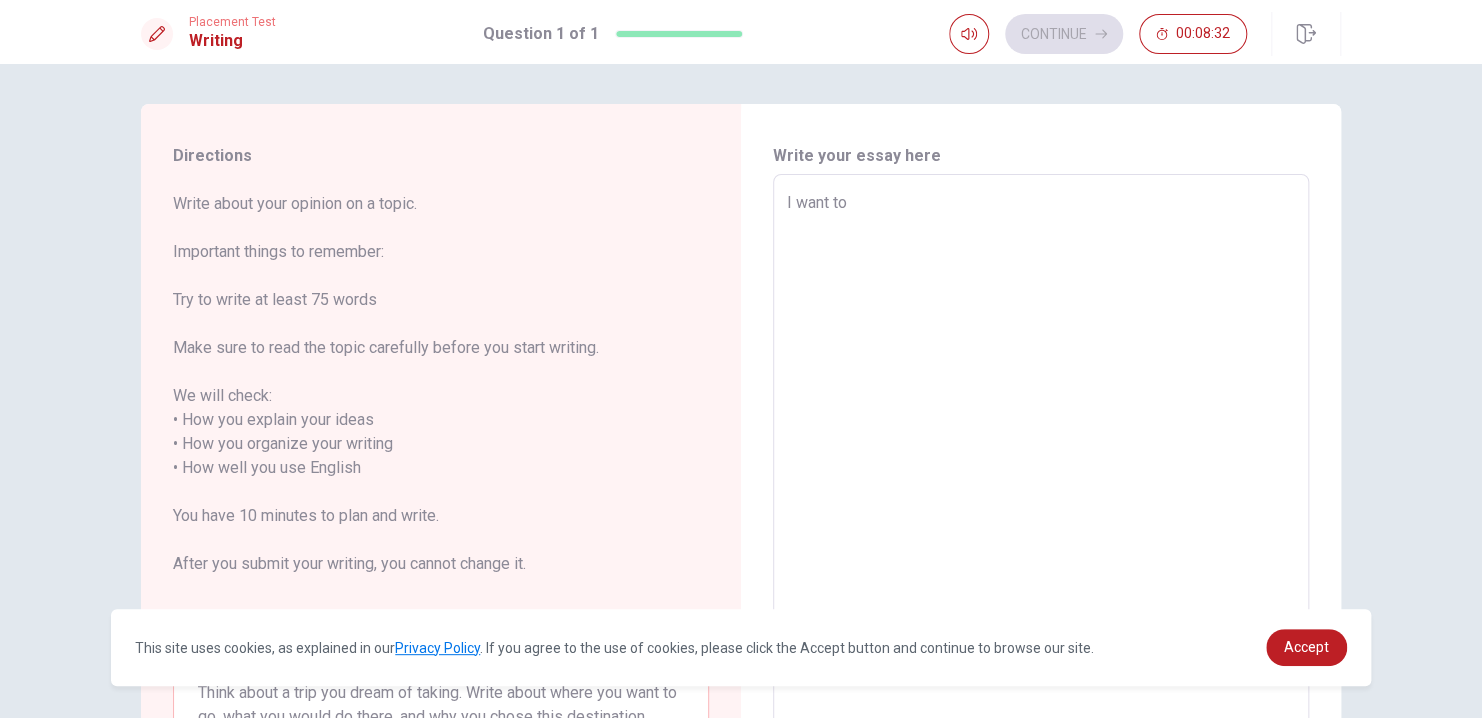 type on "x" 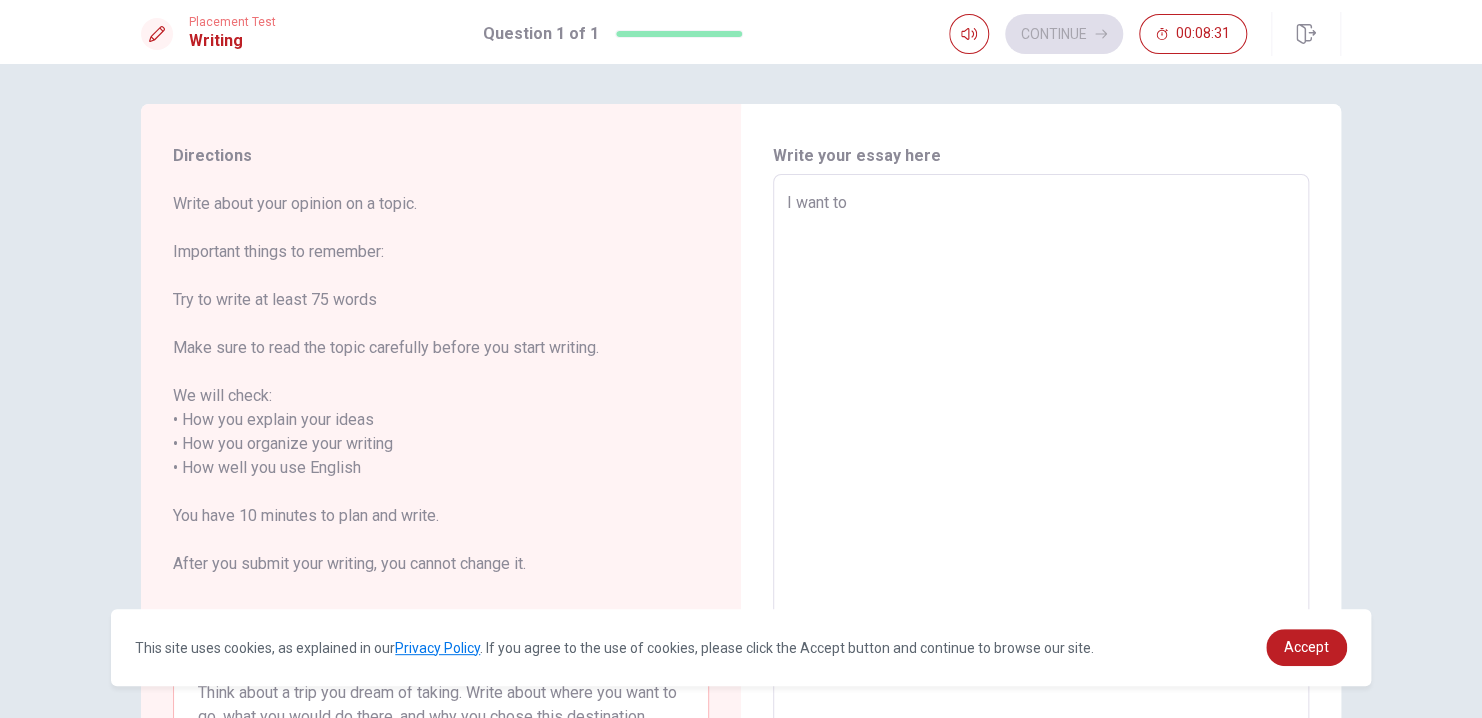 type on "I want to g" 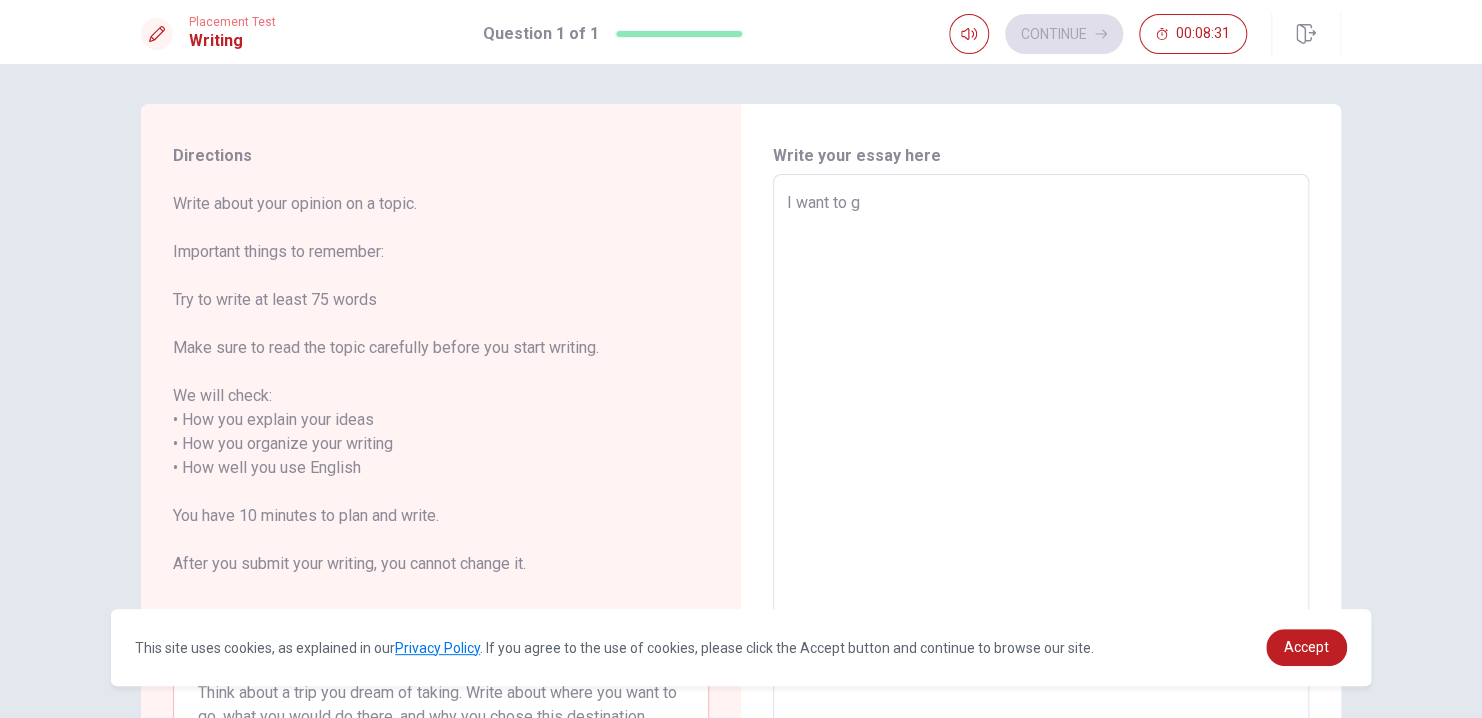 type on "x" 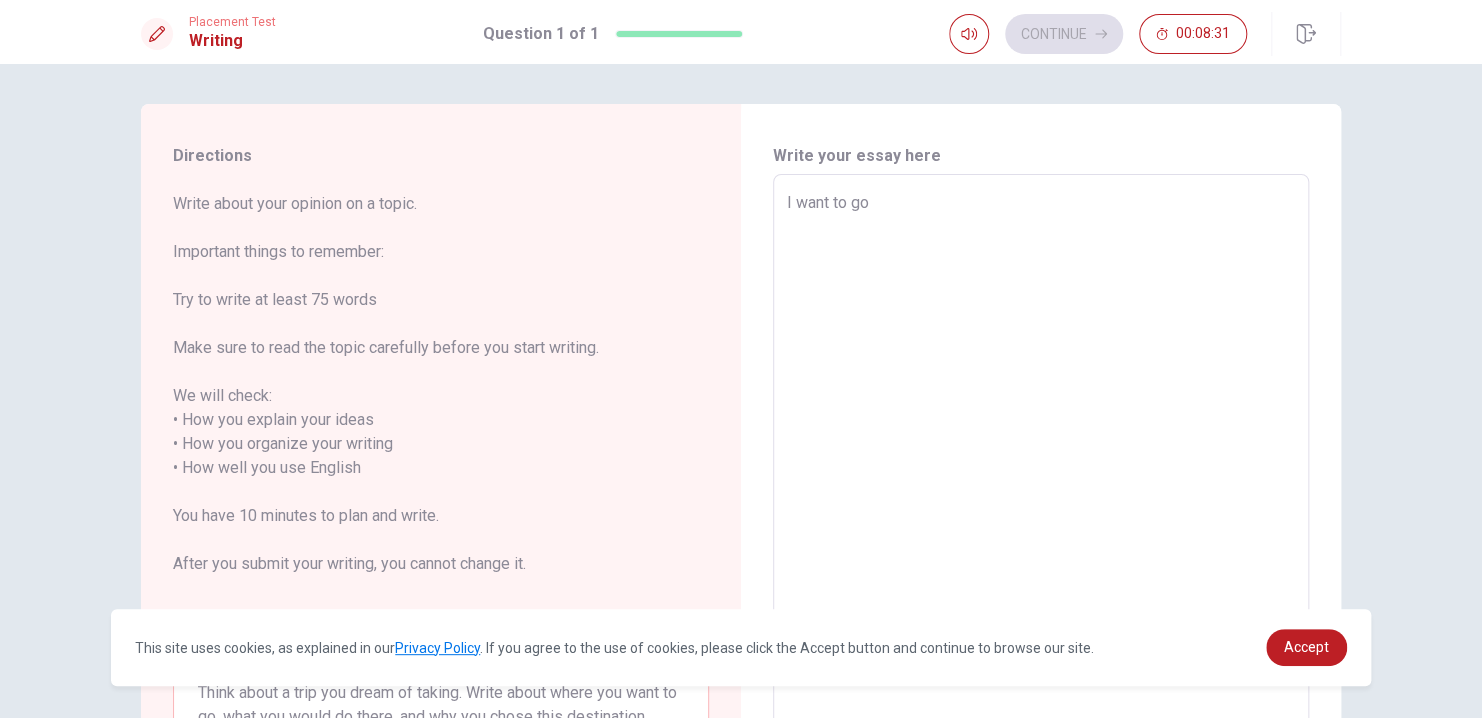 type on "x" 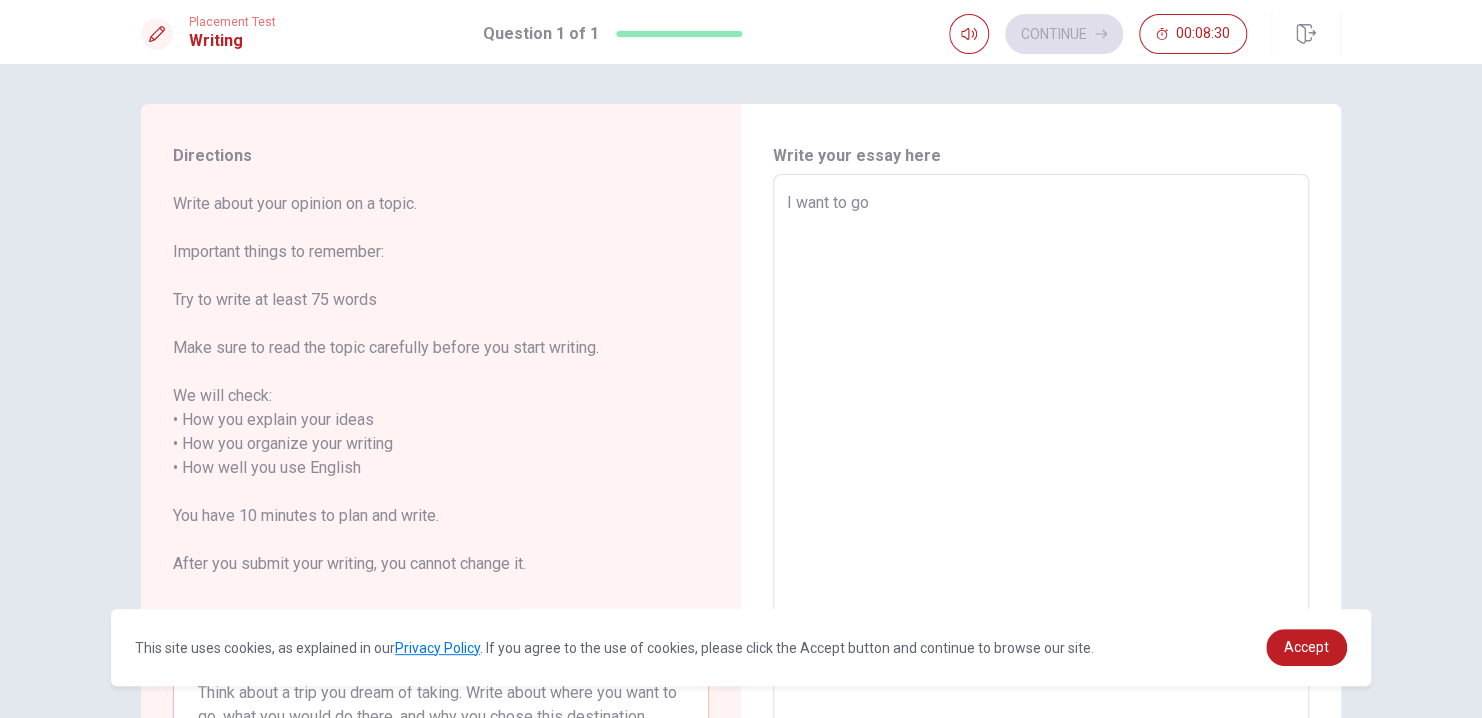 type on "I want to go t" 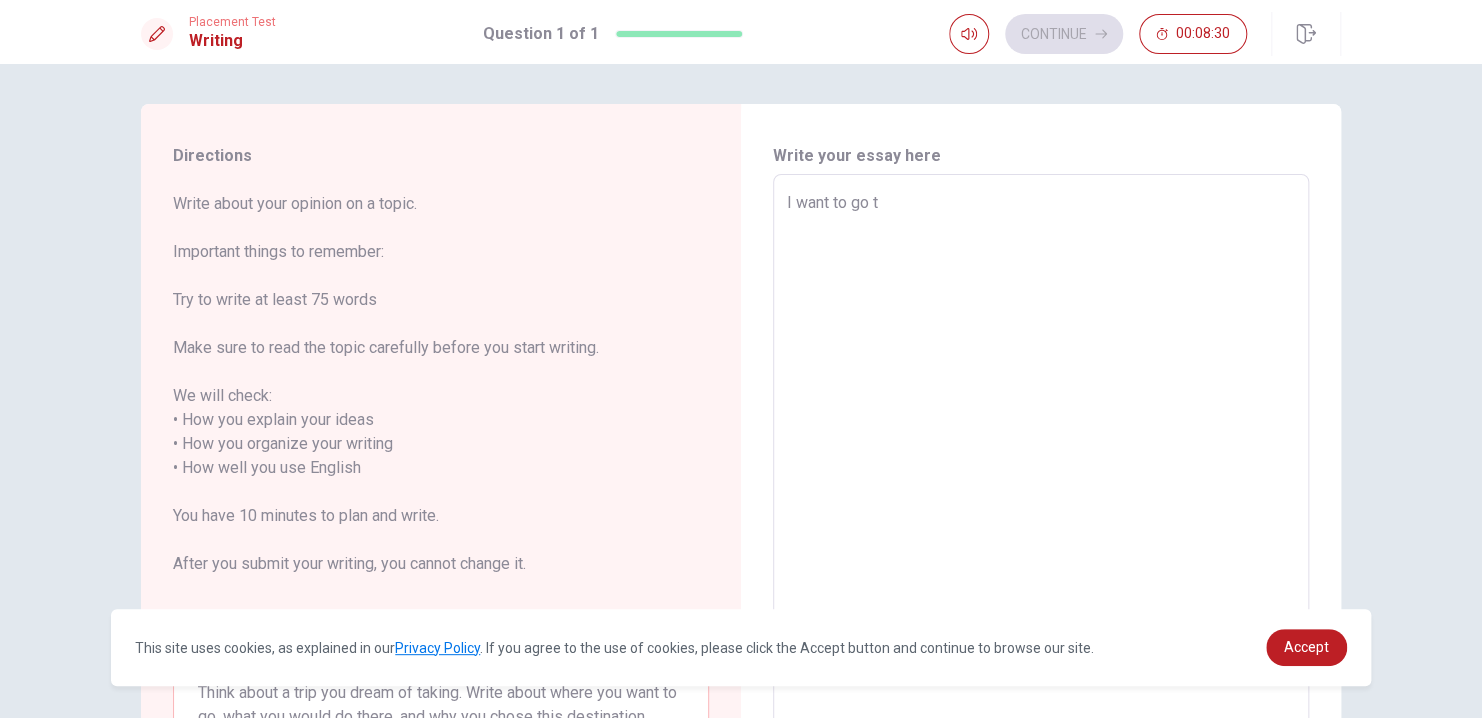 type on "x" 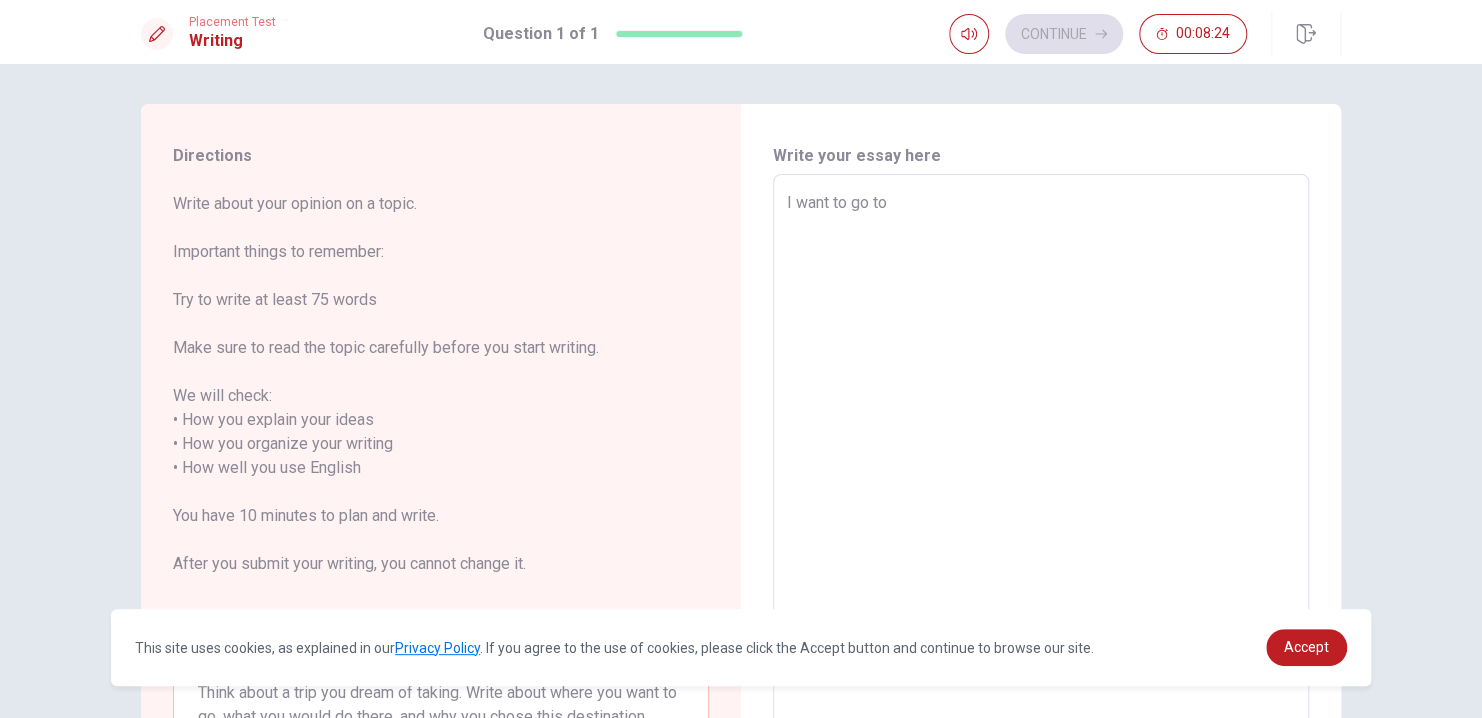 type on "x" 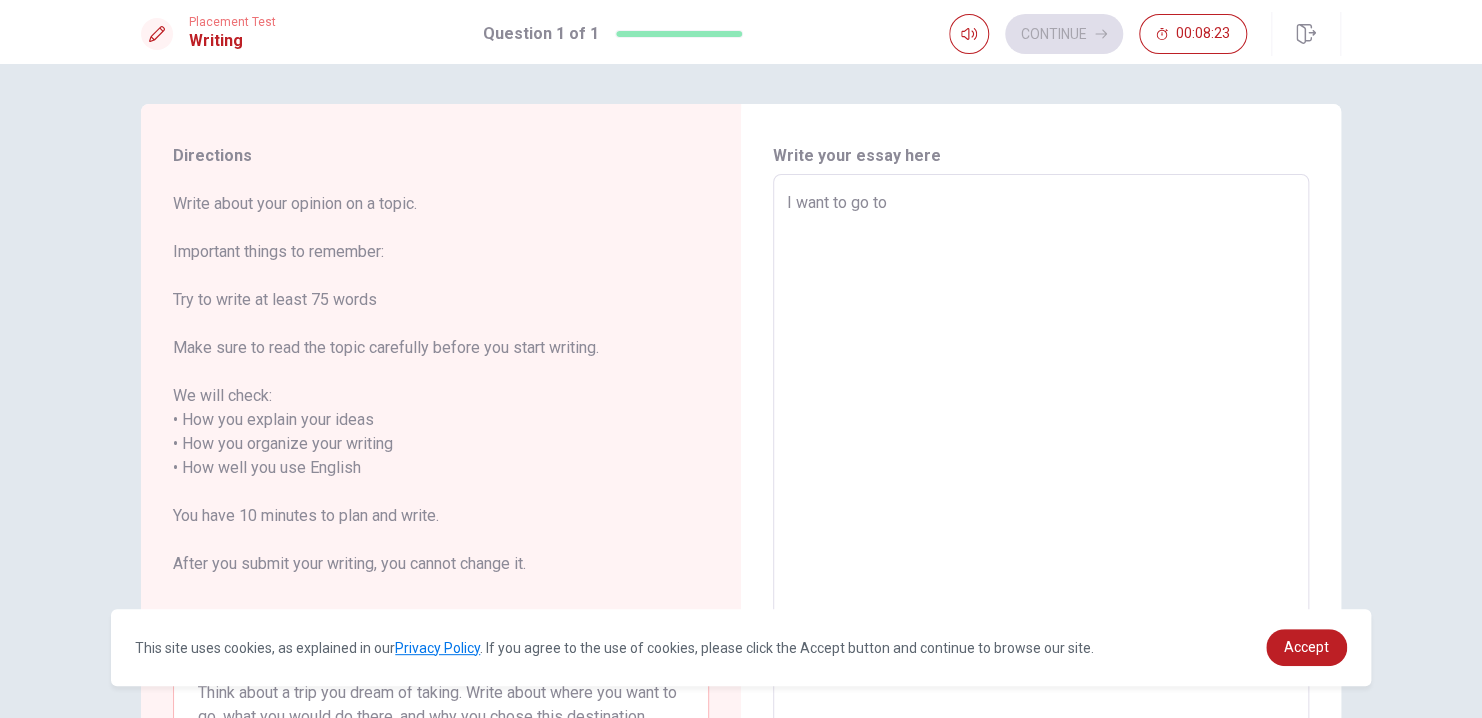 type on "I want to go to" 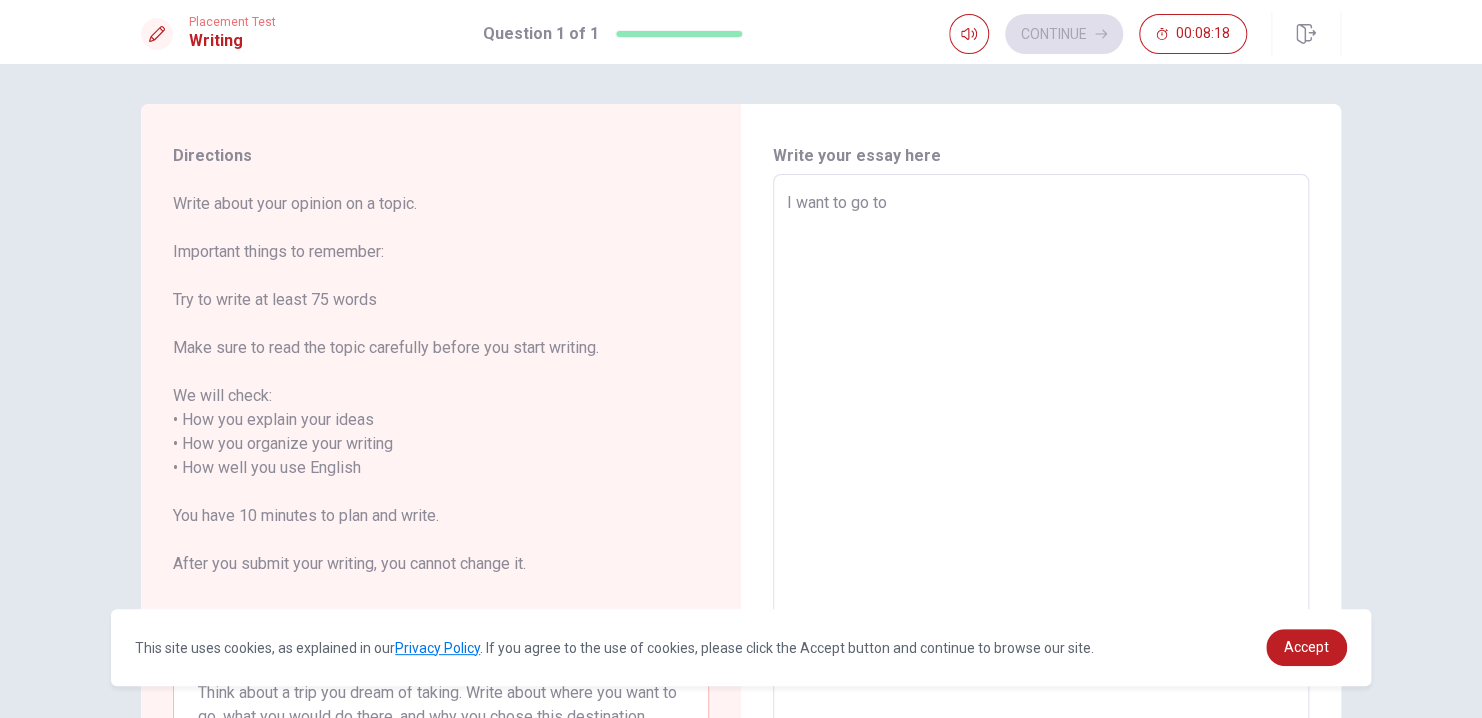 type on "x" 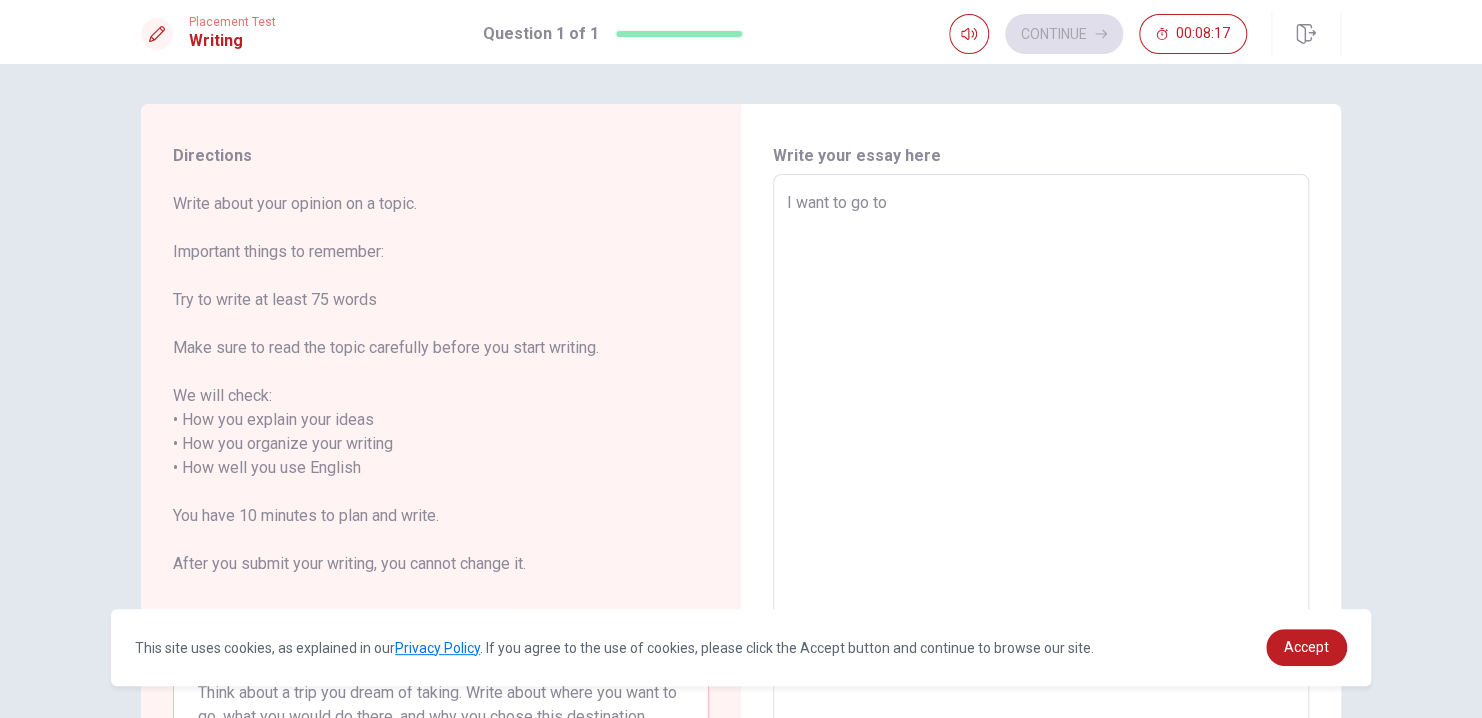 type on "I want to go to e" 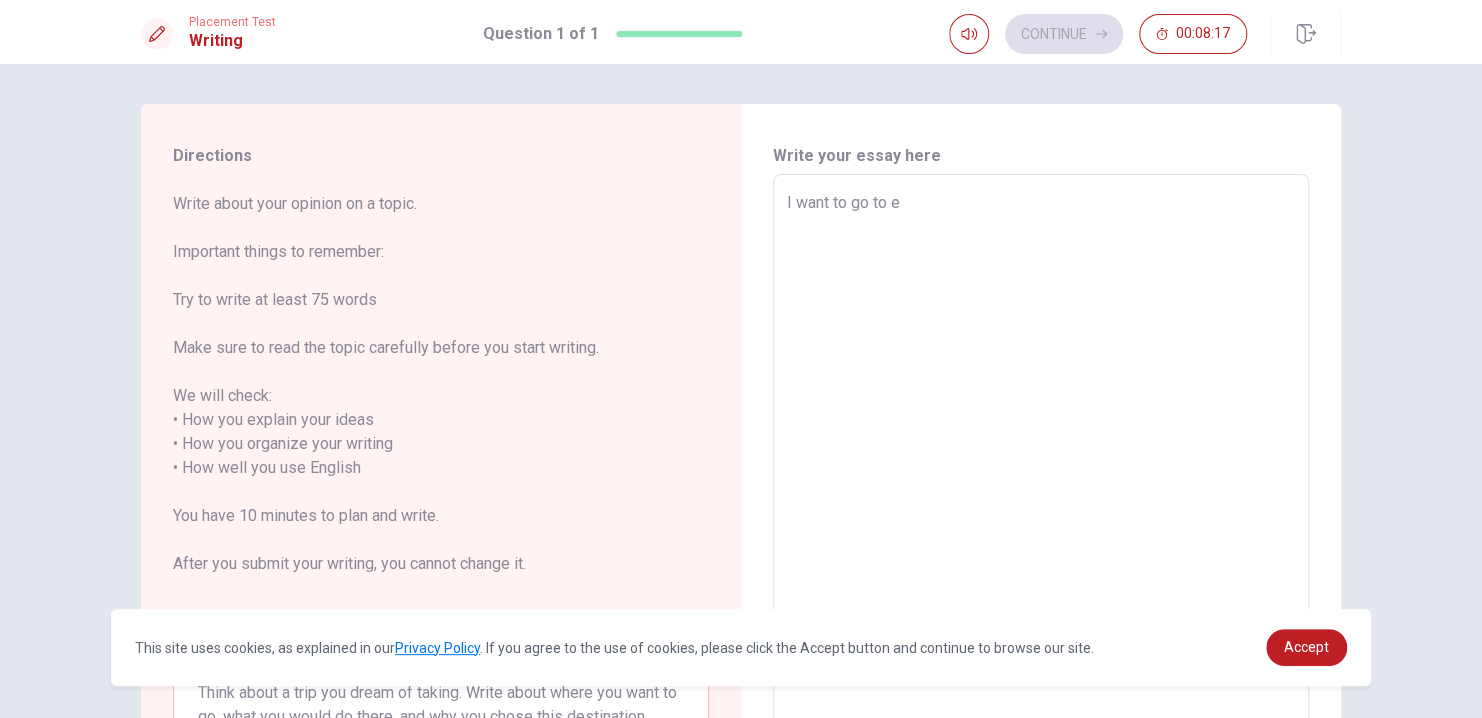 type on "x" 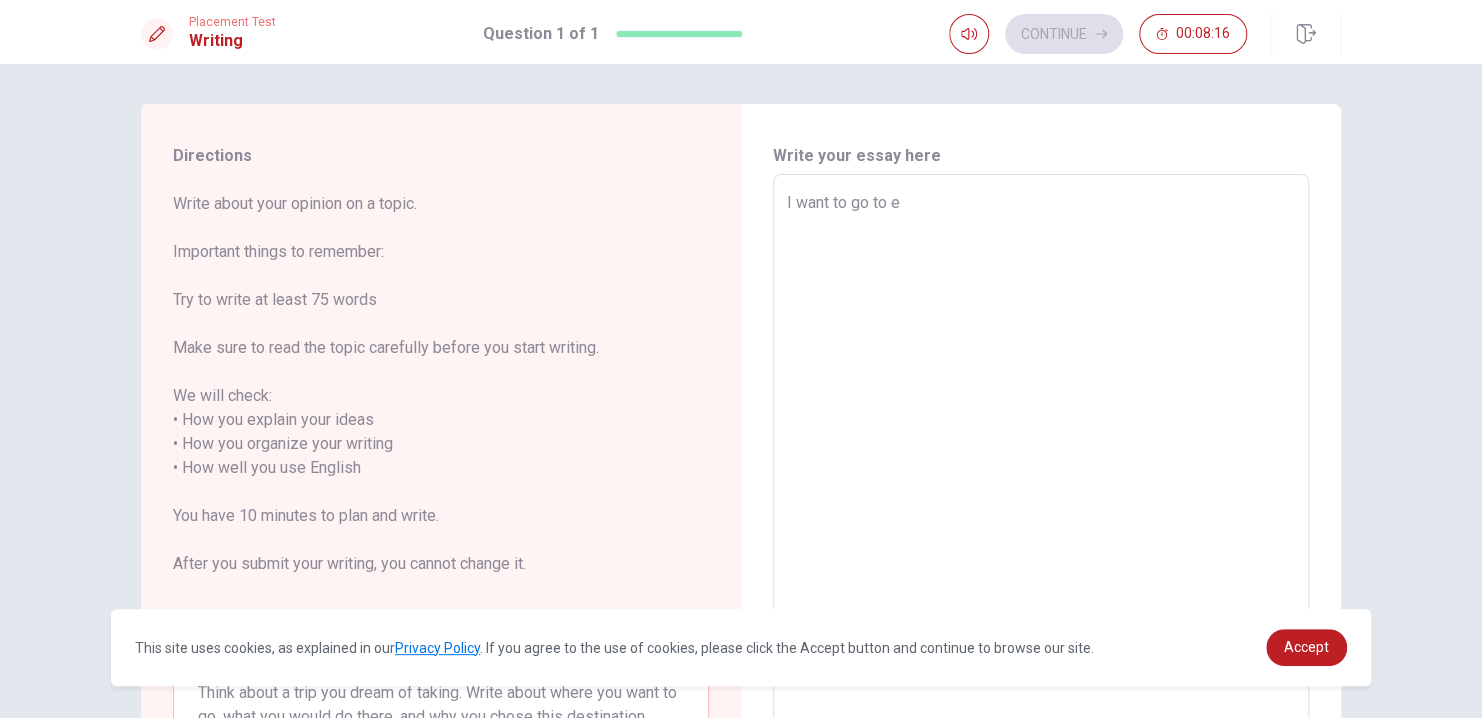 type on "I want to go to" 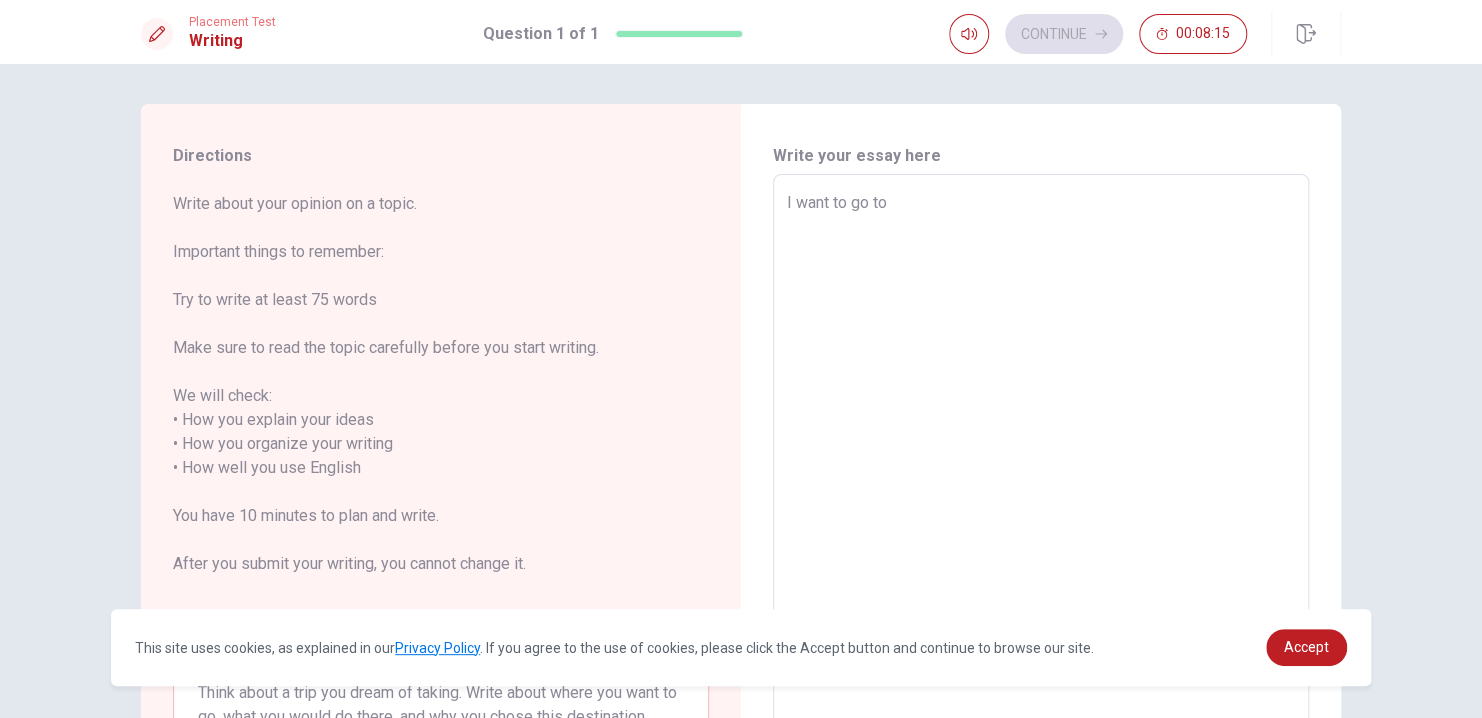 type on "x" 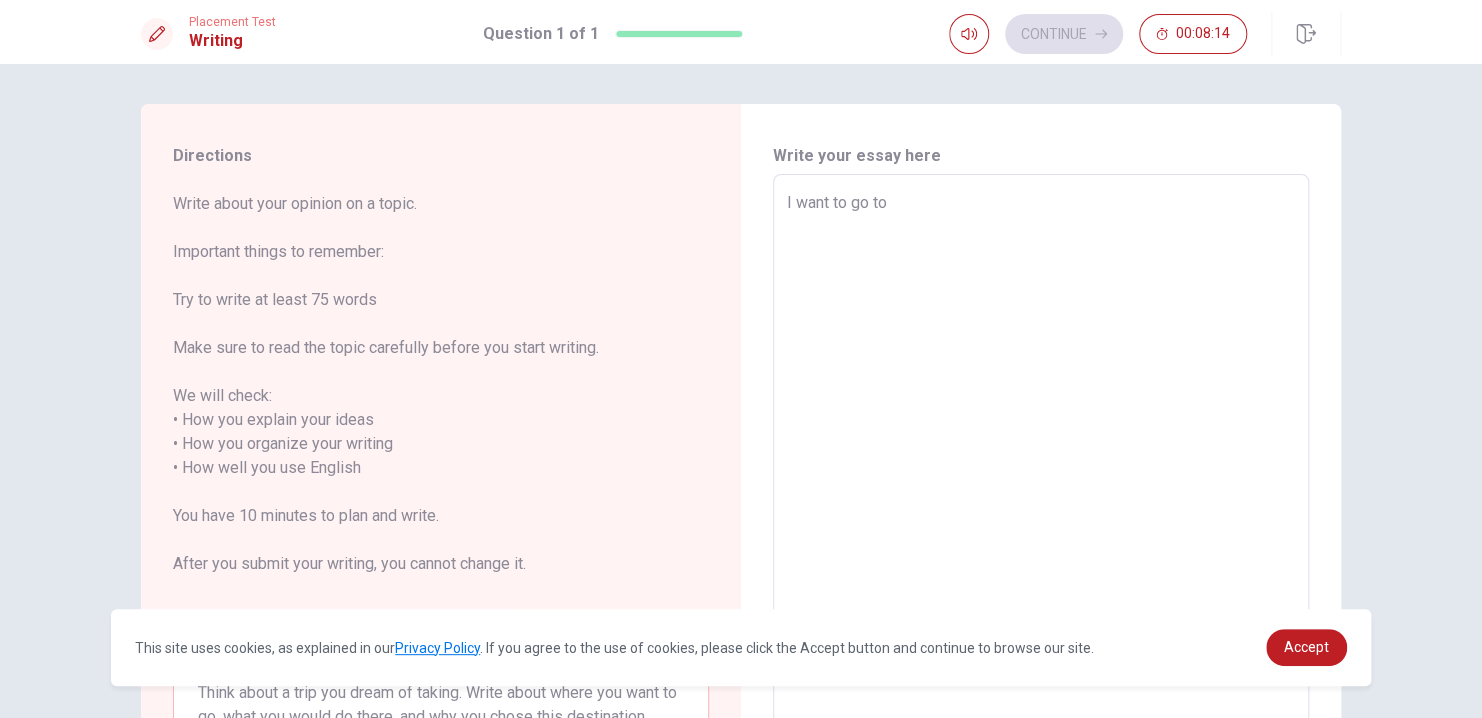 type on "I want to go to p" 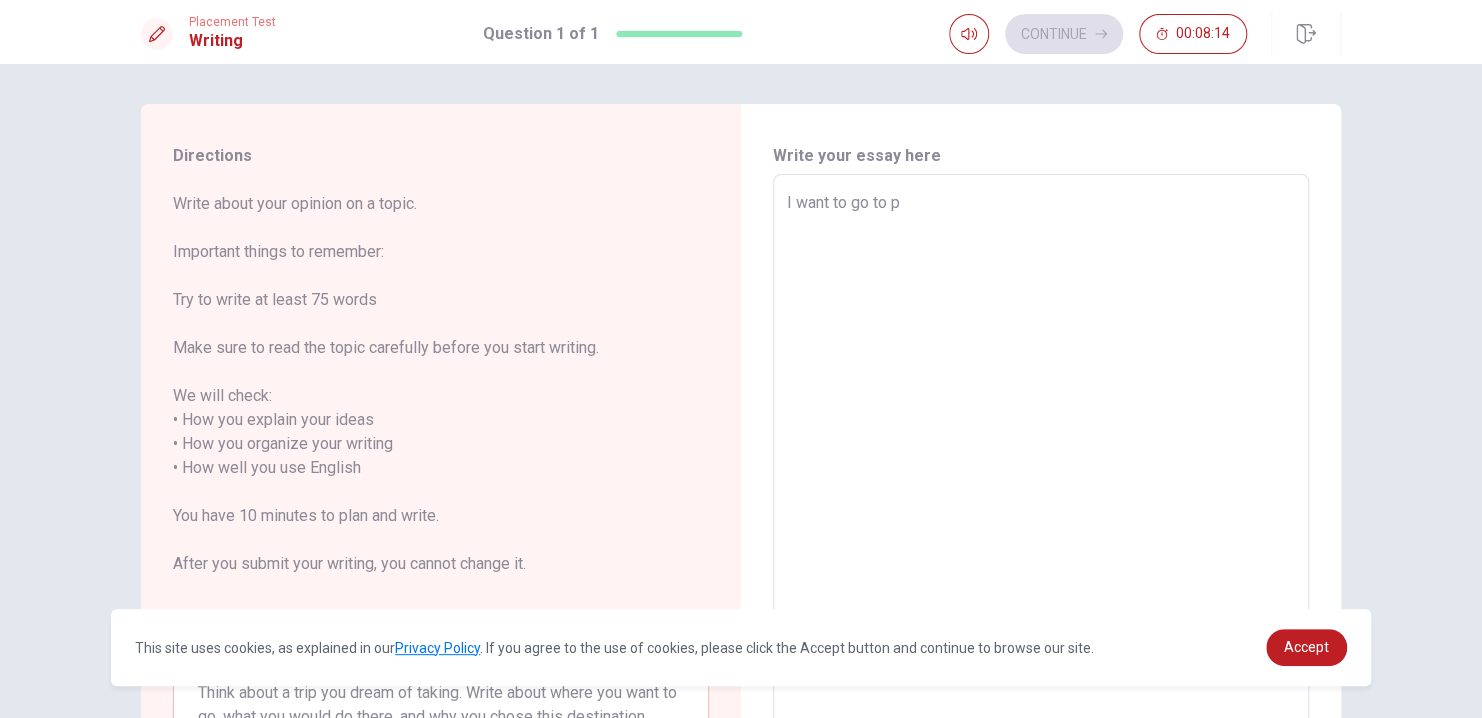 type on "x" 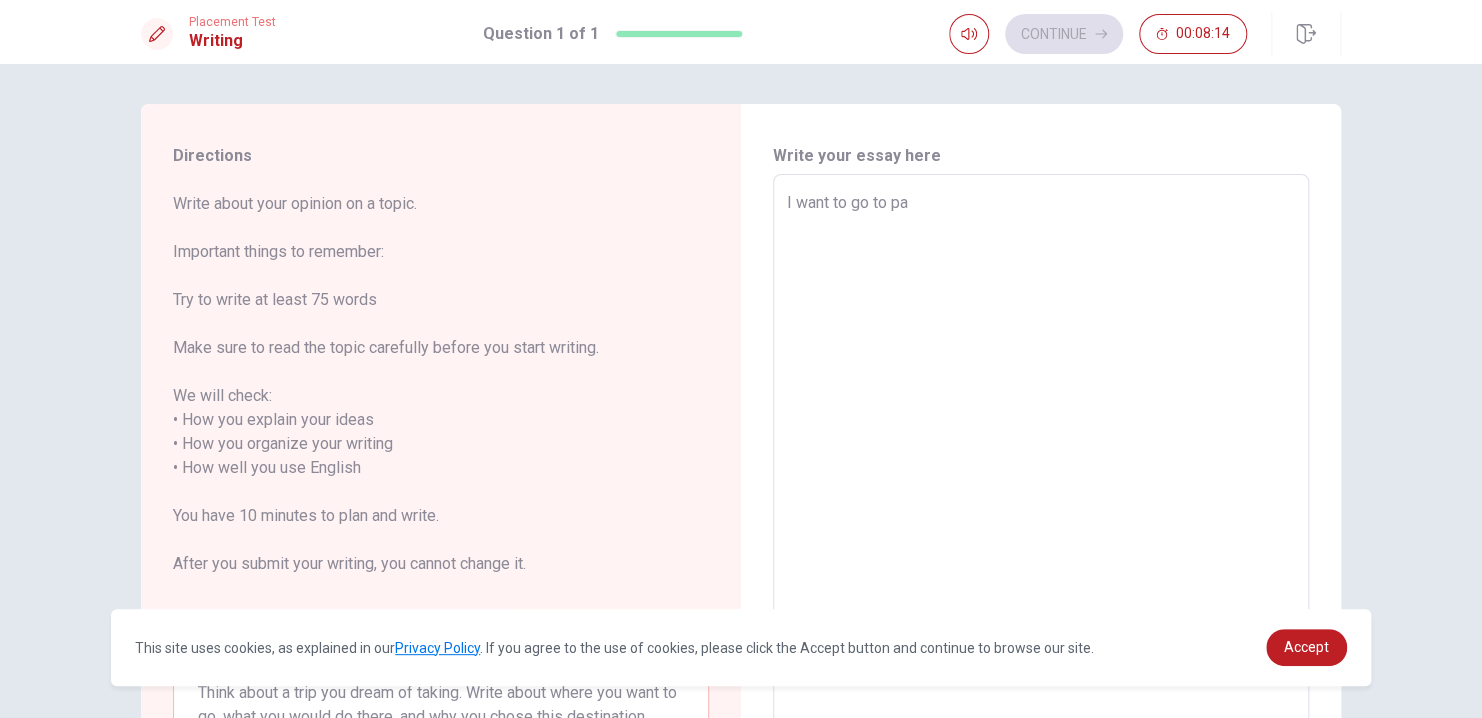 type on "x" 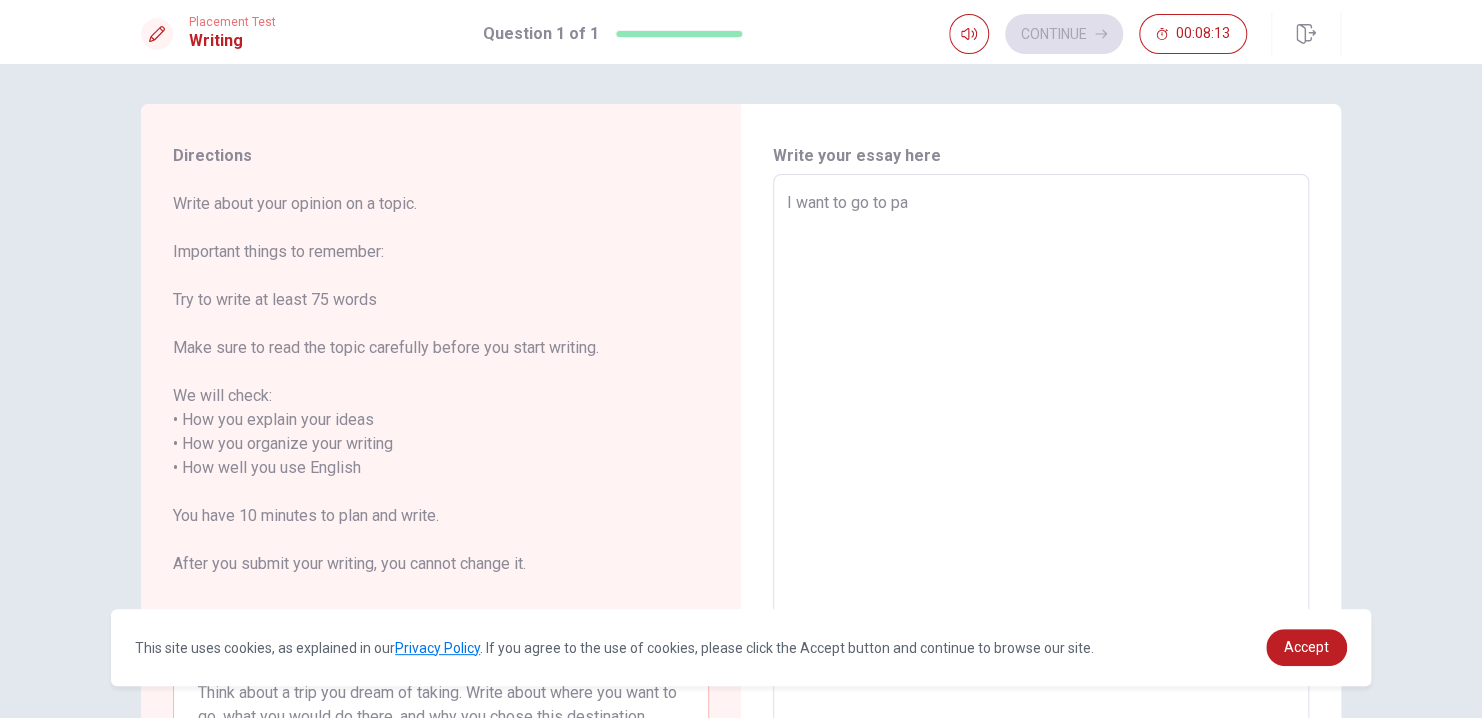 type on "I want to go to par" 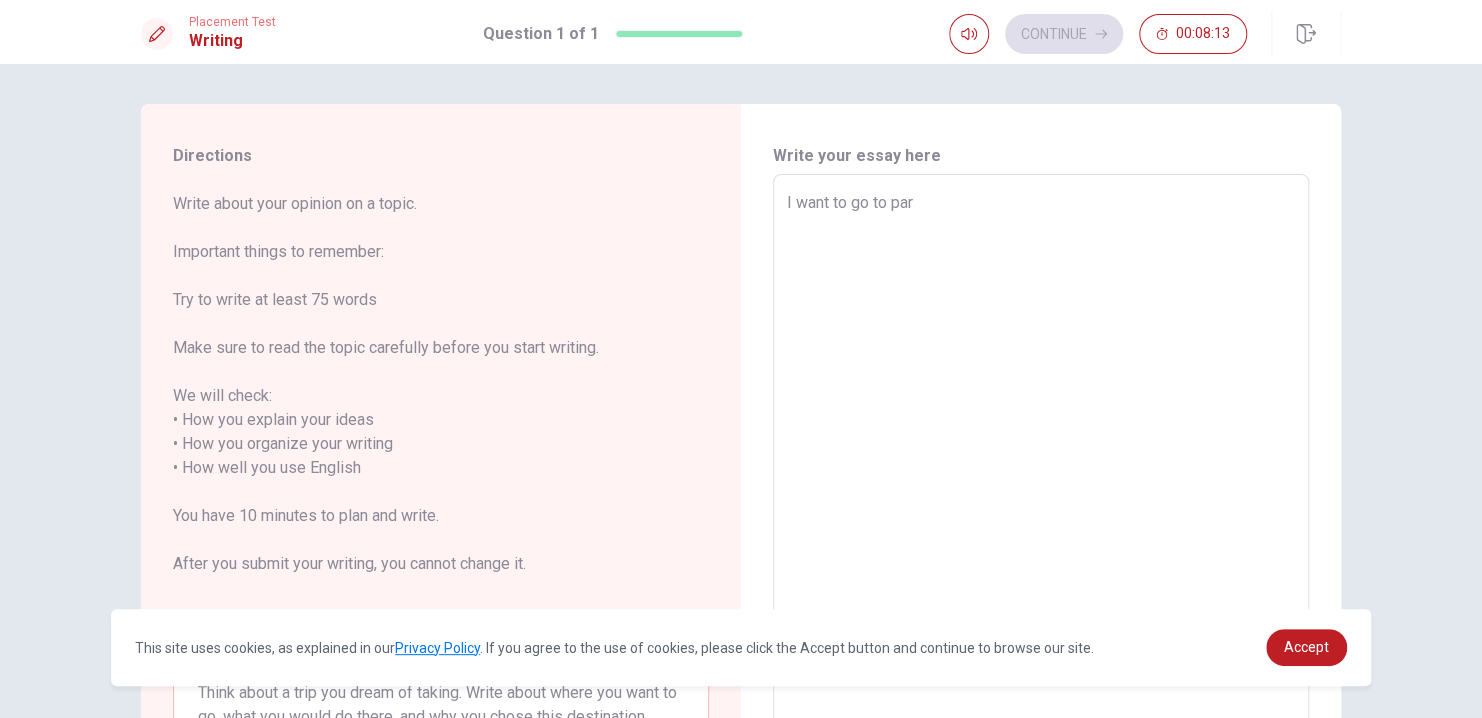 type on "x" 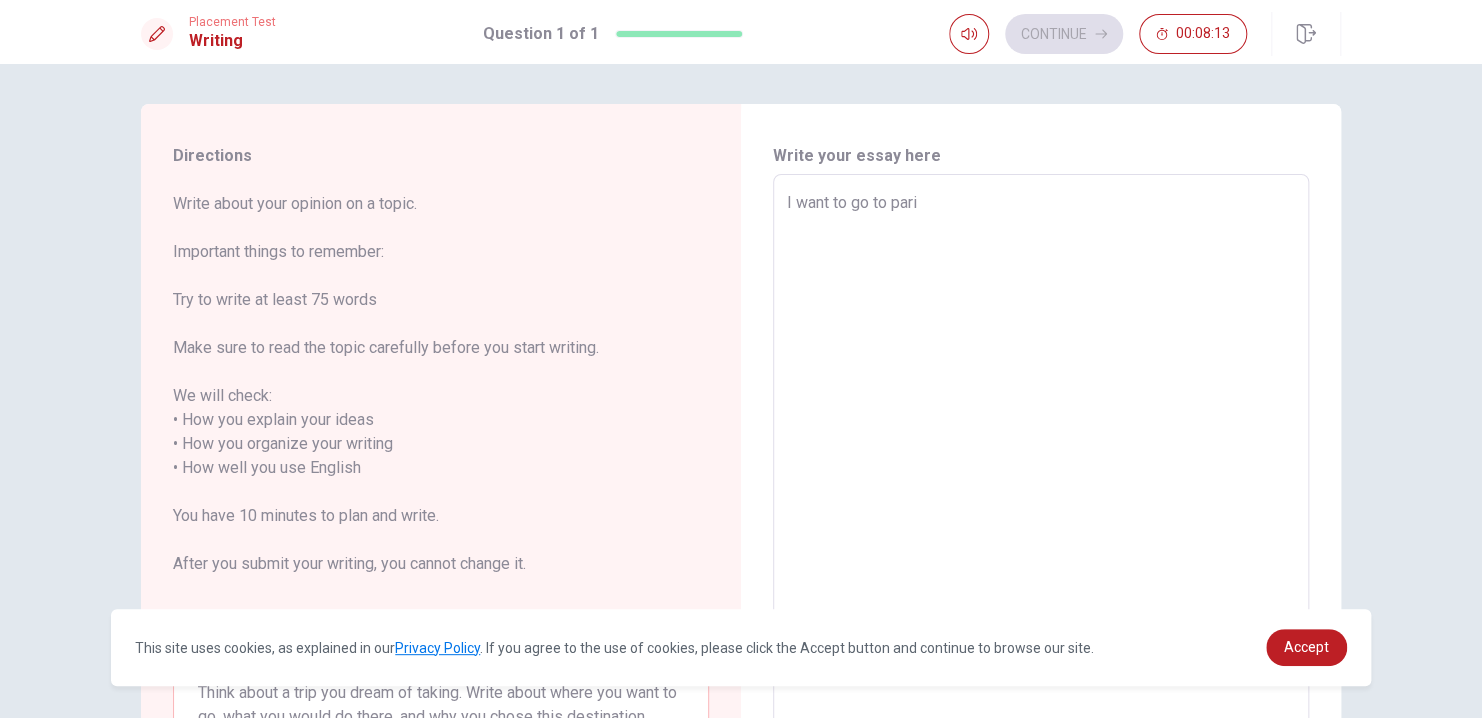 type on "x" 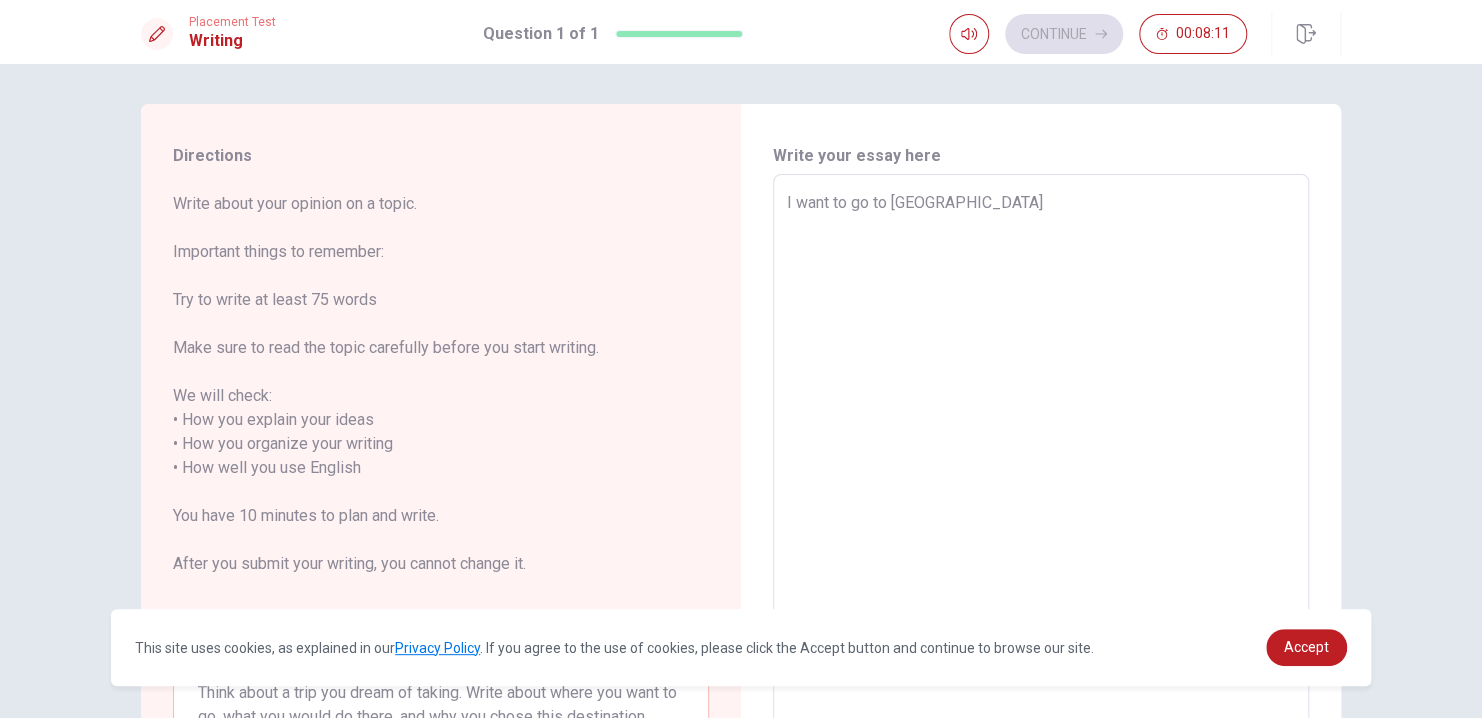 type on "x" 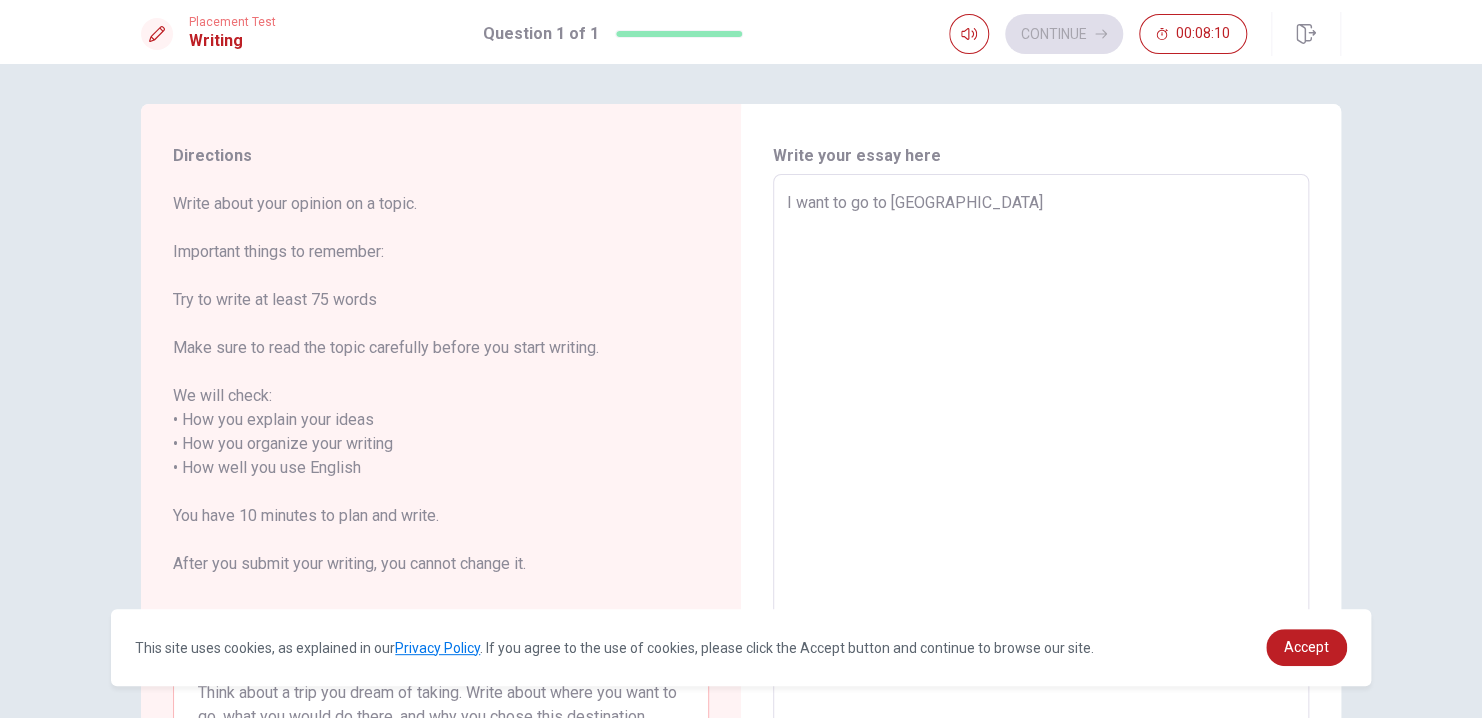 type on "I want to go to [GEOGRAPHIC_DATA]" 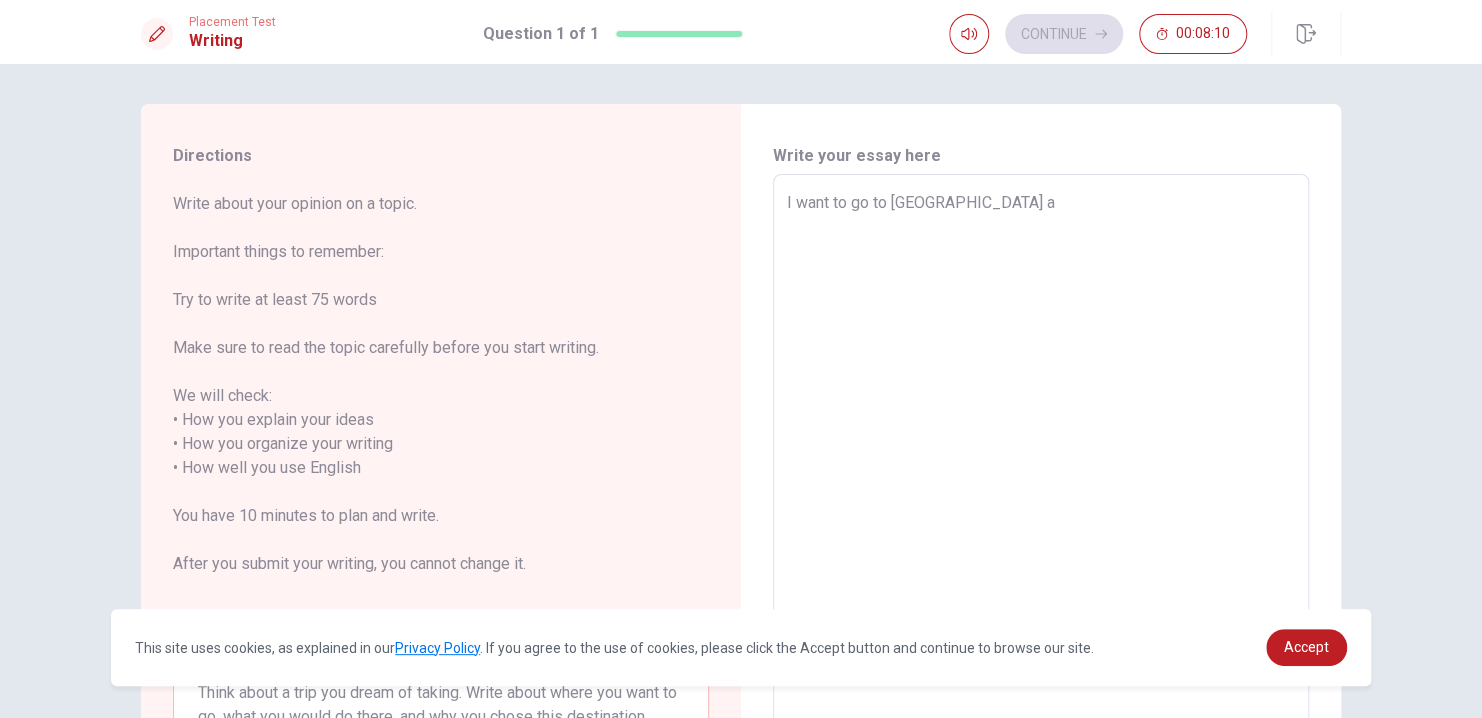 type on "x" 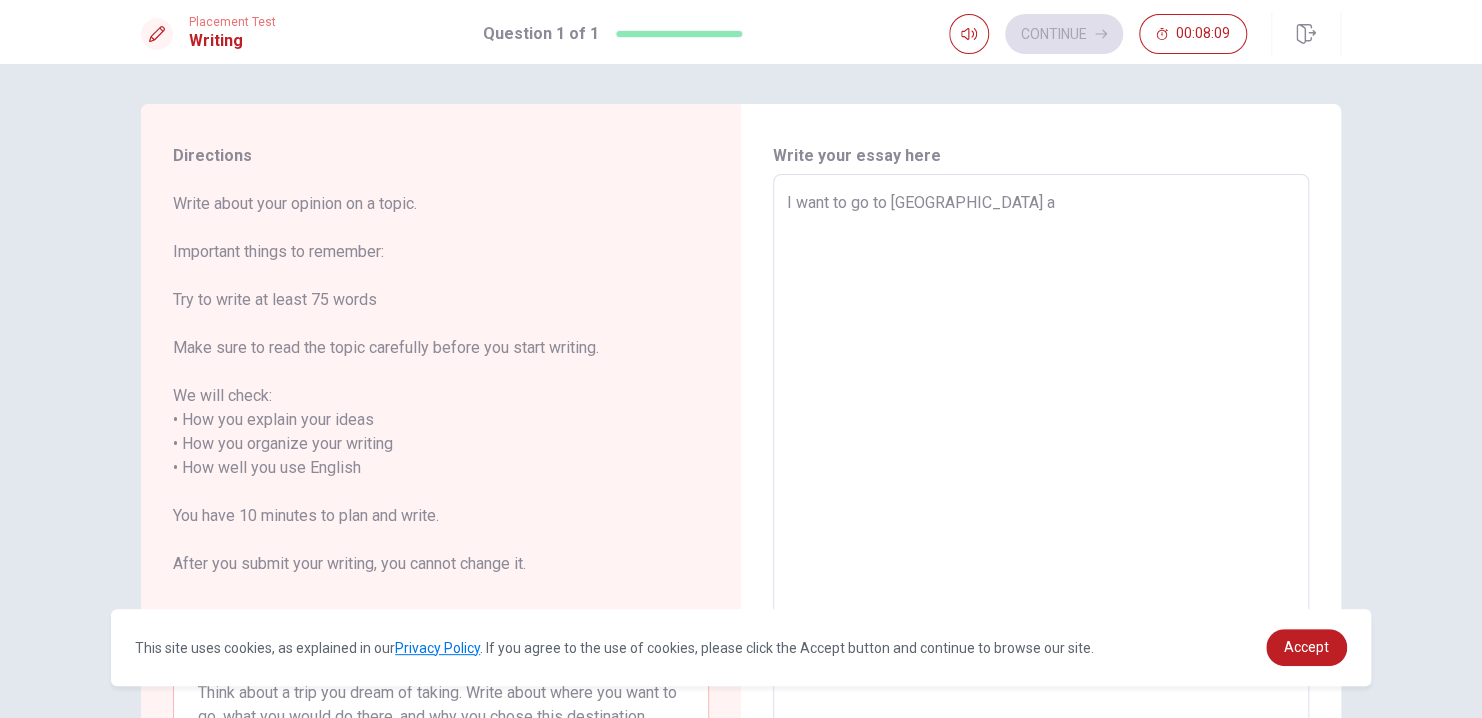 type on "I want to go to [GEOGRAPHIC_DATA] an" 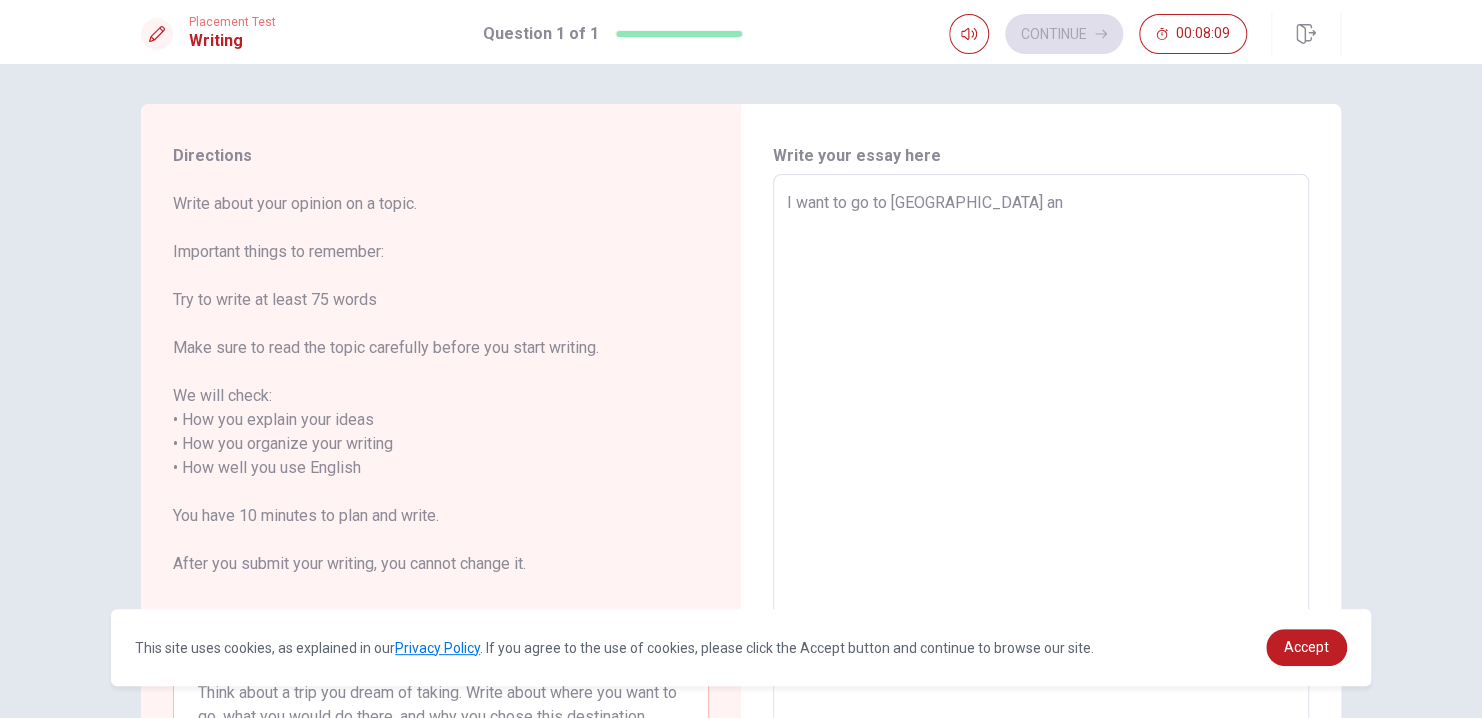 type on "x" 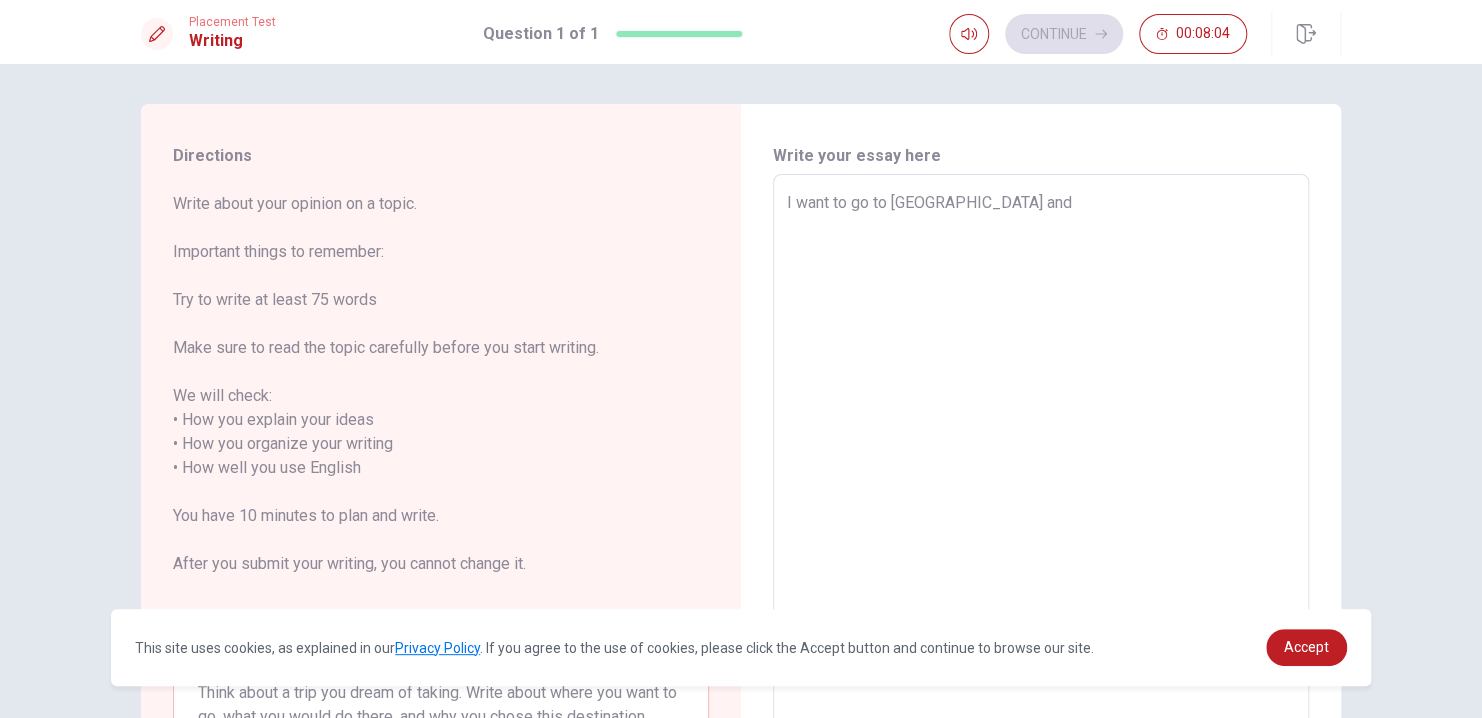 type on "x" 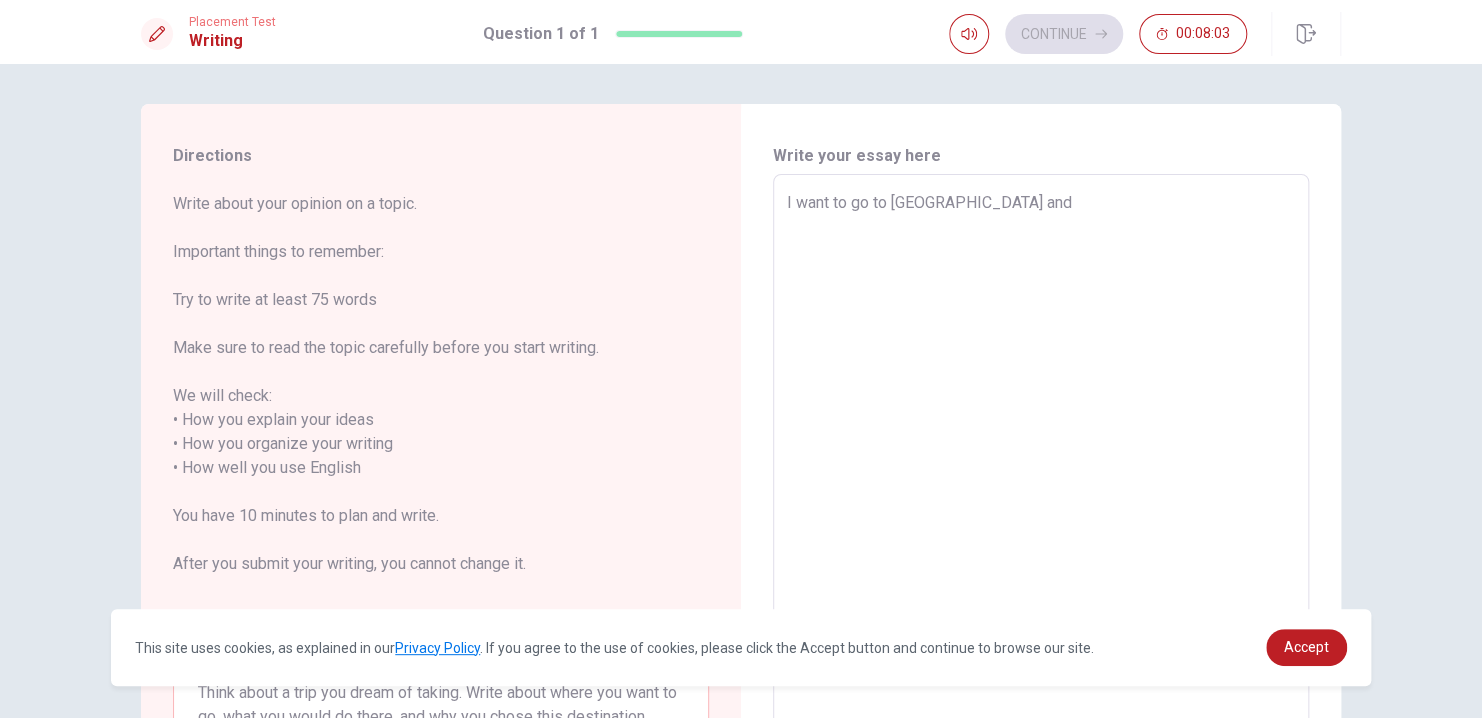 type on "I want to go to [GEOGRAPHIC_DATA] and" 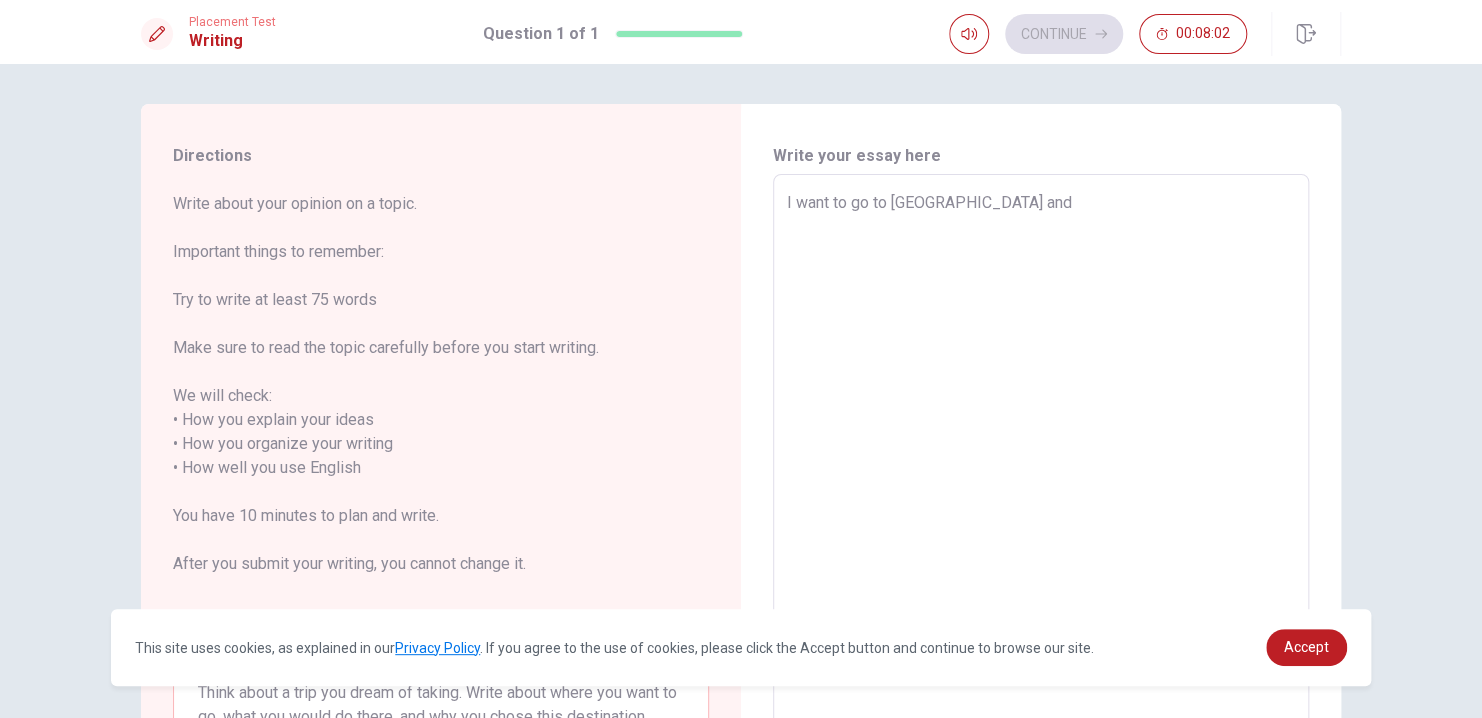 type on "x" 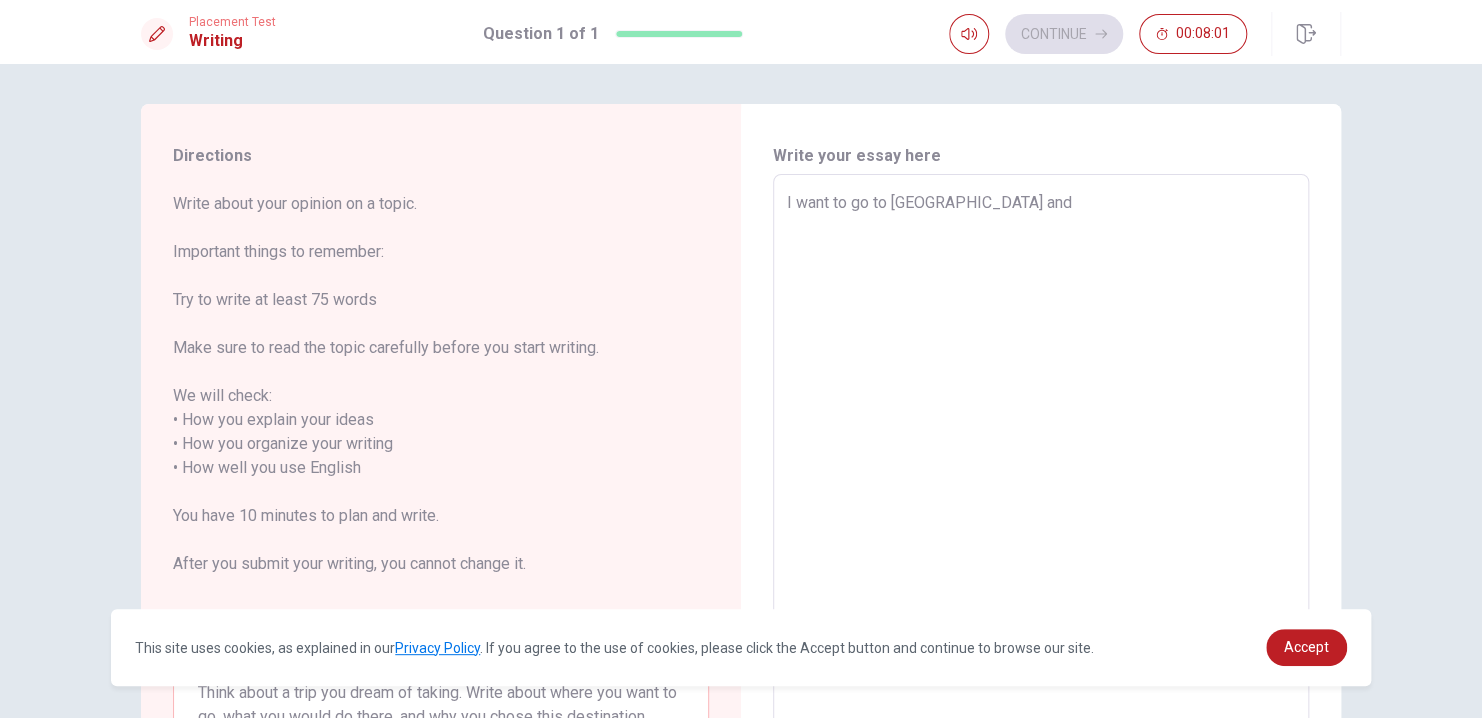 type on "I want to go to [GEOGRAPHIC_DATA] and r" 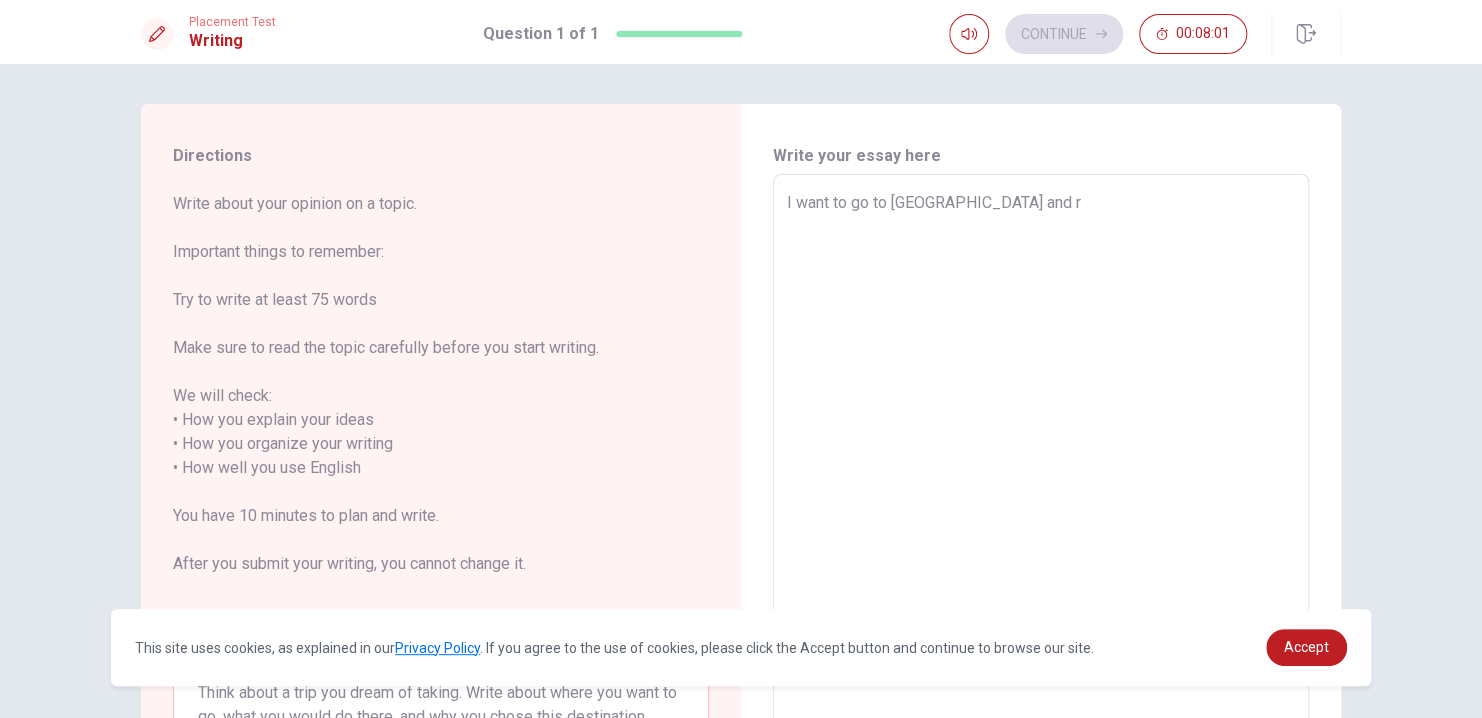 type on "x" 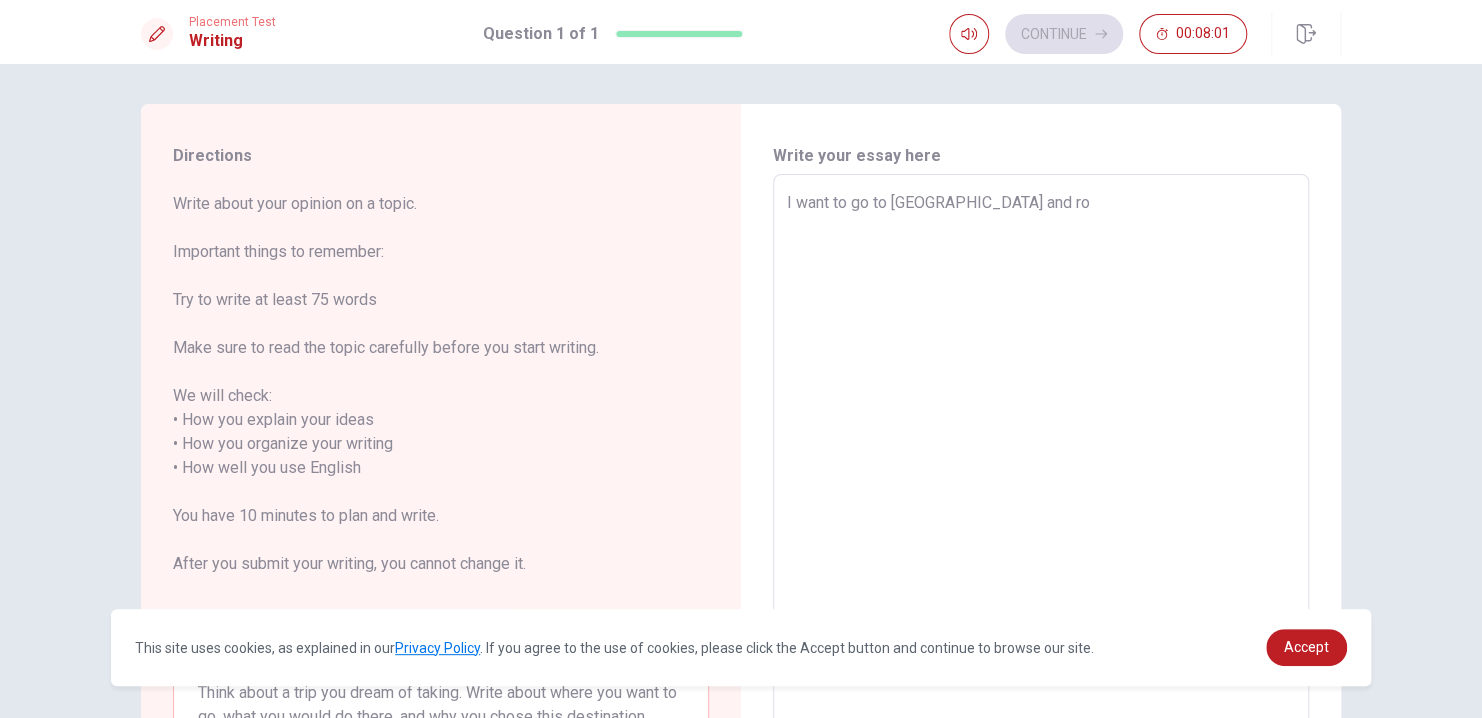type on "x" 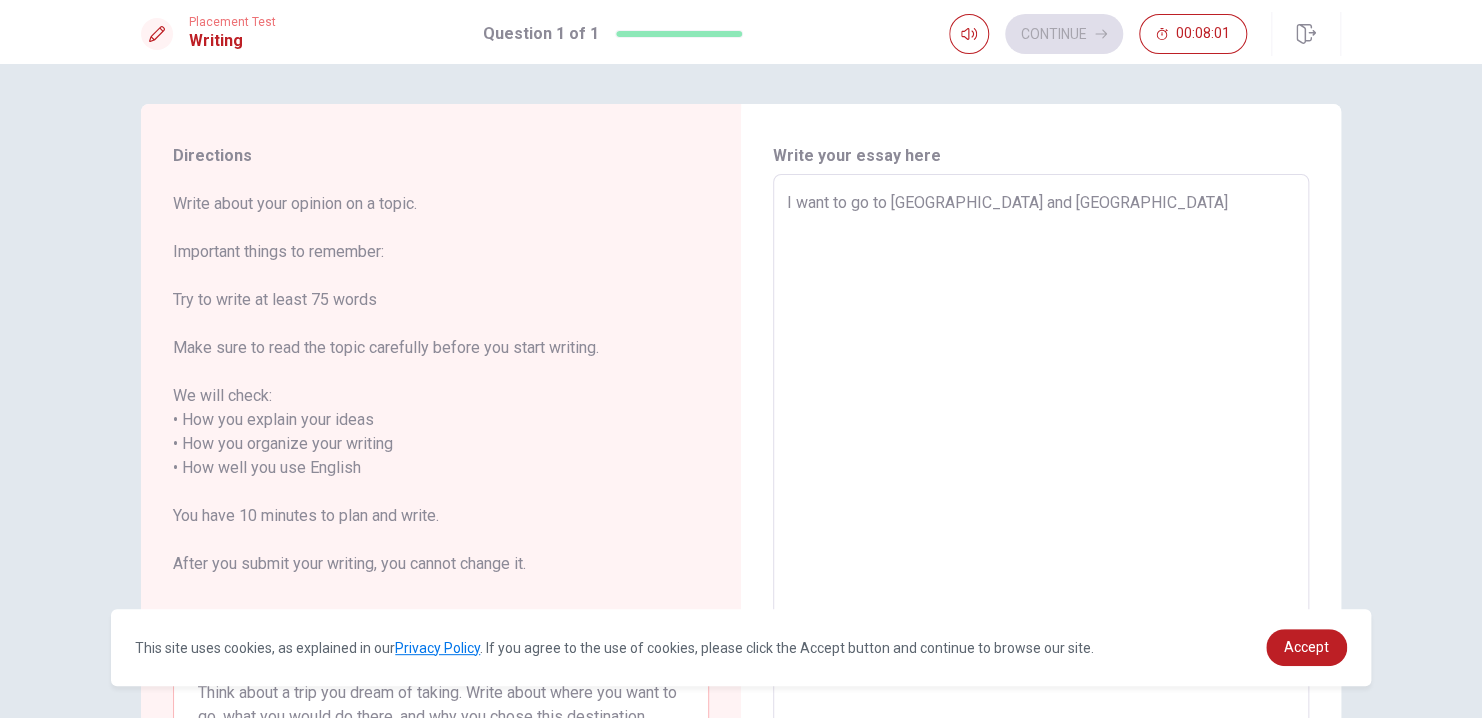 type on "x" 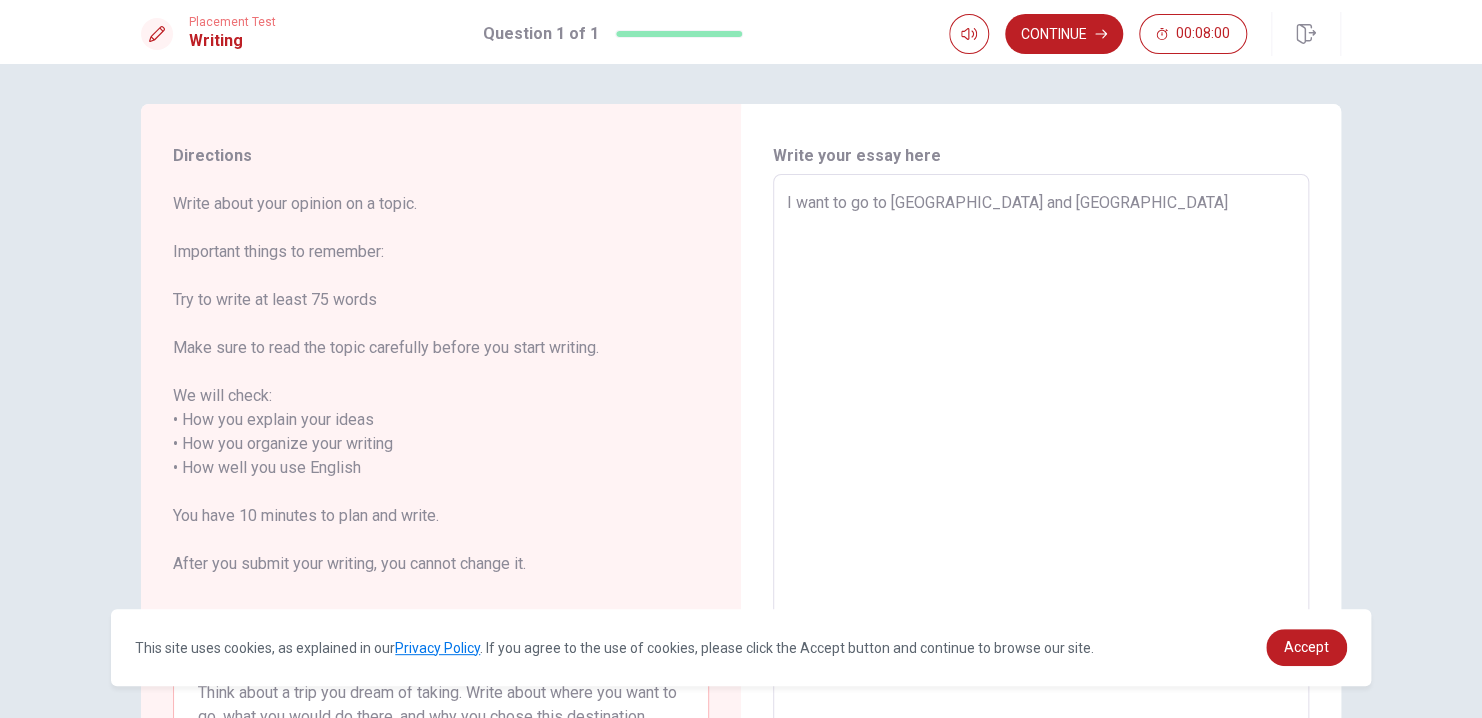type on "x" 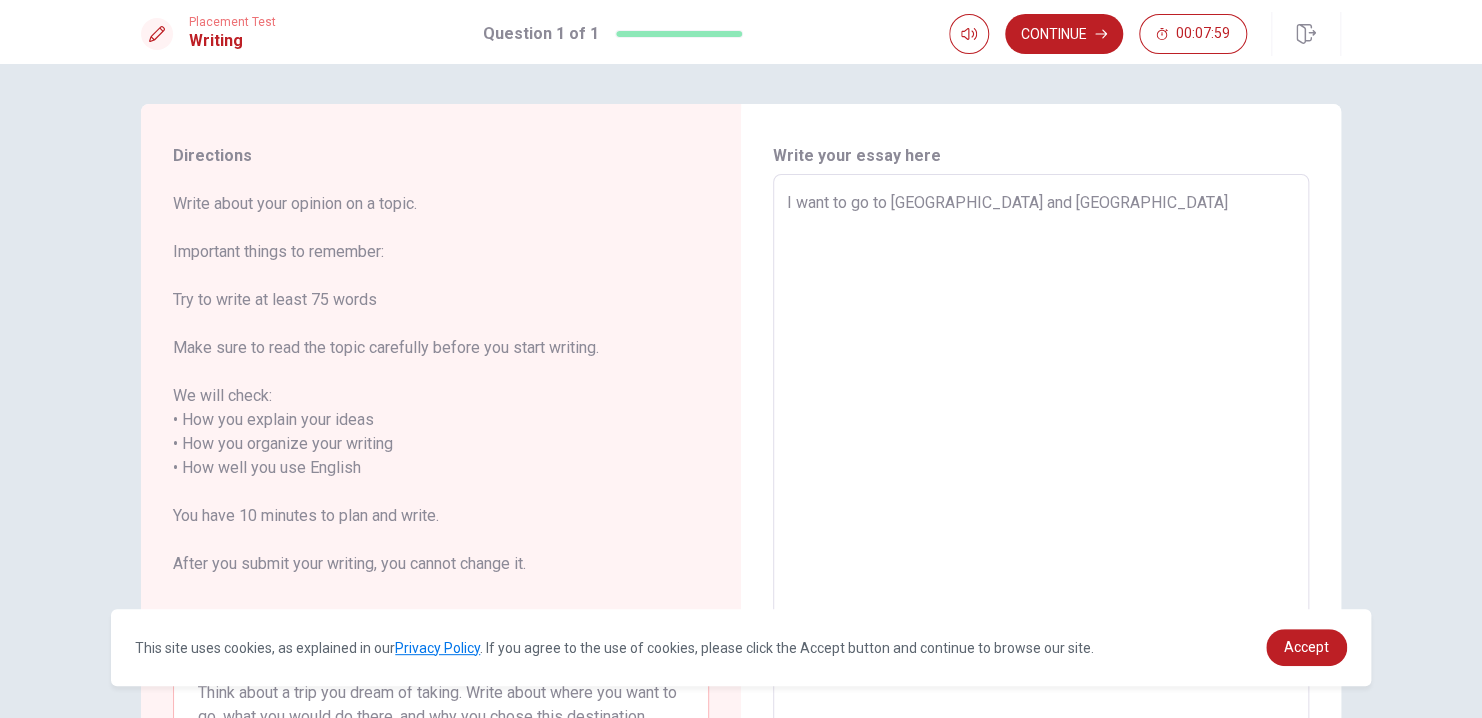 type on "x" 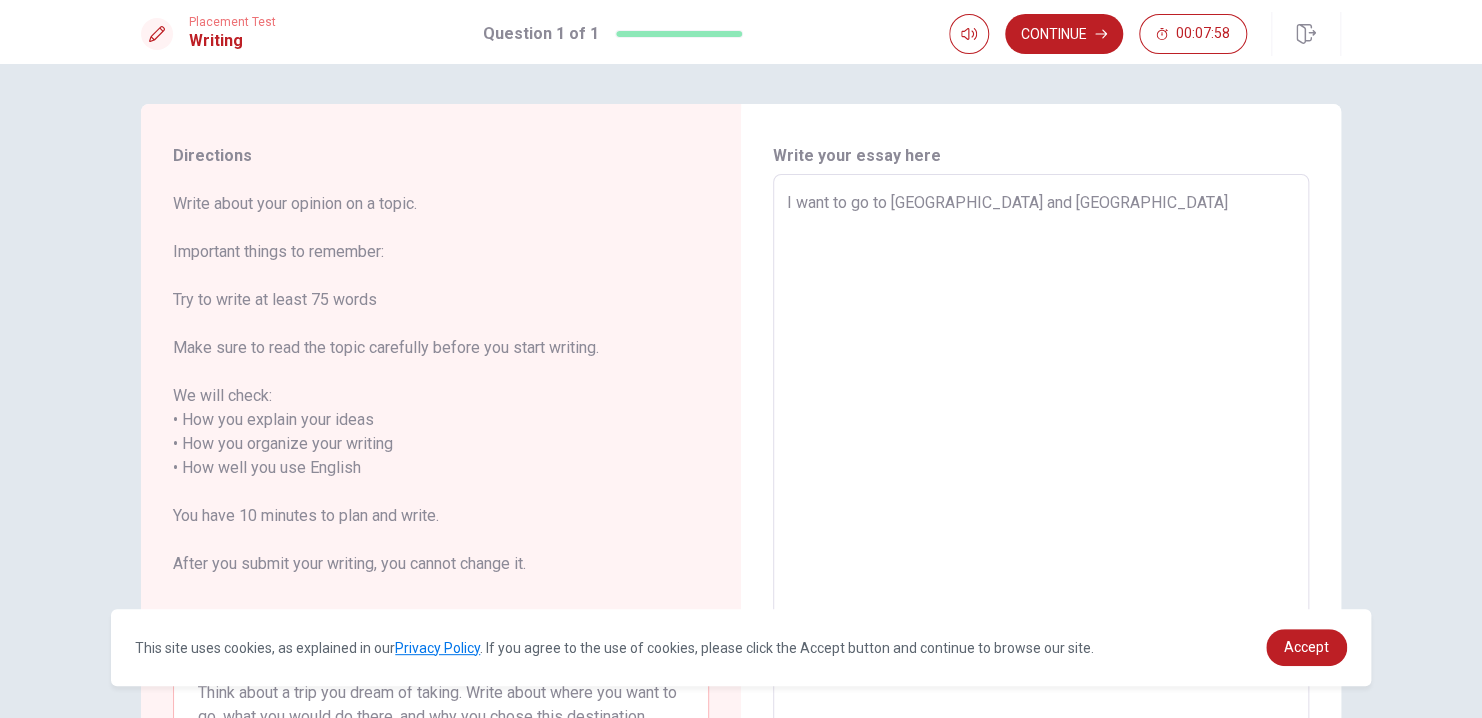 type on "I want to go to [GEOGRAPHIC_DATA] and ro" 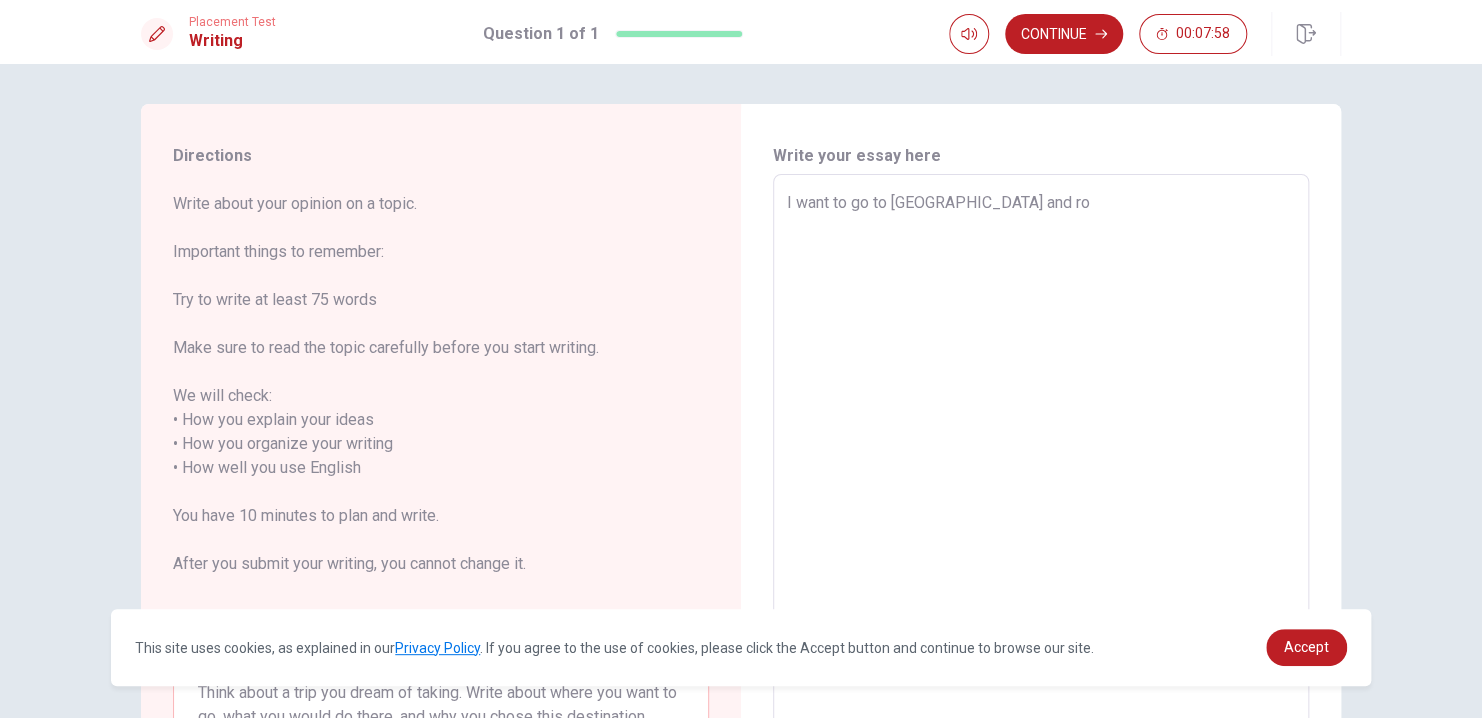 type on "x" 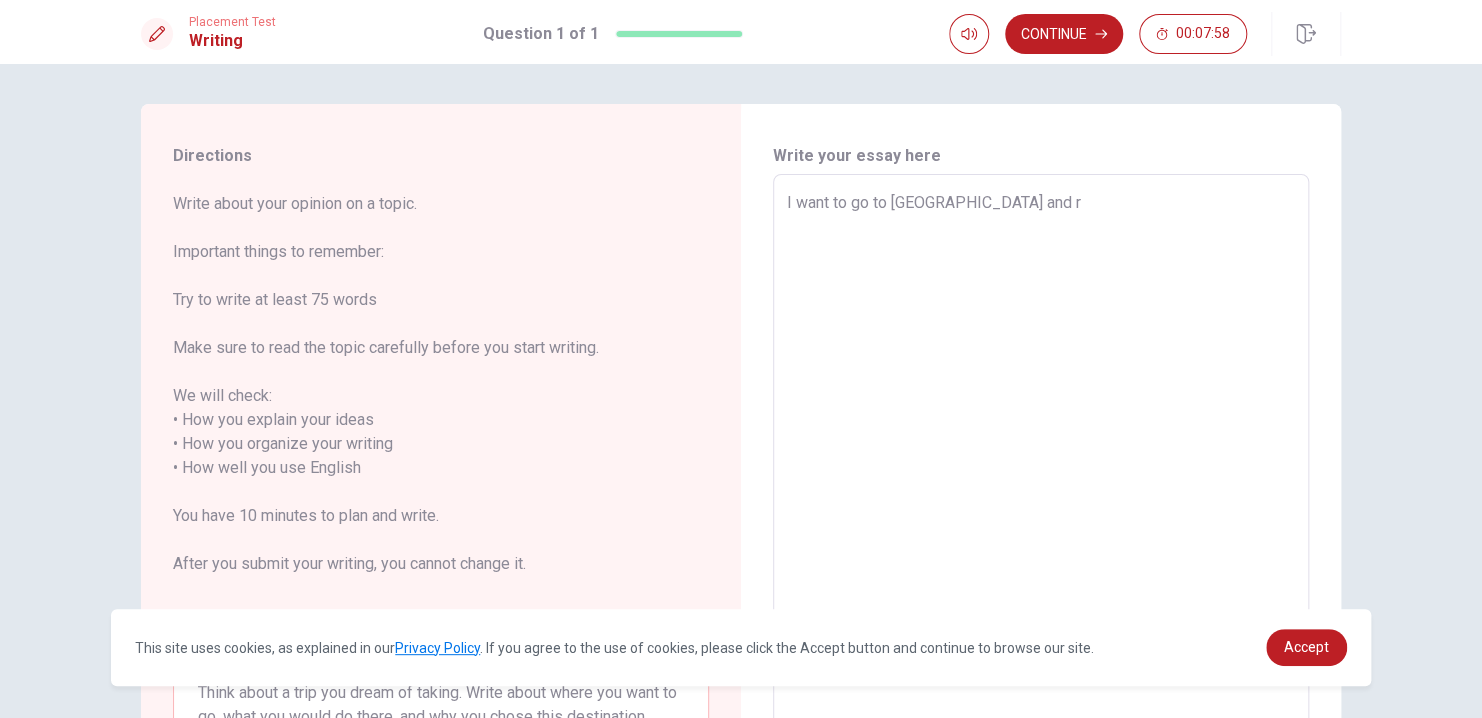 type on "x" 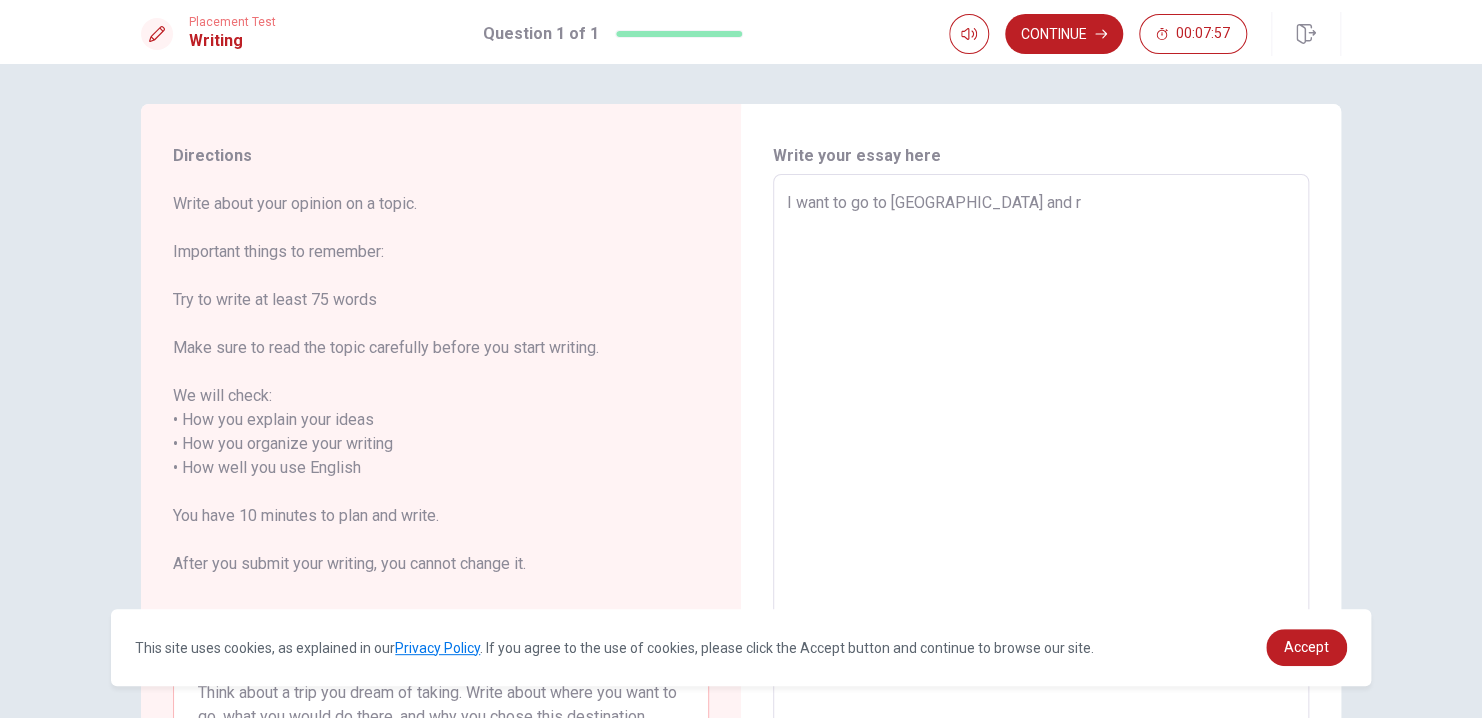 type on "I want to go to [GEOGRAPHIC_DATA] and" 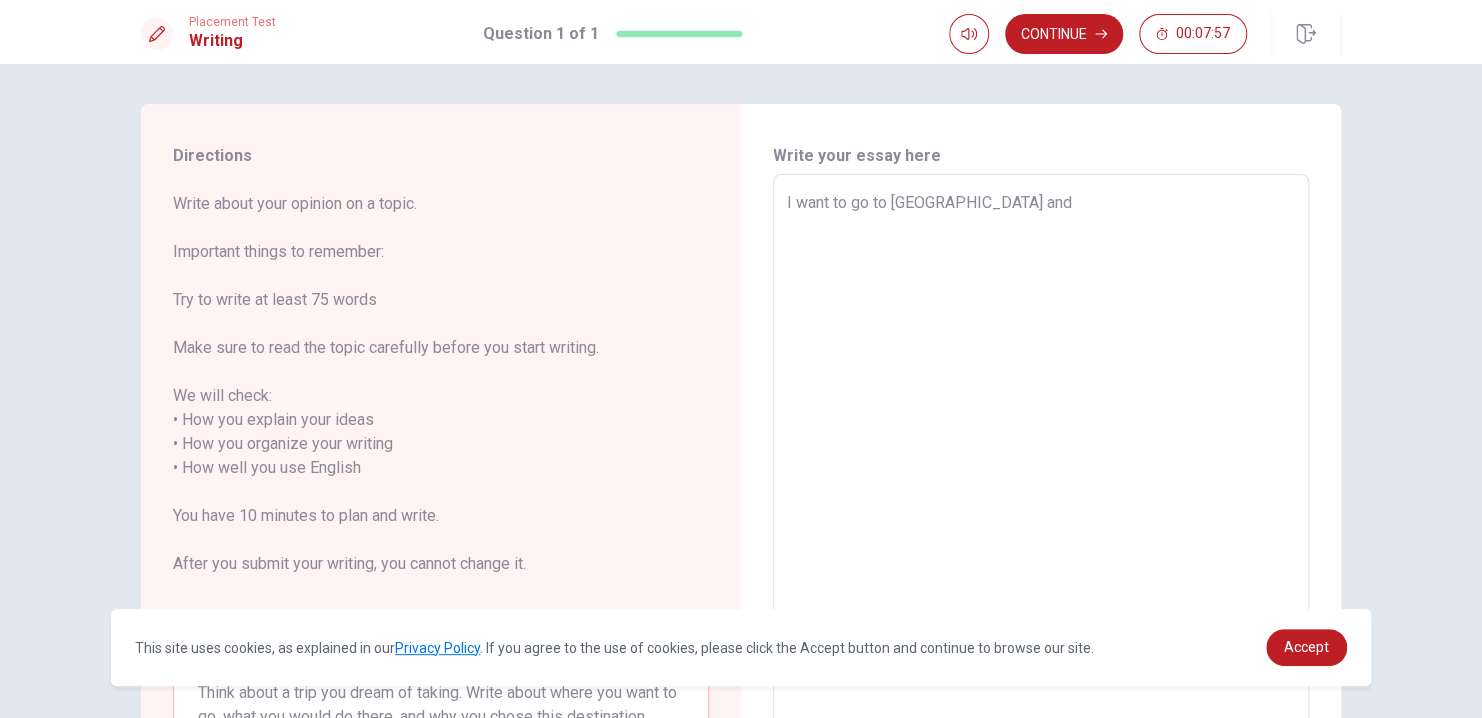 type on "x" 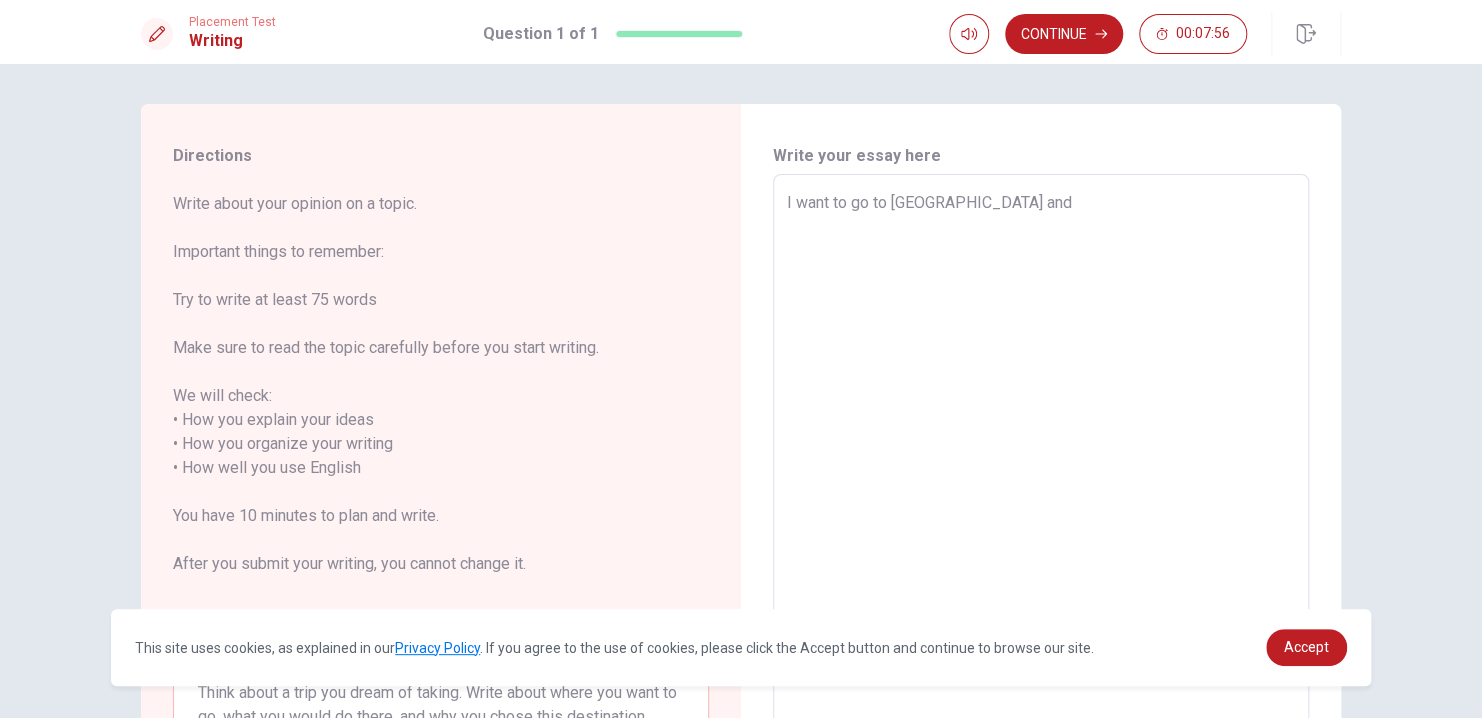 type on "I want to go to [GEOGRAPHIC_DATA] and" 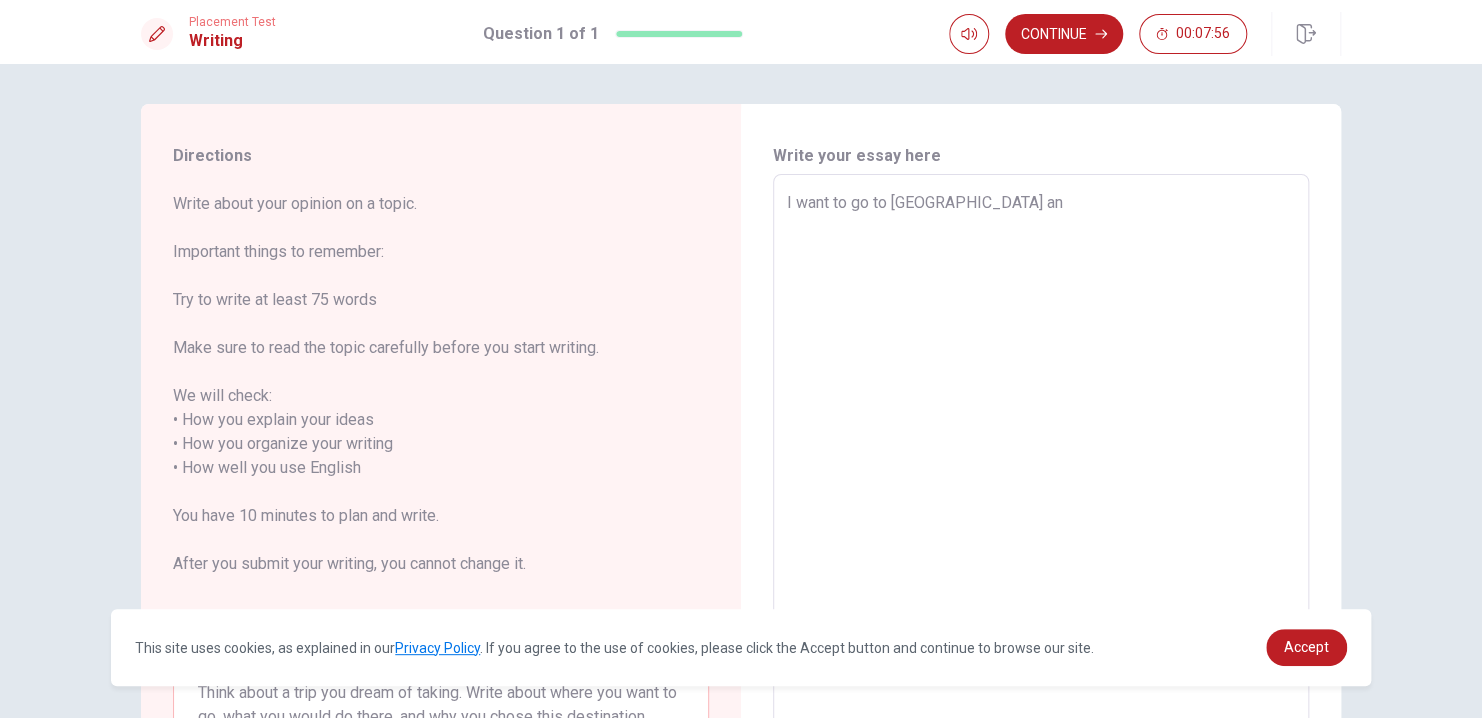 type on "x" 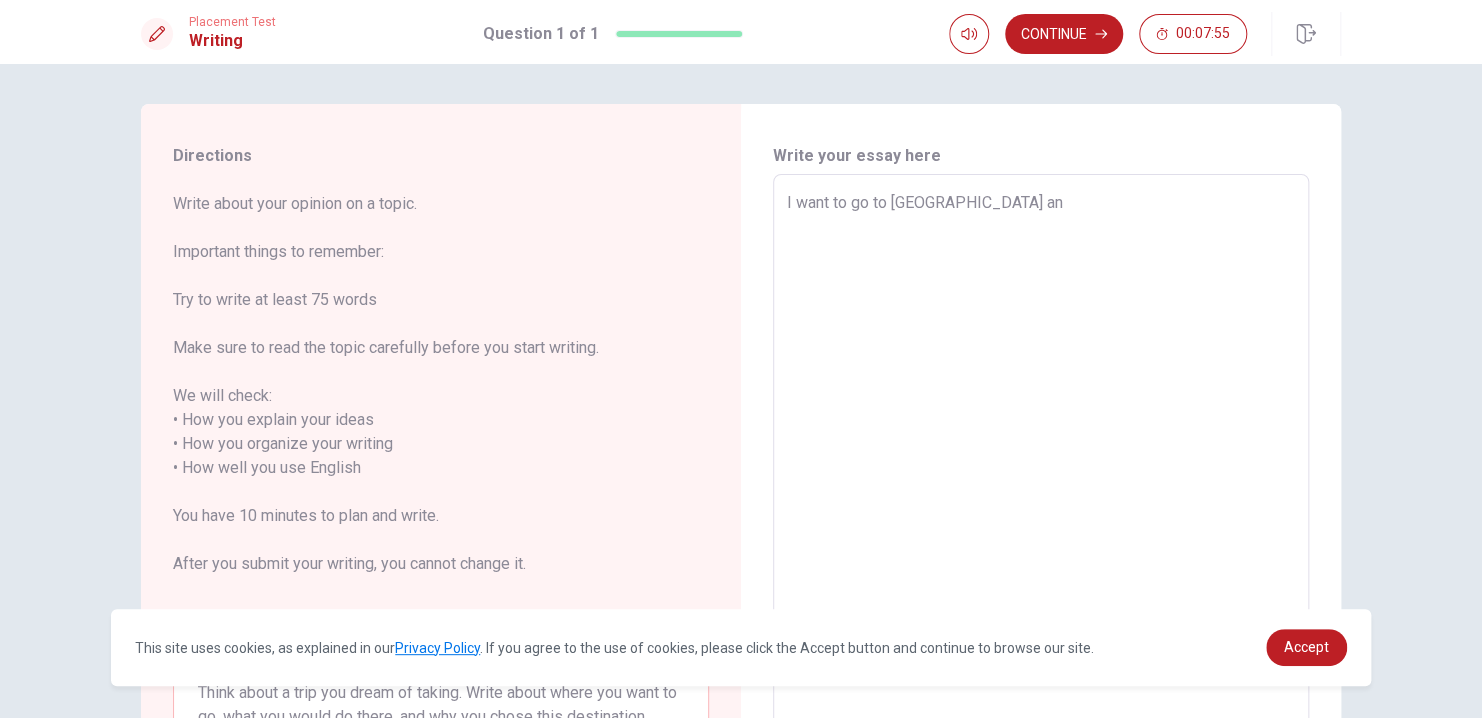 type on "I want to go to [GEOGRAPHIC_DATA] a" 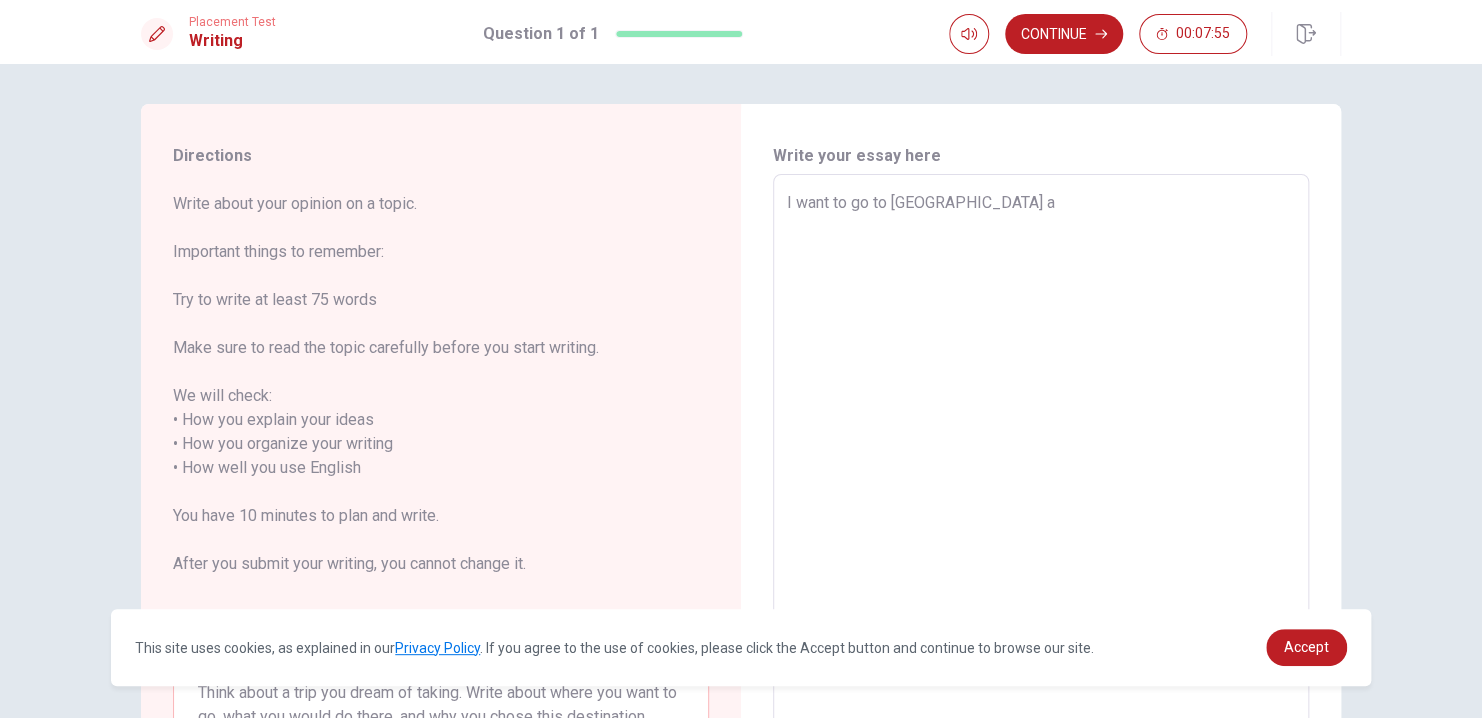 type on "x" 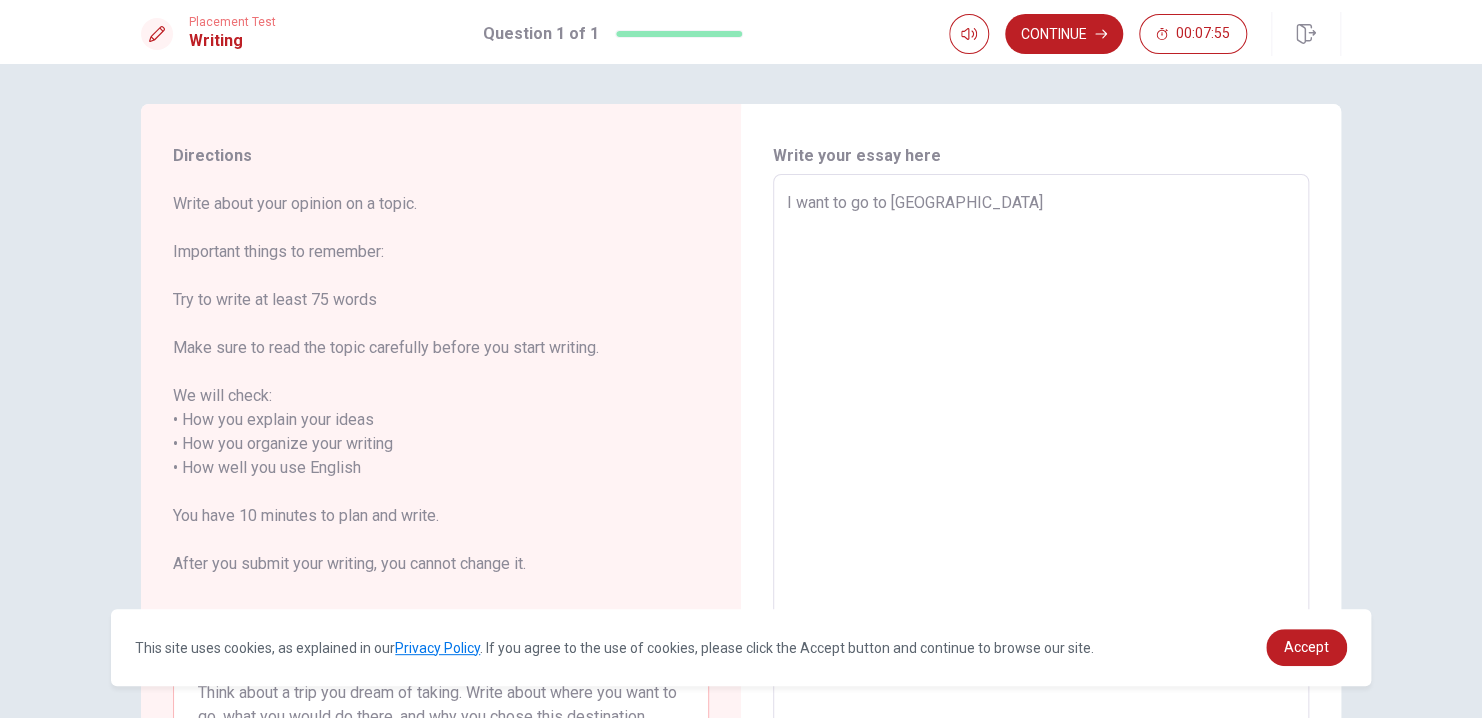 type on "x" 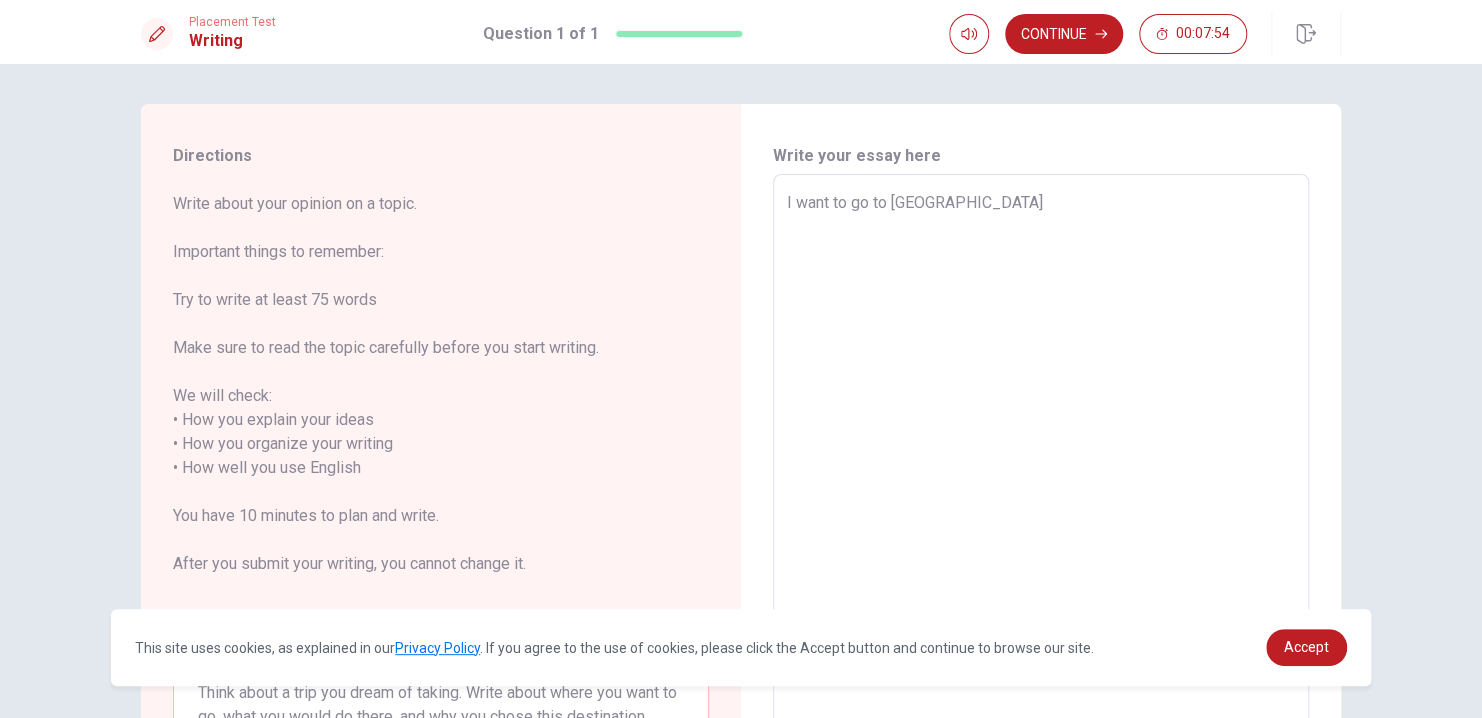 type on "I want to go to [GEOGRAPHIC_DATA]" 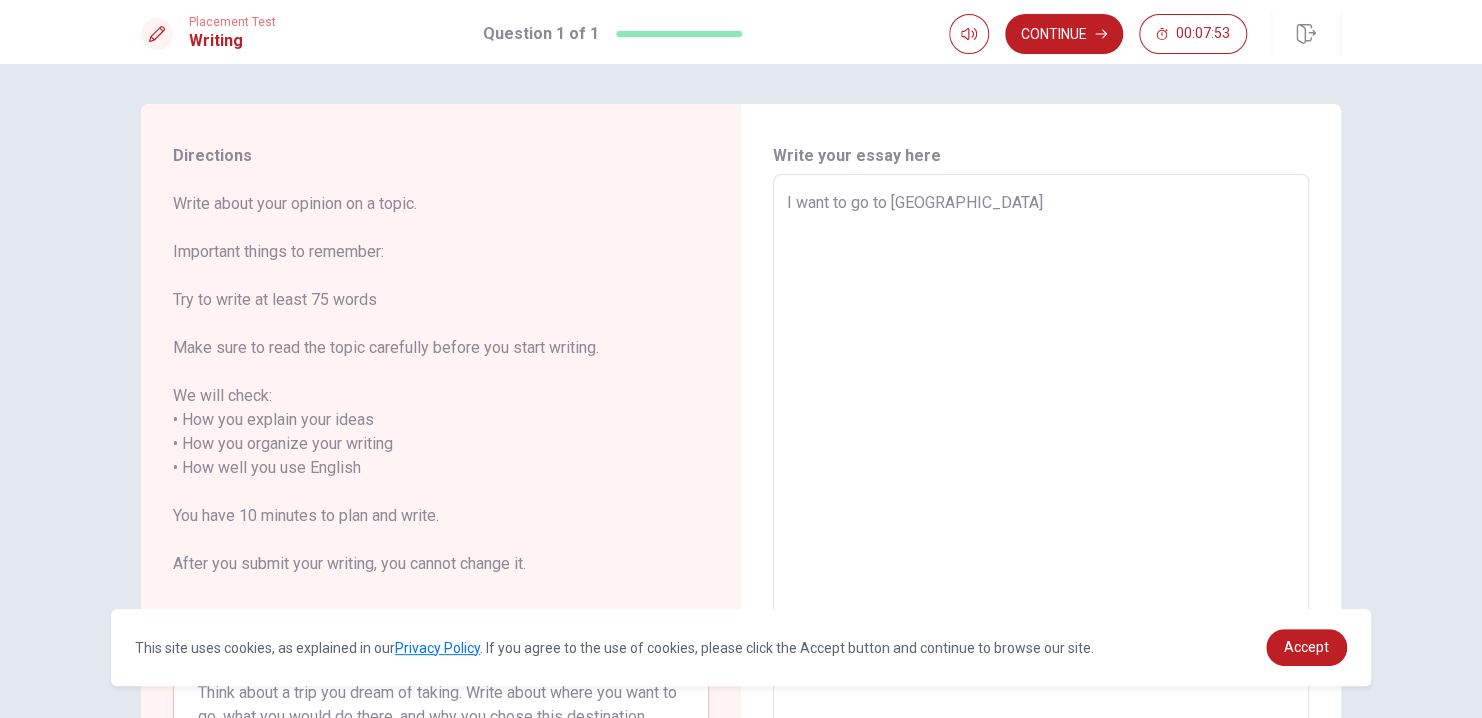 type on "I want to go to [GEOGRAPHIC_DATA]." 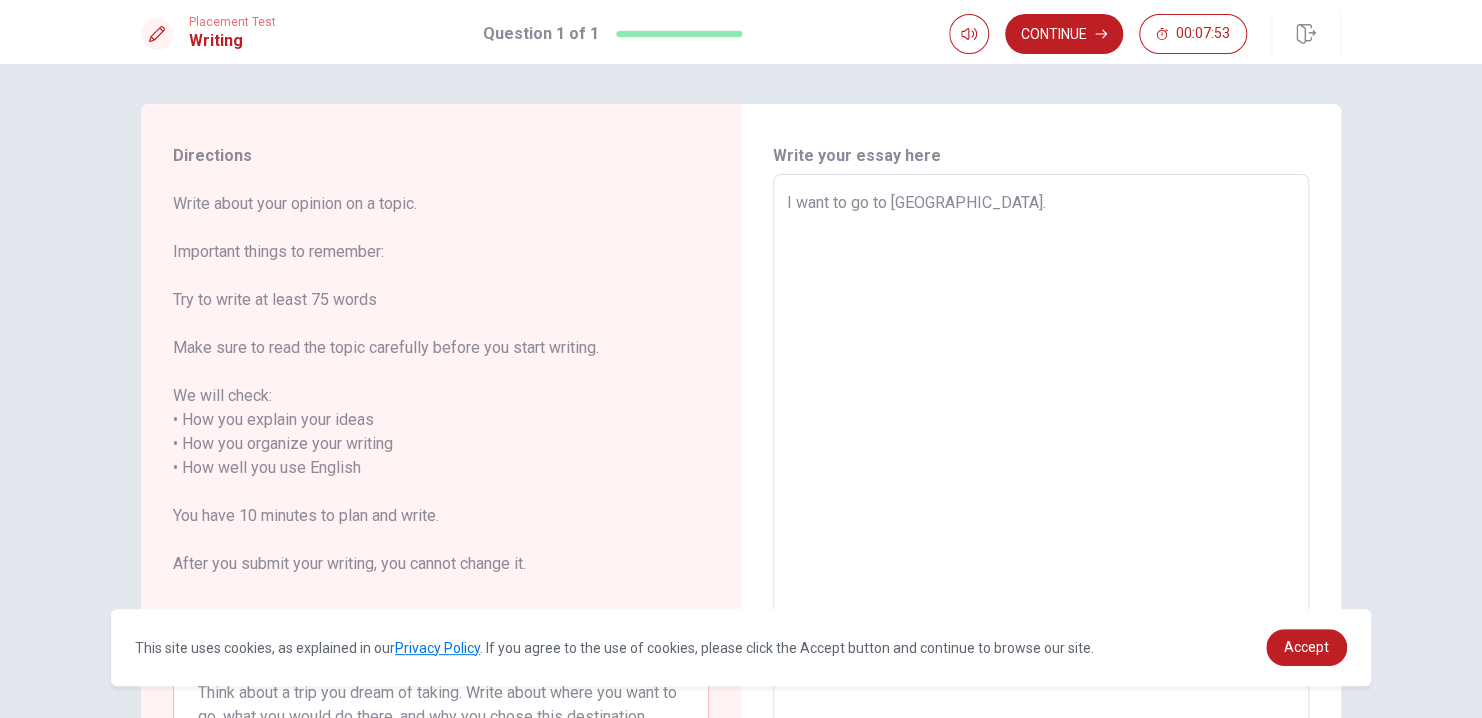 type on "x" 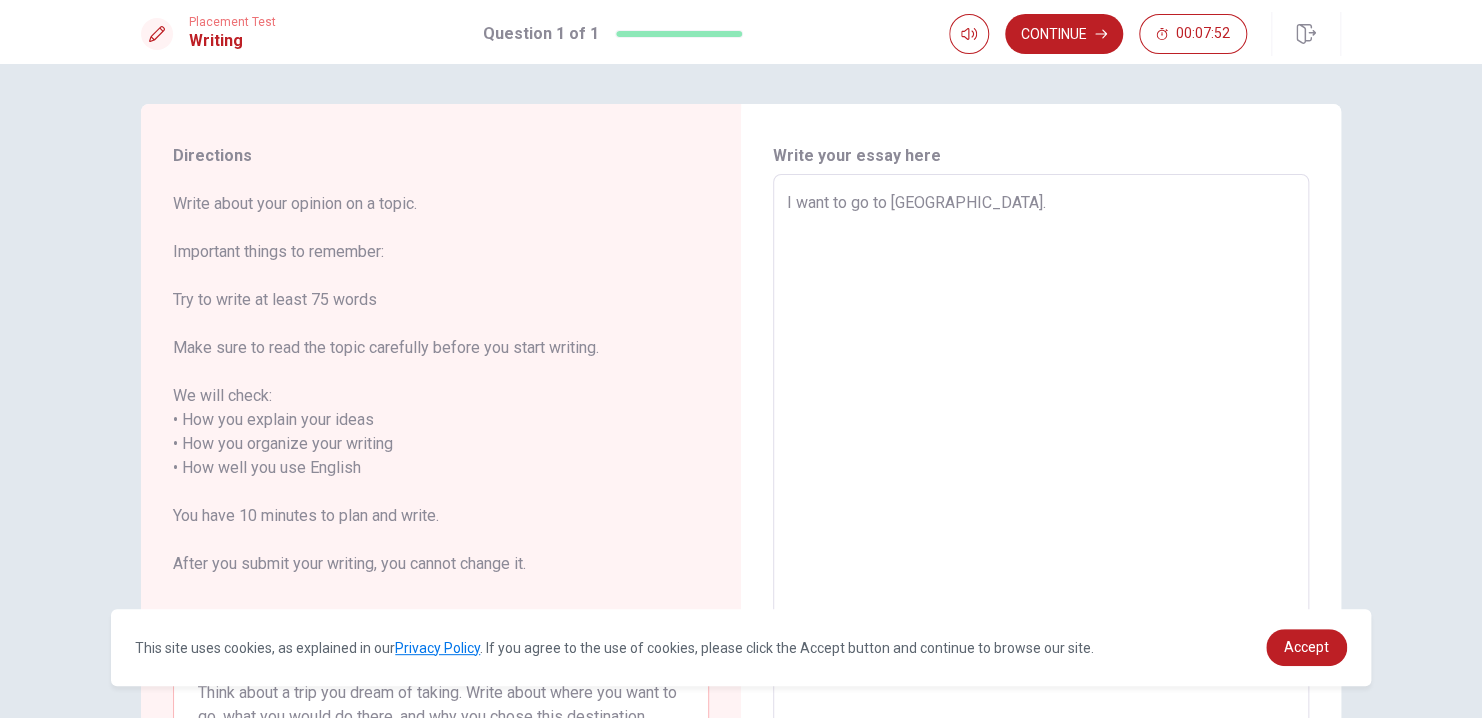 type on "x" 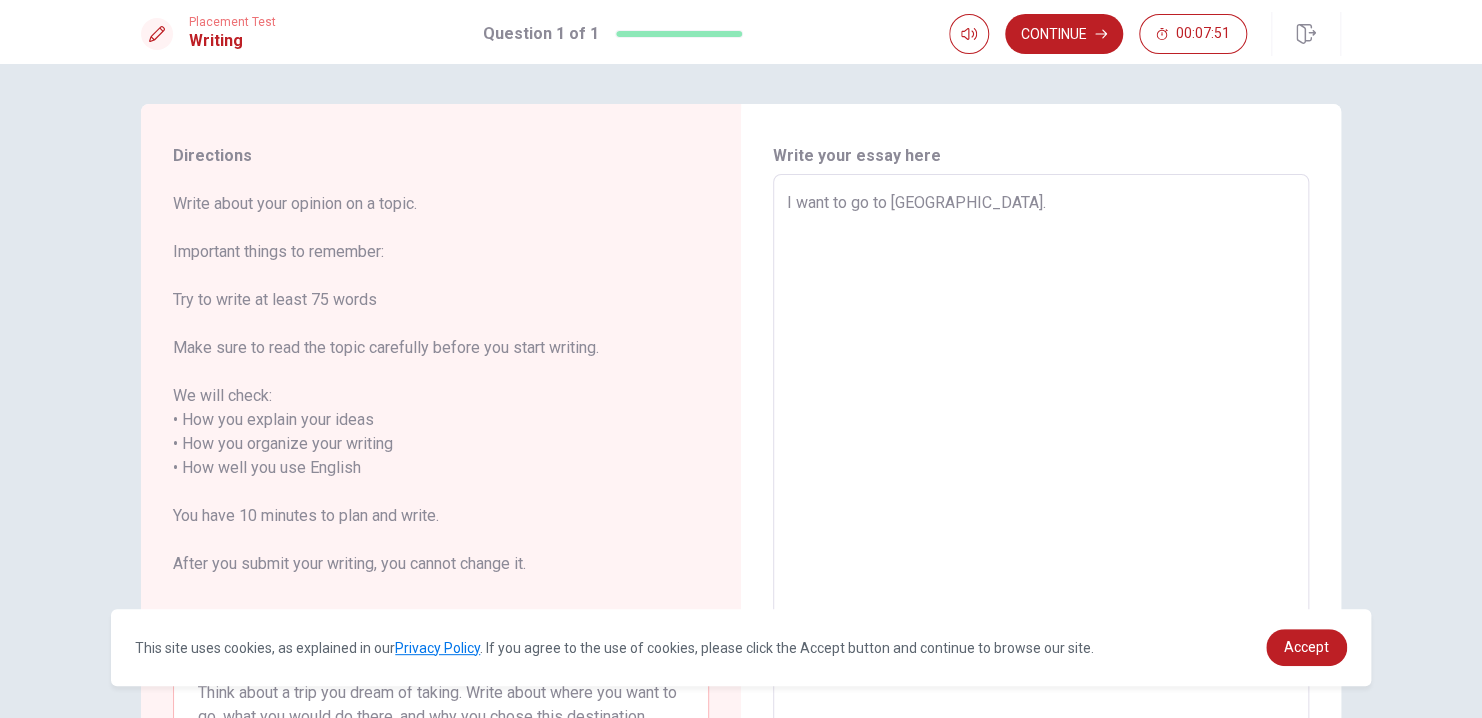 type on "I want to go to [GEOGRAPHIC_DATA].
b" 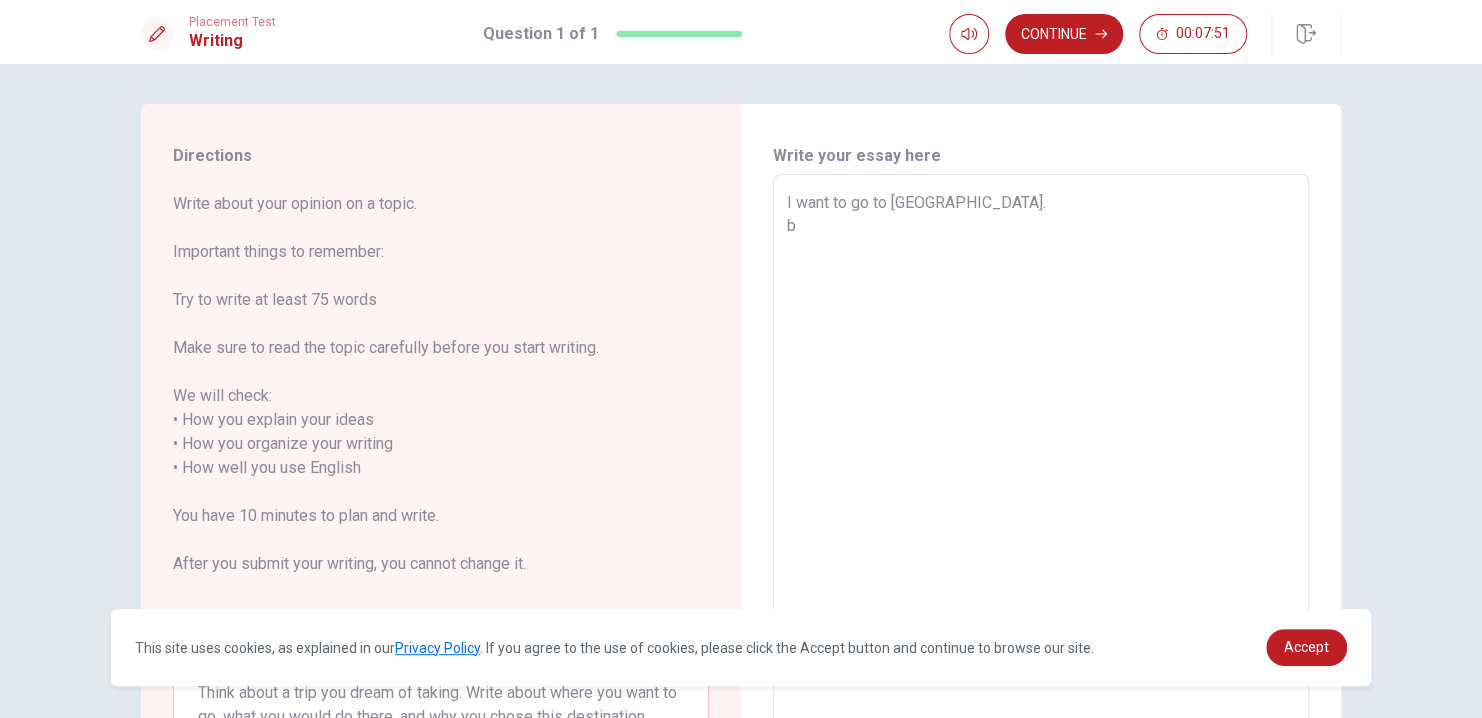 type on "x" 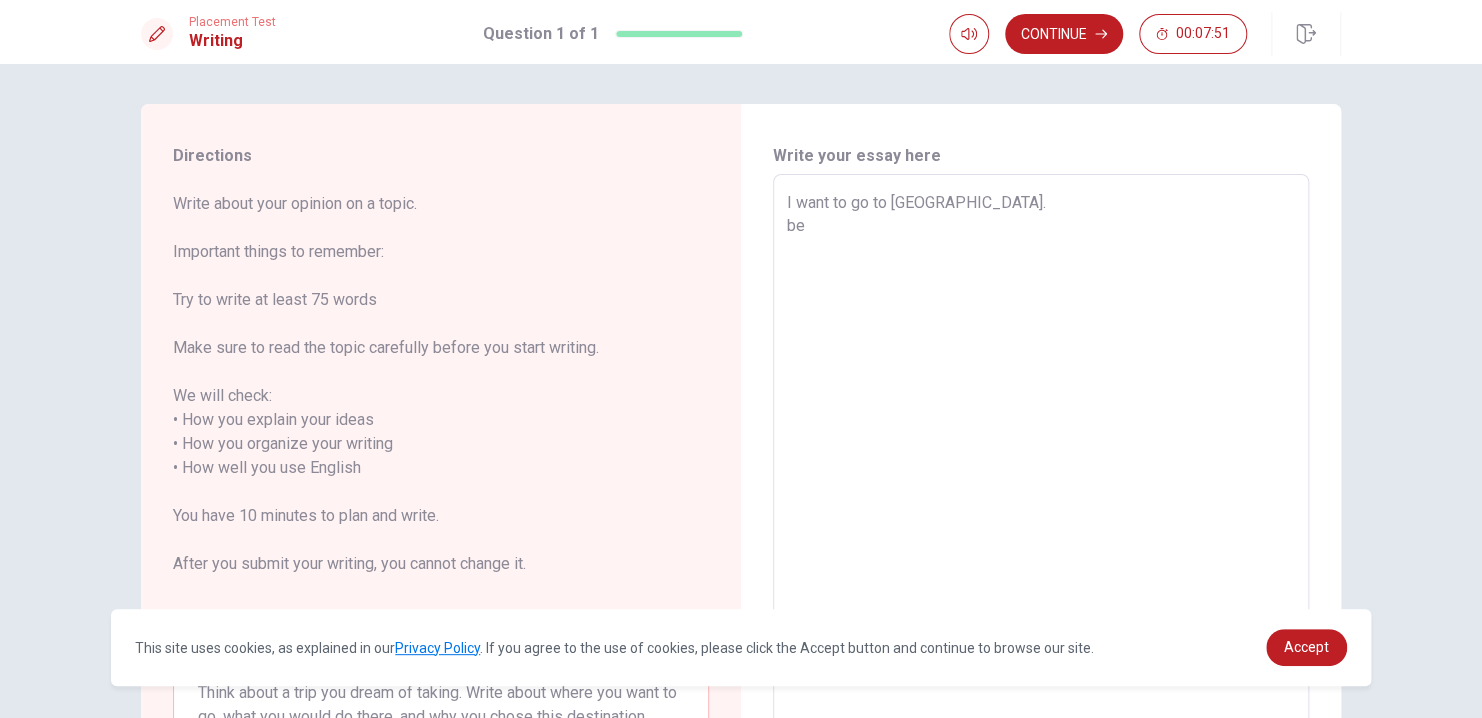 type on "x" 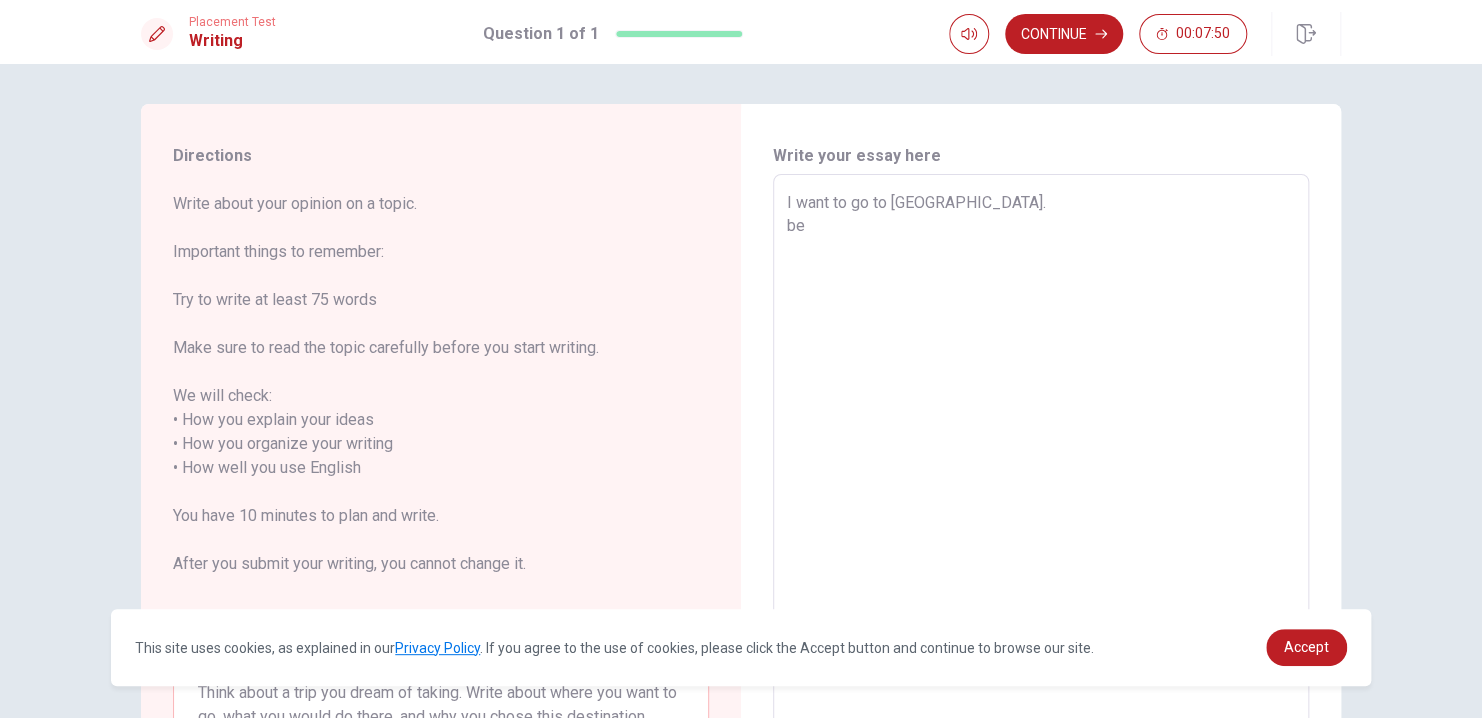 type on "I want to go to [GEOGRAPHIC_DATA].
bec" 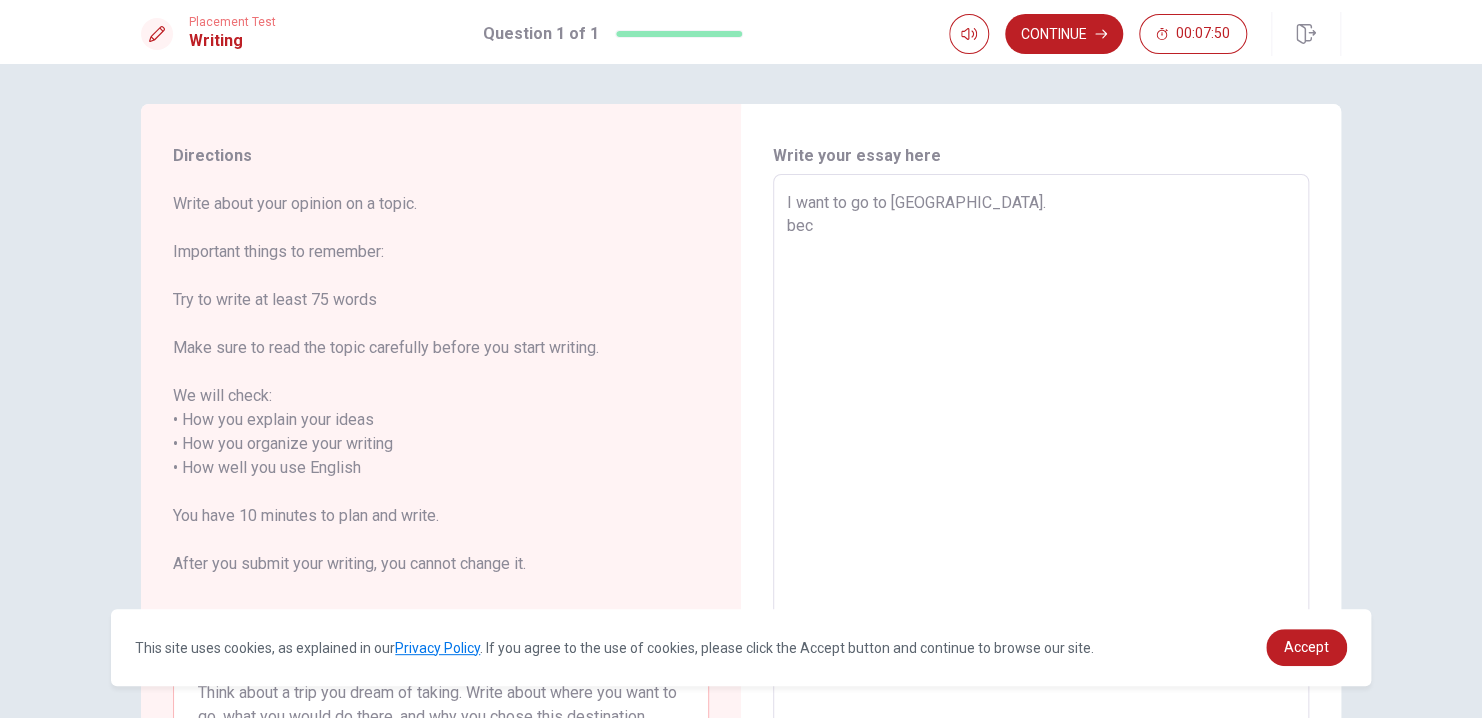 type on "x" 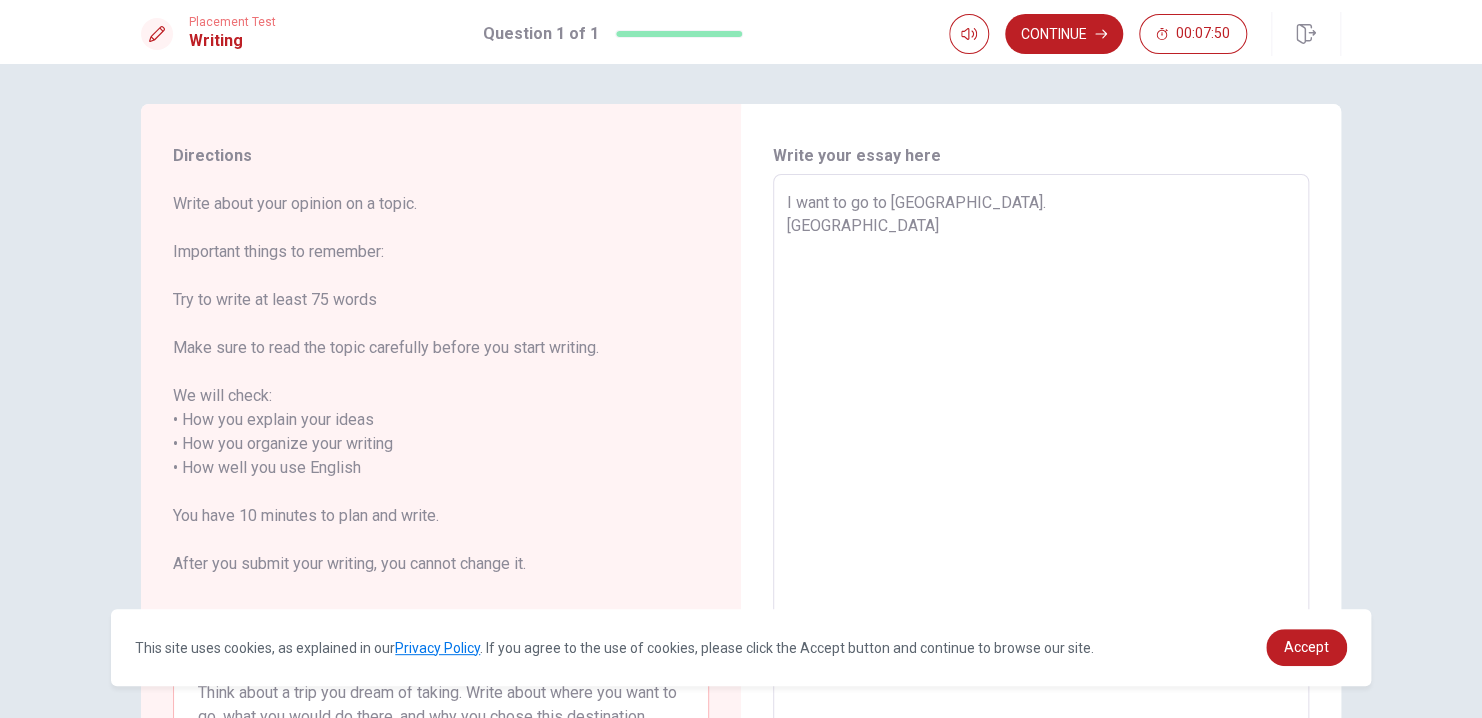 type on "x" 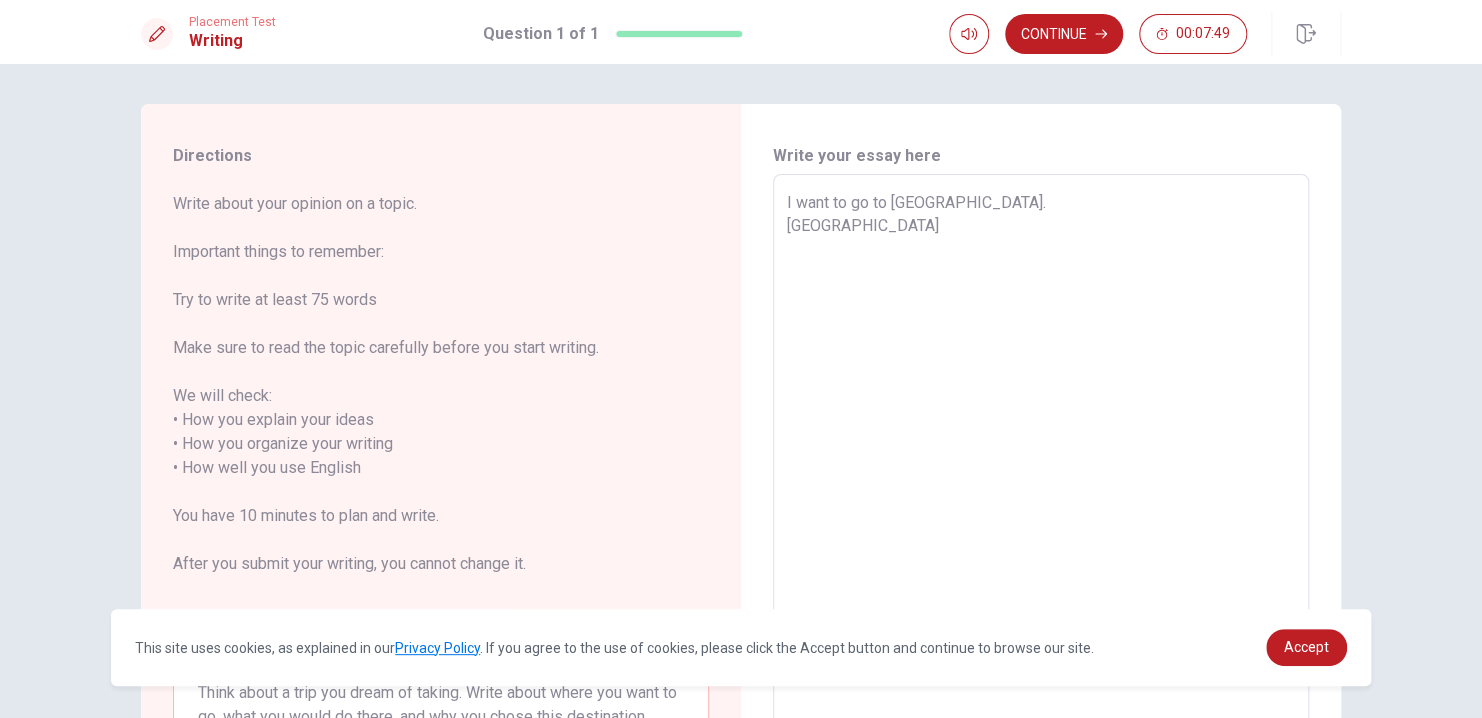 type on "I want to go to [GEOGRAPHIC_DATA].
becous" 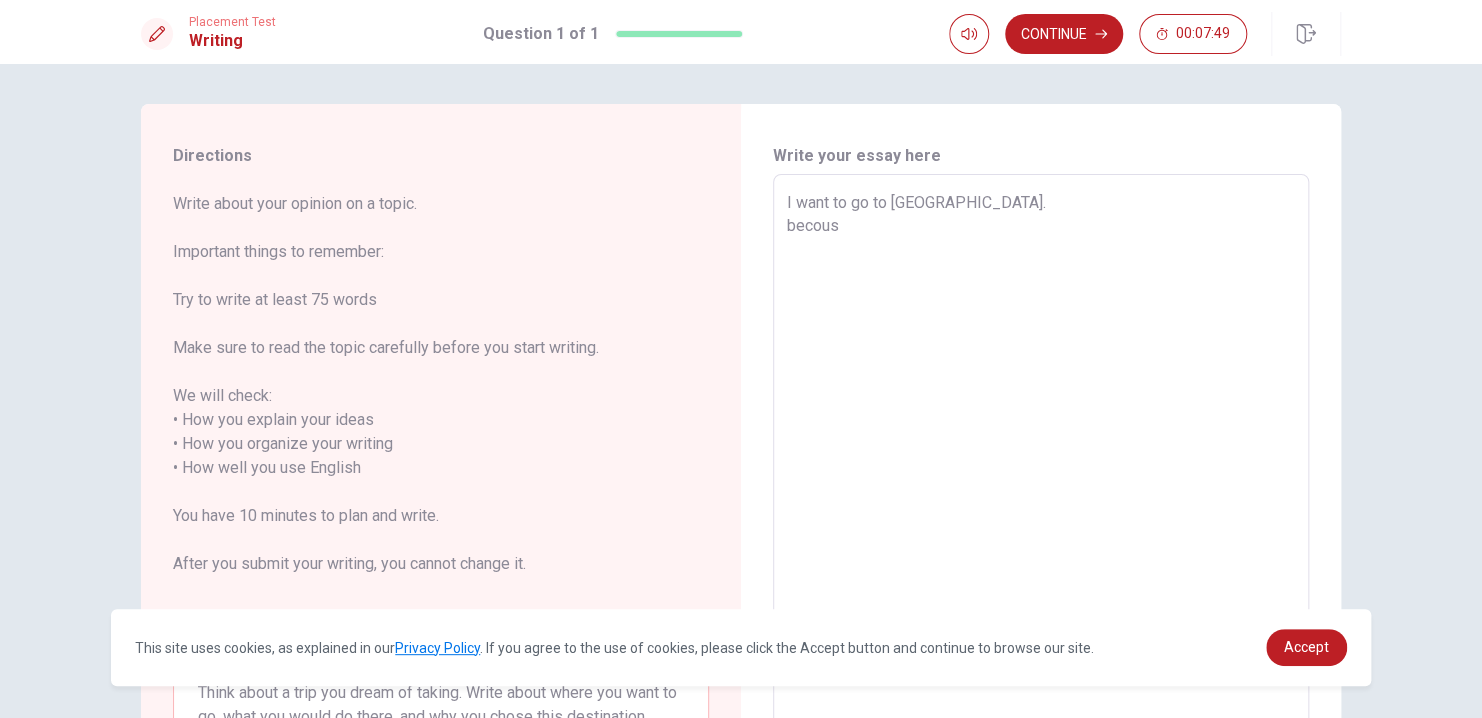 type on "x" 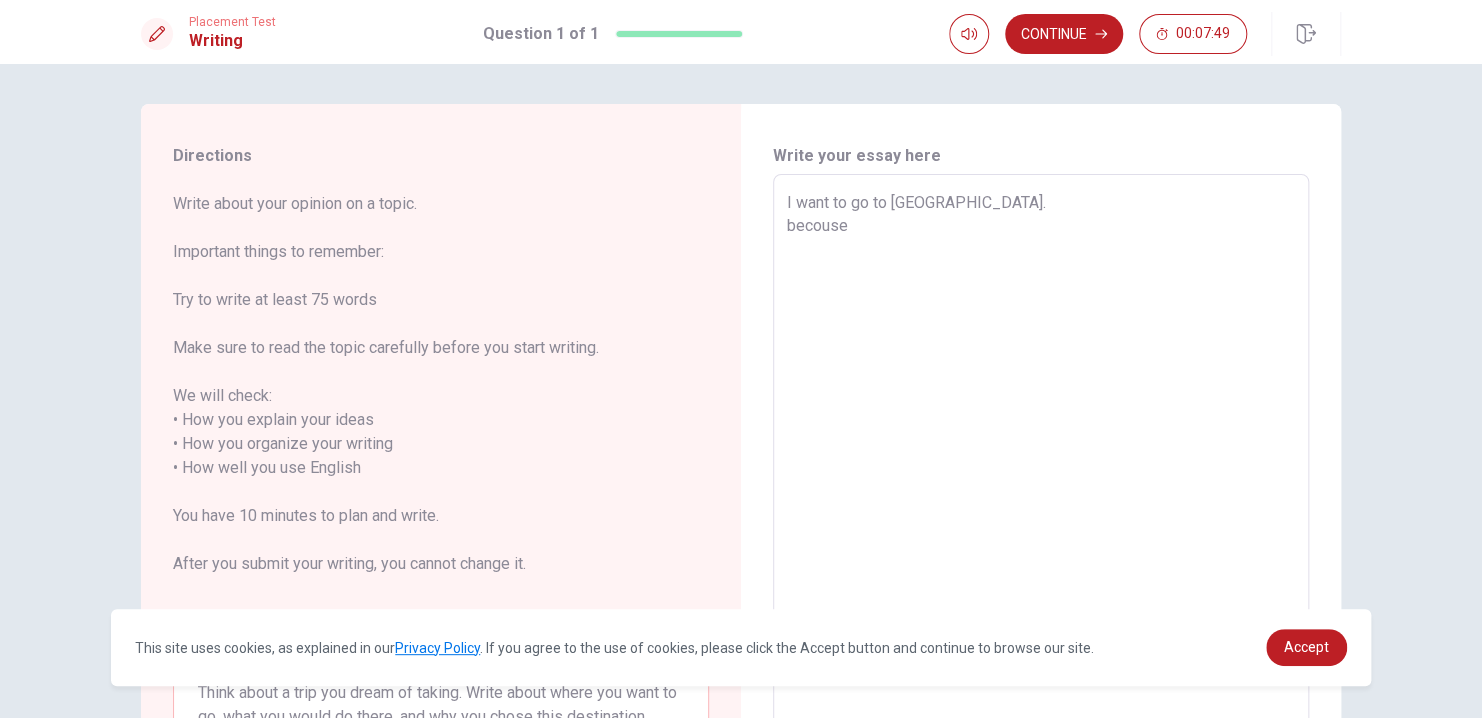 type on "x" 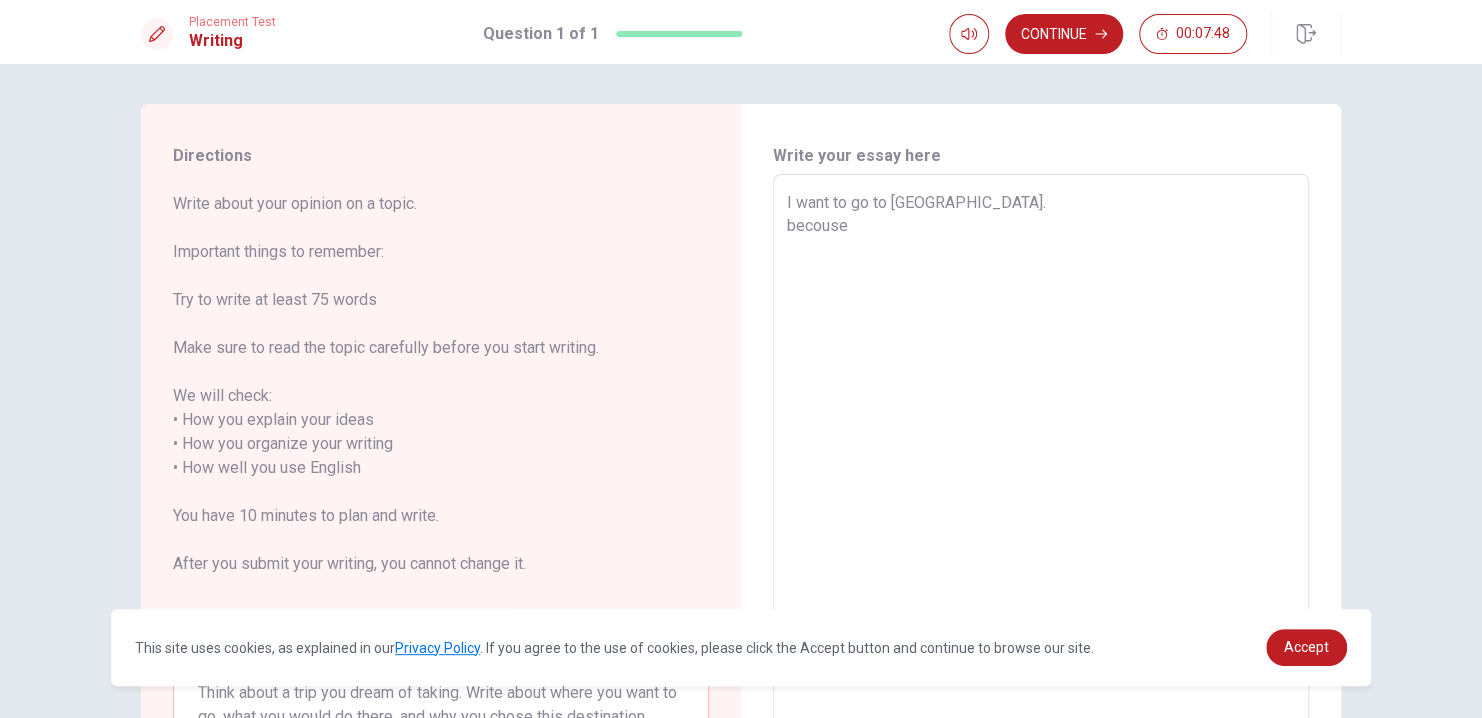type on "I want to go to [GEOGRAPHIC_DATA].
becouse" 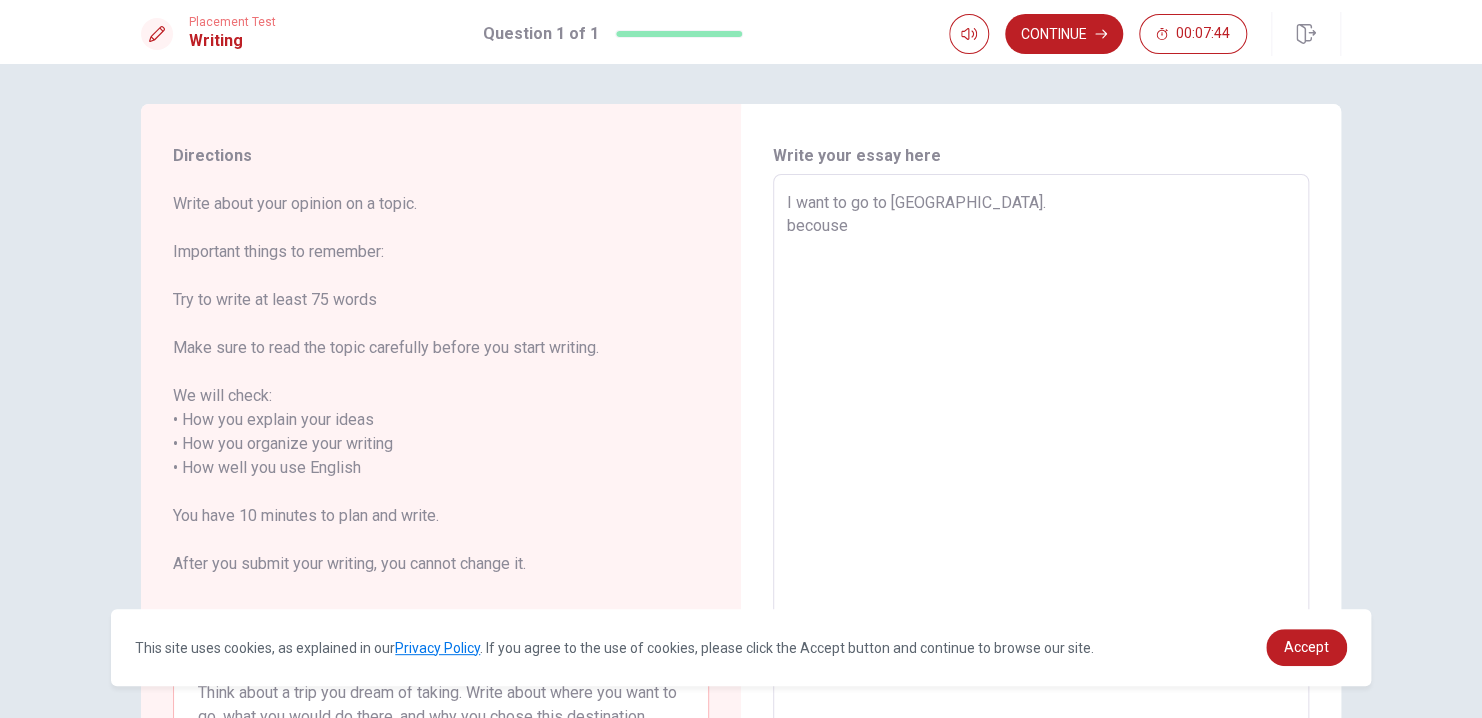 type on "x" 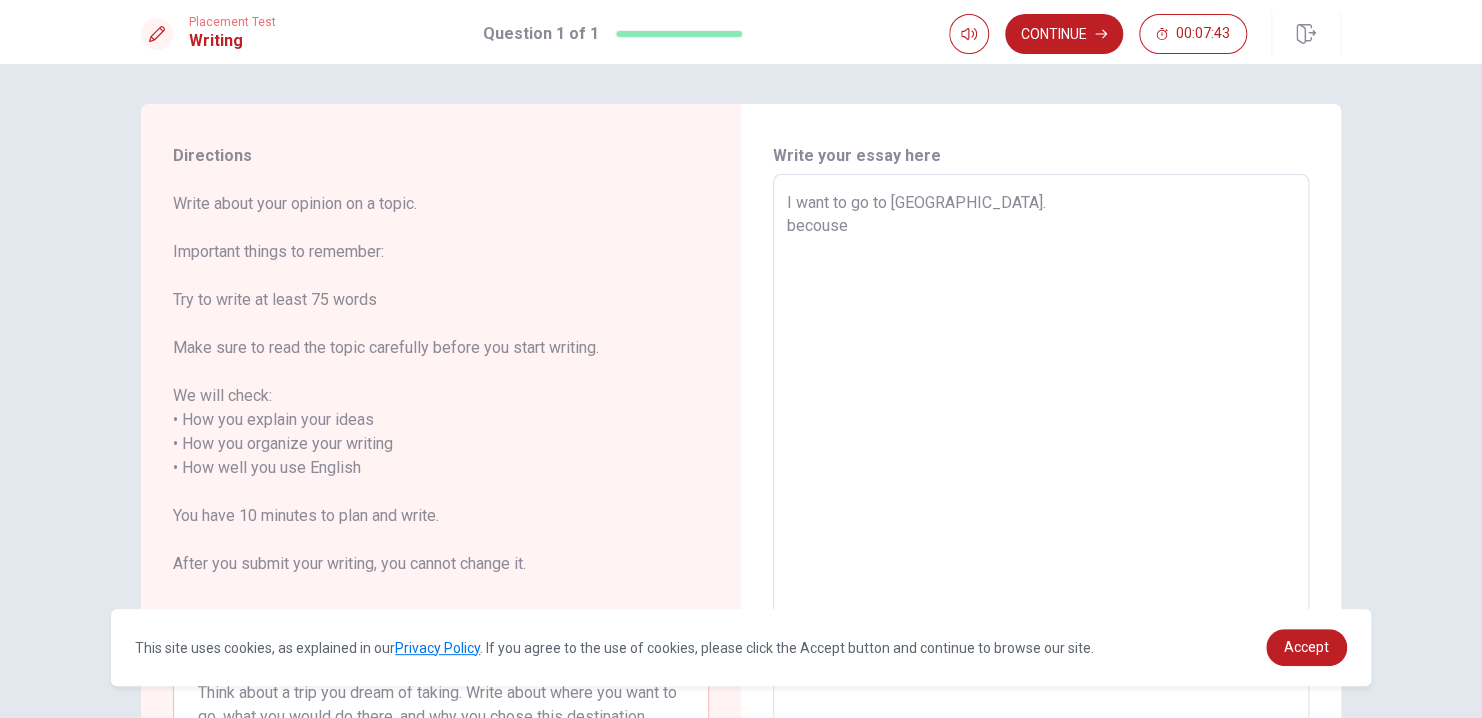 type on "I want to go to [GEOGRAPHIC_DATA].
becouse i" 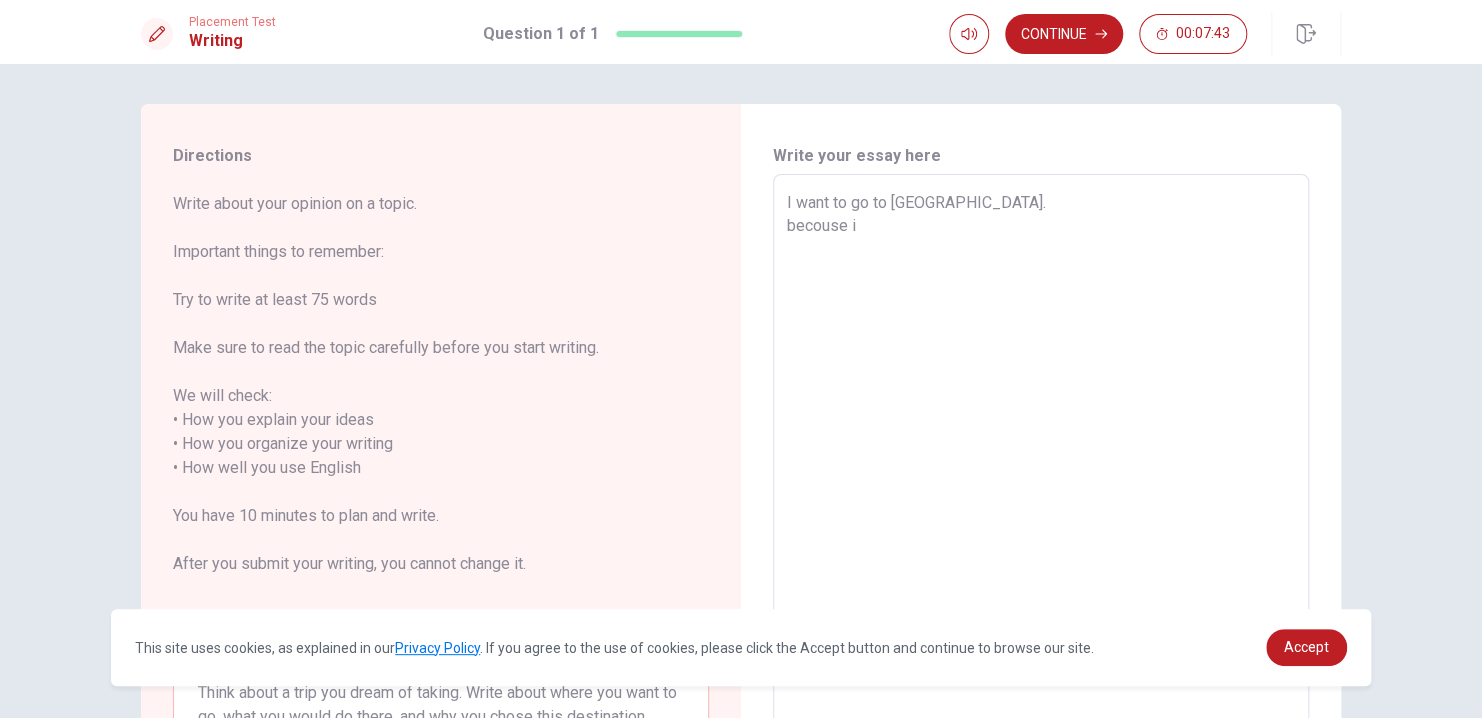 type on "x" 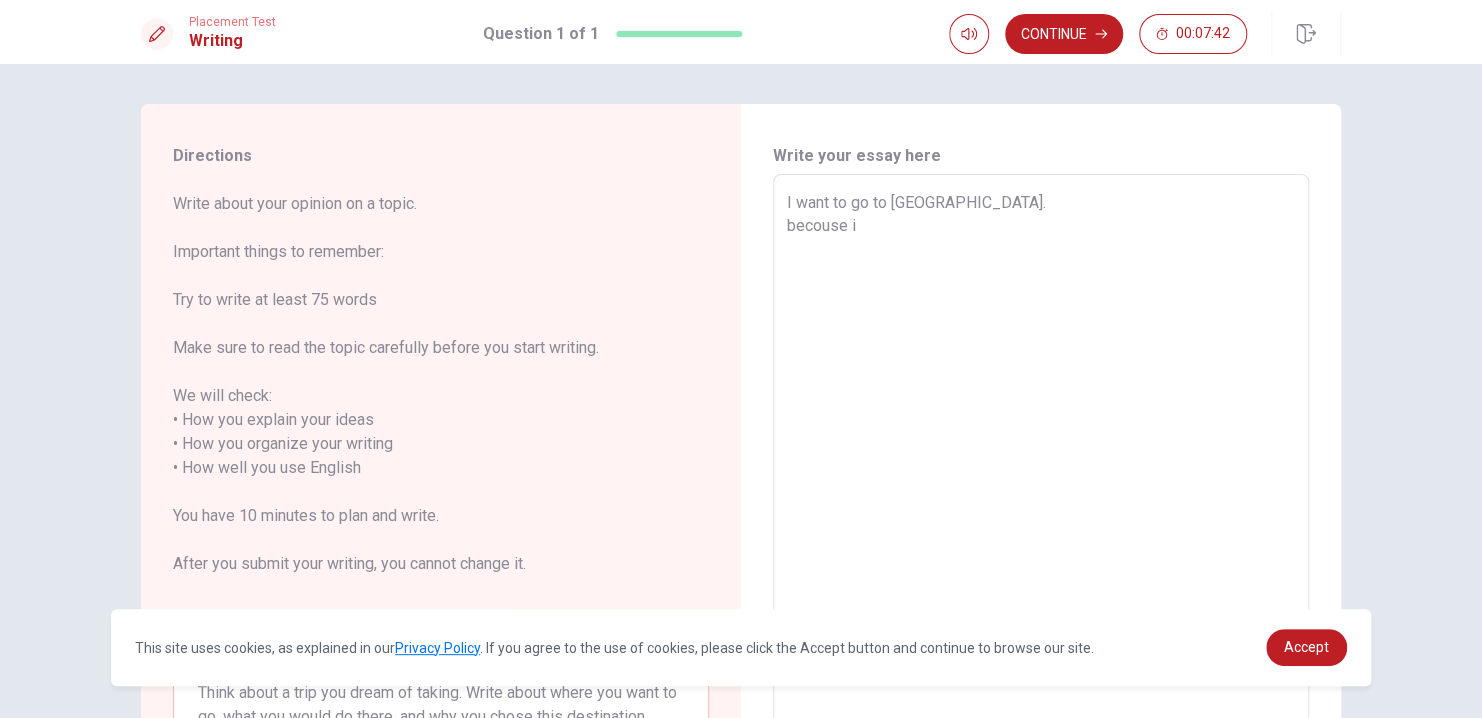 type on "I want to go to [GEOGRAPHIC_DATA].
becouse" 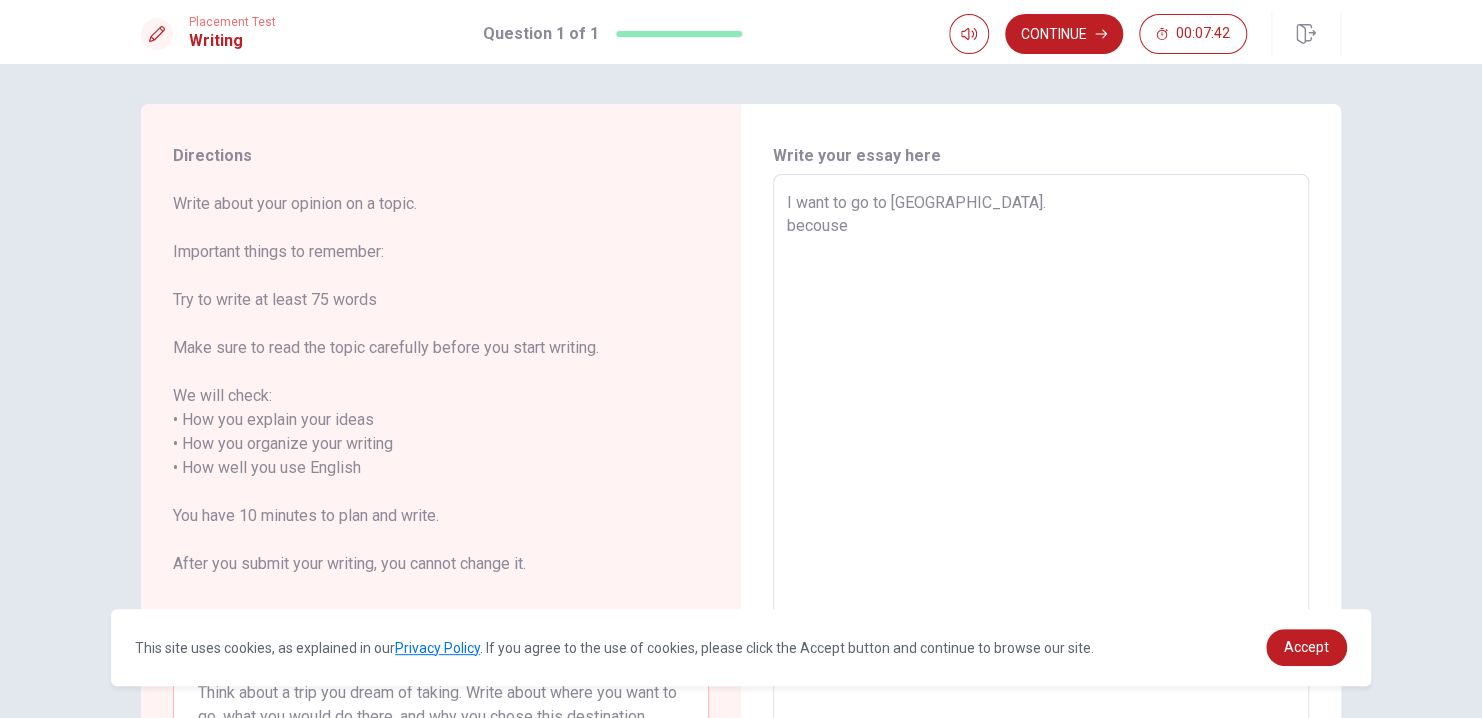 type on "x" 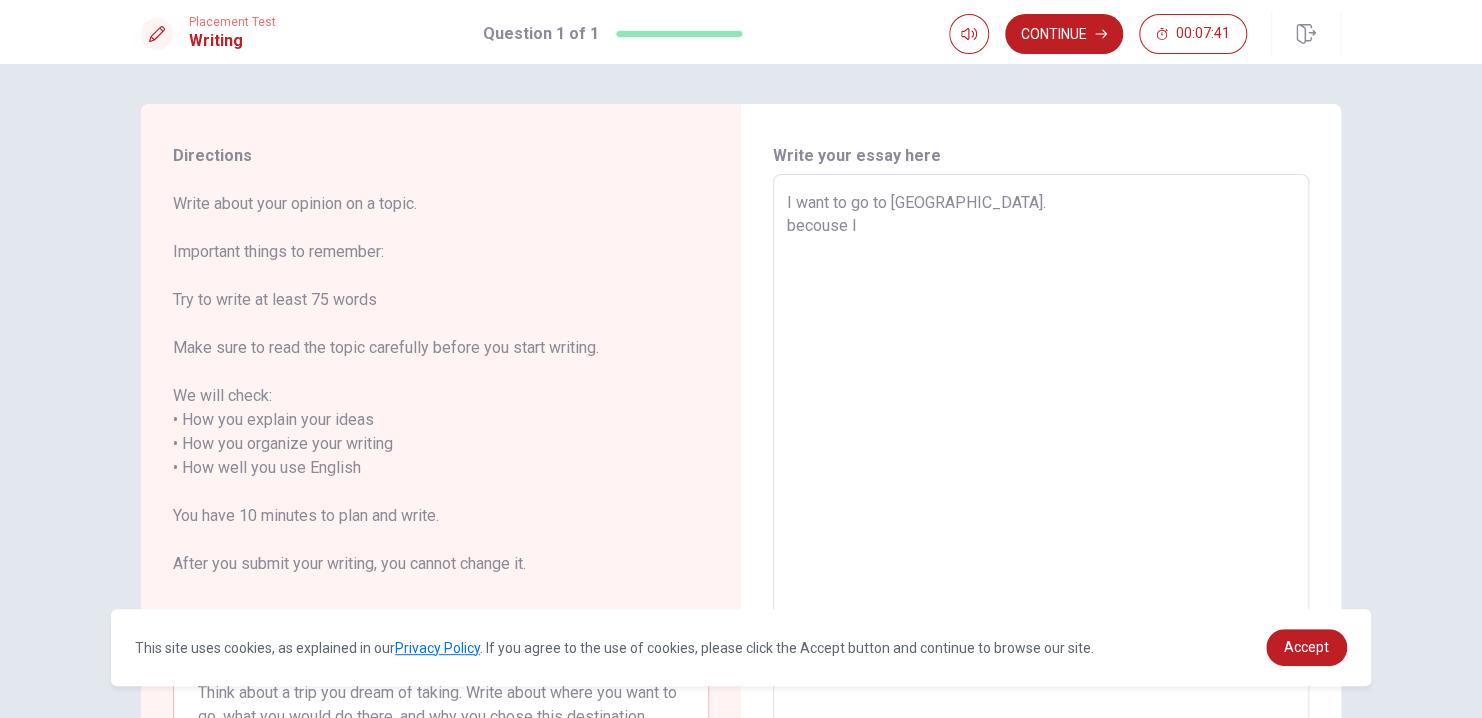 type on "x" 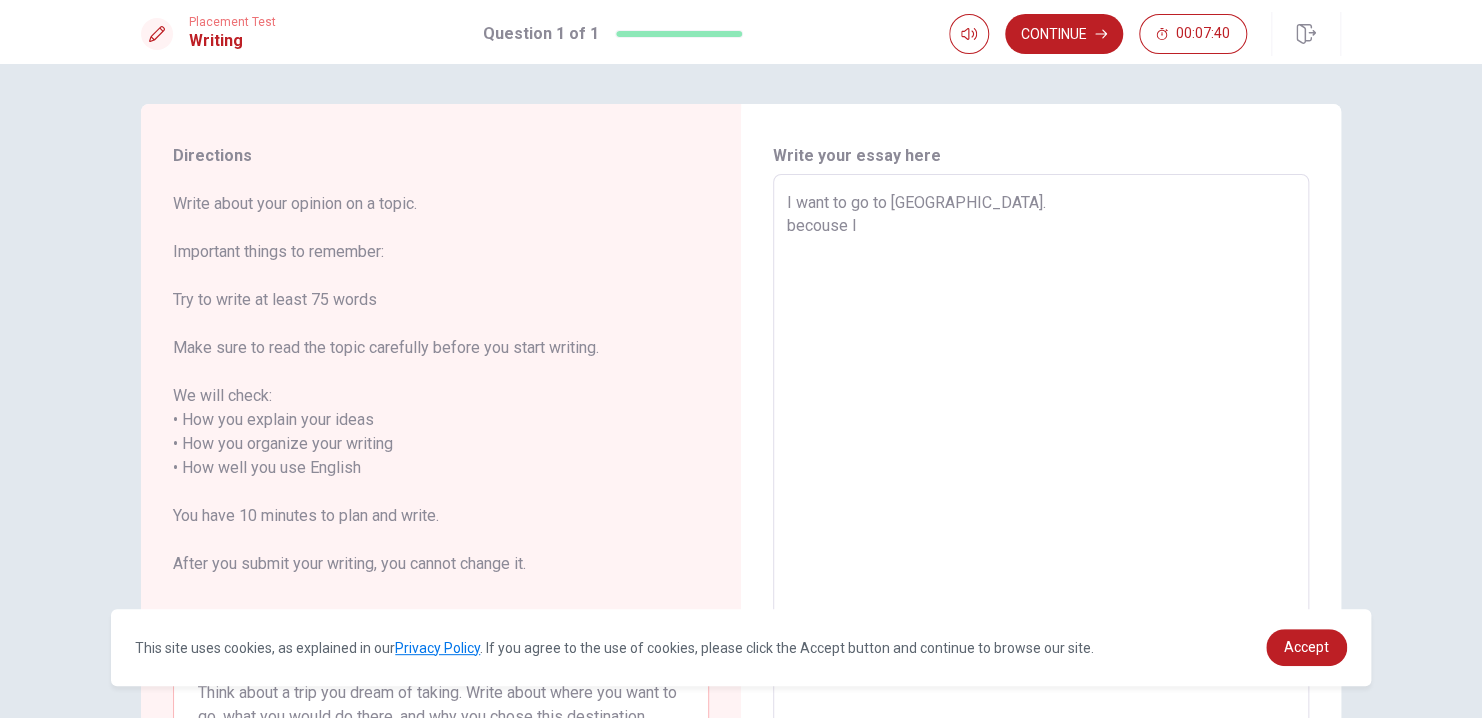 type on "I want to go to [GEOGRAPHIC_DATA].
becouse I" 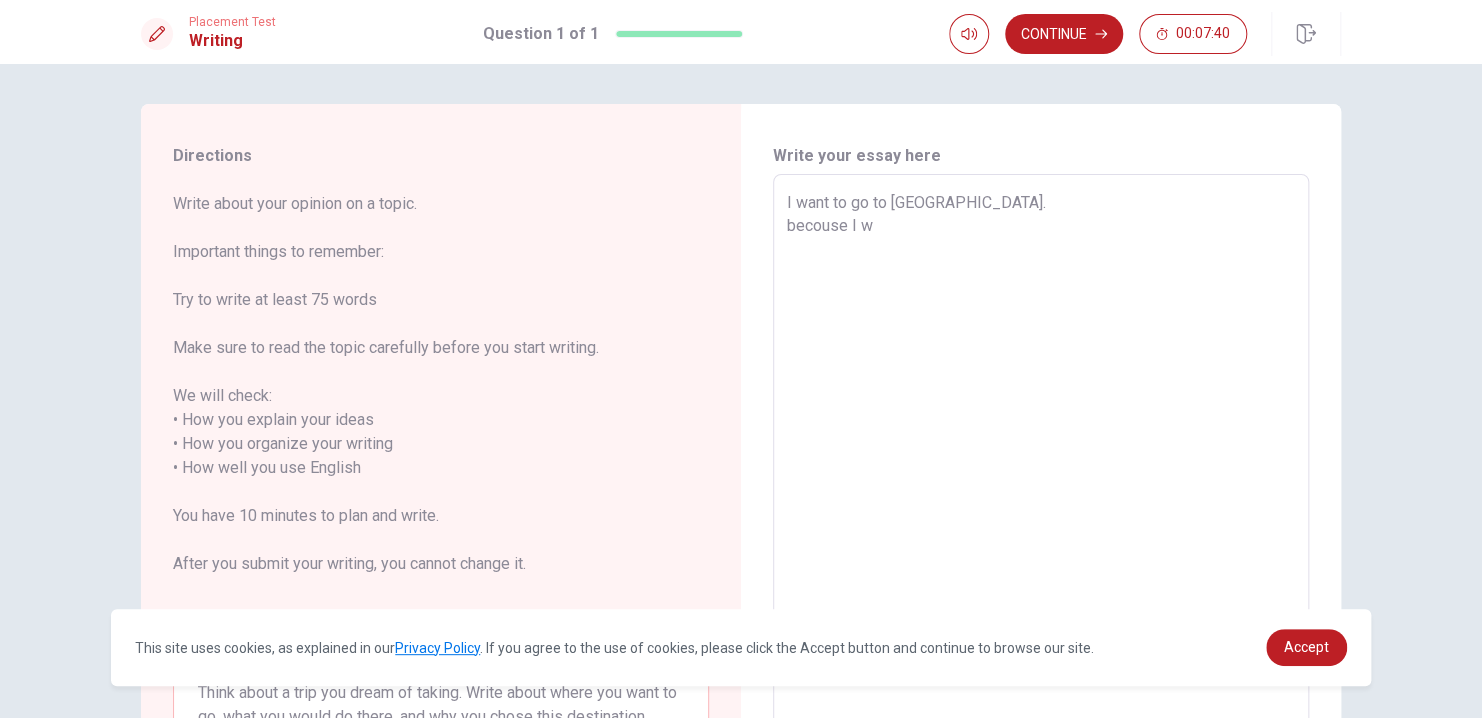 type on "x" 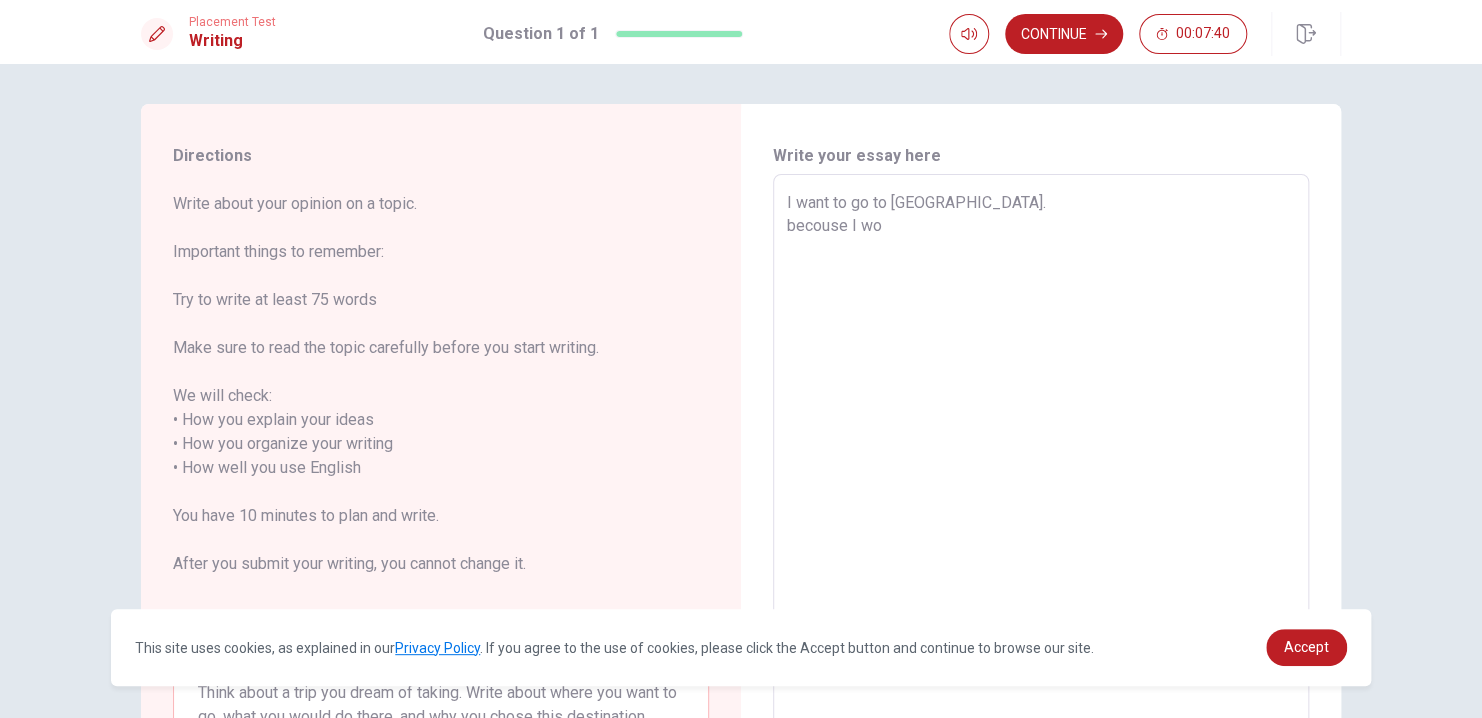 type on "x" 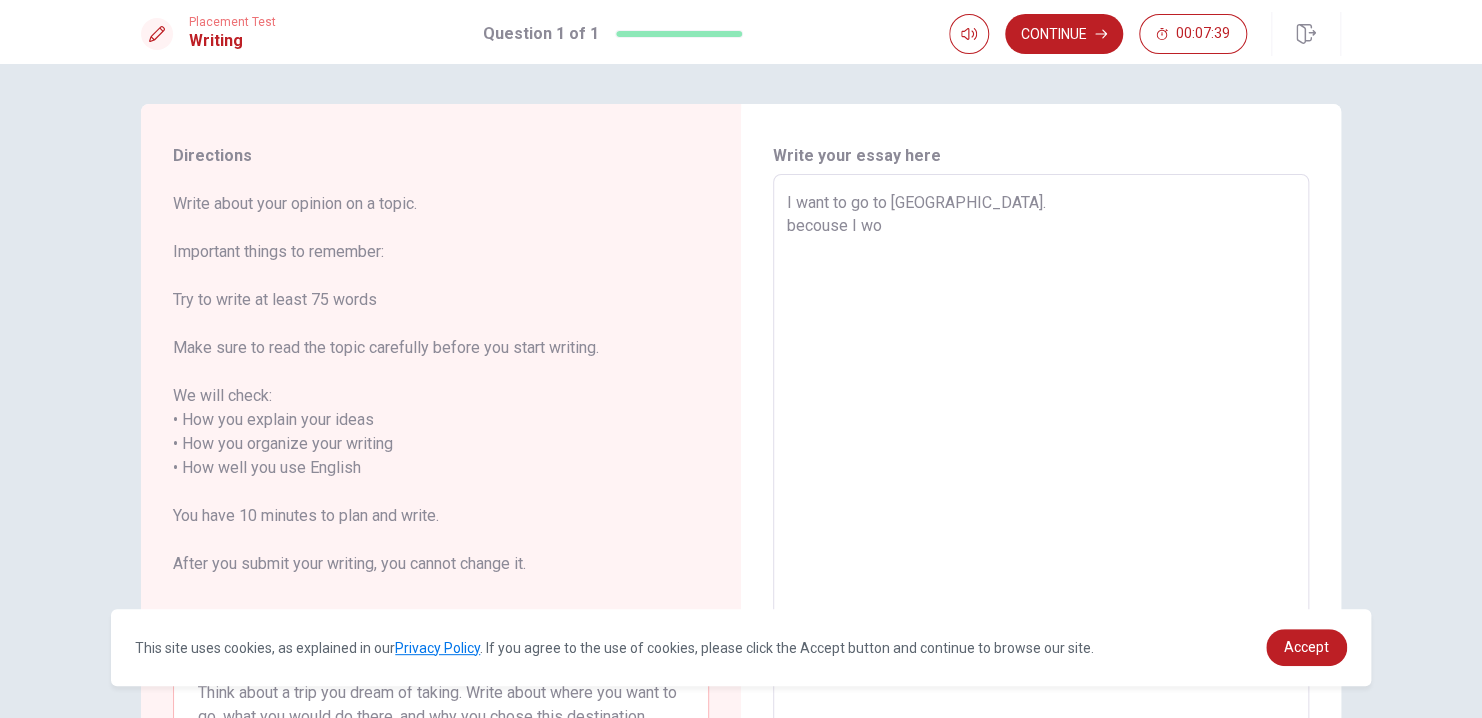 type on "I want to go to [GEOGRAPHIC_DATA].
becouse I won" 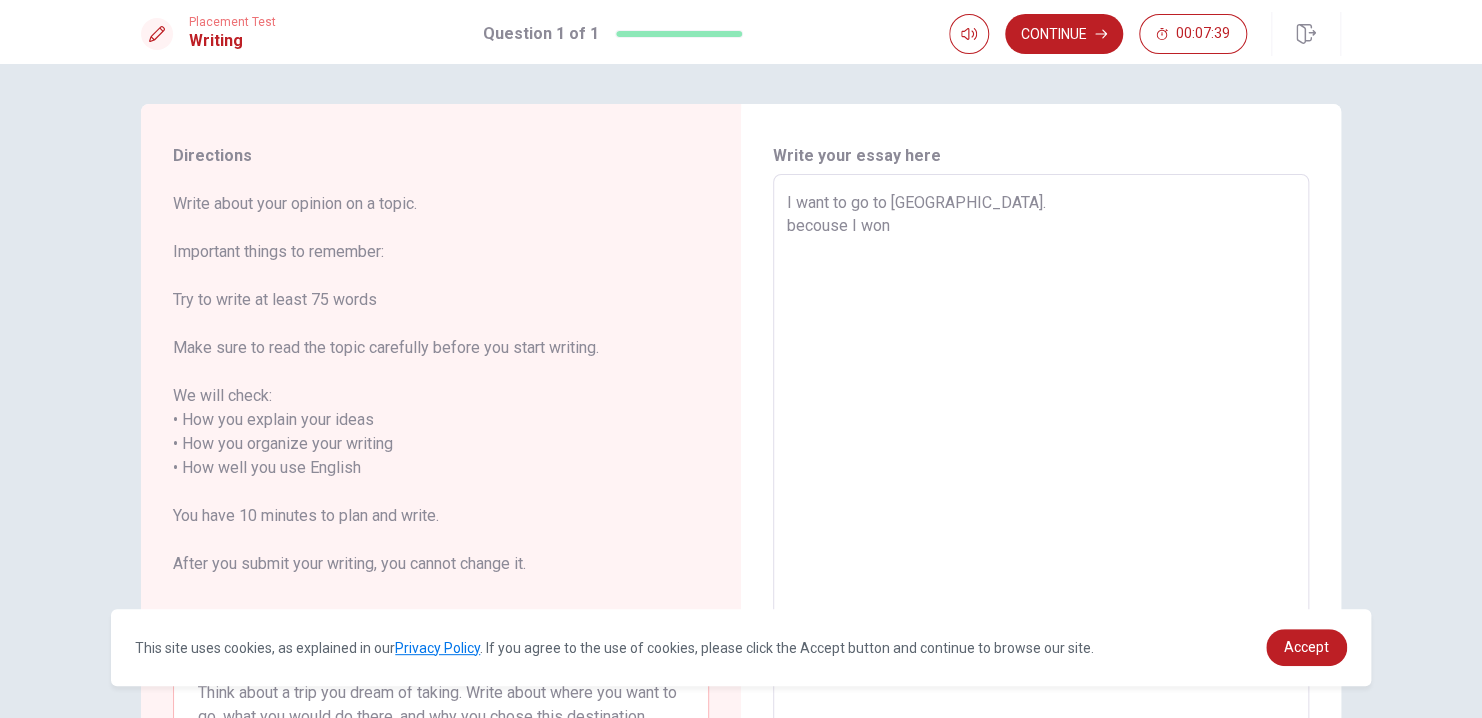 type on "x" 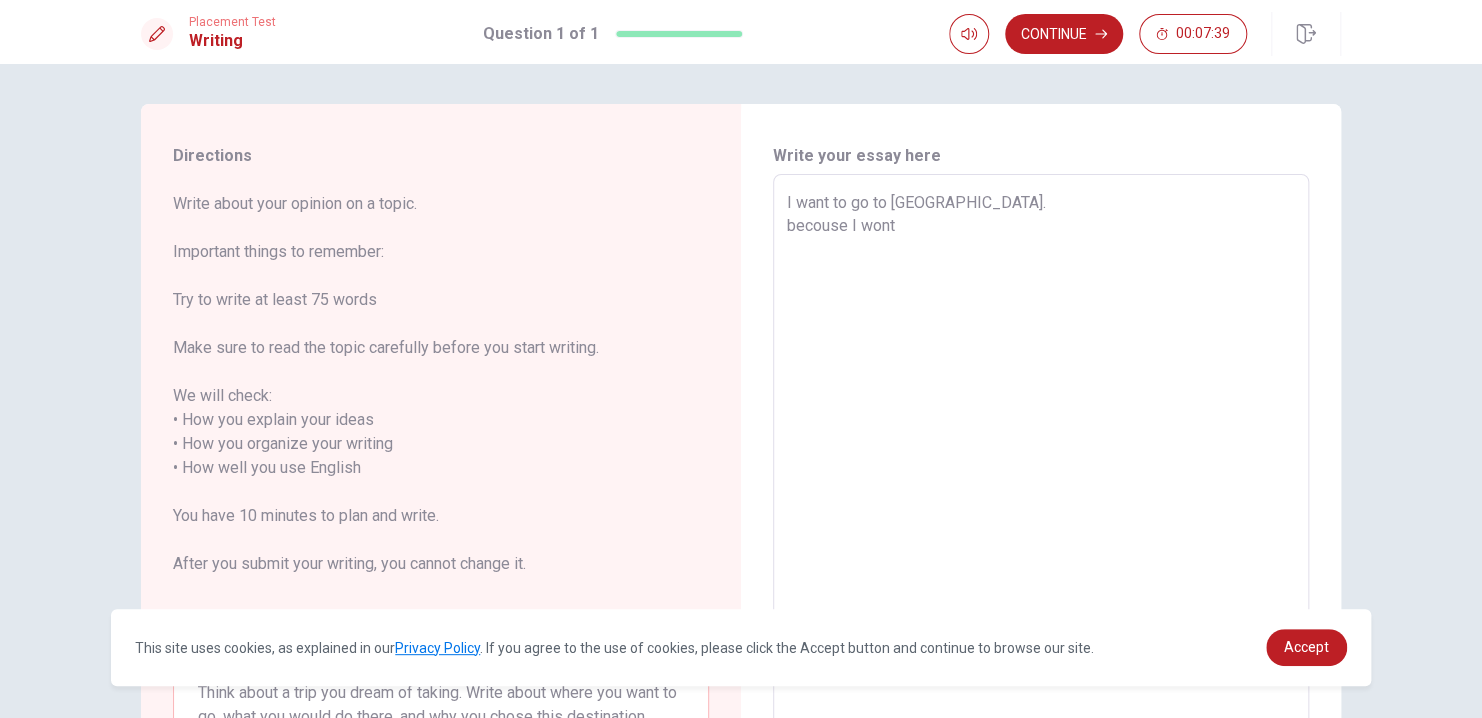 type on "x" 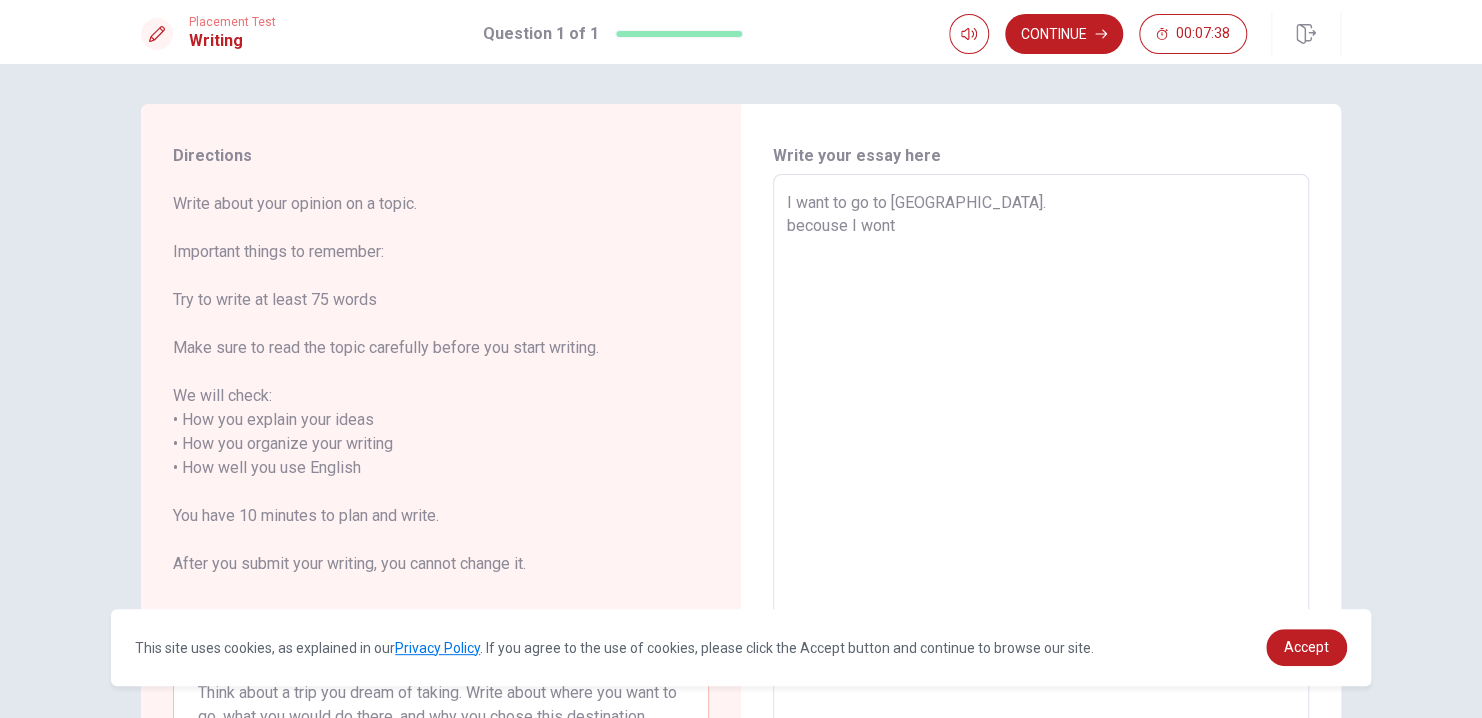 type on "I want to go to [GEOGRAPHIC_DATA].
becouse I wont\" 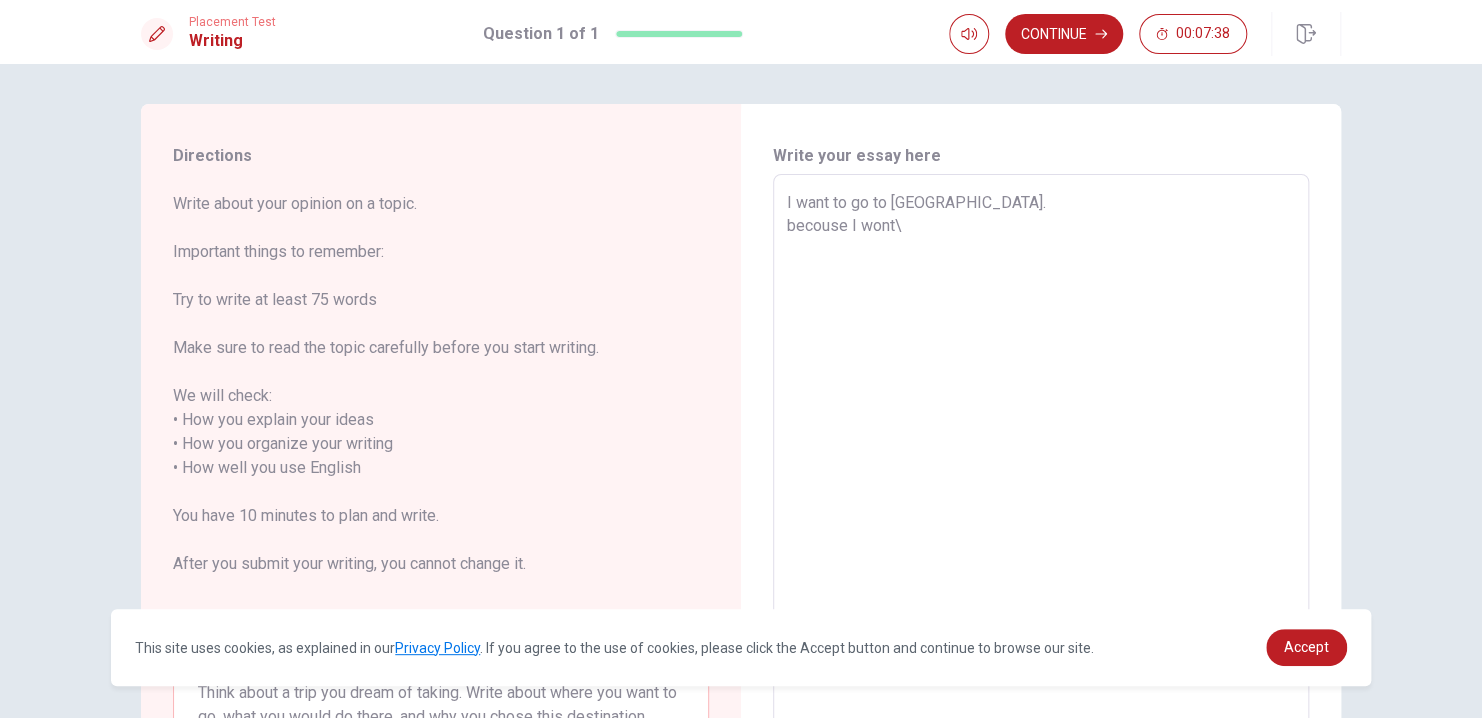 type on "x" 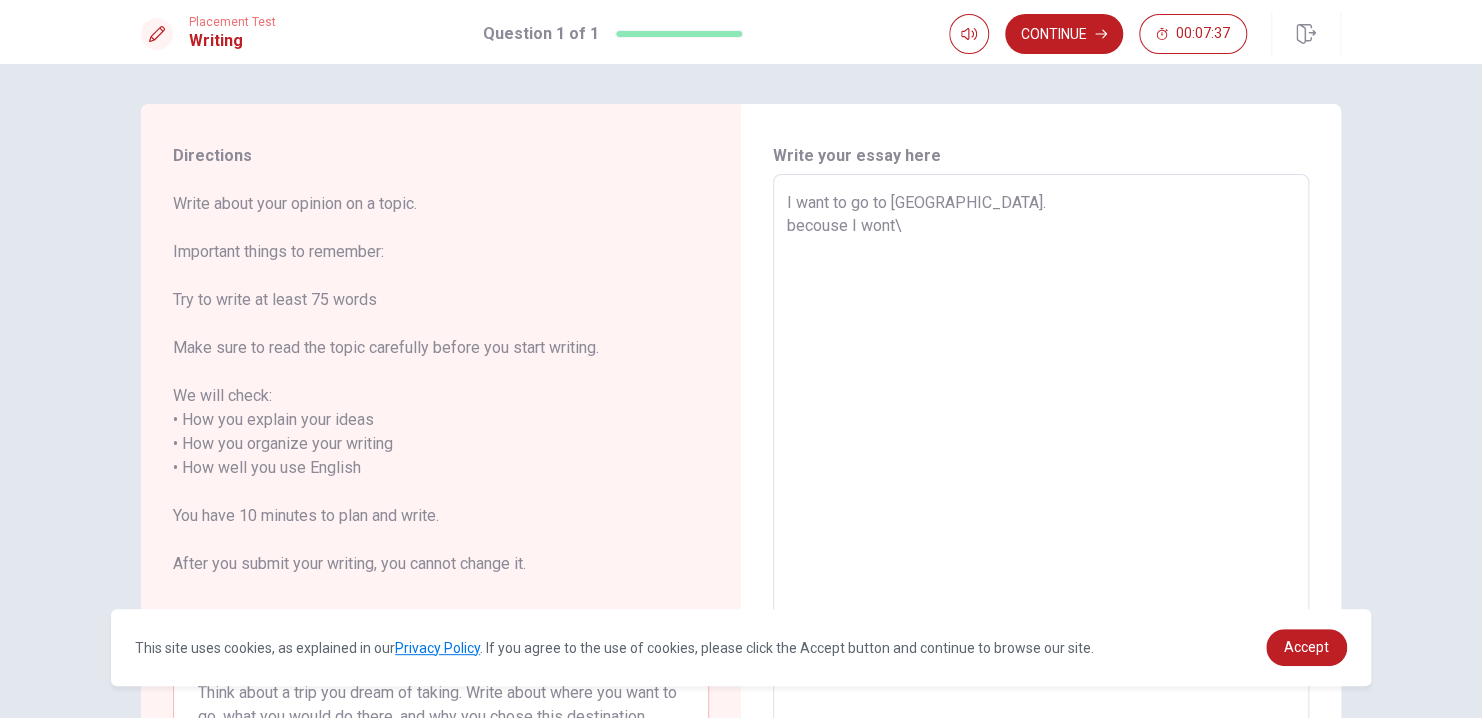 type on "I want to go to [GEOGRAPHIC_DATA].
becouse I wont" 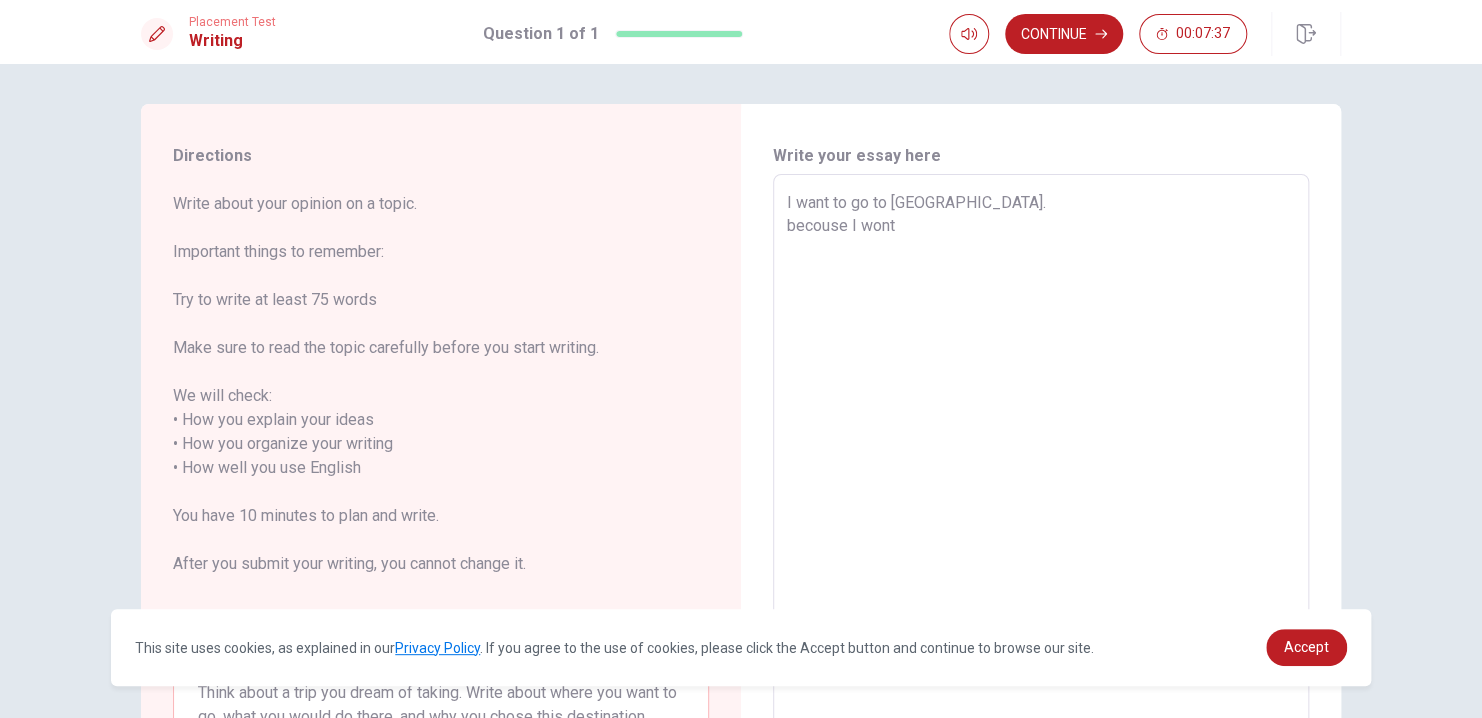 type on "x" 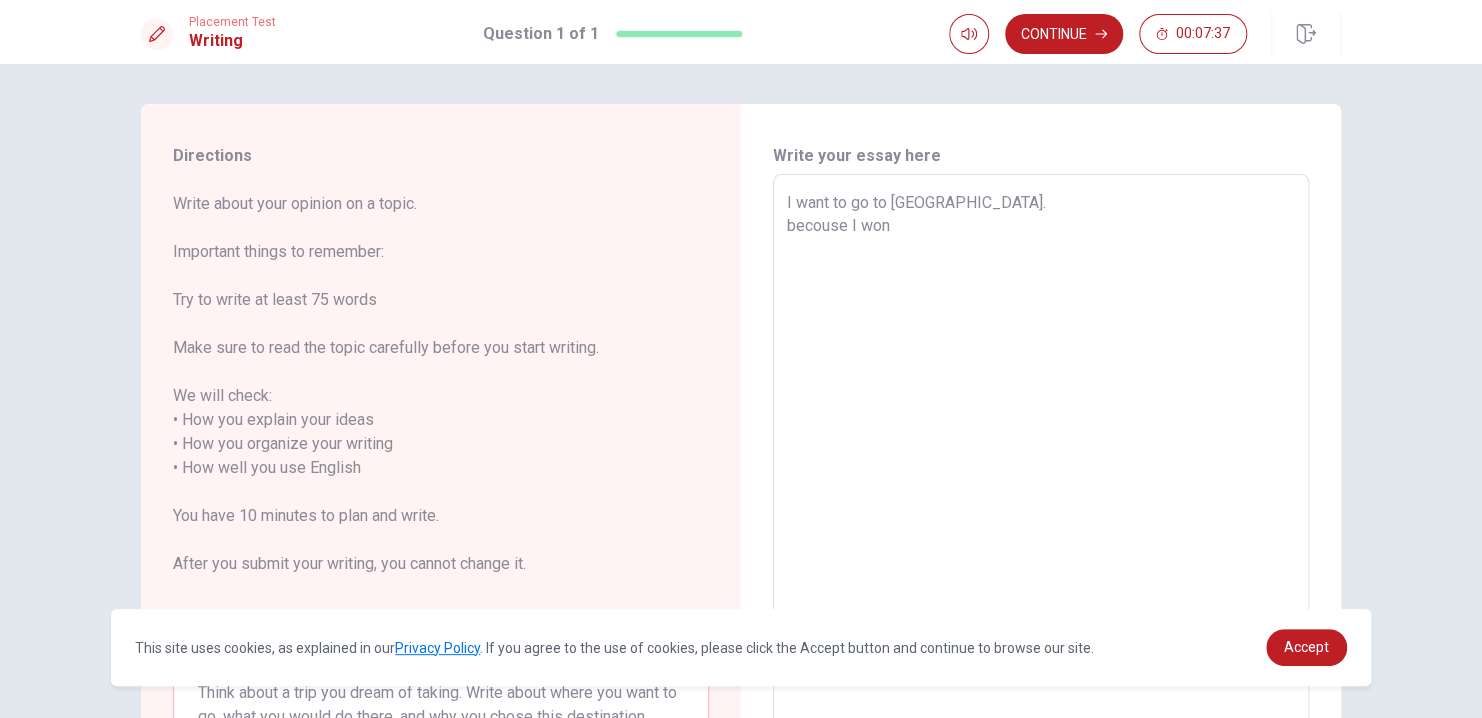 type on "x" 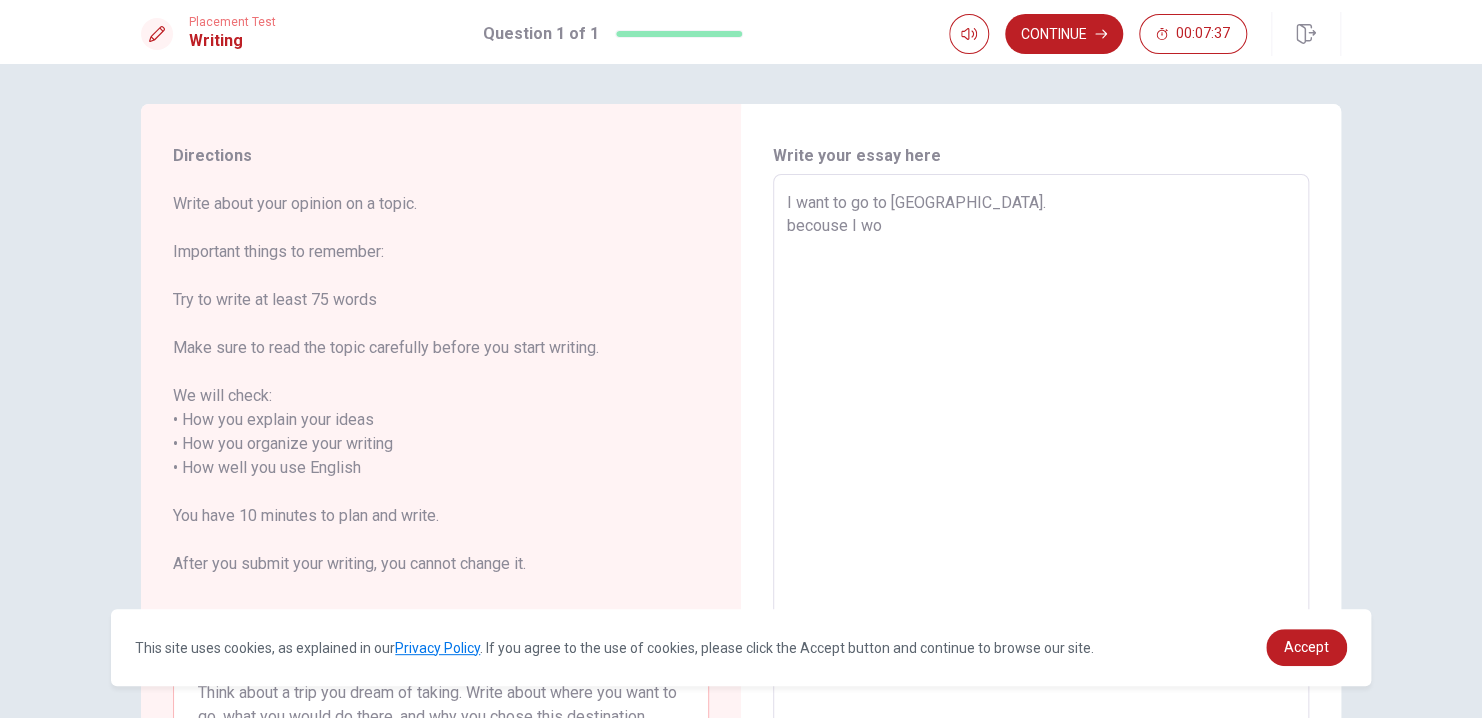 type on "x" 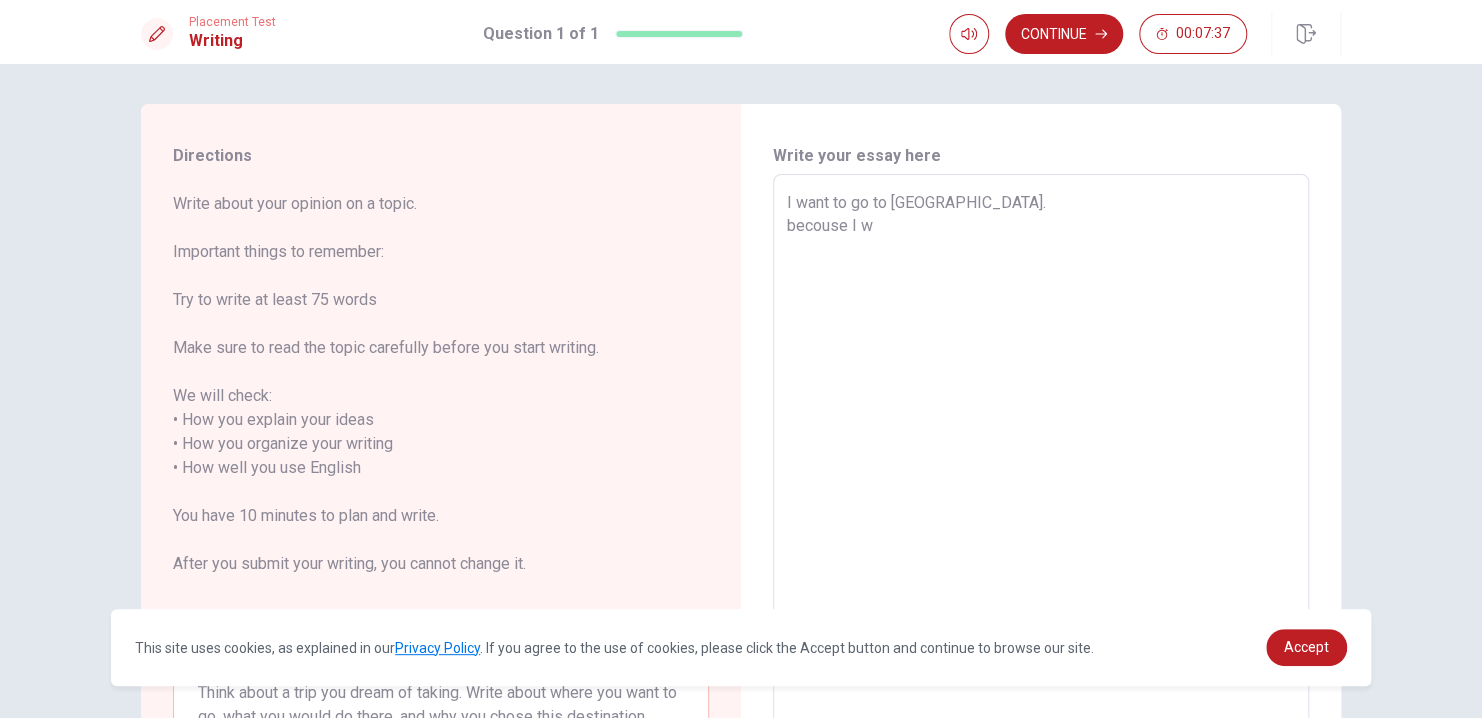 type on "x" 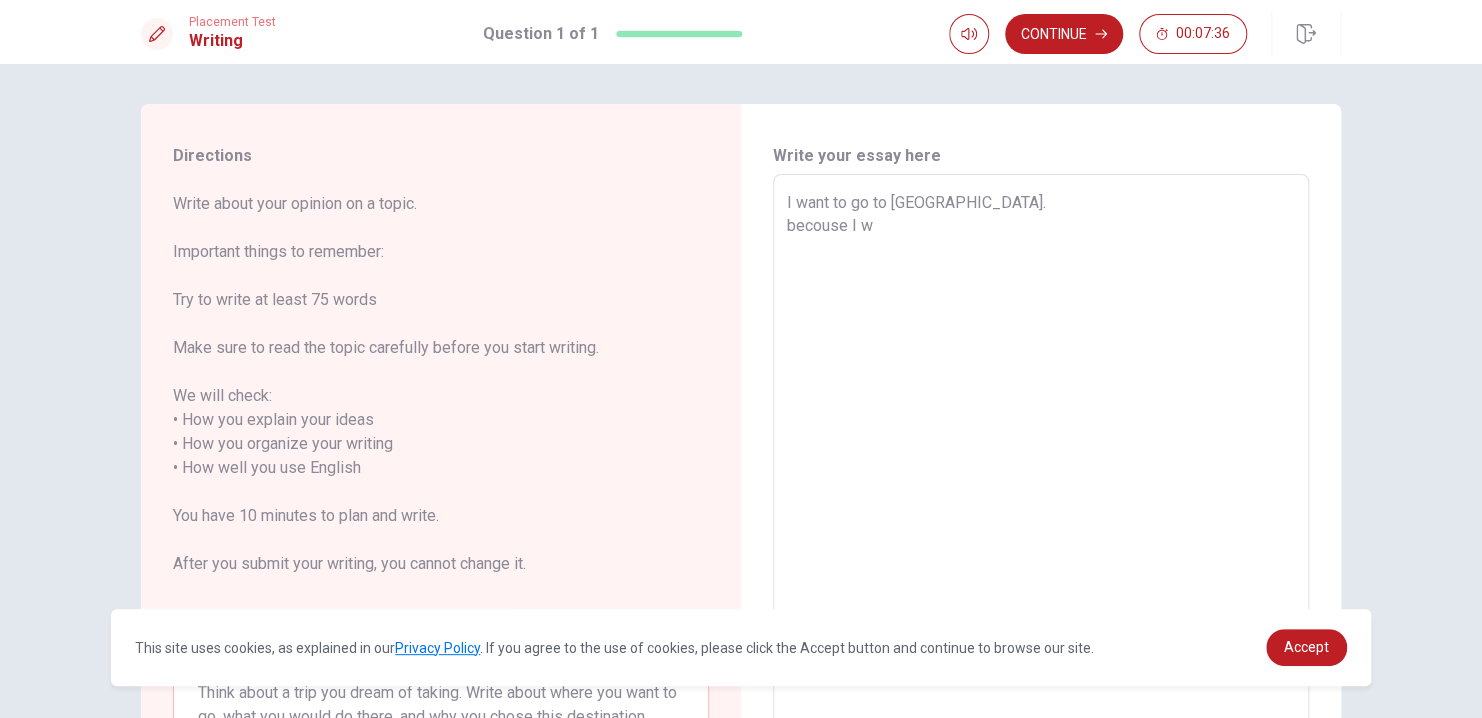 type on "I want to go to [GEOGRAPHIC_DATA].
becouse I wa" 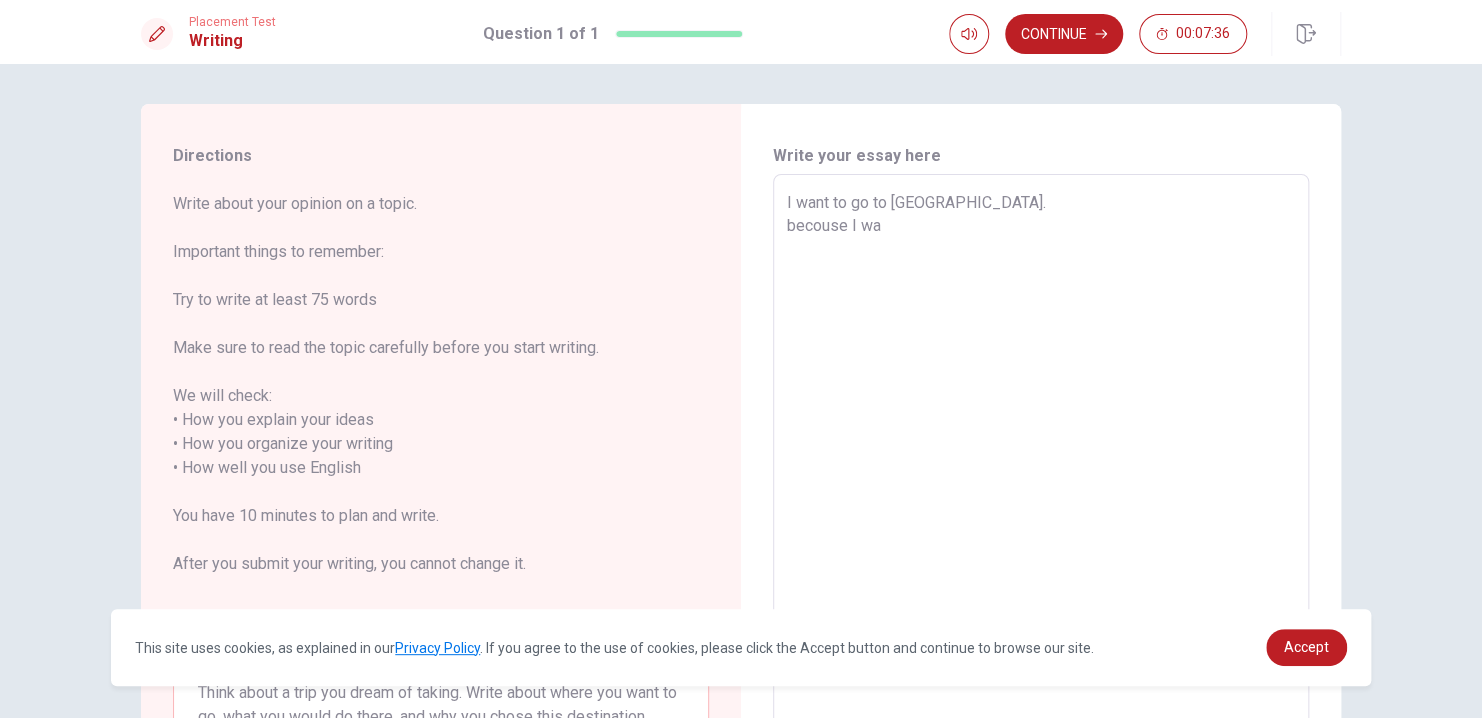 type on "x" 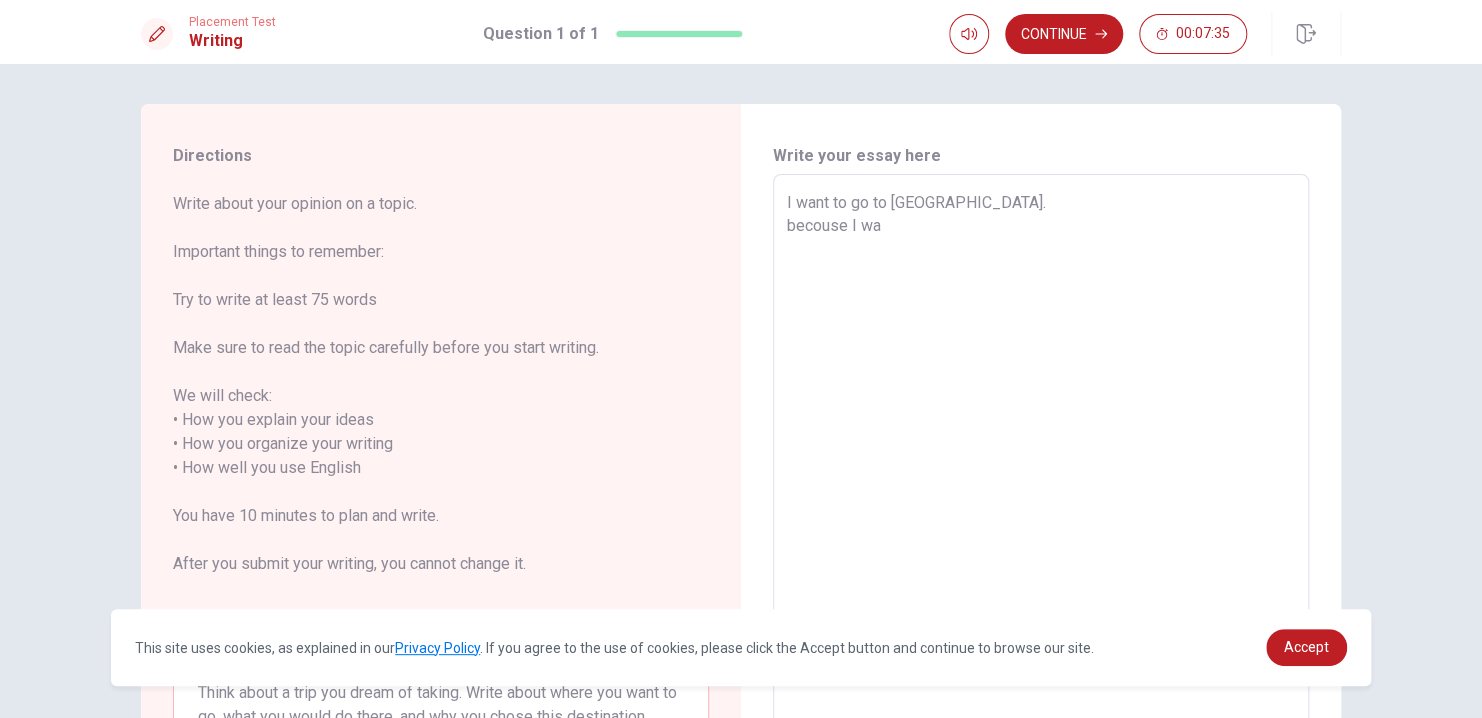 type on "I want to go to [GEOGRAPHIC_DATA].
becouse I wan" 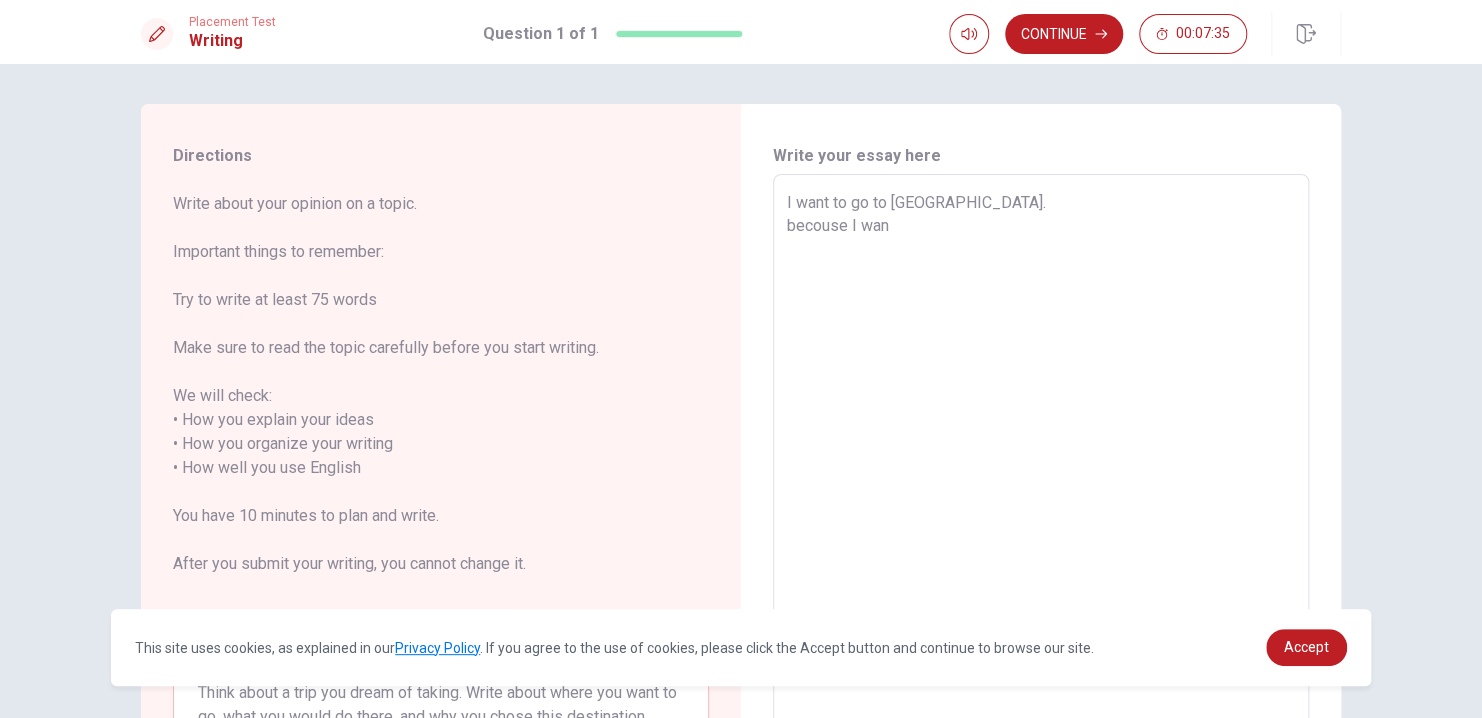 type on "x" 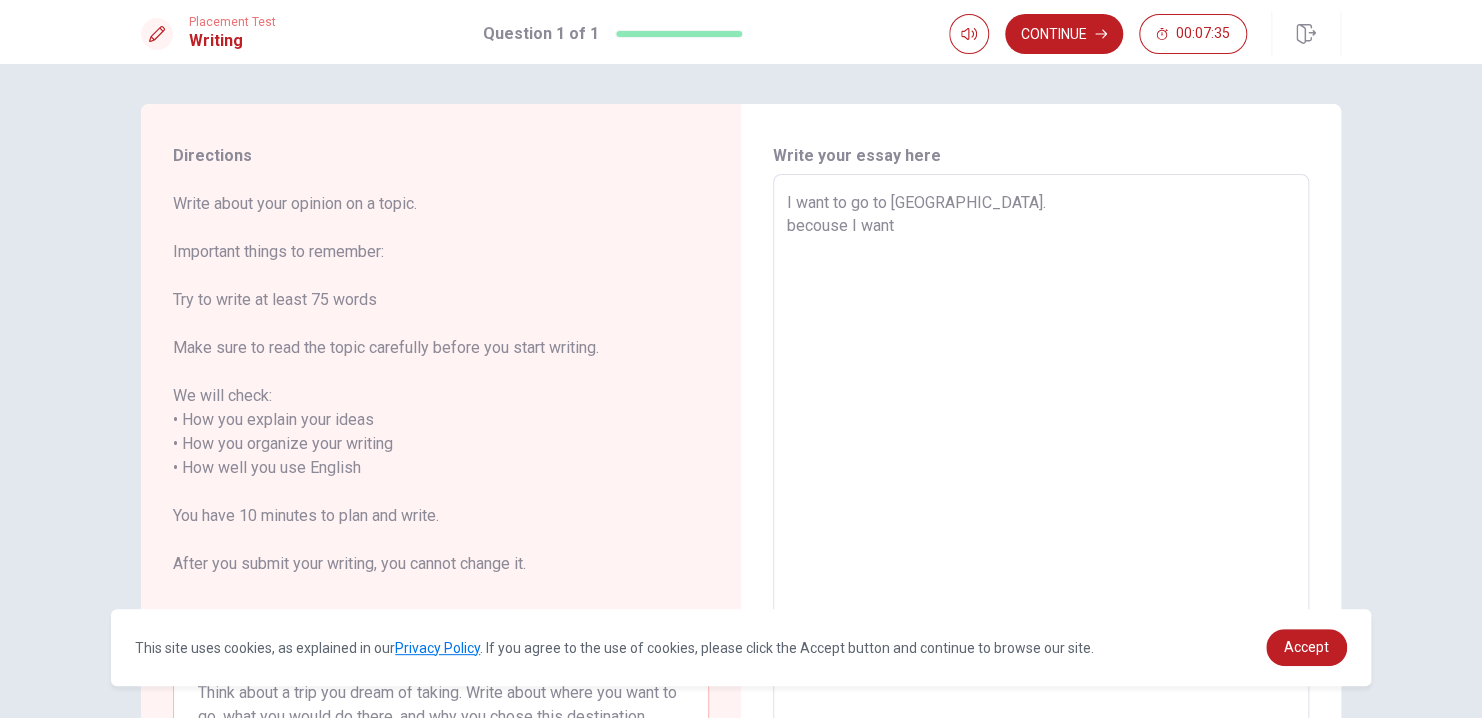 type on "x" 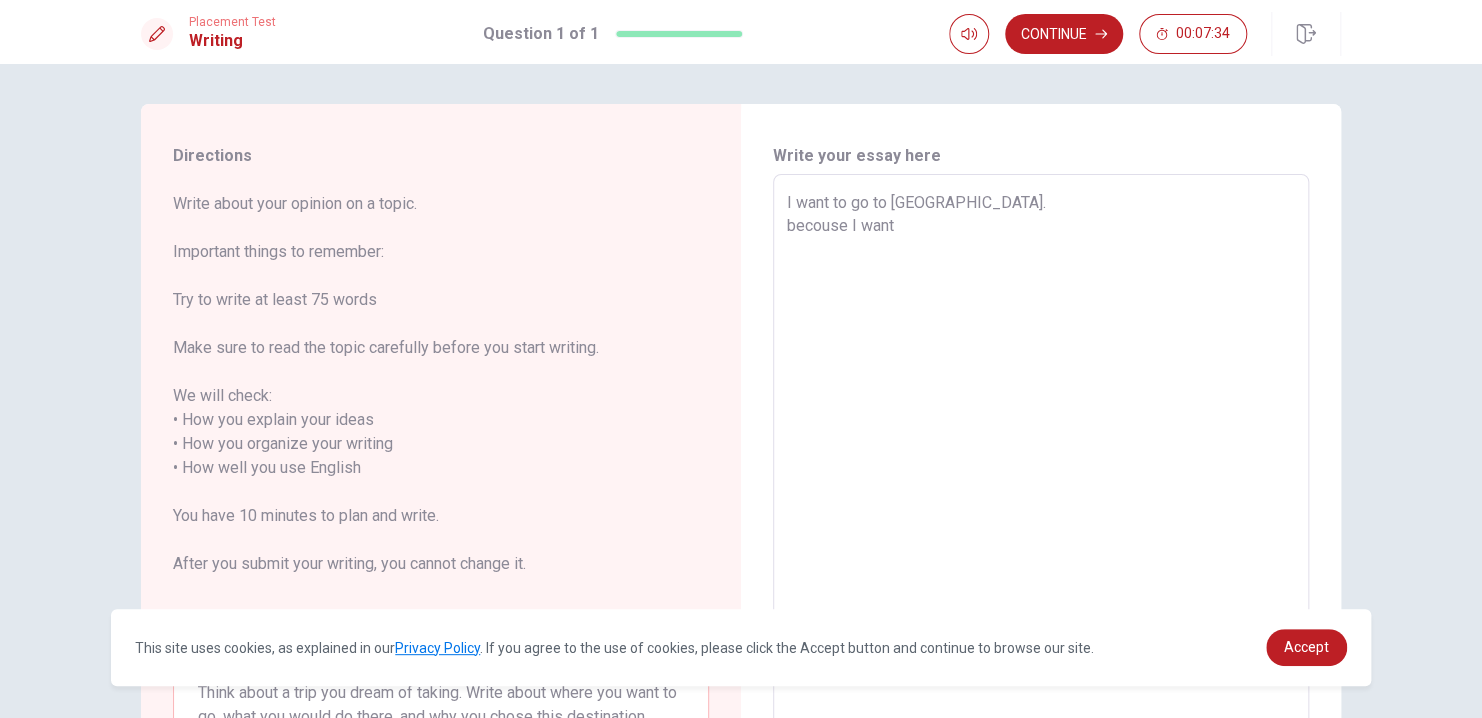 type on "I want to go to [GEOGRAPHIC_DATA].
becouse I want" 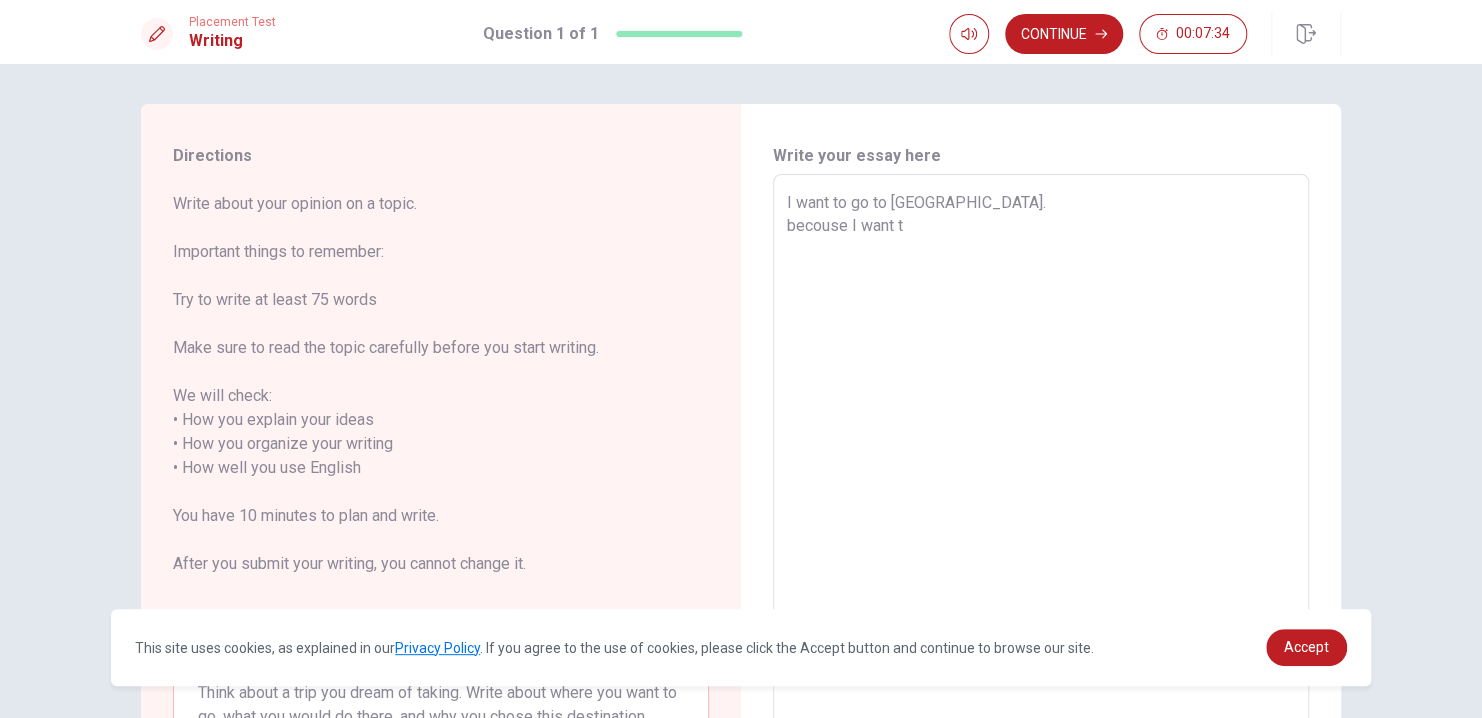 type on "x" 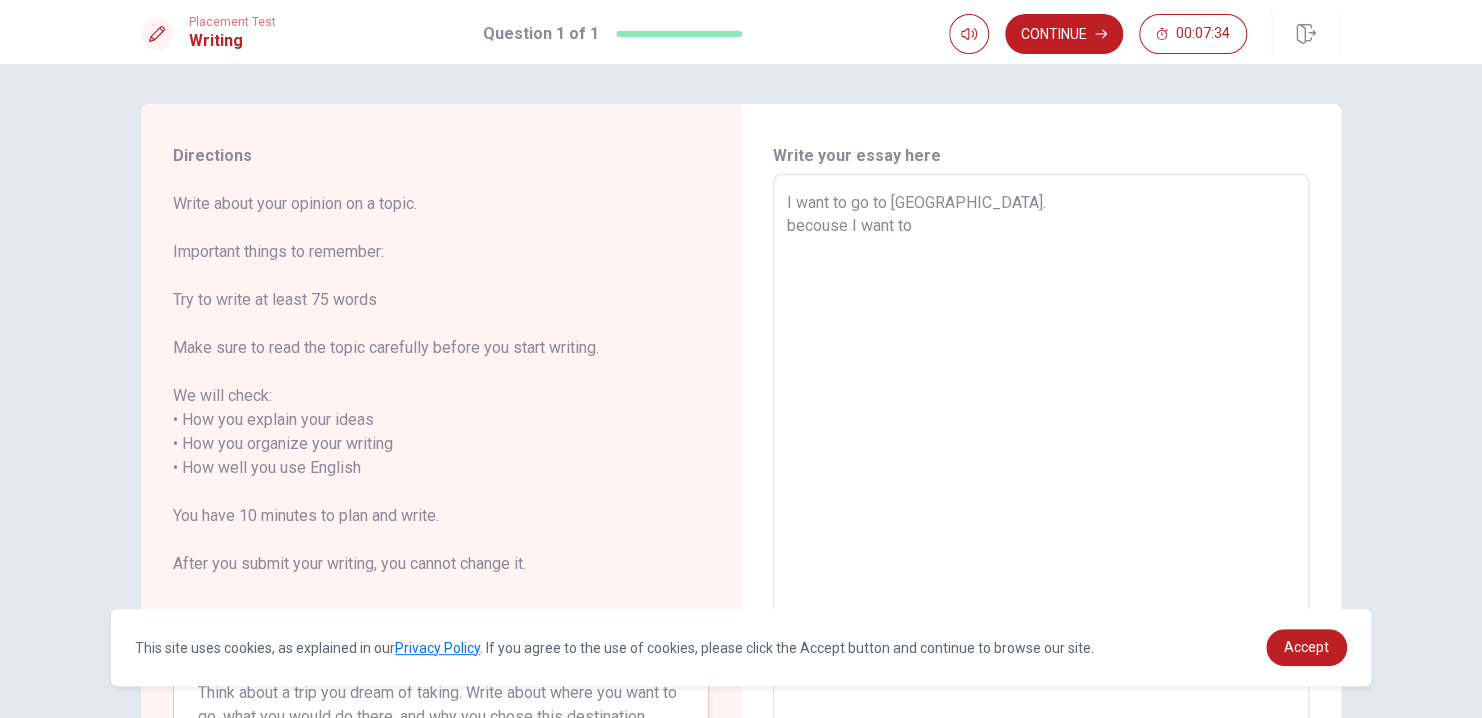 type on "x" 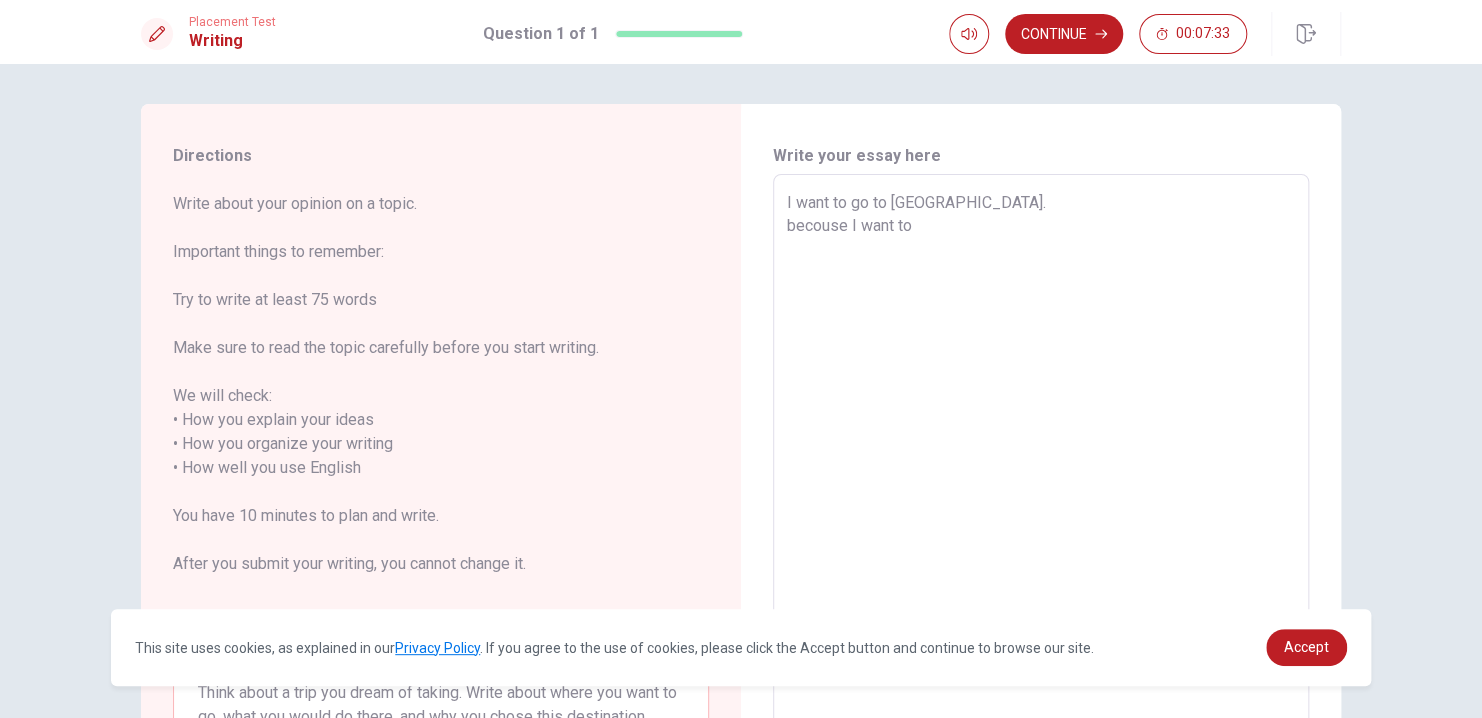 type on "I want to go to [GEOGRAPHIC_DATA].
becouse I want to" 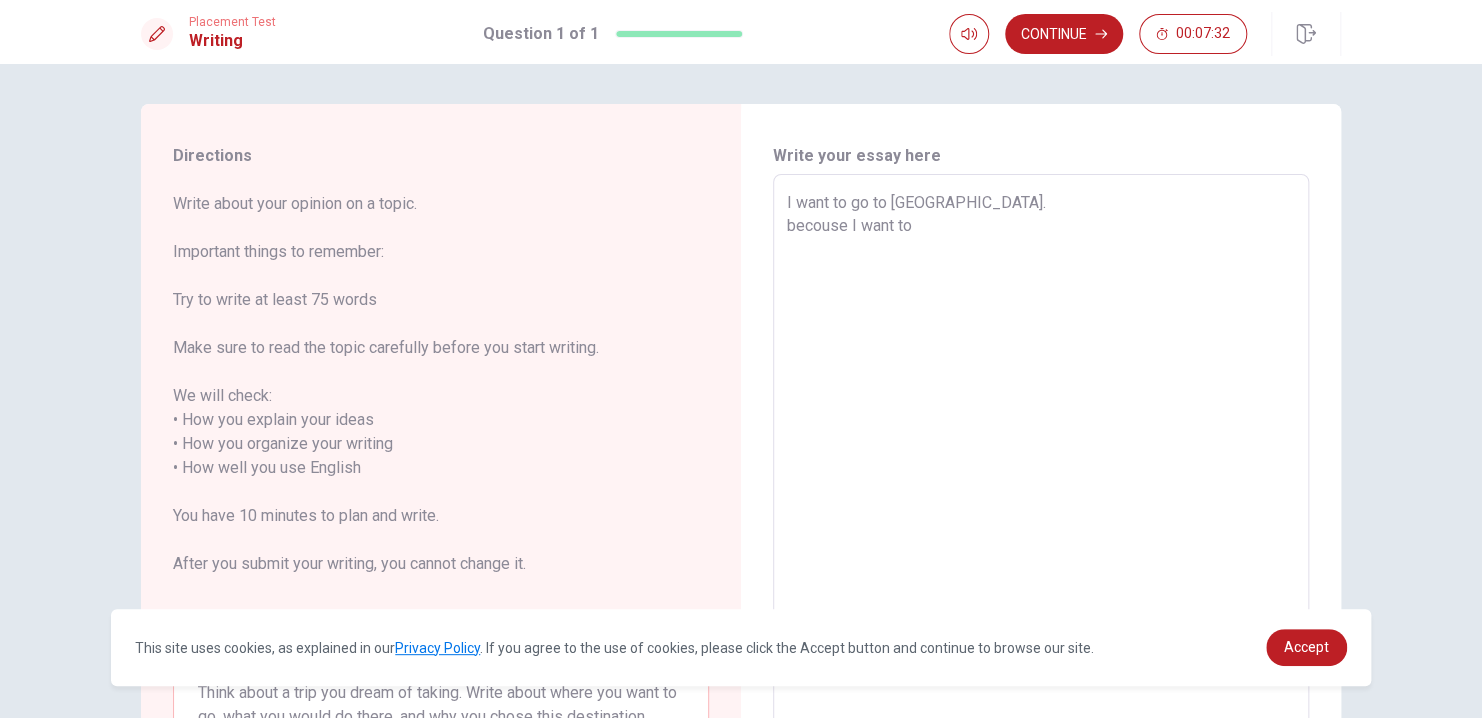 type on "I want to go to [GEOGRAPHIC_DATA].
becouse I want to l" 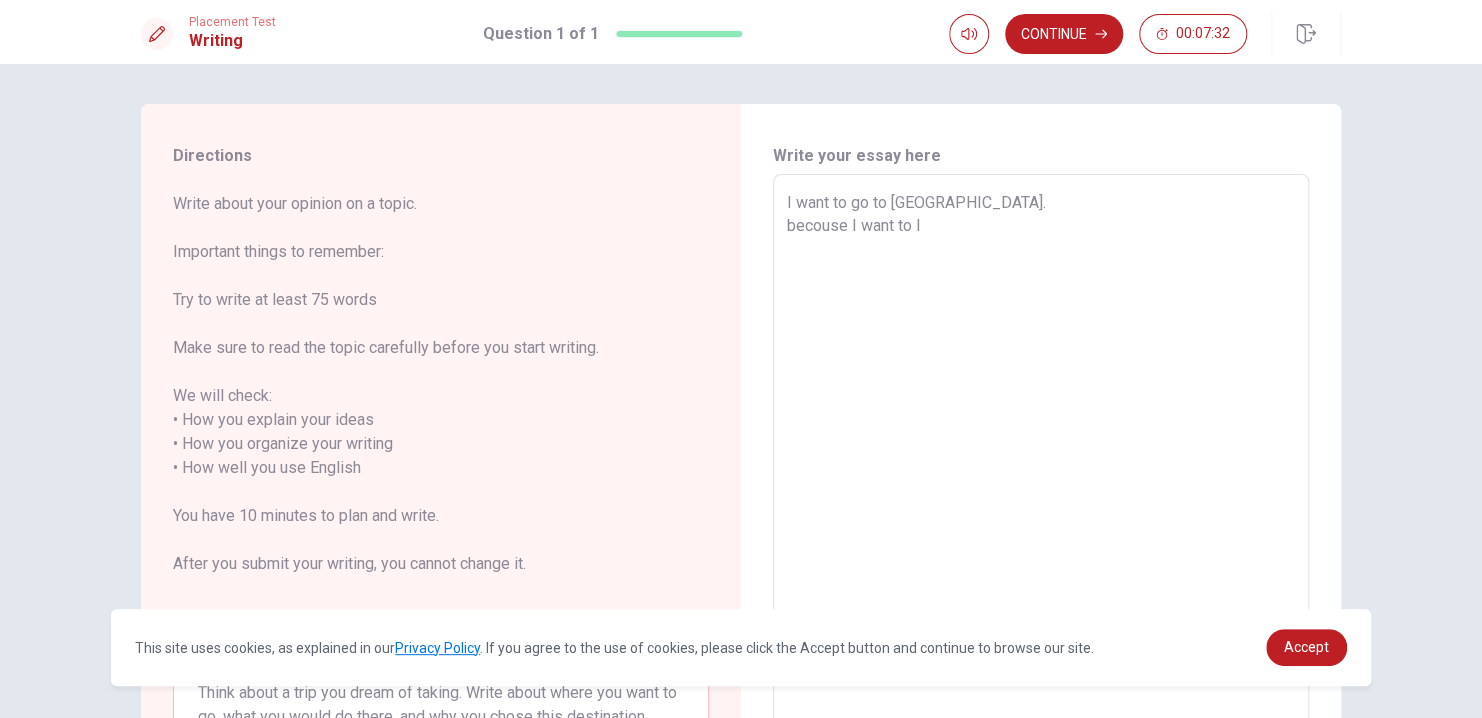 type on "x" 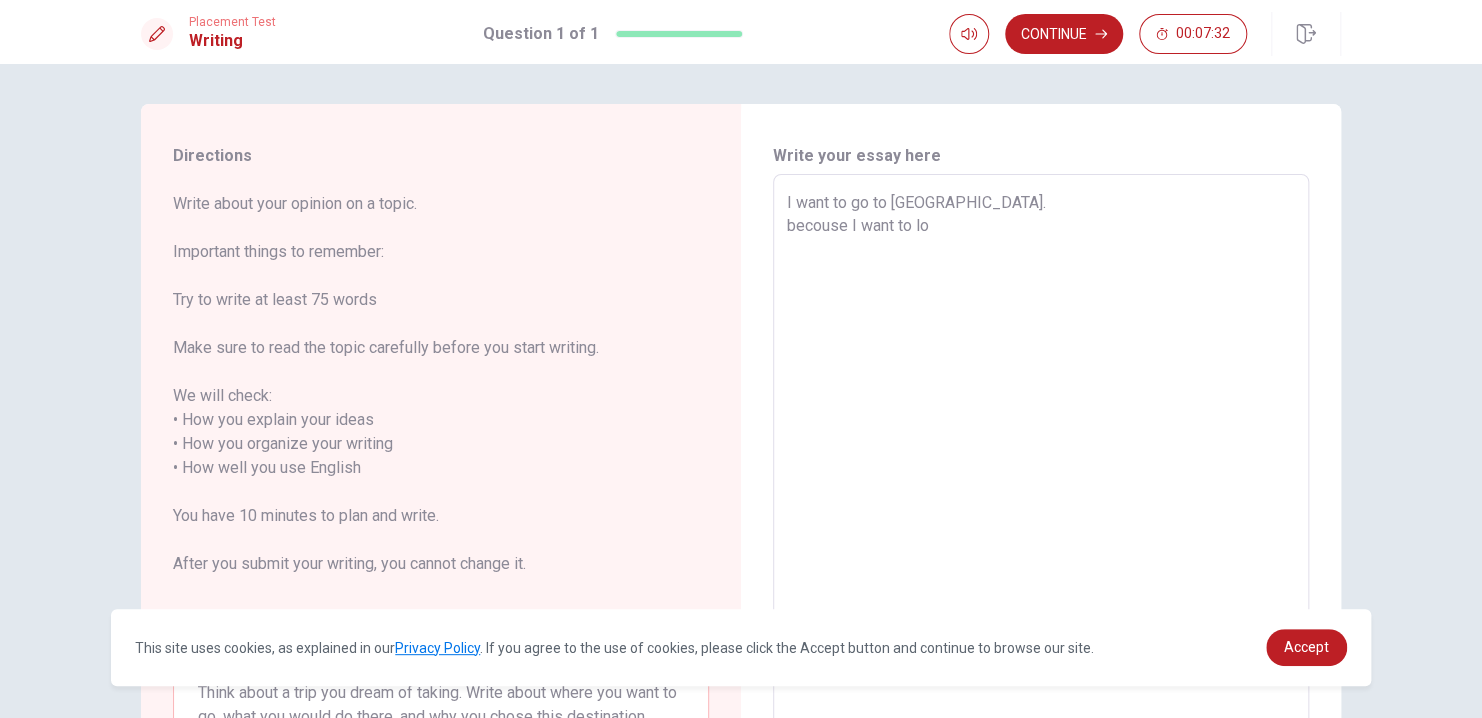 type on "x" 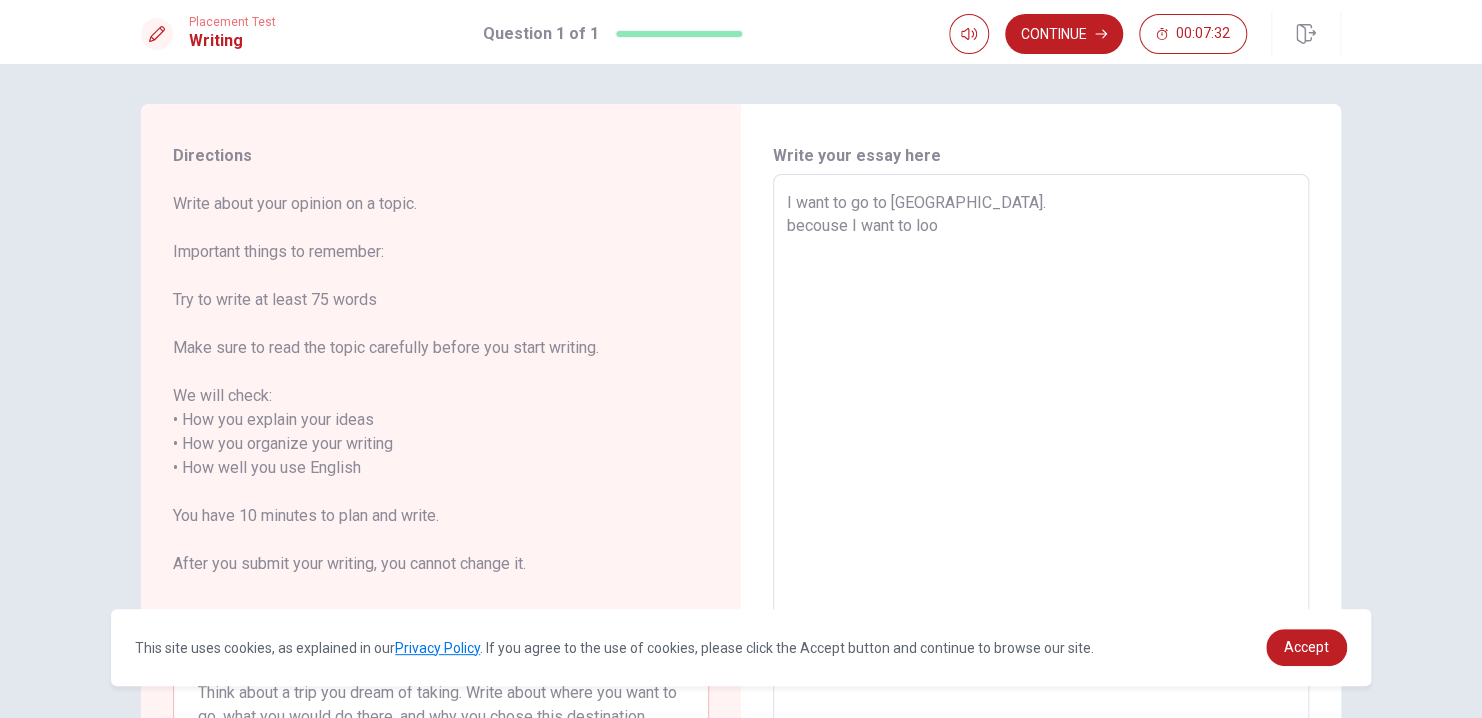 type on "x" 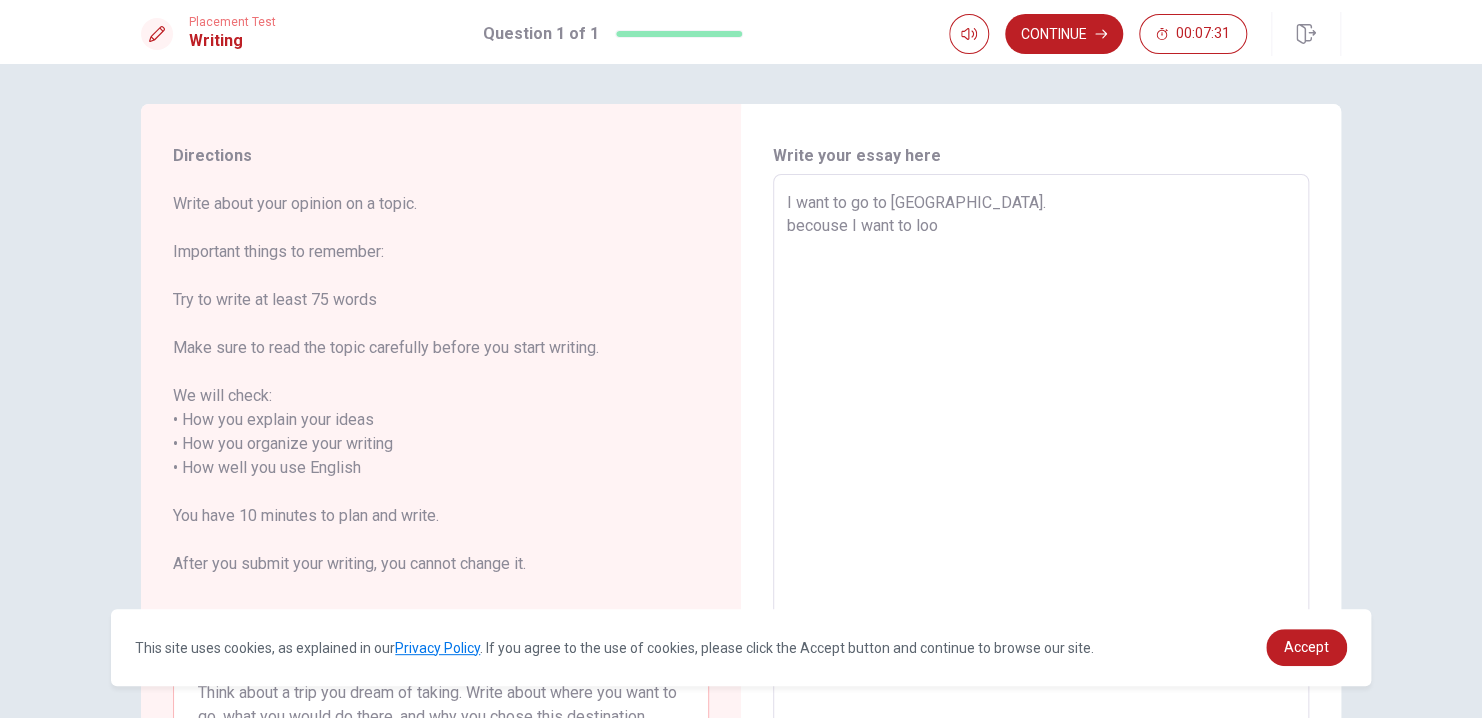 type on "I want to go to [GEOGRAPHIC_DATA].
becouse I want to look" 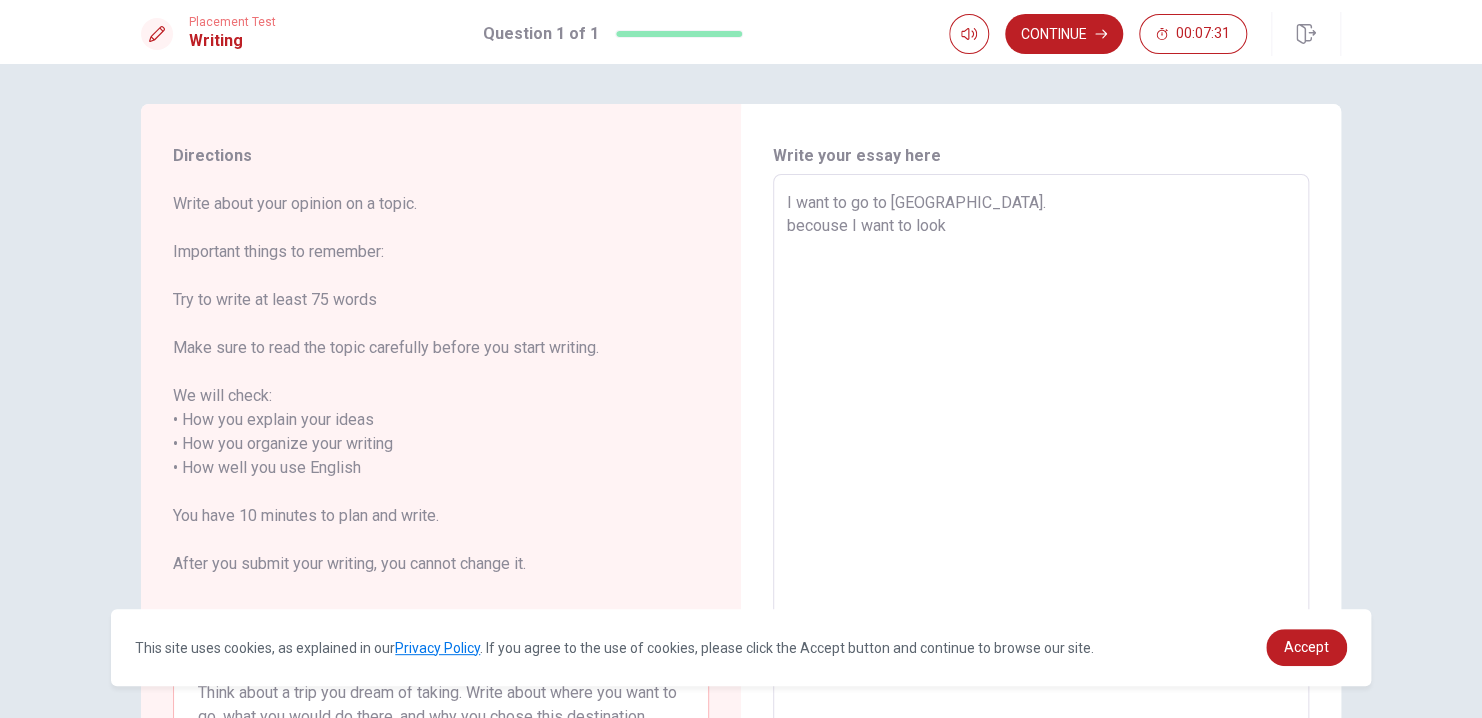 type on "x" 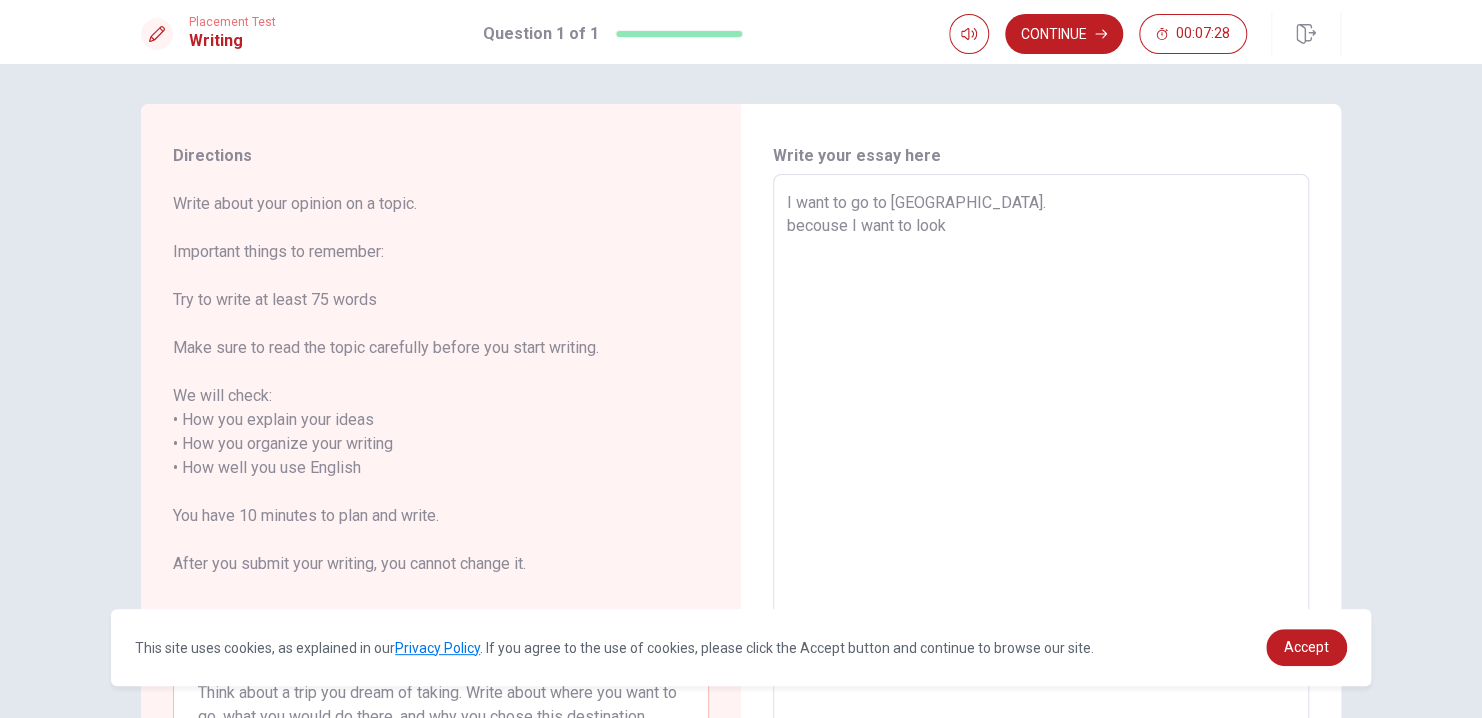 type on "x" 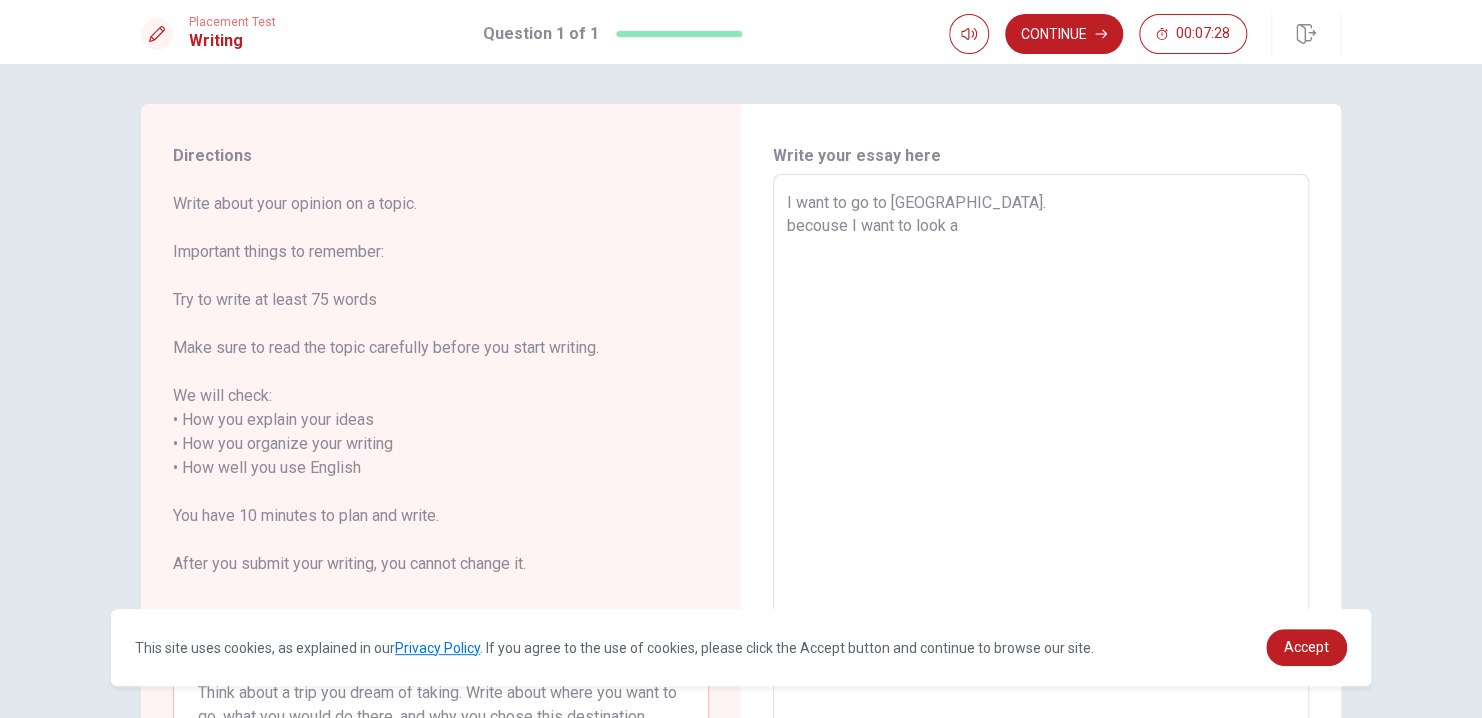 type on "x" 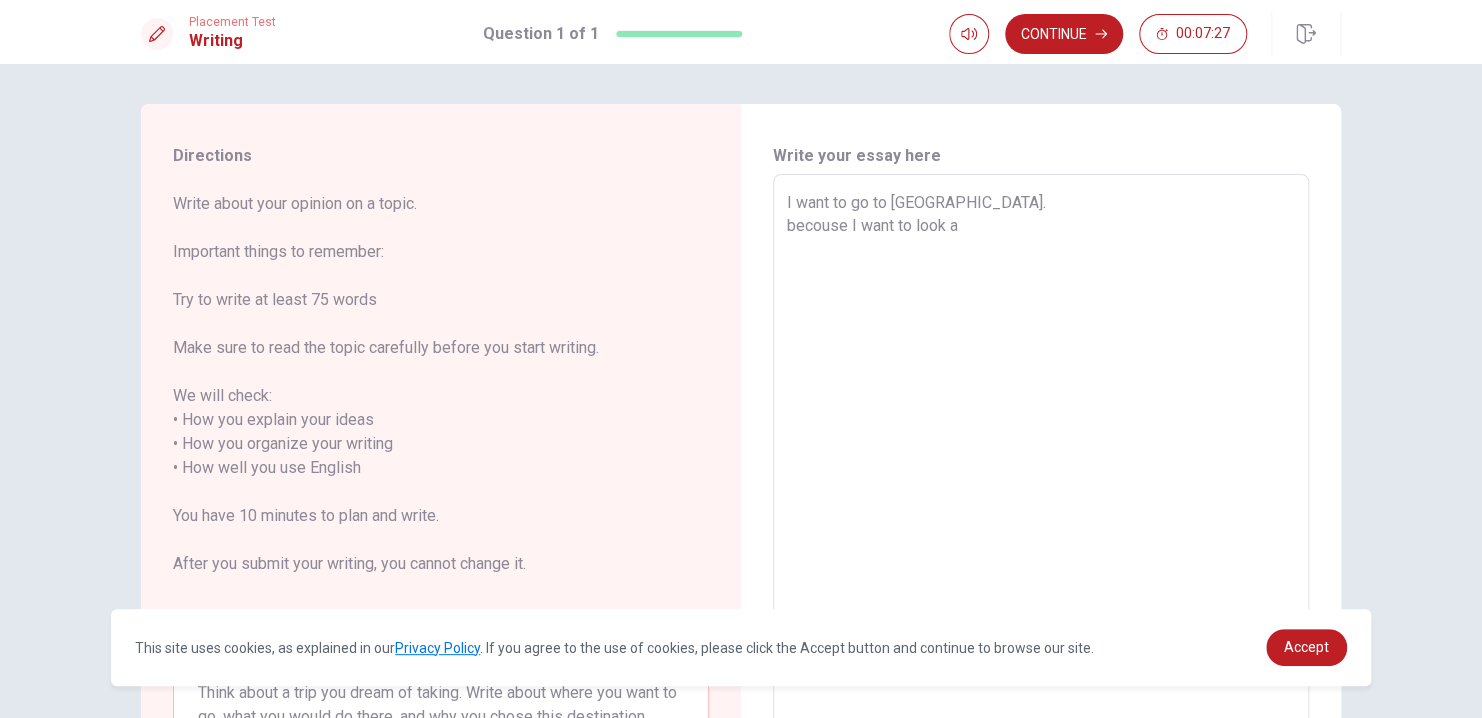 type on "I want to go to [GEOGRAPHIC_DATA].
becouse I want to look" 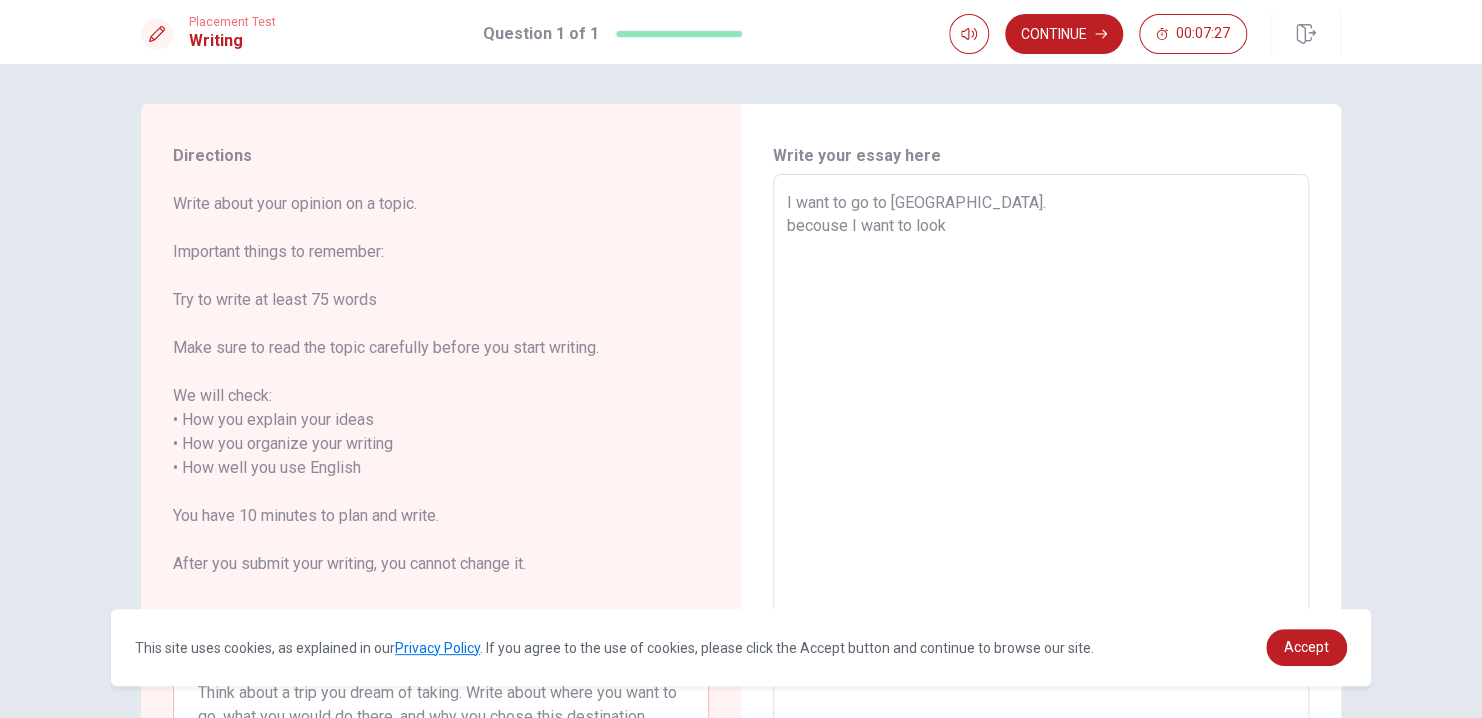 type on "x" 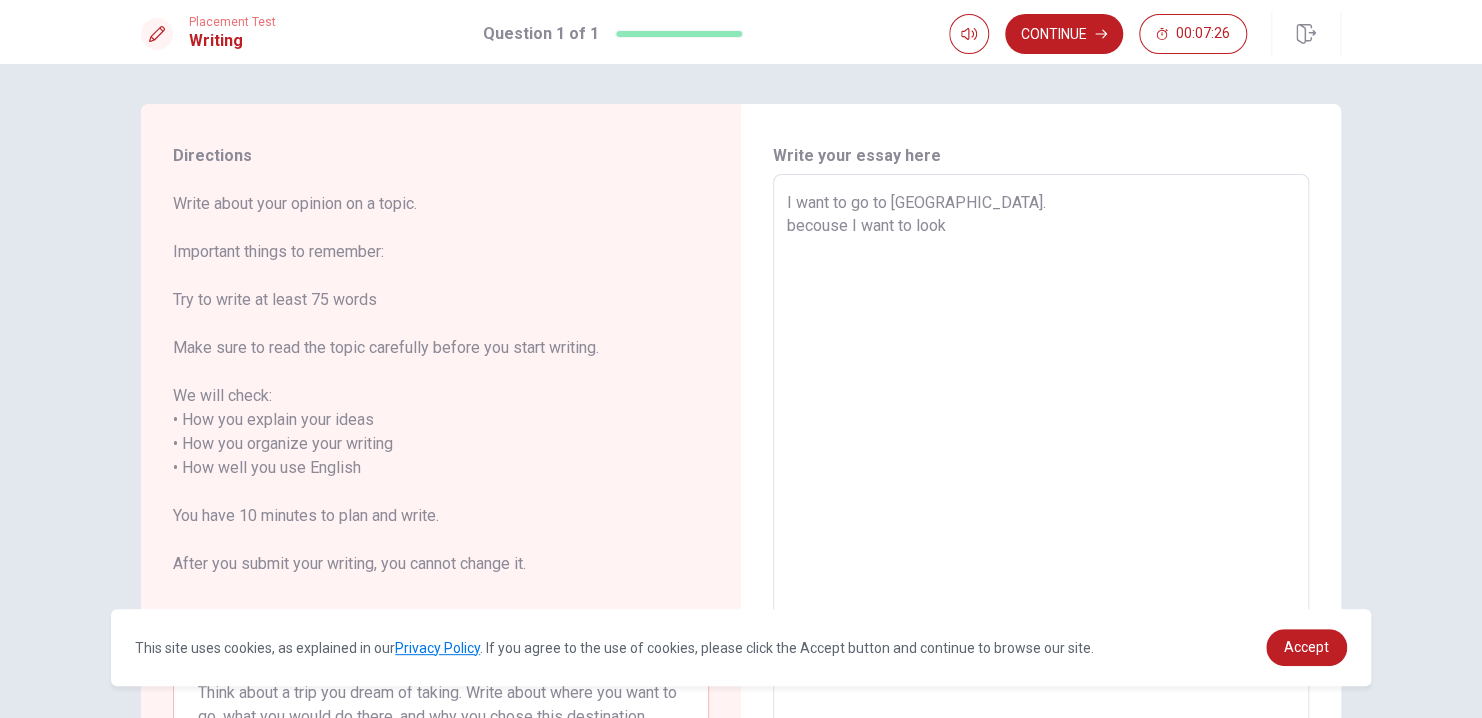 type on "I want to go to [GEOGRAPHIC_DATA].
becouse I want to look t" 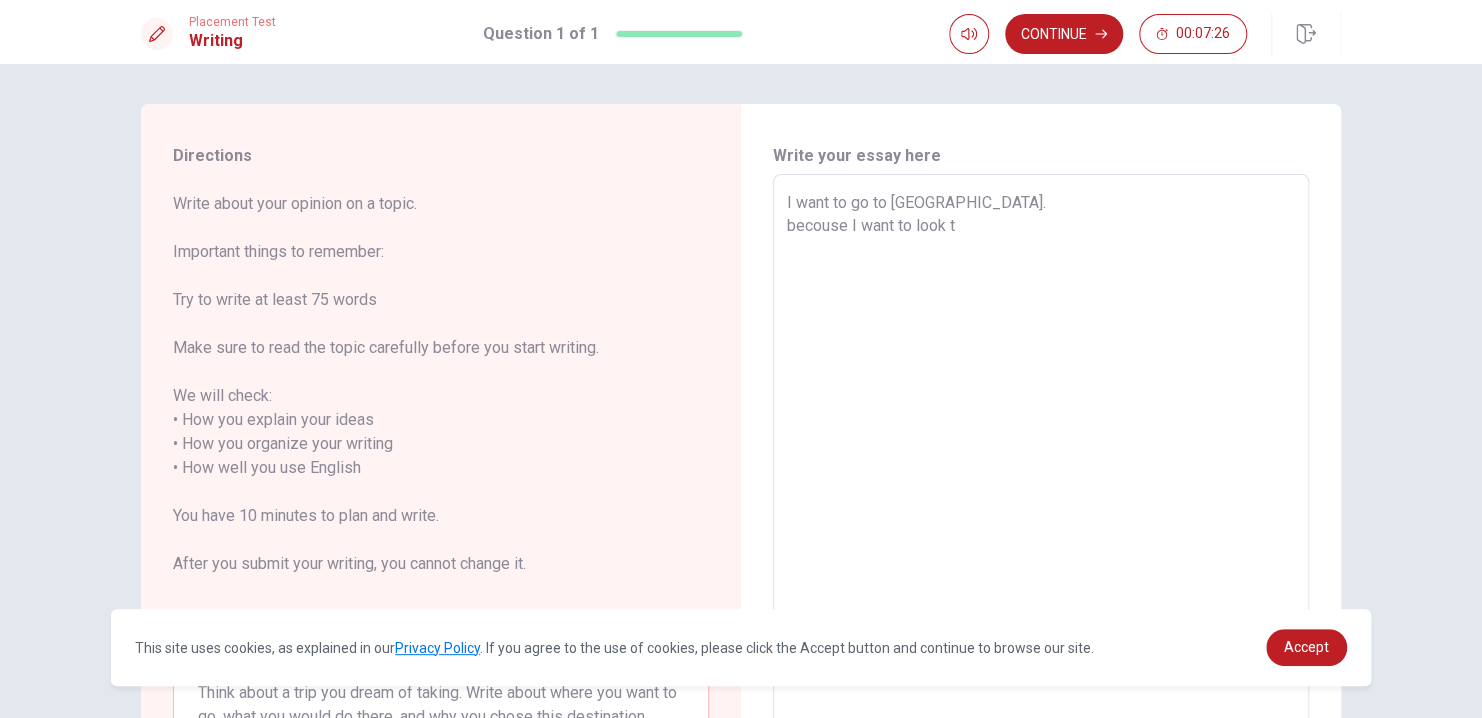 type on "x" 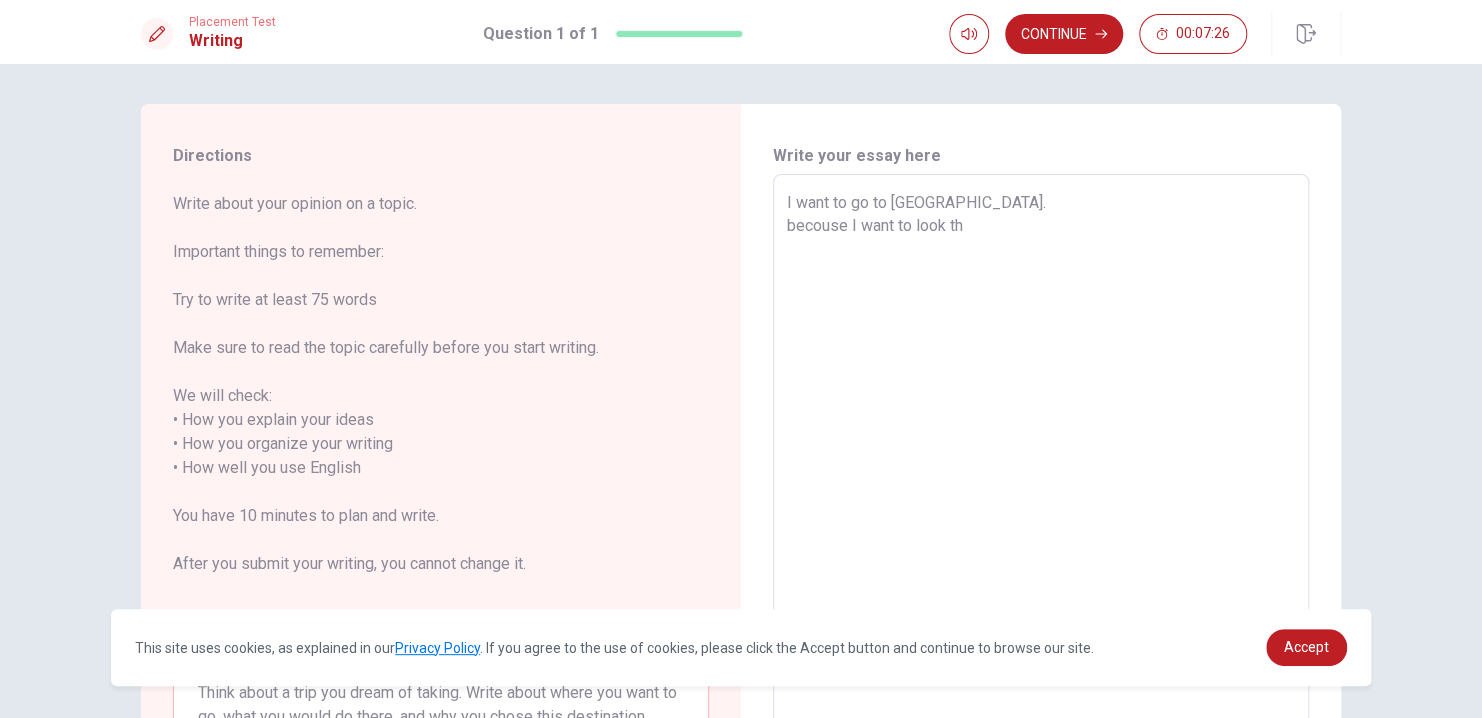 type on "x" 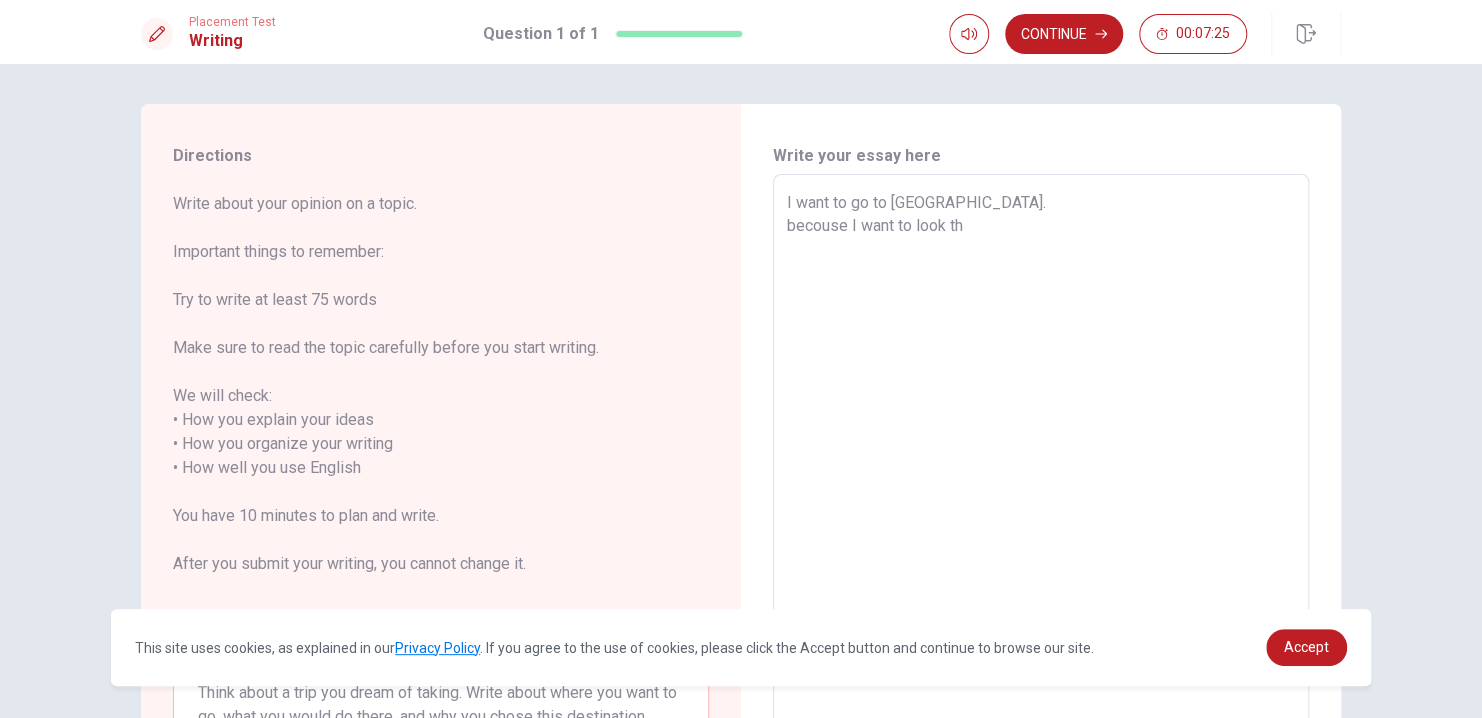 type on "I want to go to [GEOGRAPHIC_DATA].
becouse I want to look the" 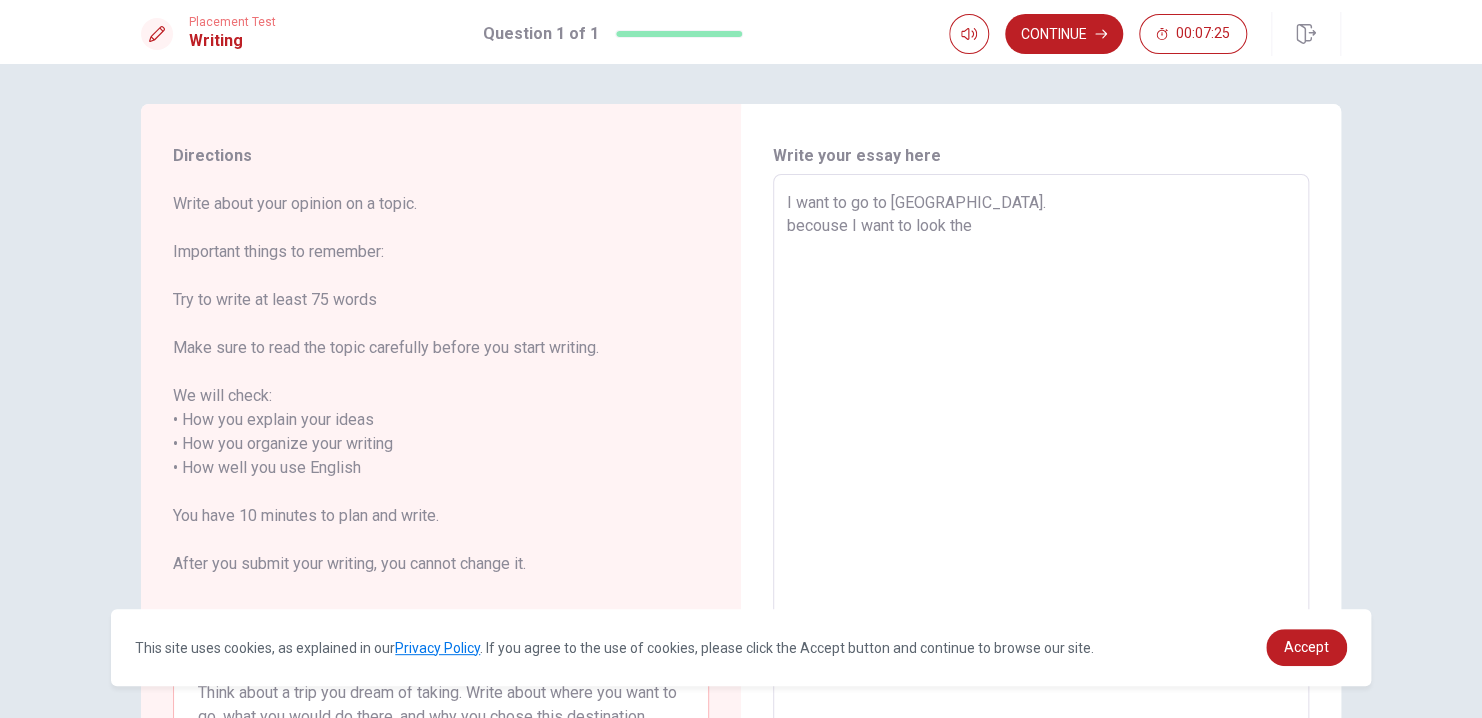 type on "x" 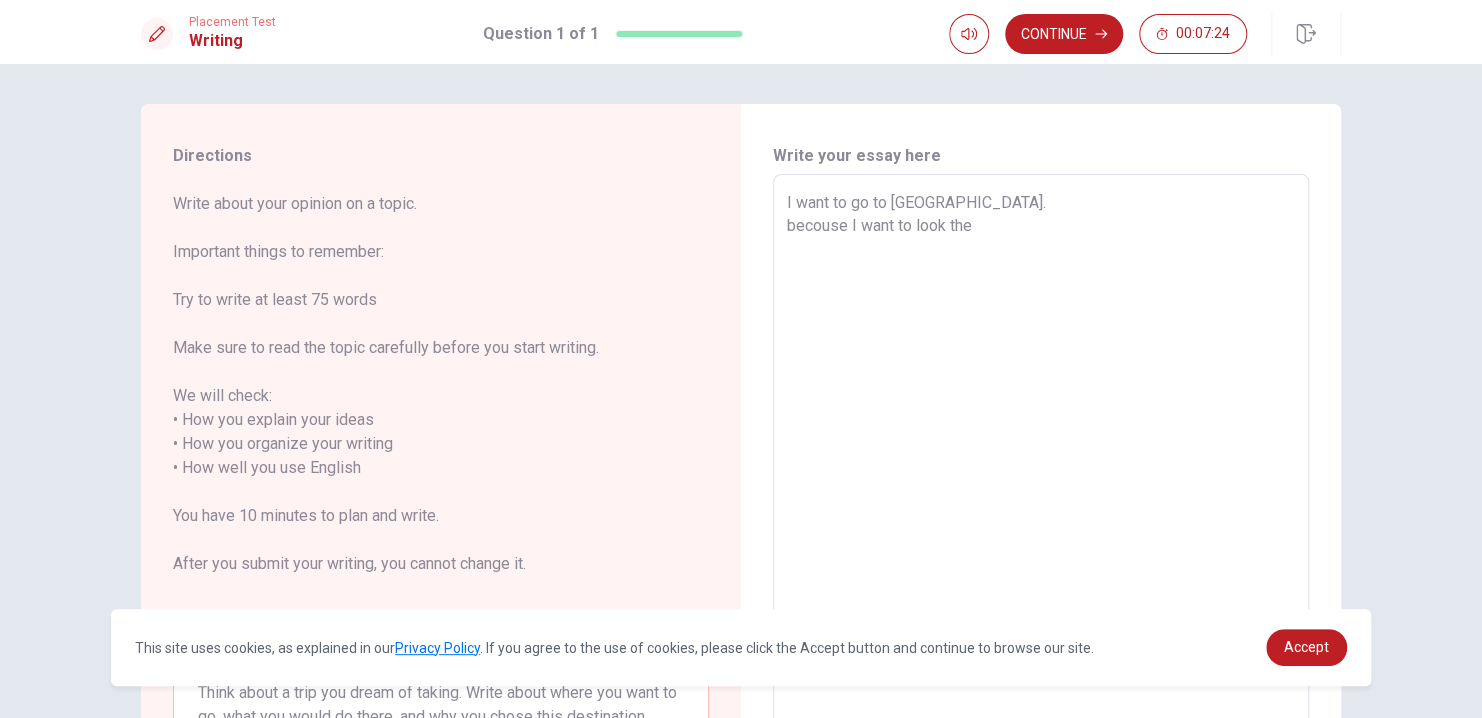 type on "I want to go to [GEOGRAPHIC_DATA].
becouse I want to look the b" 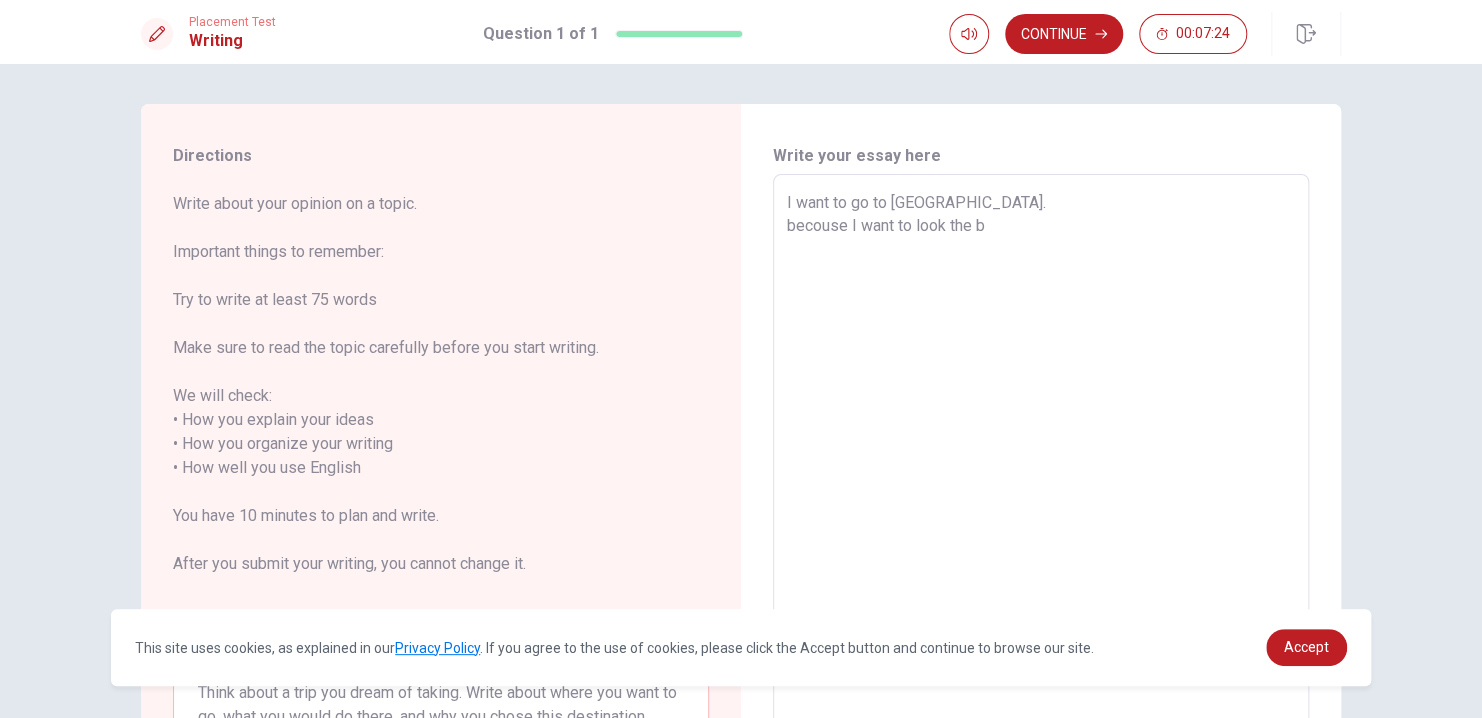 type on "x" 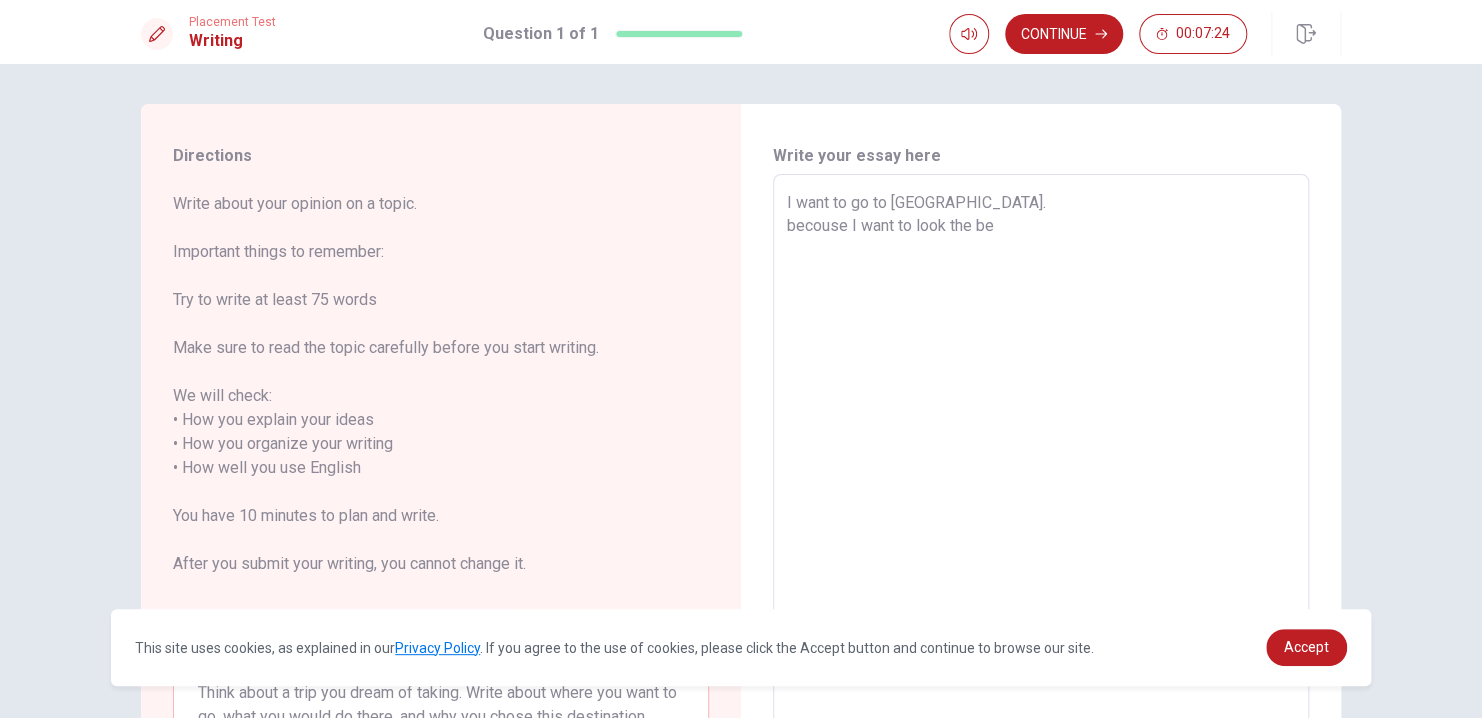 type on "x" 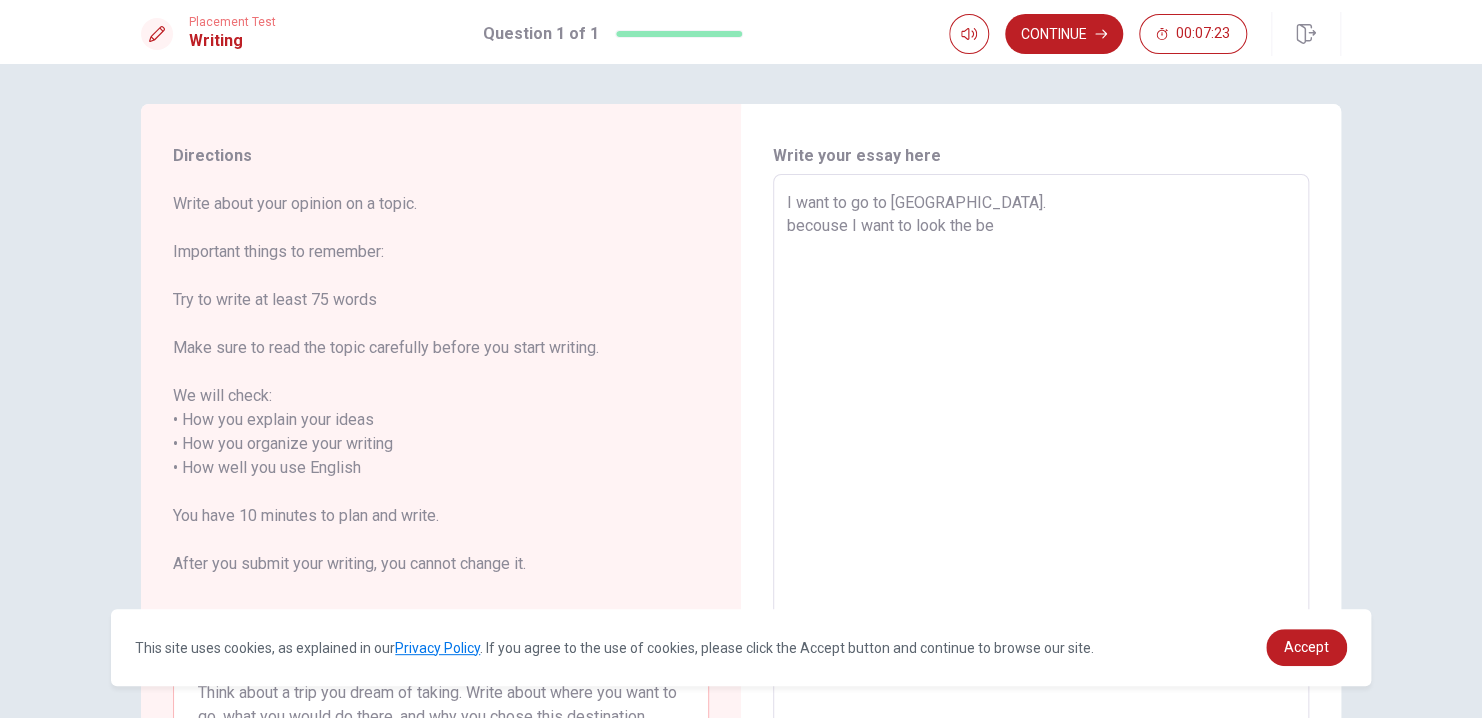 type on "I want to go to [GEOGRAPHIC_DATA].
becouse I want to look the beu" 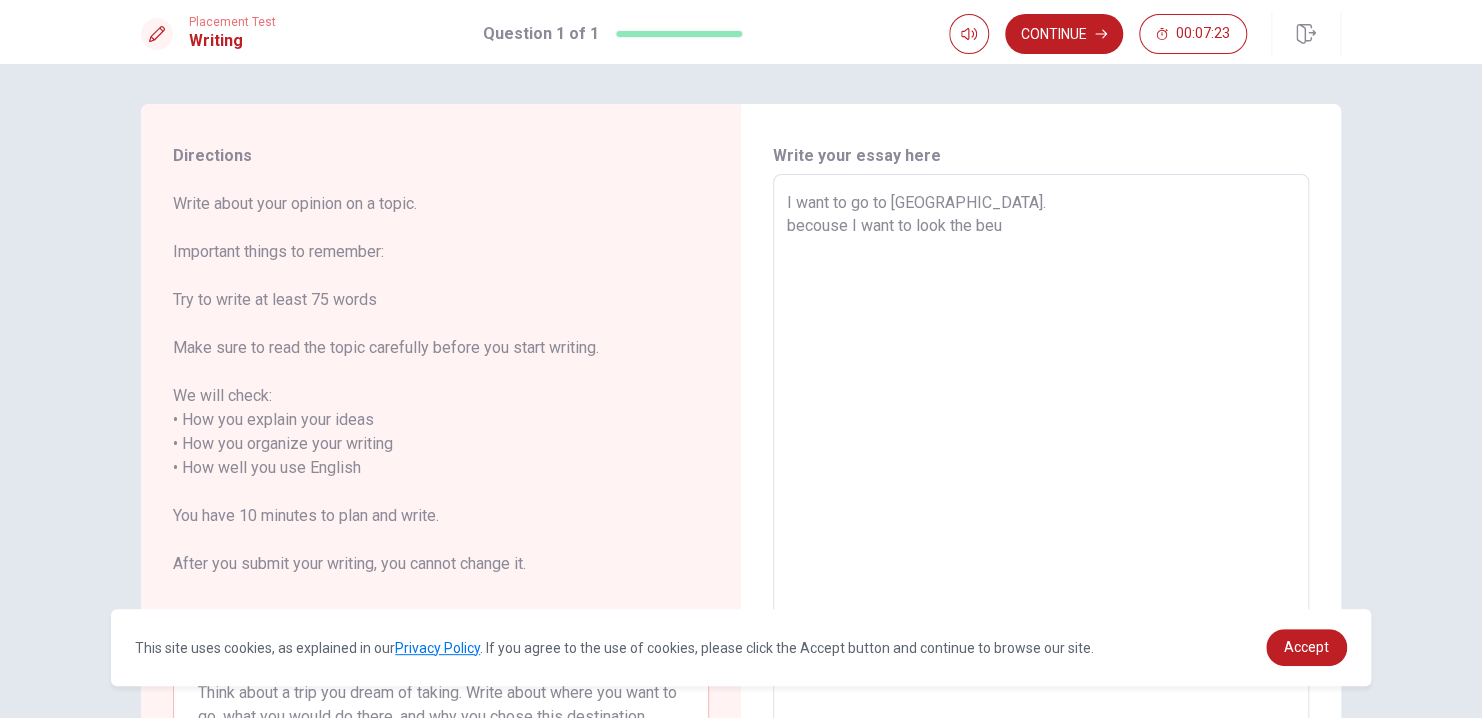 type on "x" 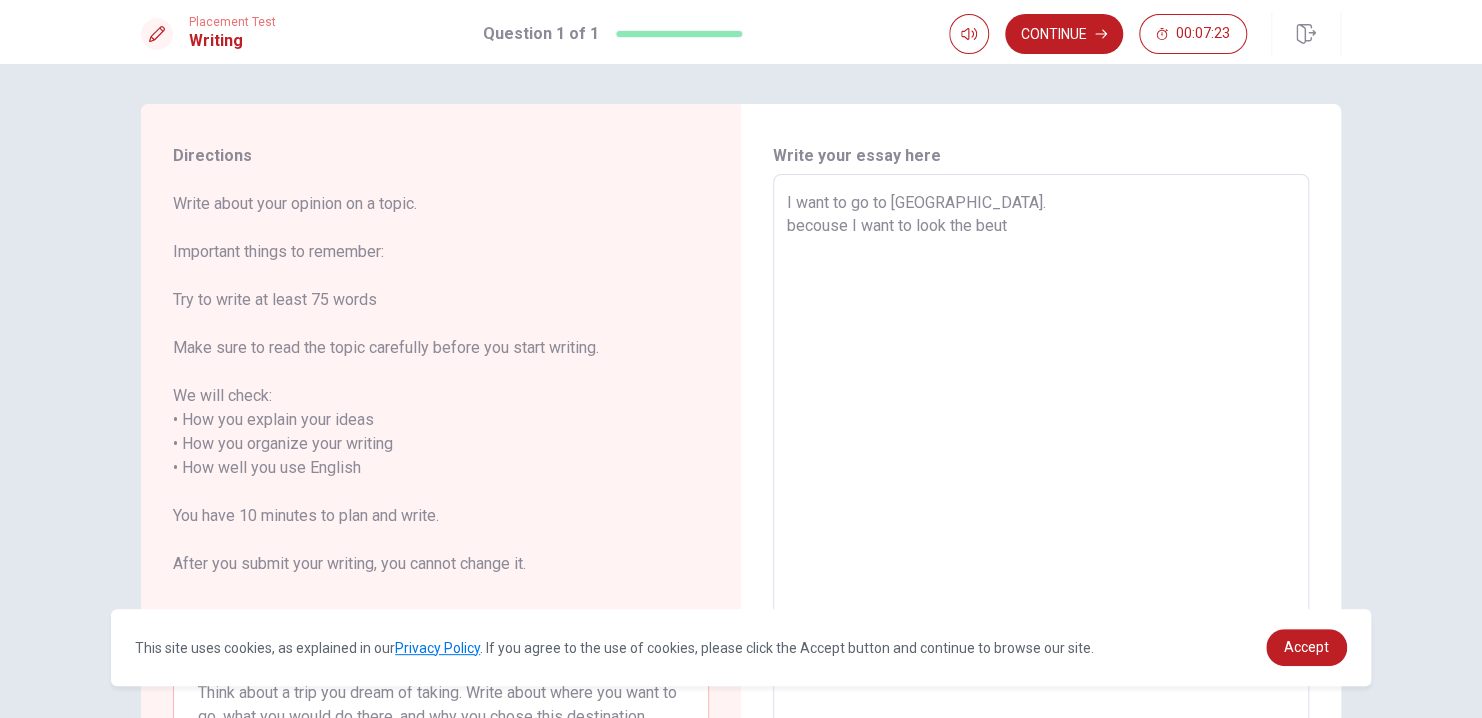 type on "x" 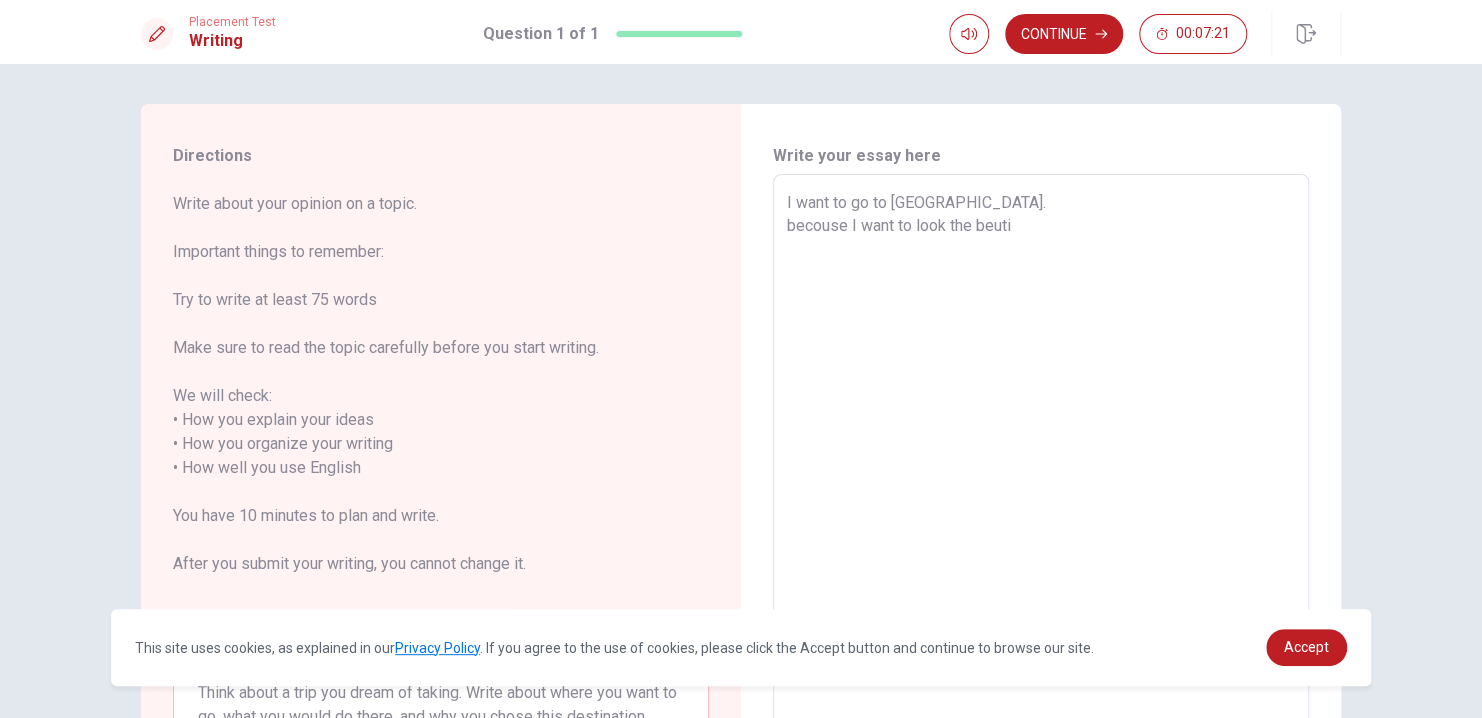 type on "x" 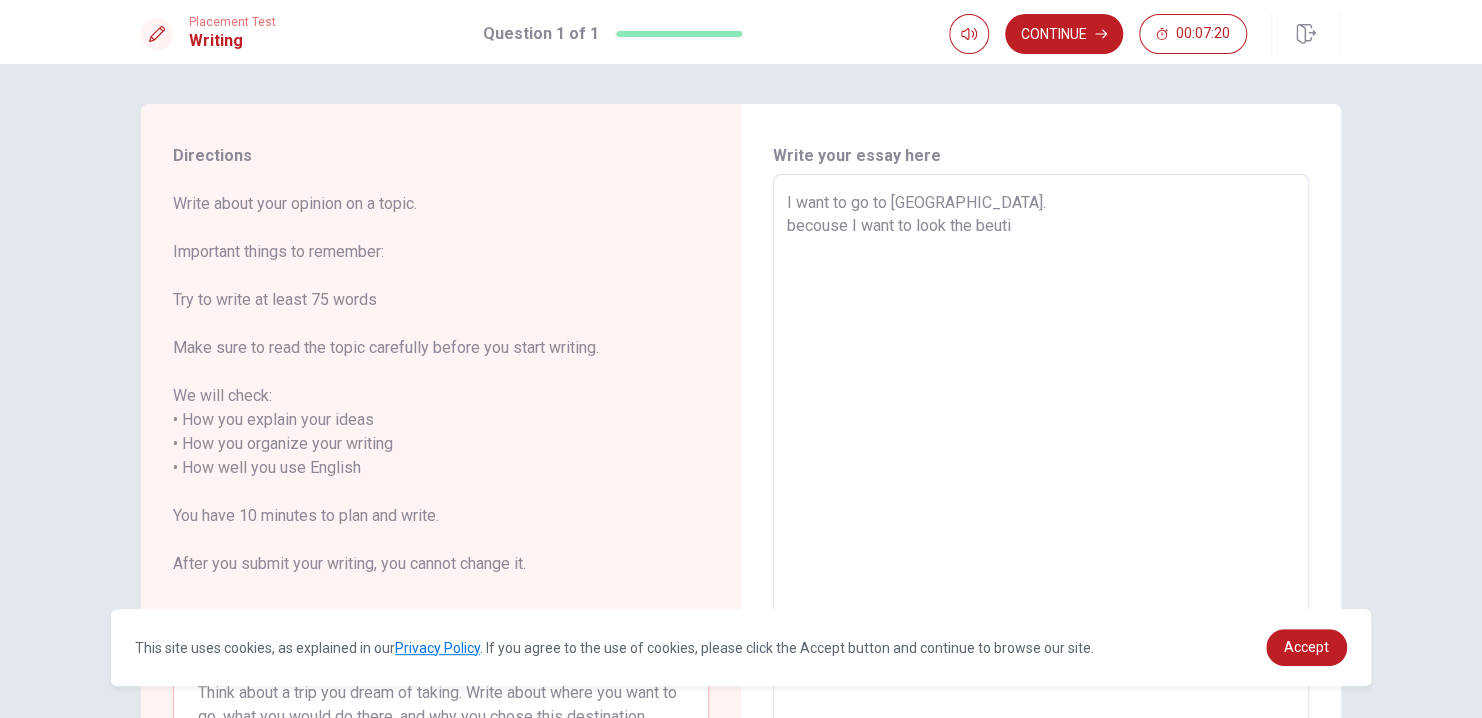 type on "I want to go to [GEOGRAPHIC_DATA].
becouse I want to look the beutif" 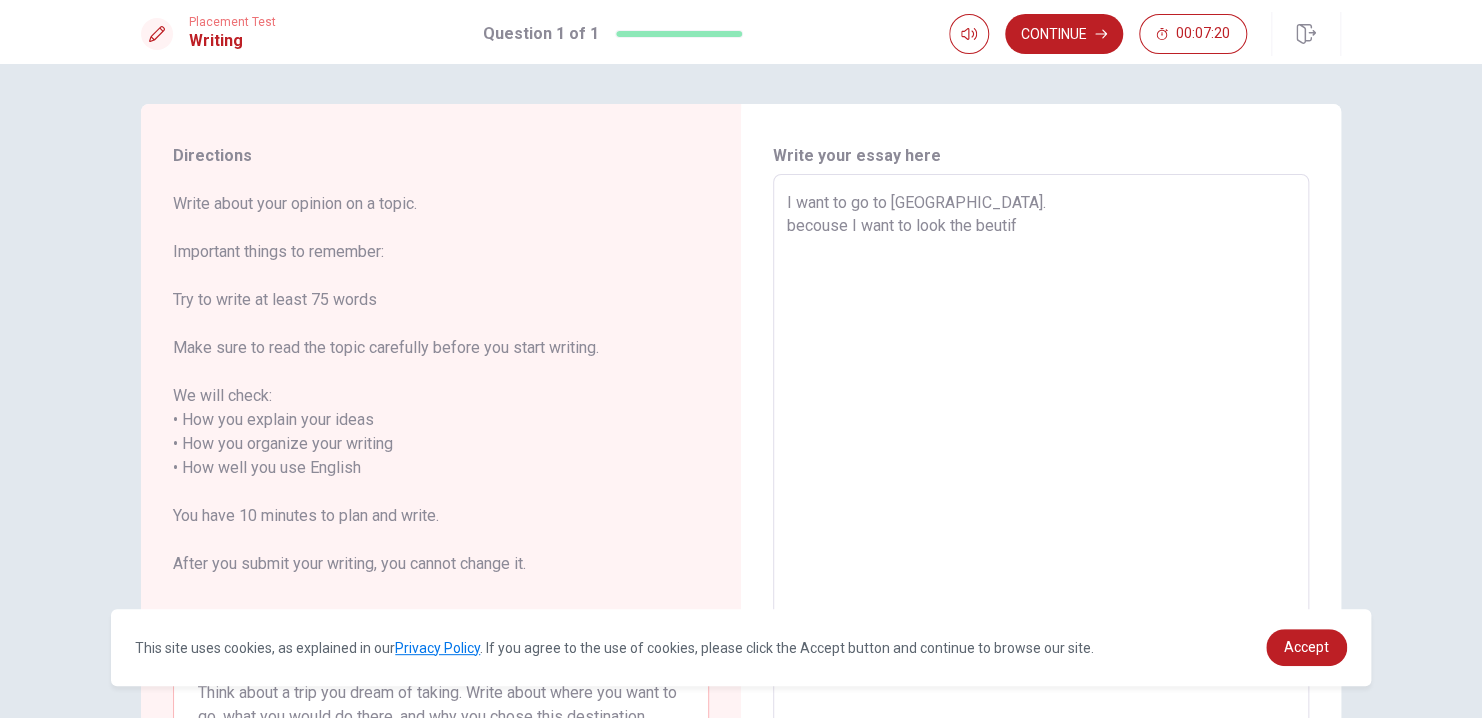 type on "x" 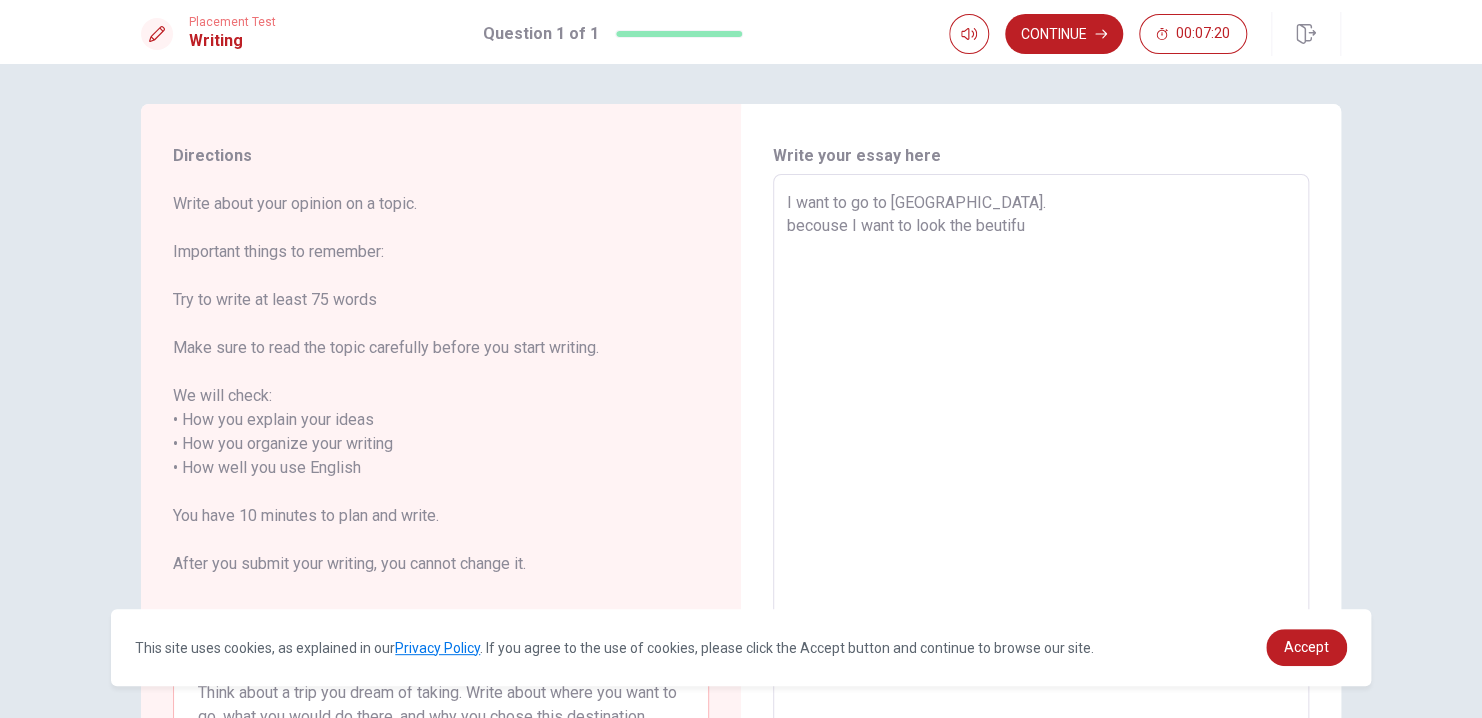 type on "x" 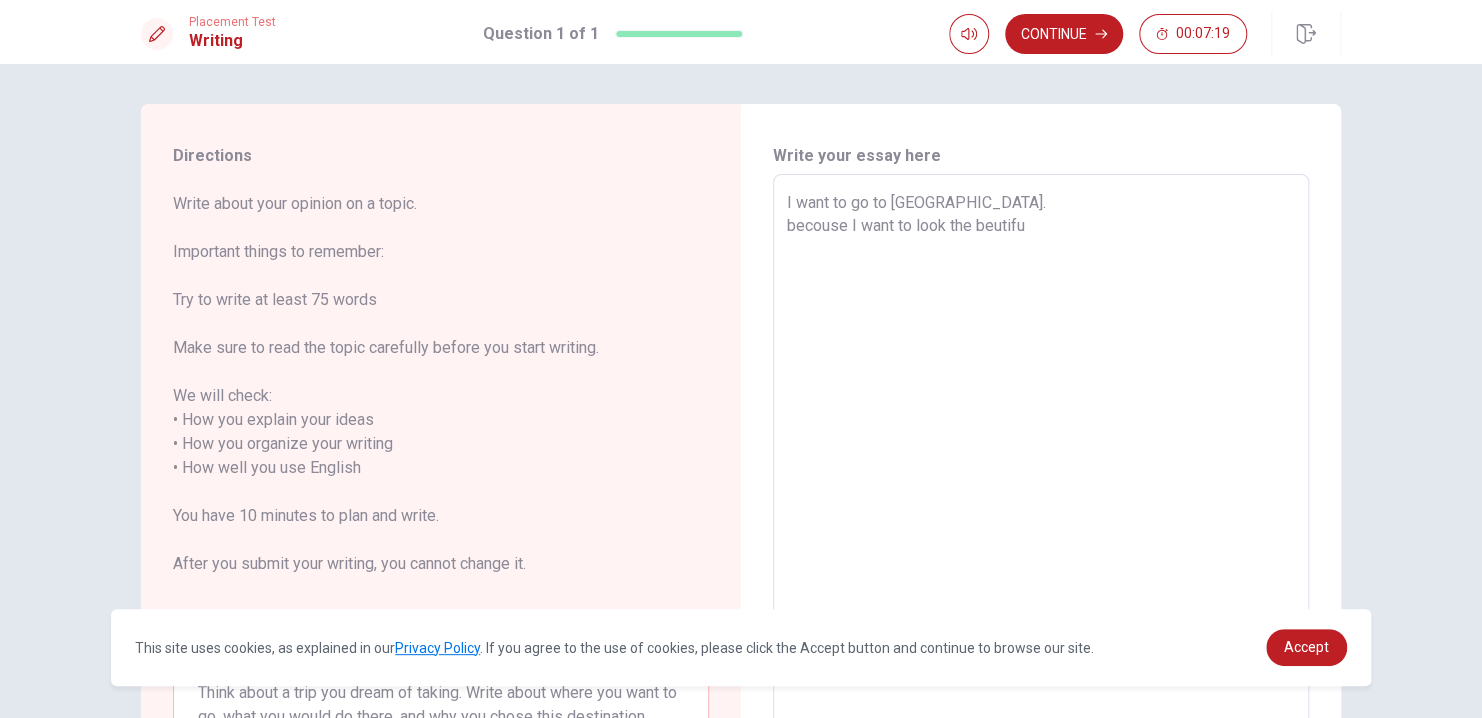 type on "I want to go to [GEOGRAPHIC_DATA].
becouse I want to look the beutiful" 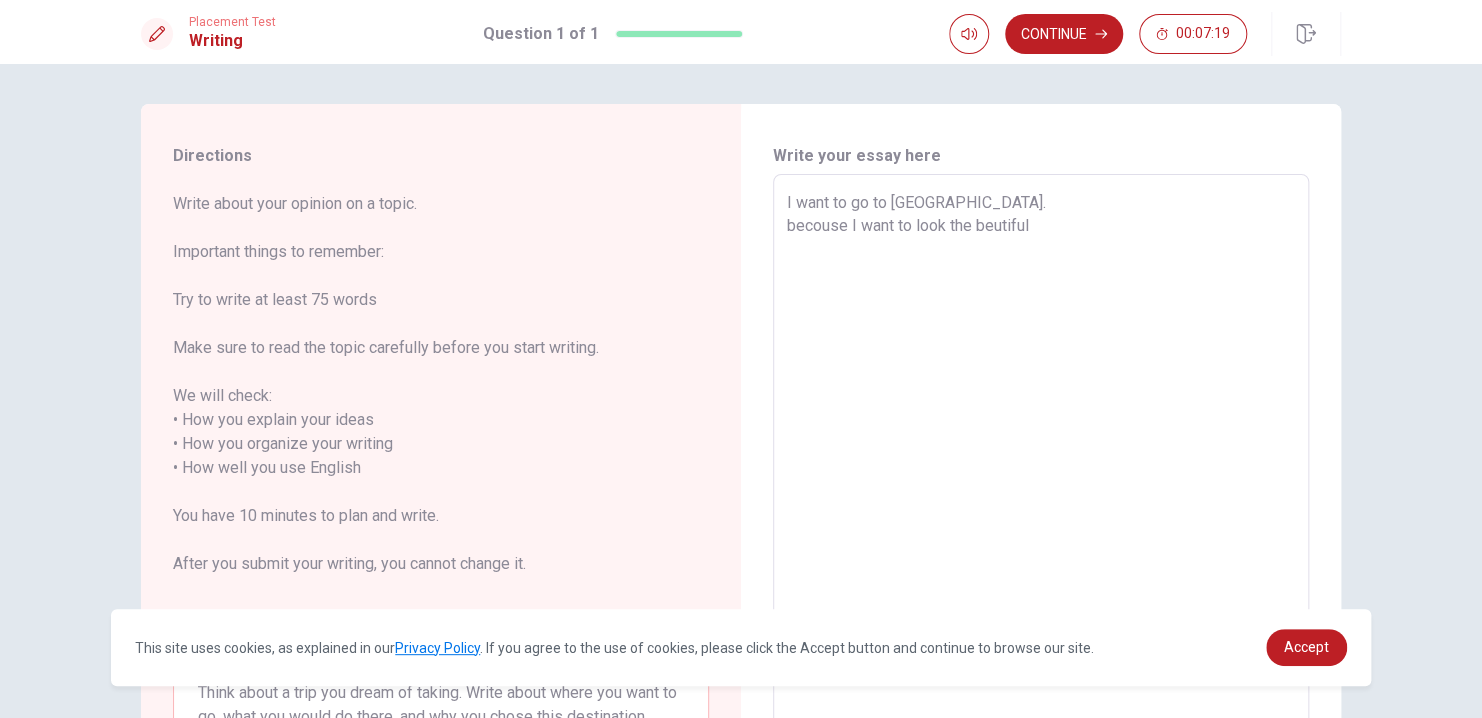 type on "x" 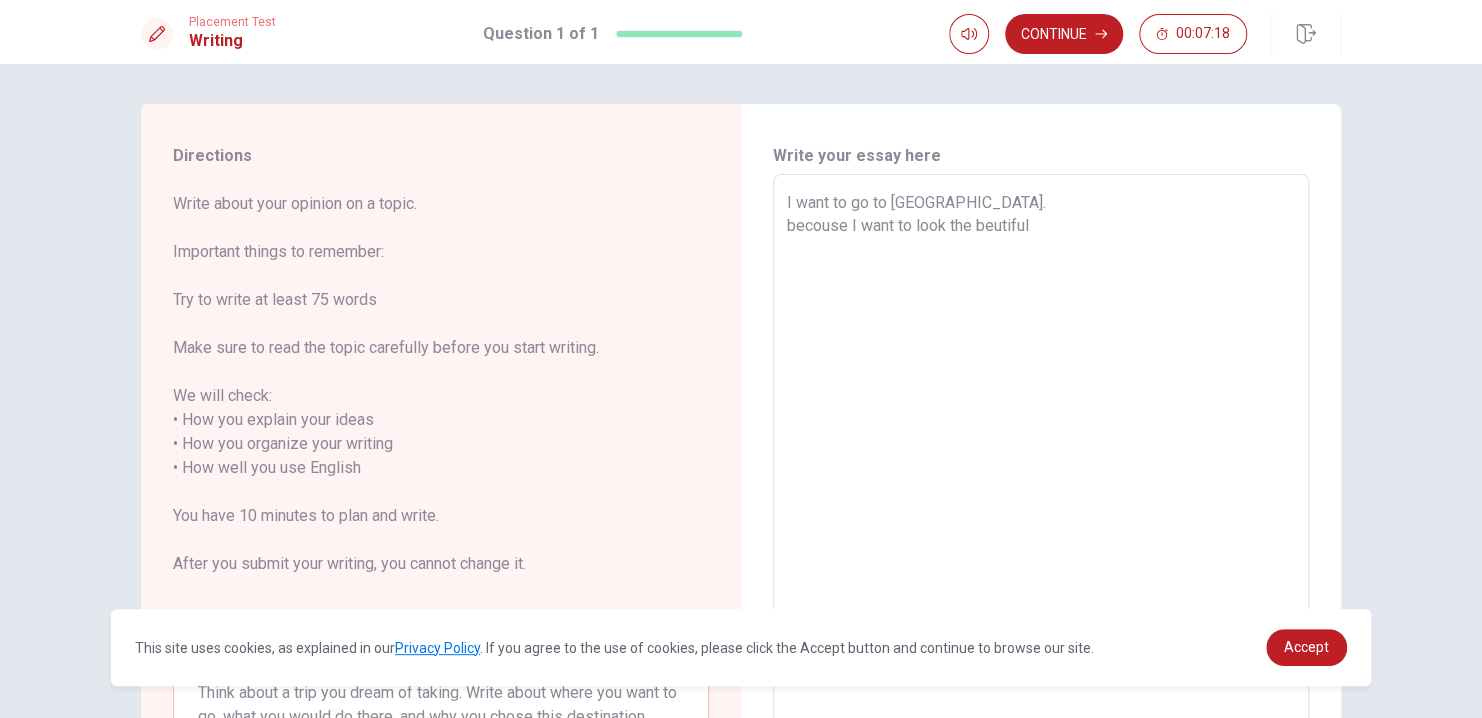 type on "I want to go to [GEOGRAPHIC_DATA].
becouse I want to look the beutiful p" 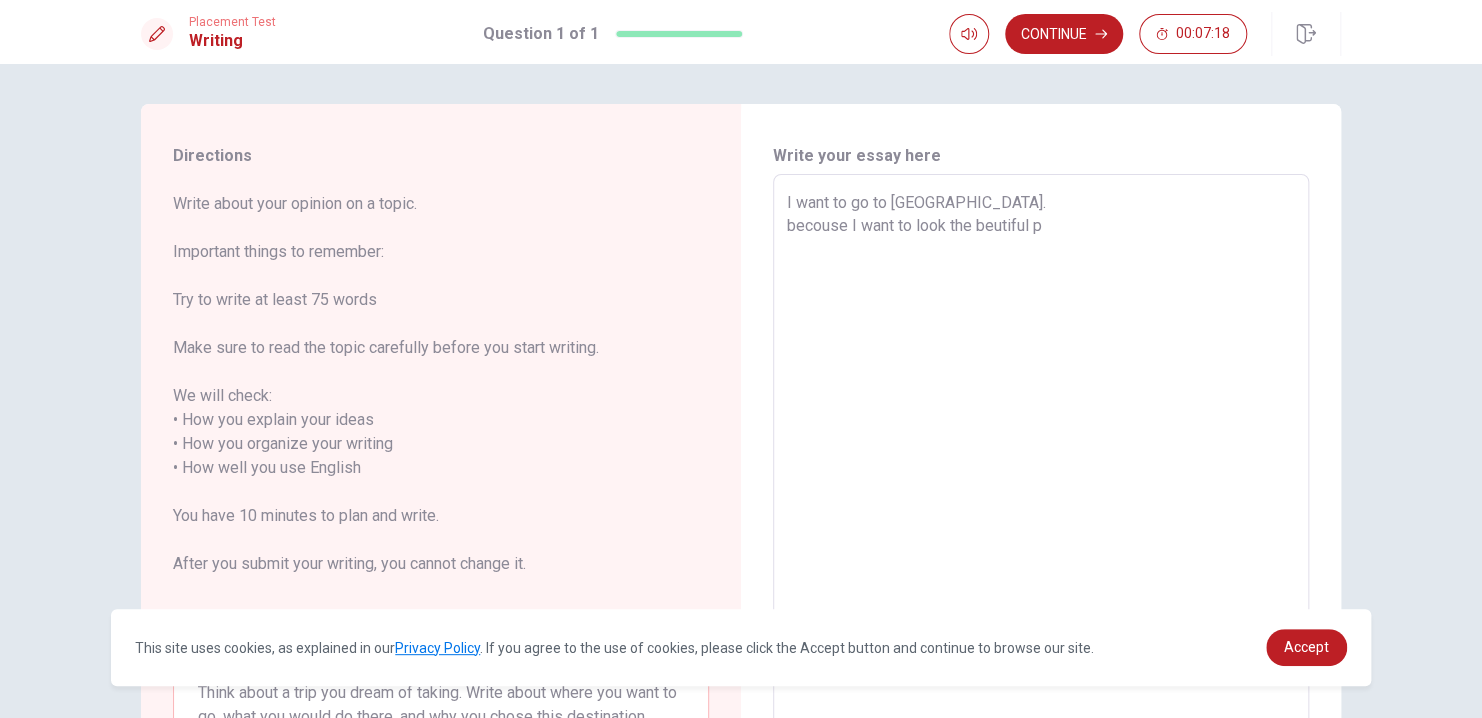 type on "x" 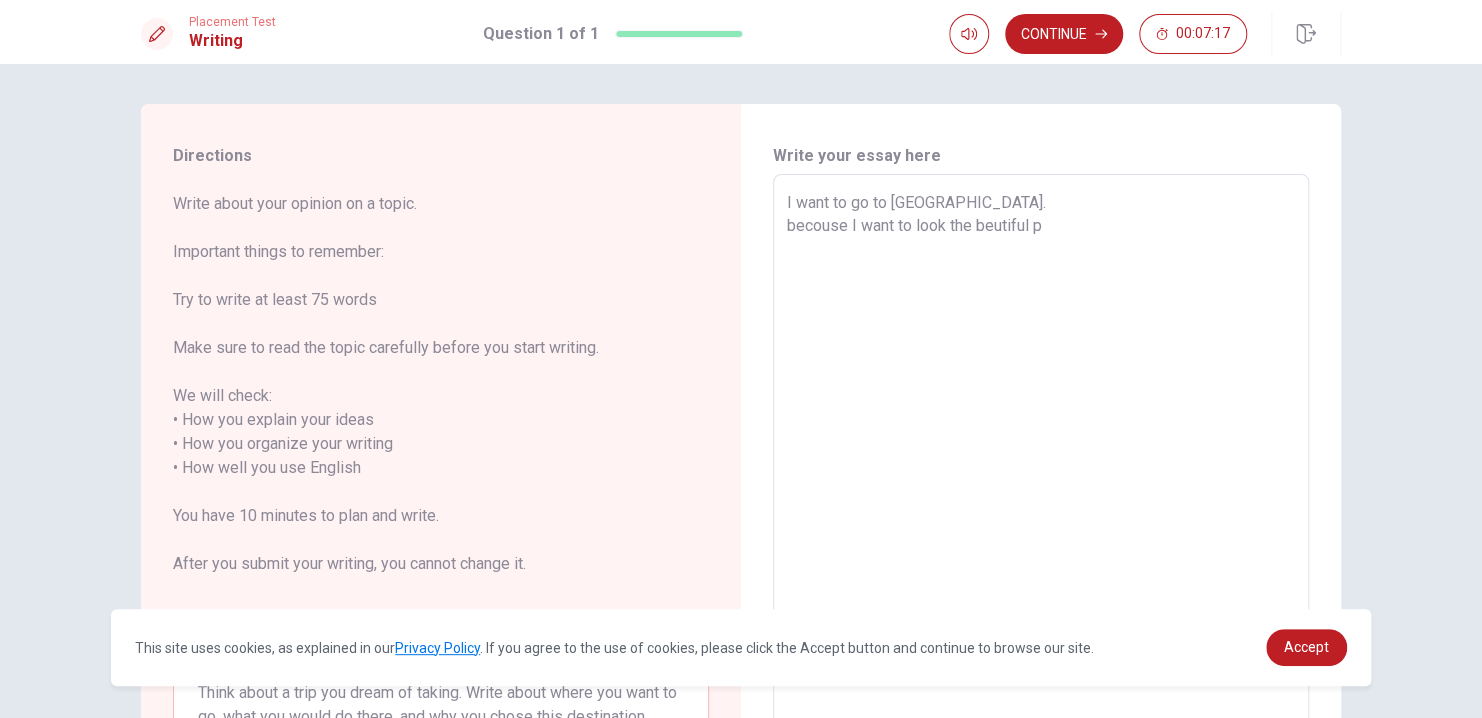 type on "I want to go to [GEOGRAPHIC_DATA].
becouse I want to look the beutiful pa" 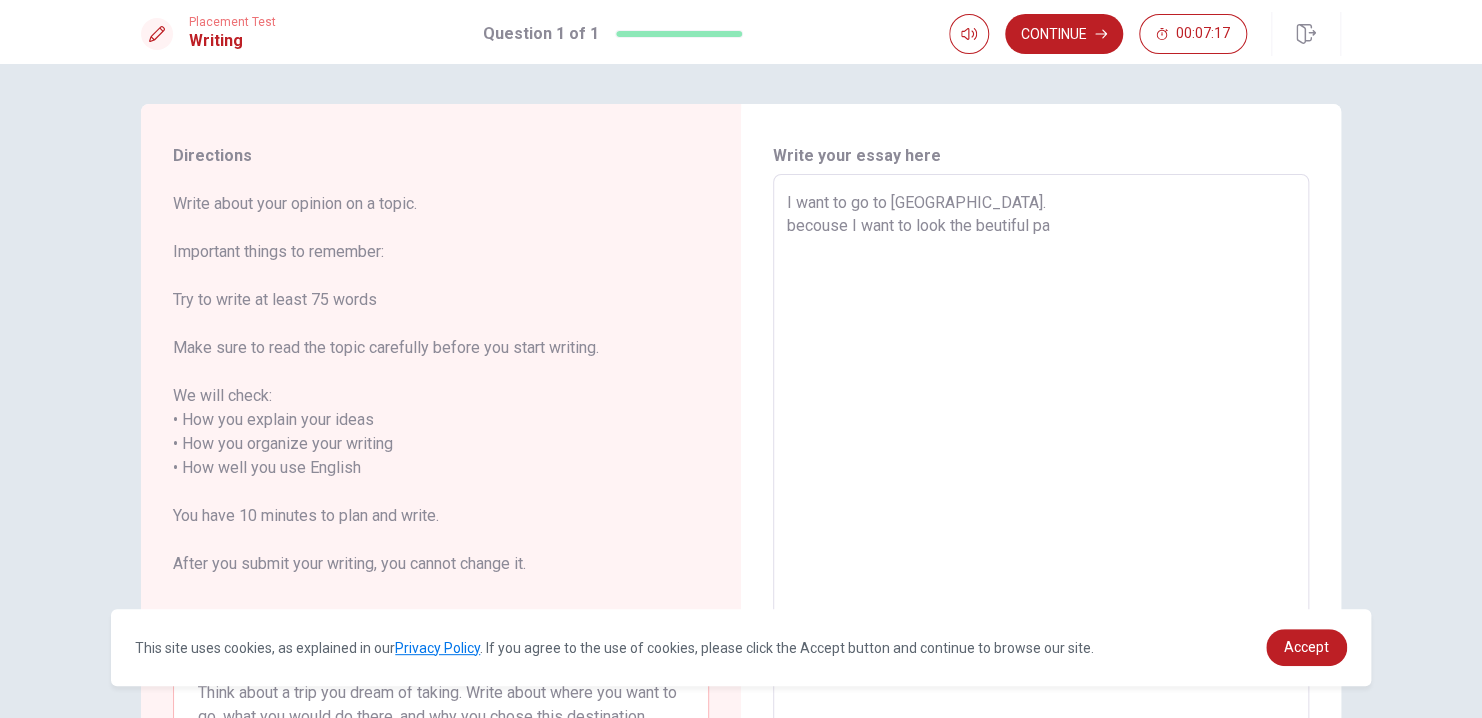 type on "x" 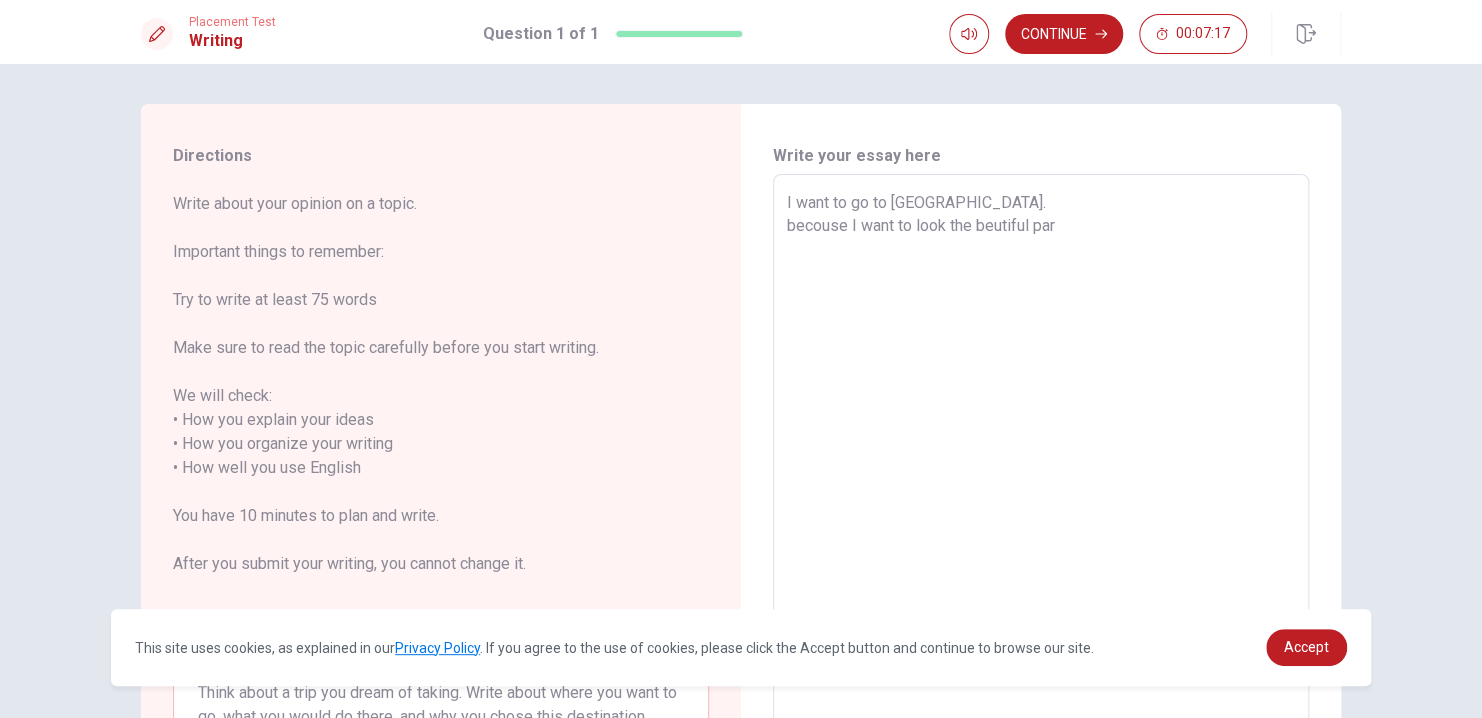 type on "x" 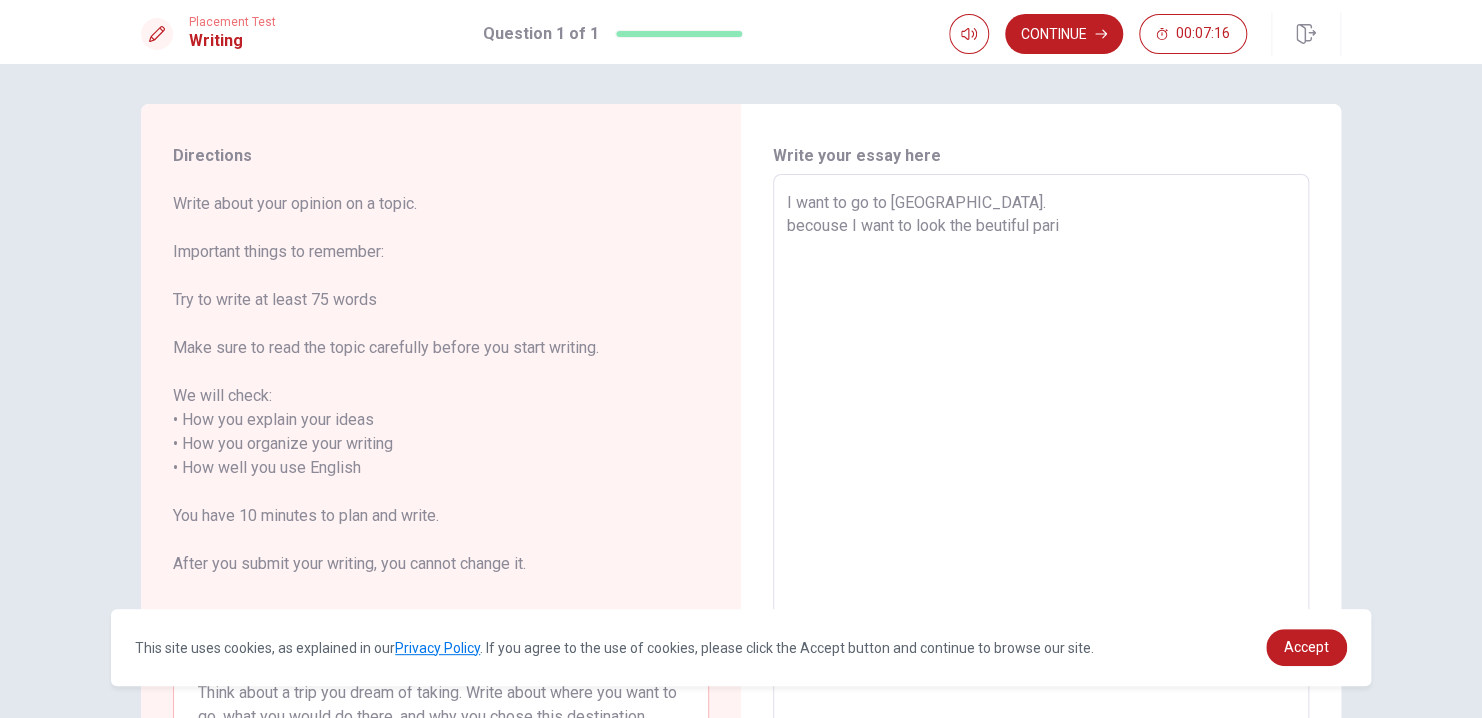 type on "x" 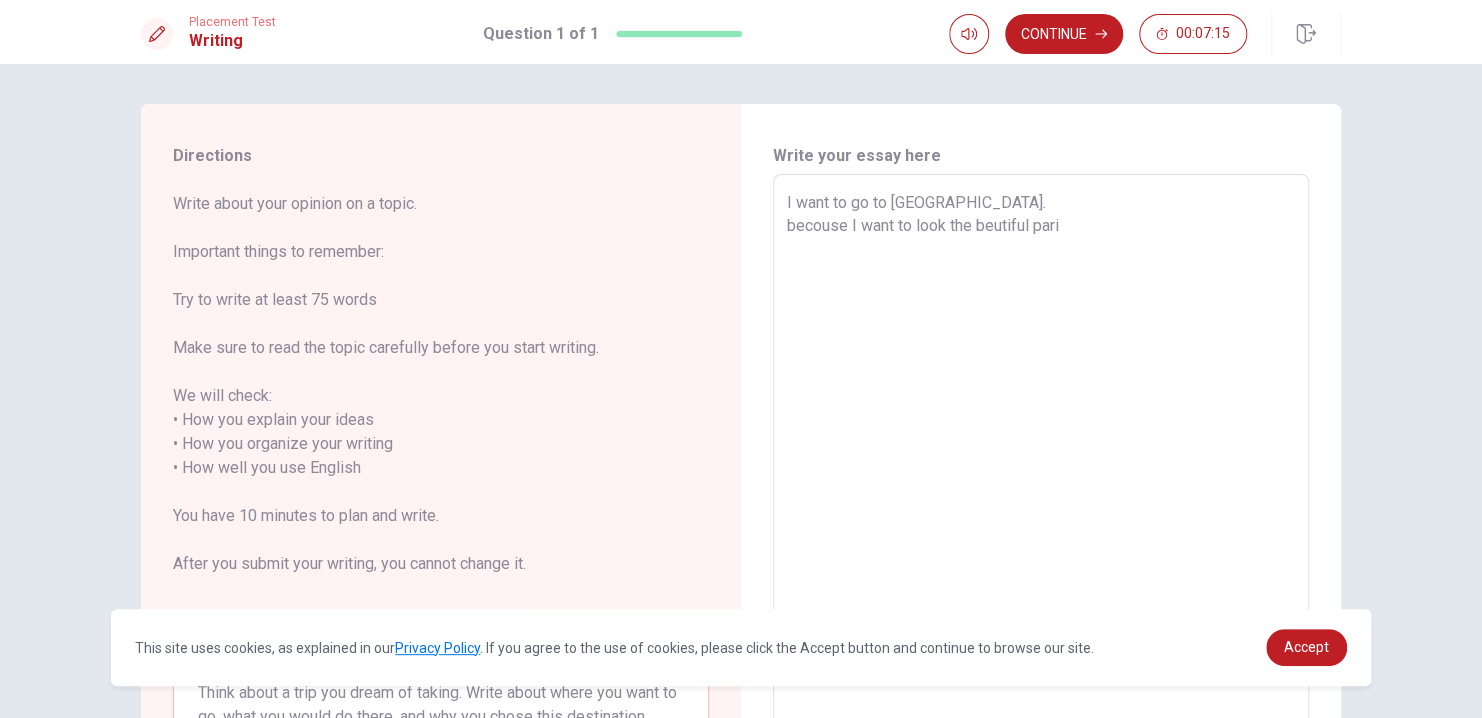 type on "I want to go to [GEOGRAPHIC_DATA].
becouse I want to look the beutiful paris" 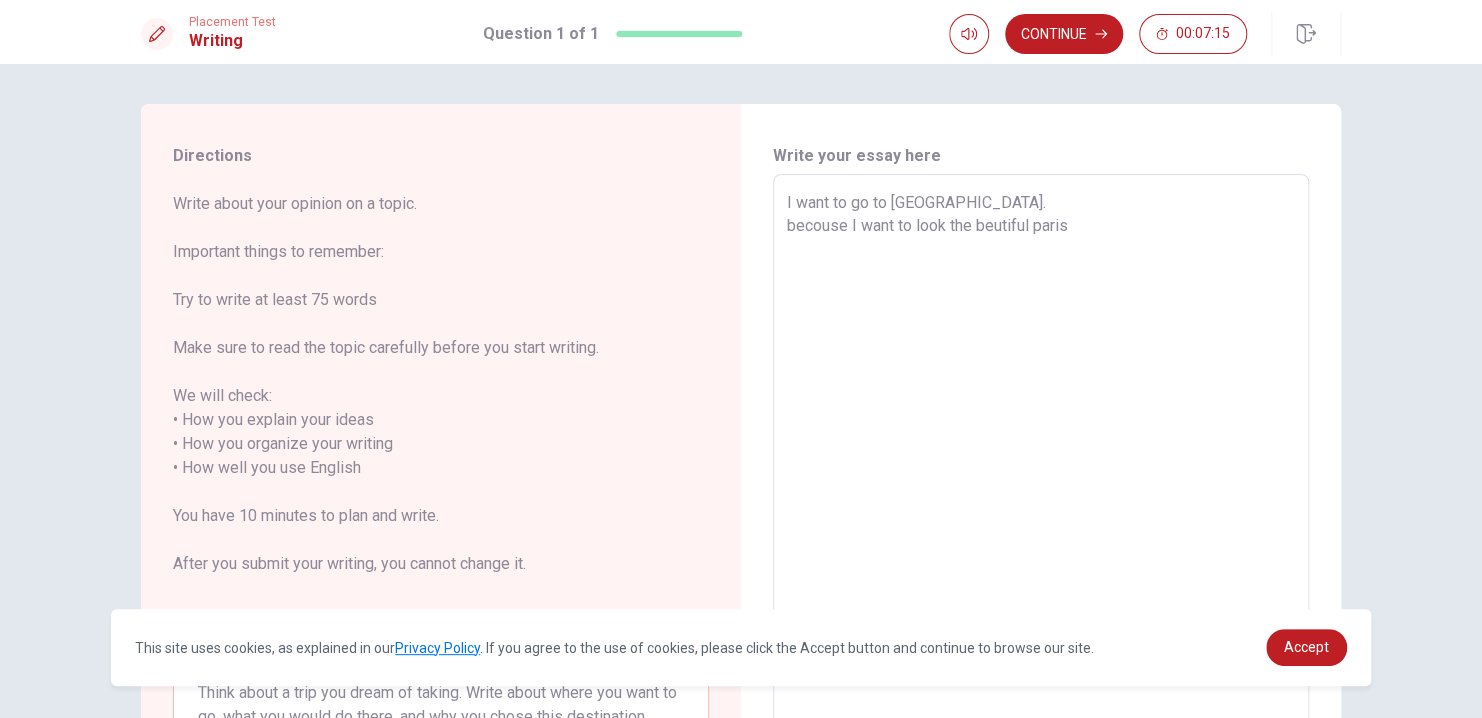 type on "x" 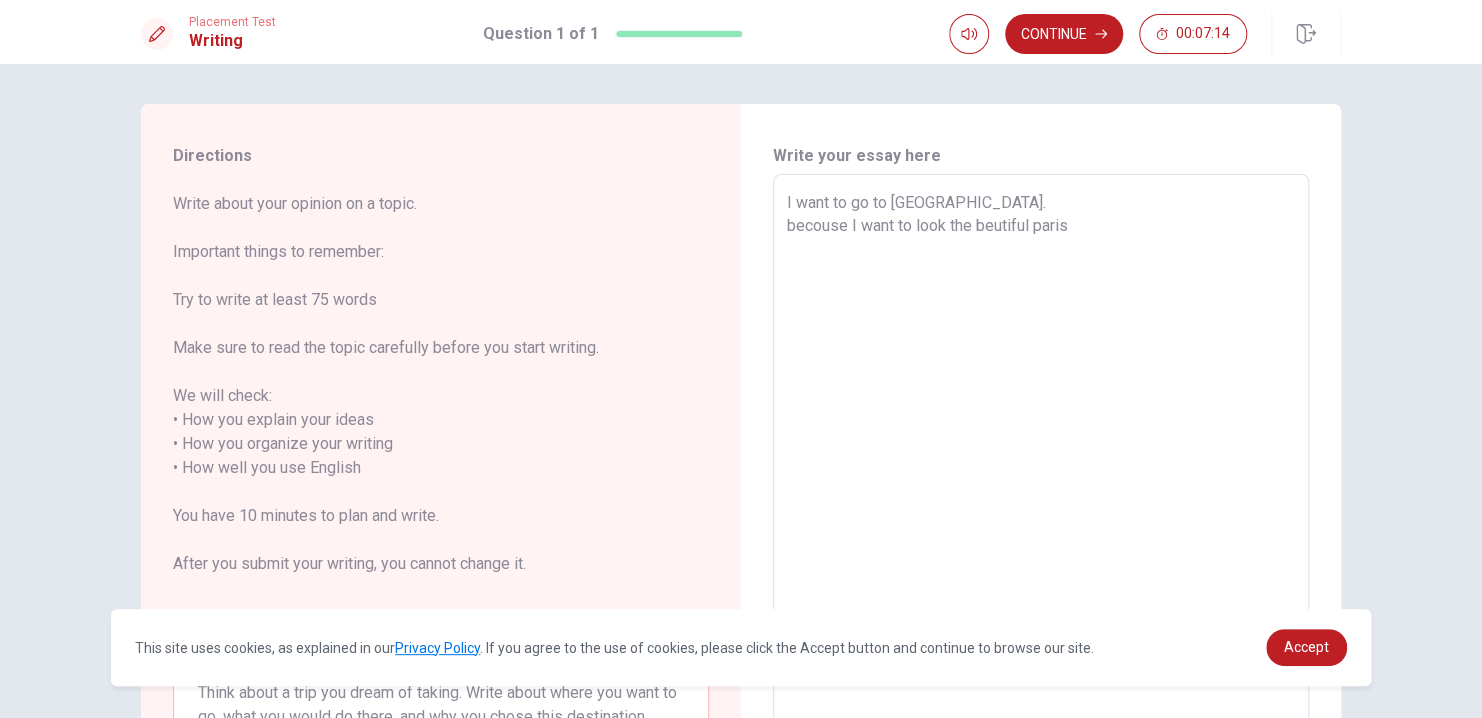 type on "I want to go to [GEOGRAPHIC_DATA].
becouse I want to look the beutiful paris" 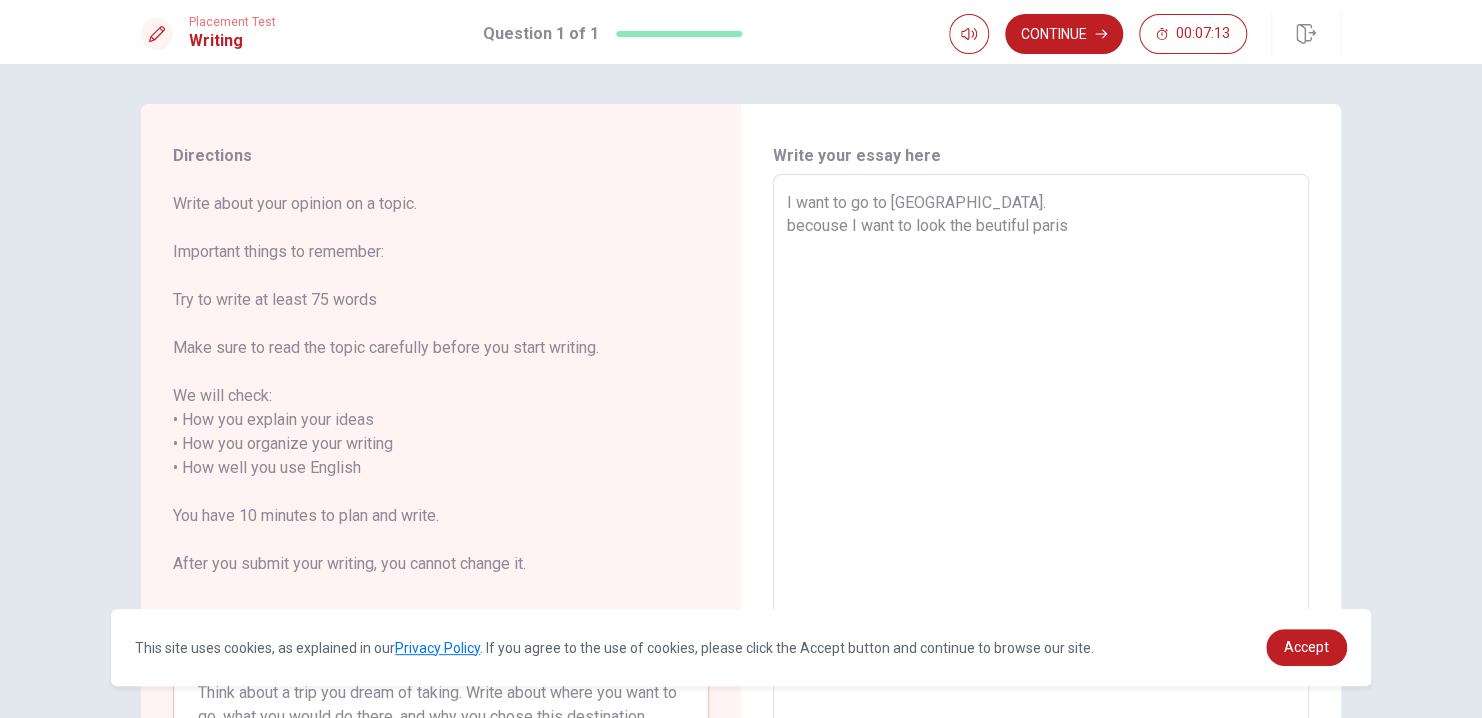 type on "I want to go to [GEOGRAPHIC_DATA].
becouse I want to look the beutiful paris" 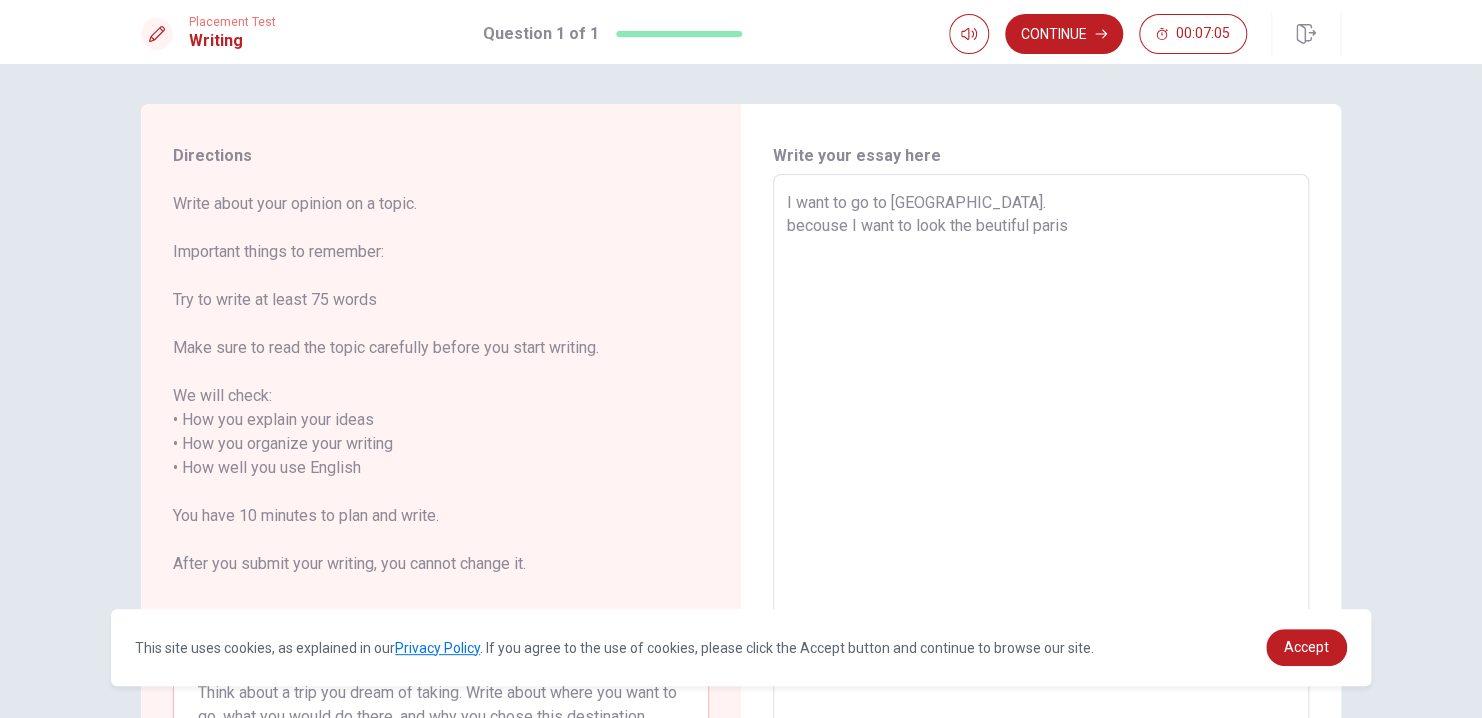type on "x" 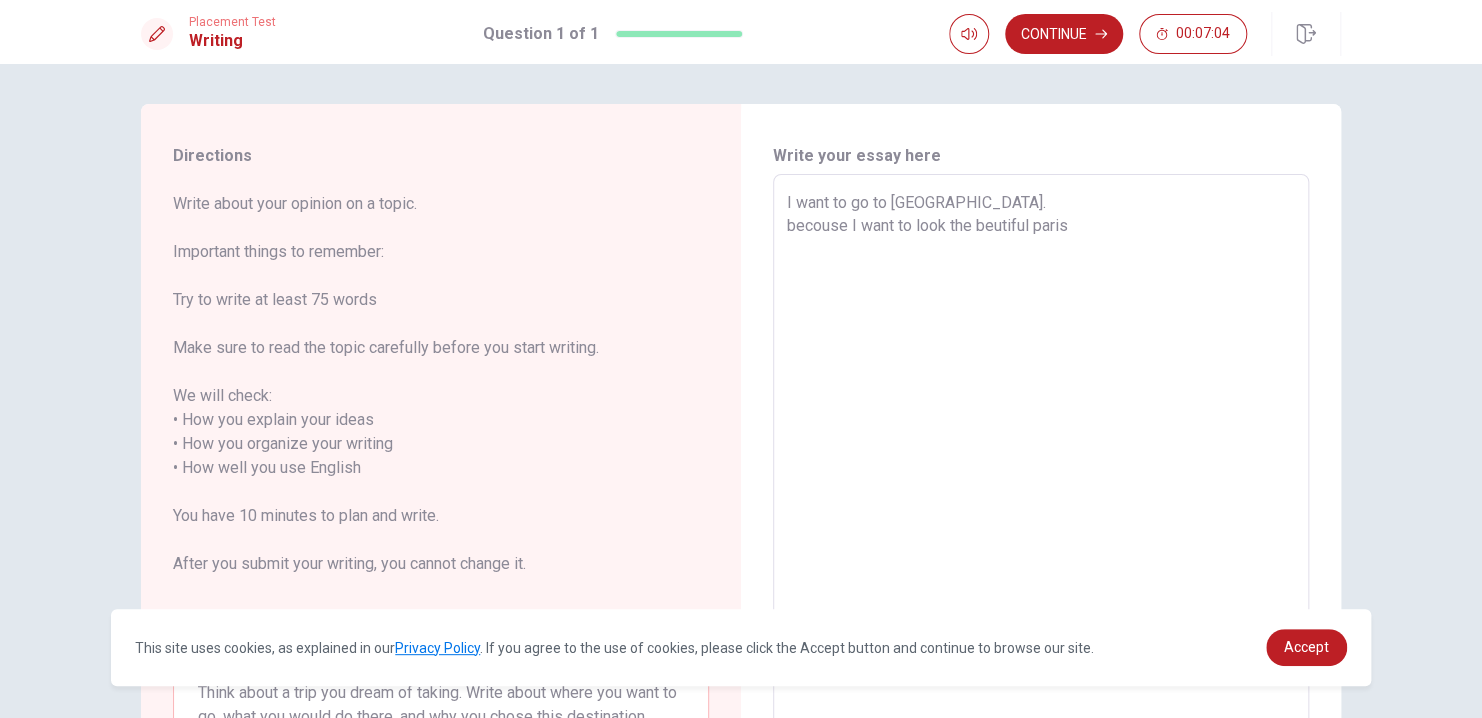 type on "I want to go to [GEOGRAPHIC_DATA].
becouse I want to look the beutiful paris'" 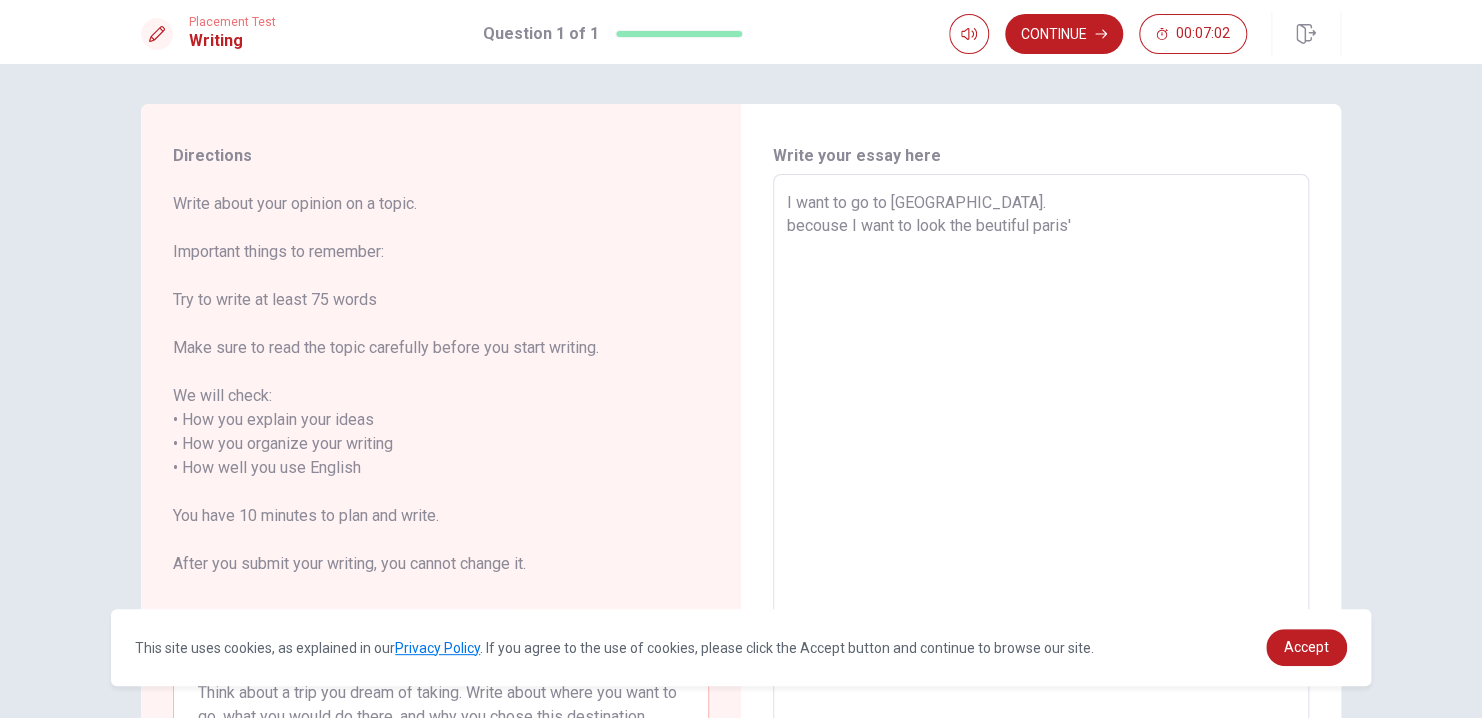type 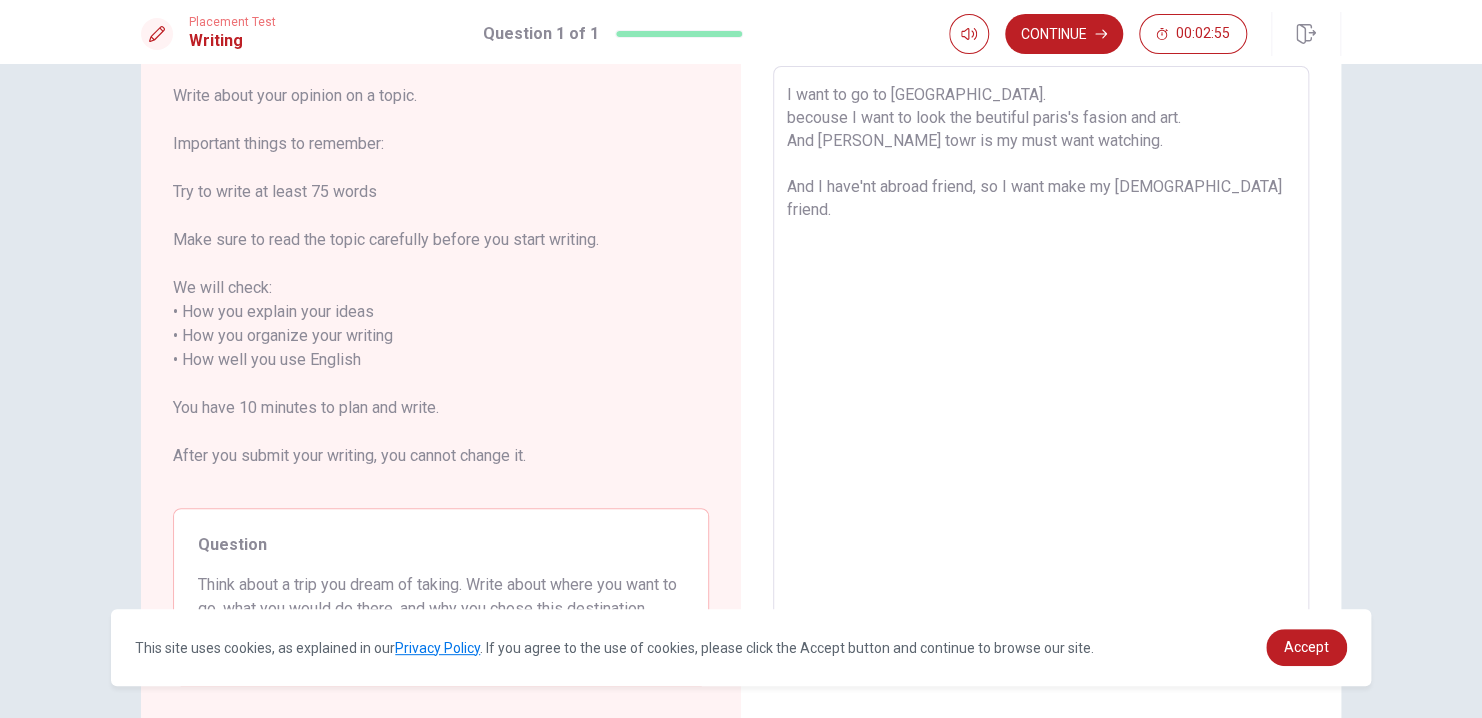 scroll, scrollTop: 107, scrollLeft: 0, axis: vertical 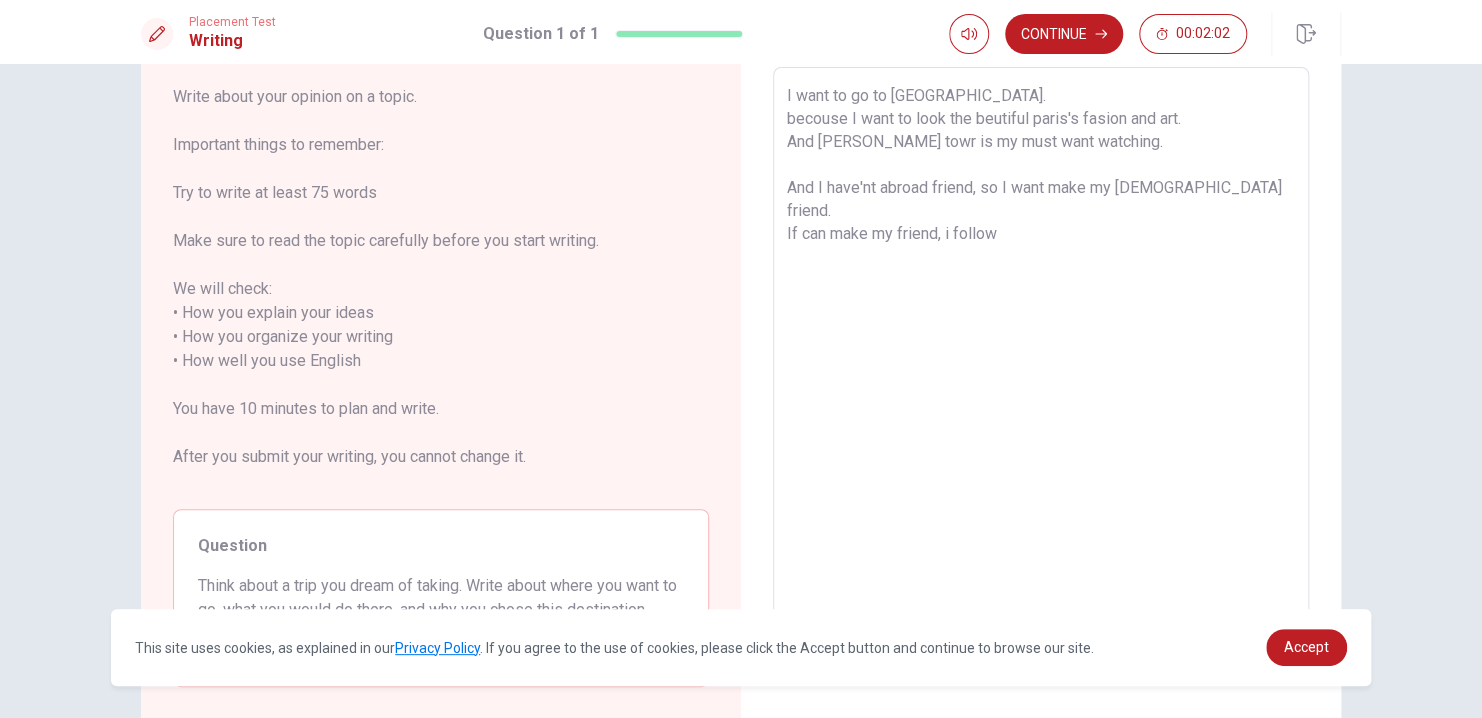 click on "I want to go to [GEOGRAPHIC_DATA].
becouse I want to look the beutiful paris's fasion and art.
And [PERSON_NAME] towr is my must want watching.
And I have'nt abroad friend, so I want make my [DEMOGRAPHIC_DATA] friend.
If can make my friend, i follow" at bounding box center (1041, 361) 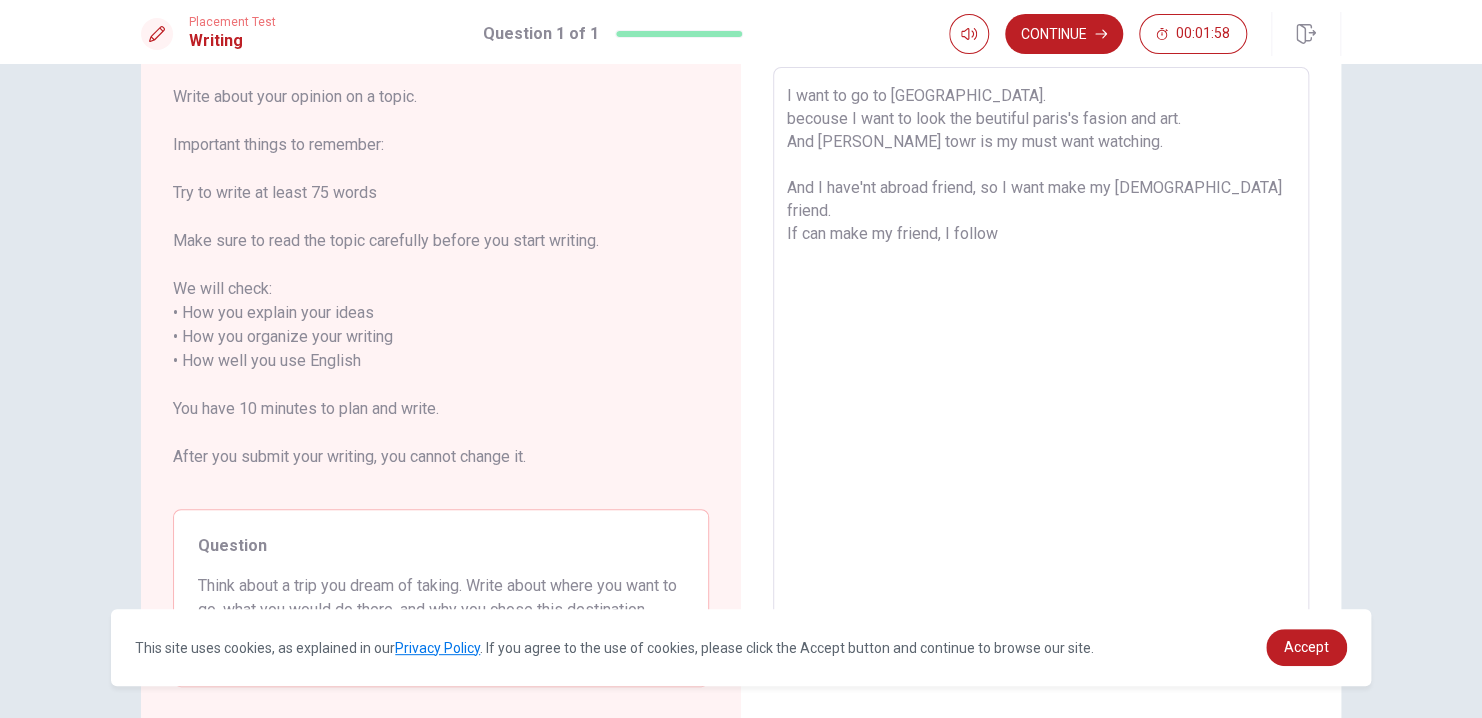 click on "I want to go to [GEOGRAPHIC_DATA].
becouse I want to look the beutiful paris's fasion and art.
And [PERSON_NAME] towr is my must want watching.
And I have'nt abroad friend, so I want make my [DEMOGRAPHIC_DATA] friend.
If can make my friend, I follow" at bounding box center [1041, 361] 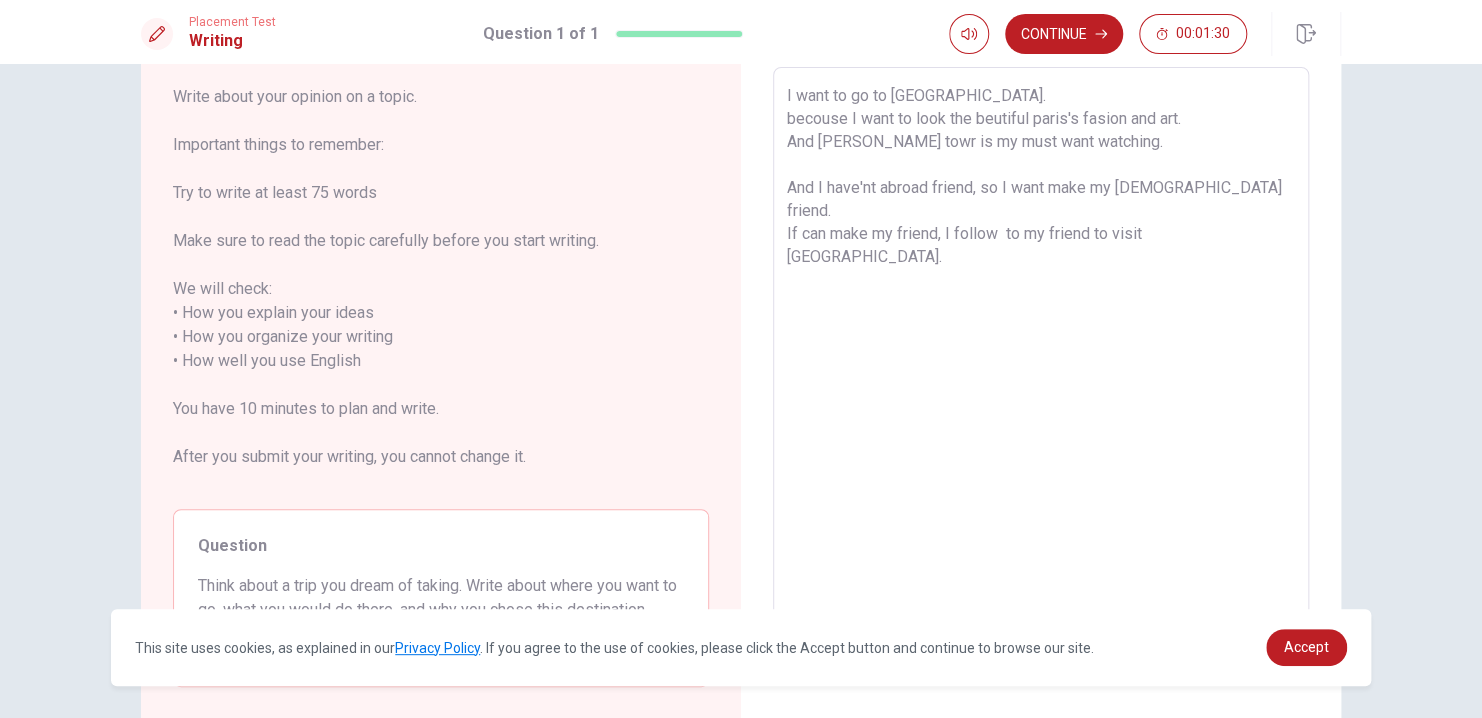 click on "I want to go to [GEOGRAPHIC_DATA].
becouse I want to look the beutiful paris's fasion and art.
And [PERSON_NAME] towr is my must want watching.
And I have'nt abroad friend, so I want make my [DEMOGRAPHIC_DATA] friend.
If can make my friend, I follow  to my friend to visit [GEOGRAPHIC_DATA]." at bounding box center (1041, 361) 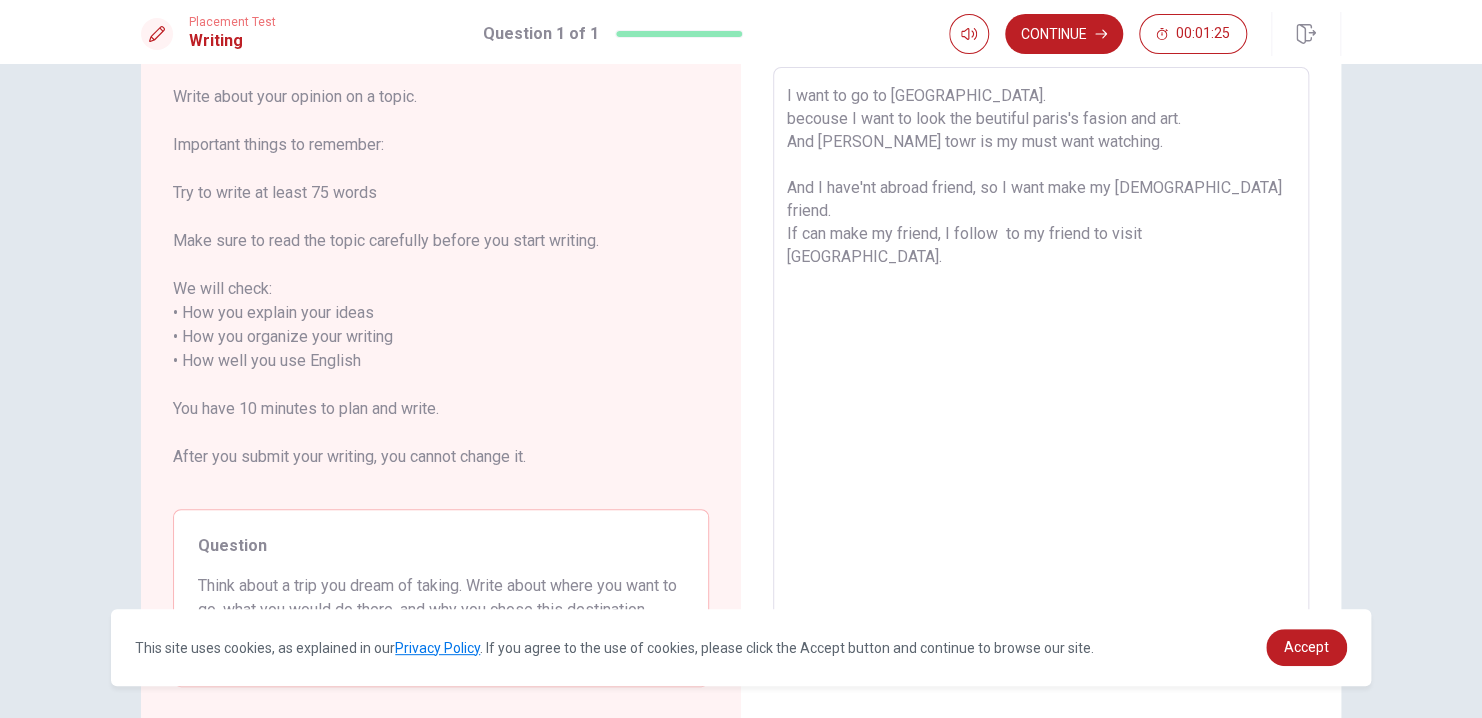 click on "I want to go to [GEOGRAPHIC_DATA].
becouse I want to look the beutiful paris's fasion and art.
And [PERSON_NAME] towr is my must want watching.
And I have'nt abroad friend, so I want make my [DEMOGRAPHIC_DATA] friend.
If can make my friend, I follow  to my friend to visit [GEOGRAPHIC_DATA]." at bounding box center (1041, 361) 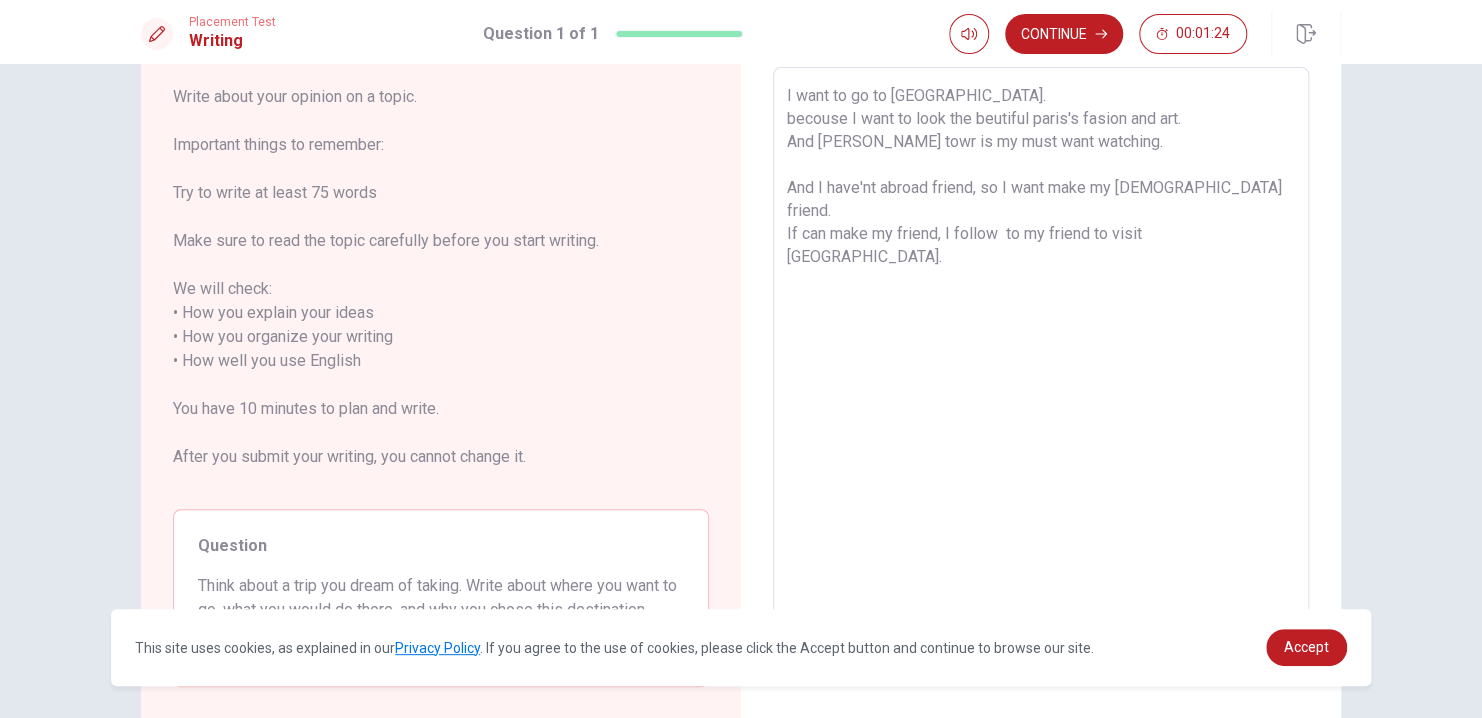click on "I want to go to [GEOGRAPHIC_DATA].
becouse I want to look the beutiful paris's fasion and art.
And [PERSON_NAME] towr is my must want watching.
And I have'nt abroad friend, so I want make my [DEMOGRAPHIC_DATA] friend.
If can make my friend, I follow  to my friend to visit [GEOGRAPHIC_DATA]." at bounding box center (1041, 361) 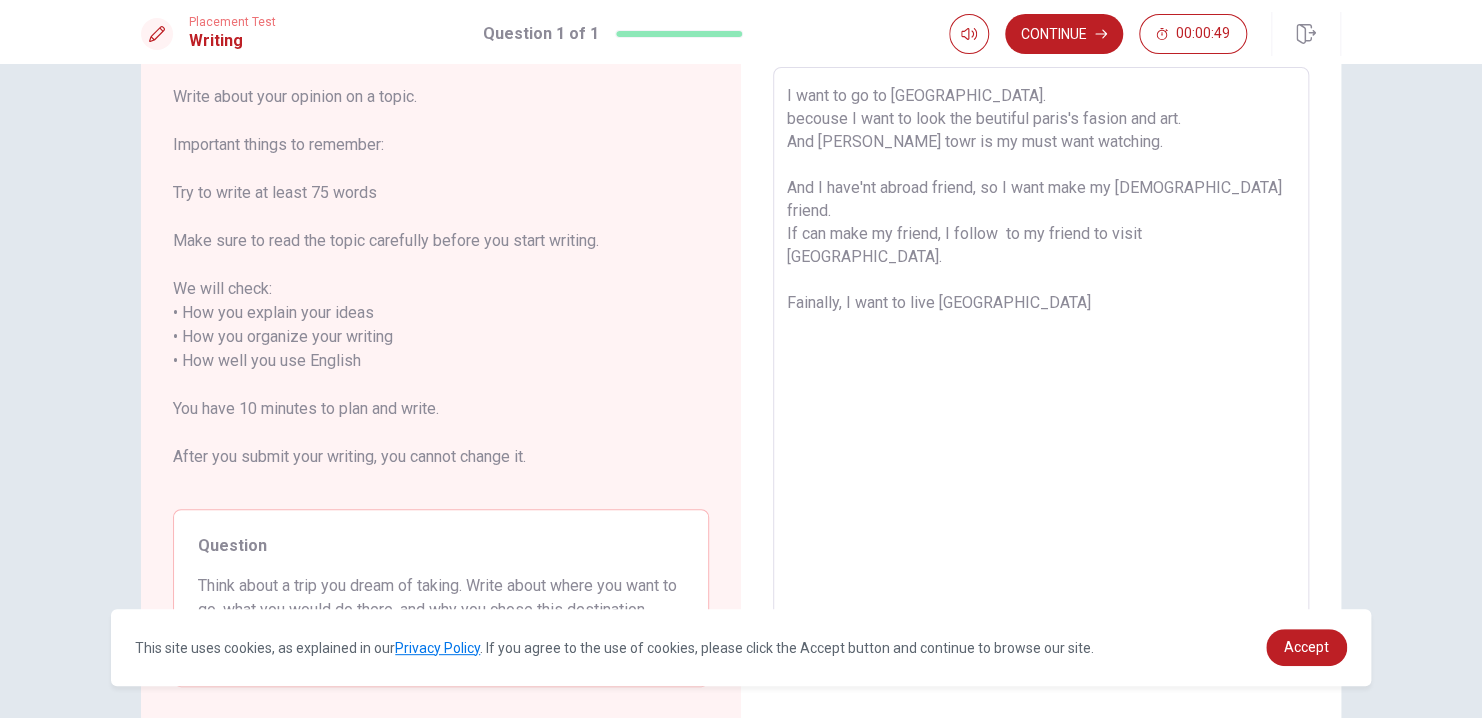 click on "I want to go to [GEOGRAPHIC_DATA].
becouse I want to look the beutiful paris's fasion and art.
And [PERSON_NAME] towr is my must want watching.
And I have'nt abroad friend, so I want make my [DEMOGRAPHIC_DATA] friend.
If can make my friend, I follow  to my friend to visit [GEOGRAPHIC_DATA].
Fainally, I want to live [GEOGRAPHIC_DATA]" at bounding box center (1041, 361) 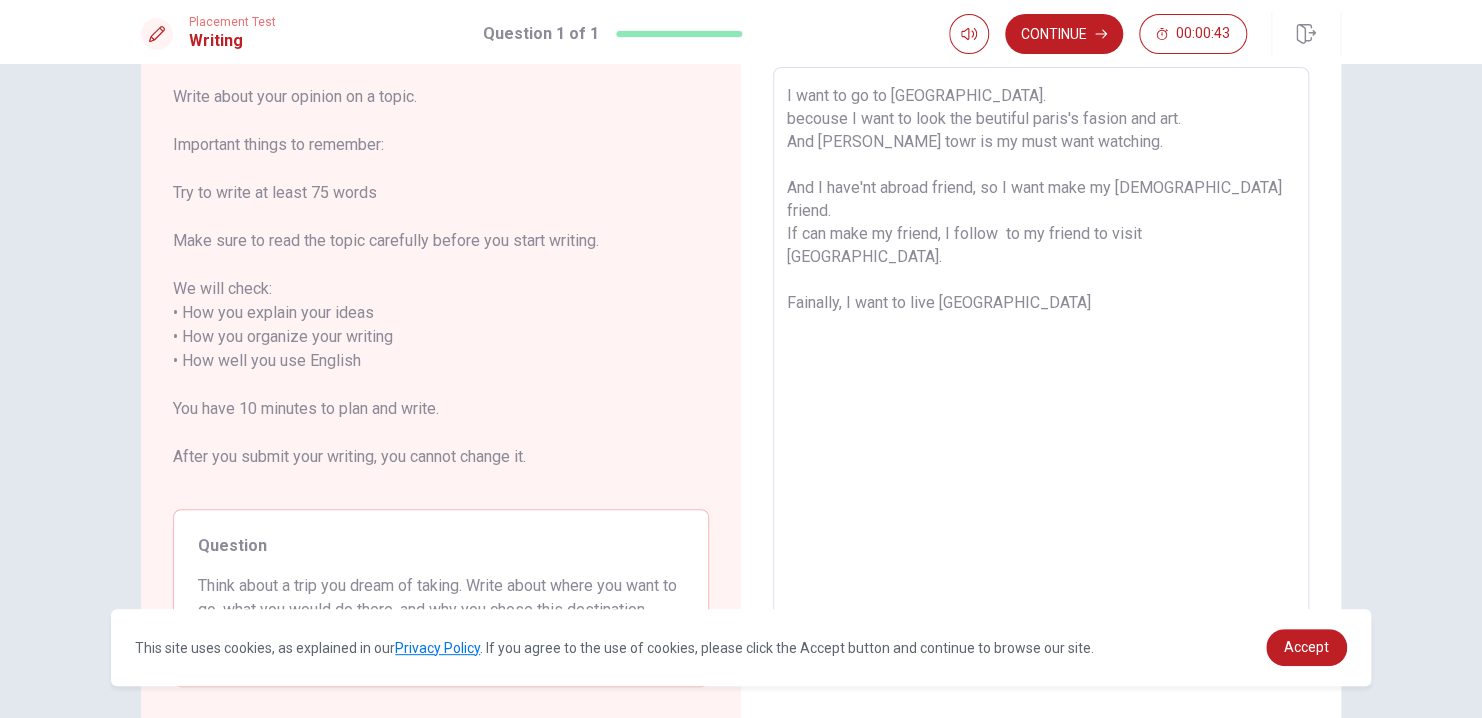 click on "I want to go to [GEOGRAPHIC_DATA].
becouse I want to look the beutiful paris's fasion and art.
And [PERSON_NAME] towr is my must want watching.
And I have'nt abroad friend, so I want make my [DEMOGRAPHIC_DATA] friend.
If can make my friend, I follow  to my friend to visit [GEOGRAPHIC_DATA].
Fainally, I want to live [GEOGRAPHIC_DATA]" at bounding box center [1041, 361] 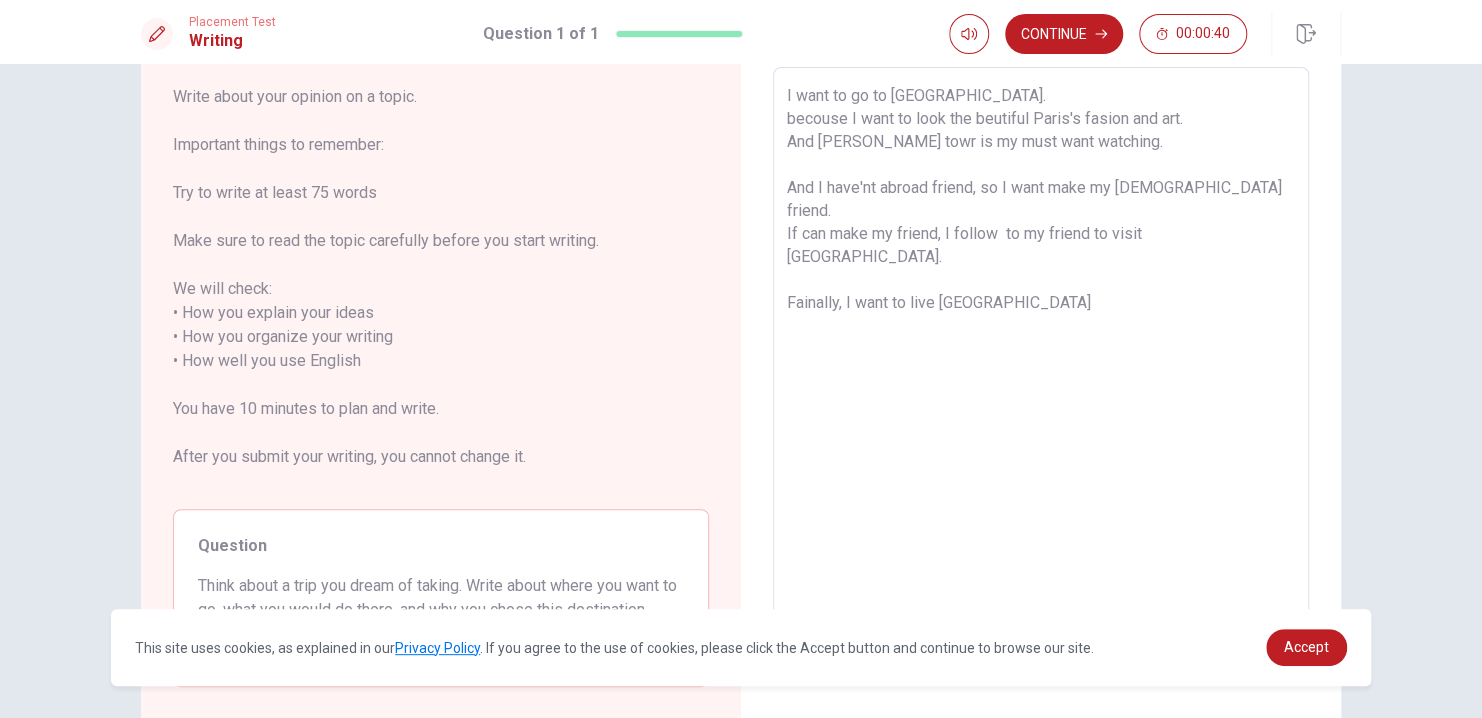 click on "I want to go to [GEOGRAPHIC_DATA].
becouse I want to look the beutiful Paris's fasion and art.
And [PERSON_NAME] towr is my must want watching.
And I have'nt abroad friend, so I want make my [DEMOGRAPHIC_DATA] friend.
If can make my friend, I follow  to my friend to visit [GEOGRAPHIC_DATA].
Fainally, I want to live [GEOGRAPHIC_DATA]" at bounding box center [1041, 361] 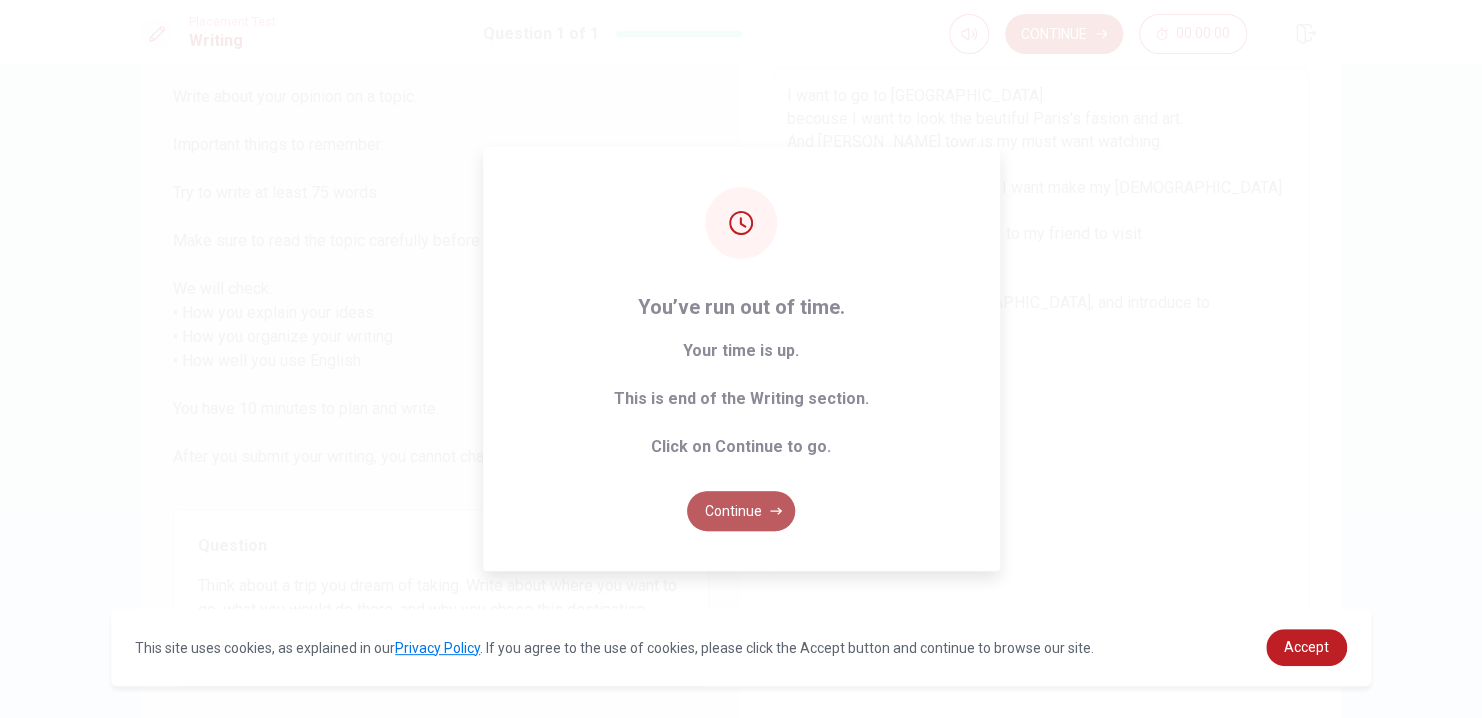 click on "Continue" at bounding box center [741, 511] 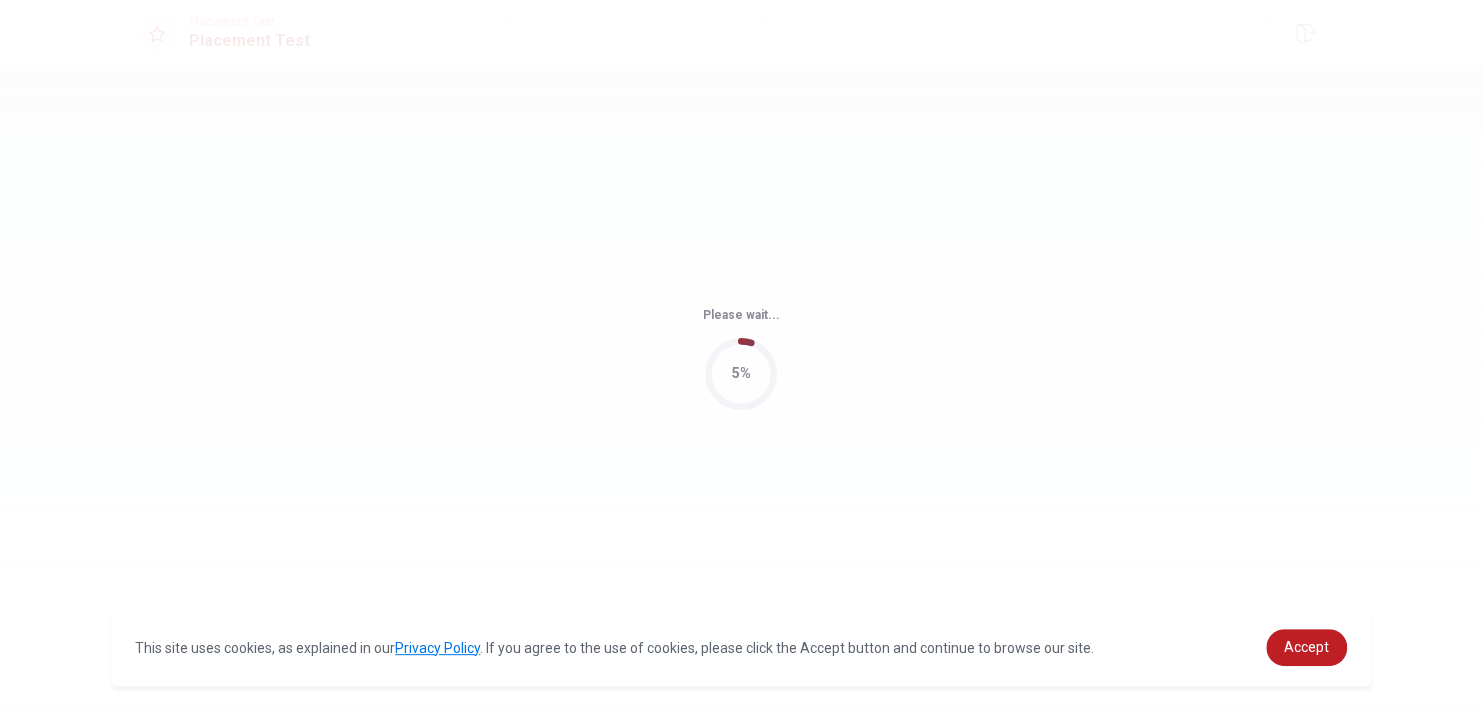 scroll, scrollTop: 0, scrollLeft: 0, axis: both 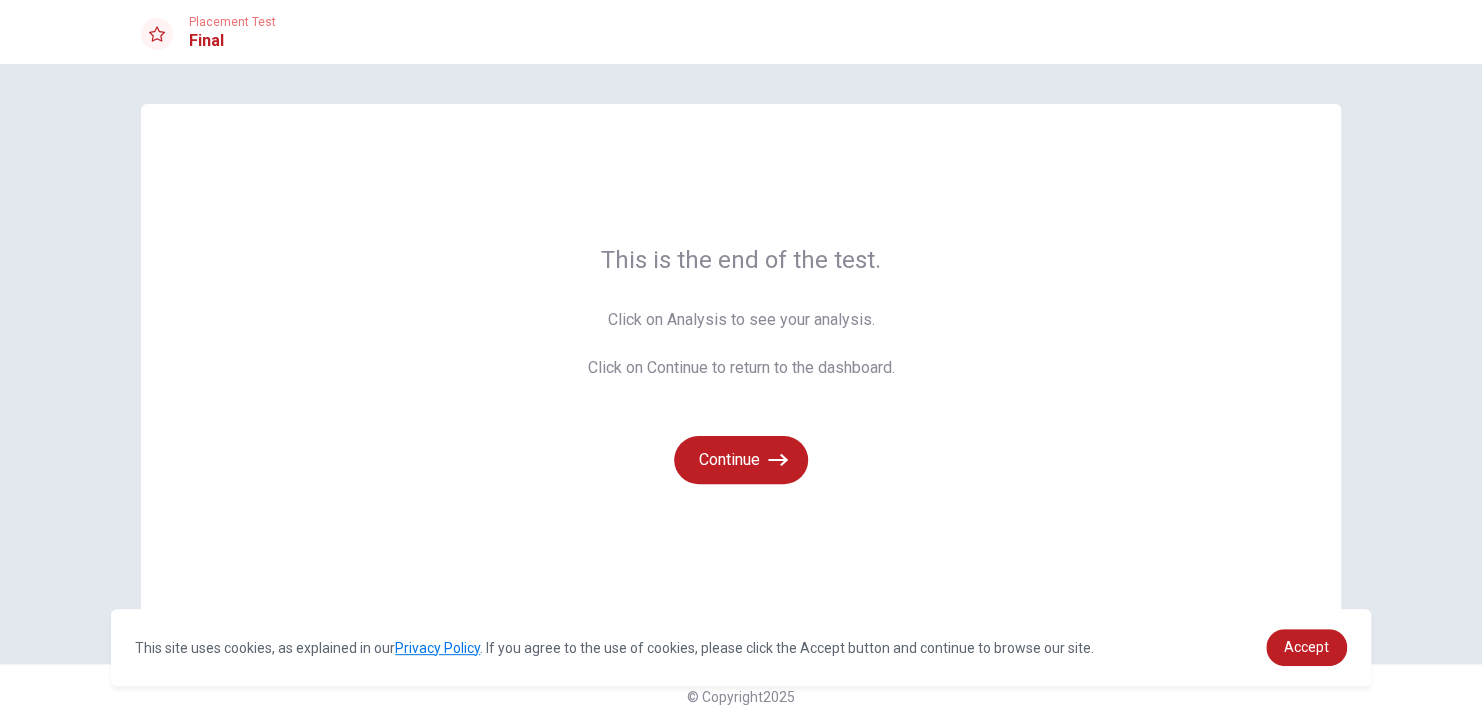 click on "This is the end of the test. Click on Analysis to see your analysis. Click on Continue to return to the dashboard. Continue" at bounding box center [741, 364] 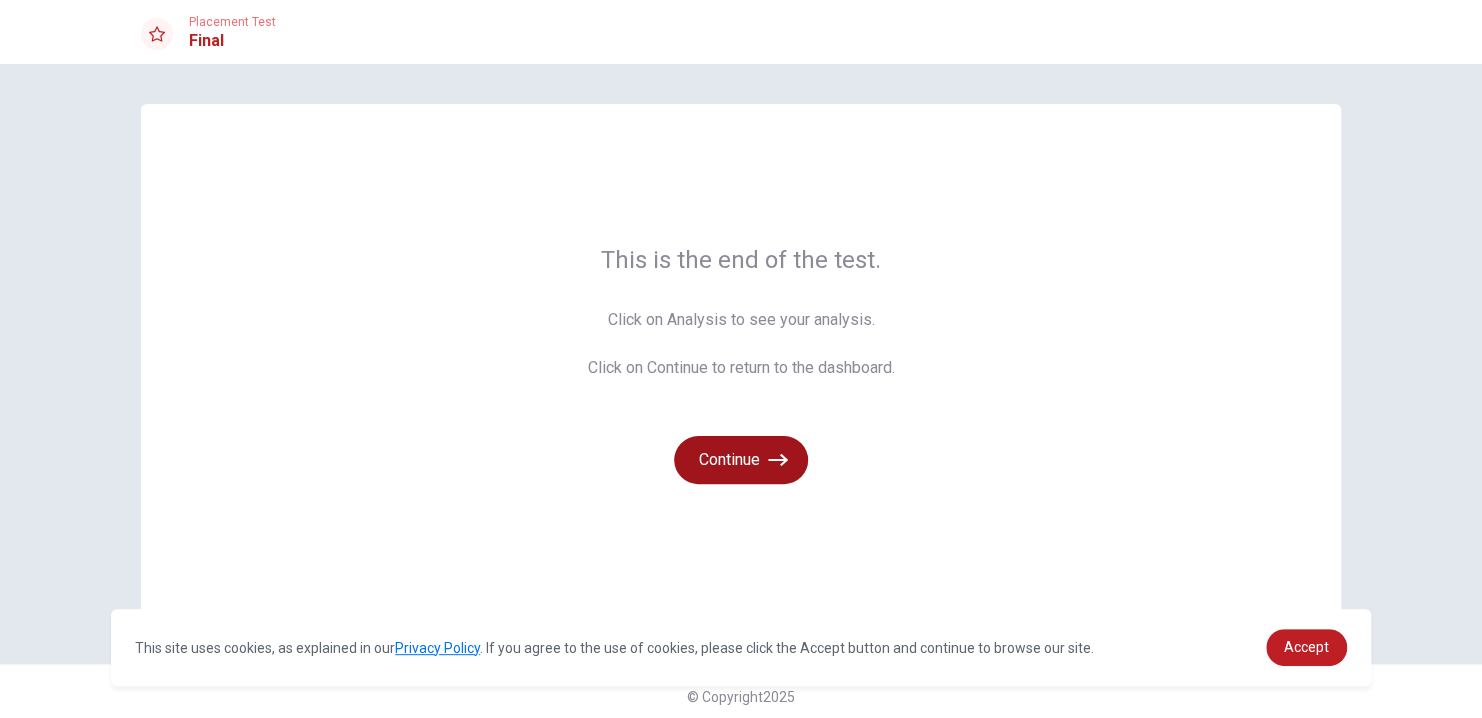 click on "Continue" at bounding box center [741, 460] 